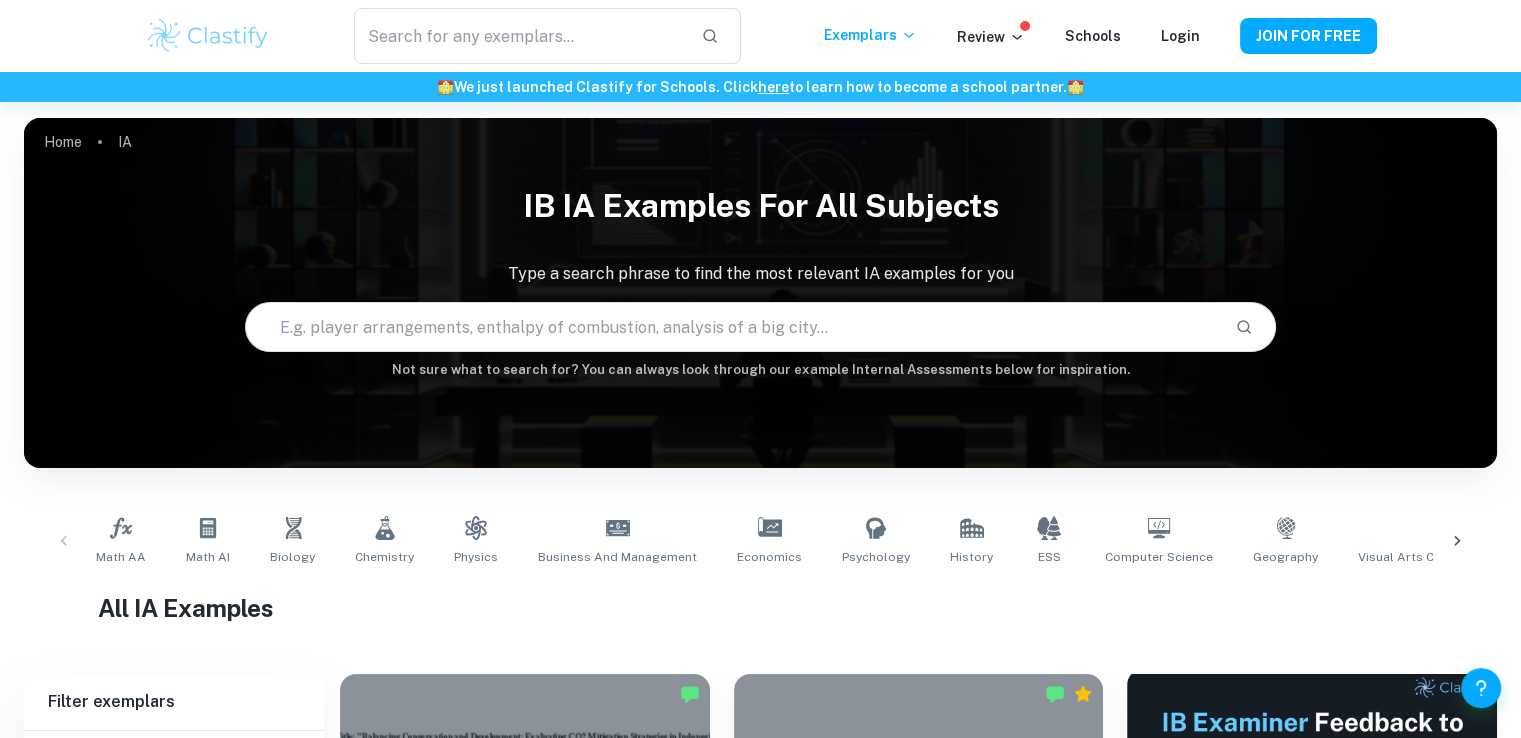 scroll, scrollTop: 200, scrollLeft: 0, axis: vertical 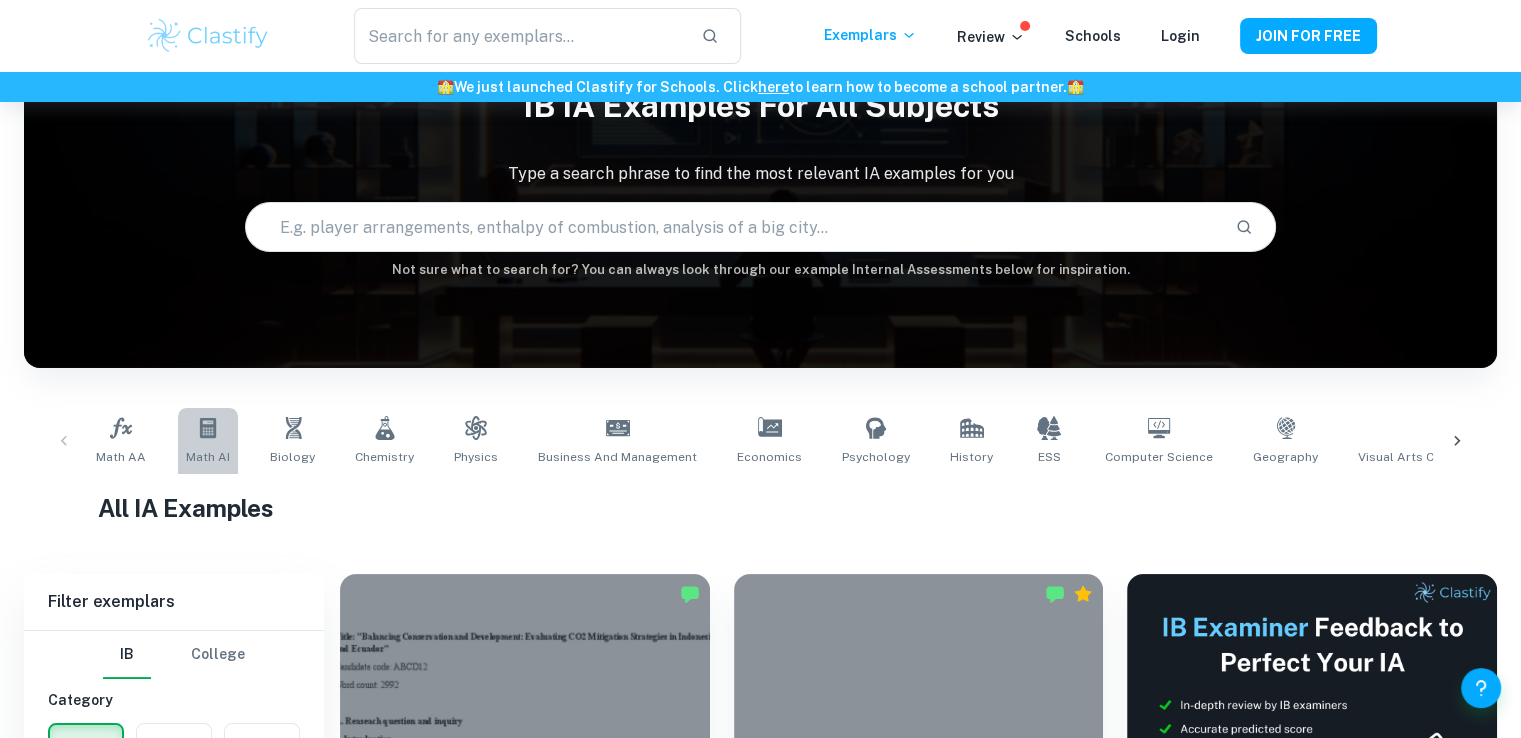 click 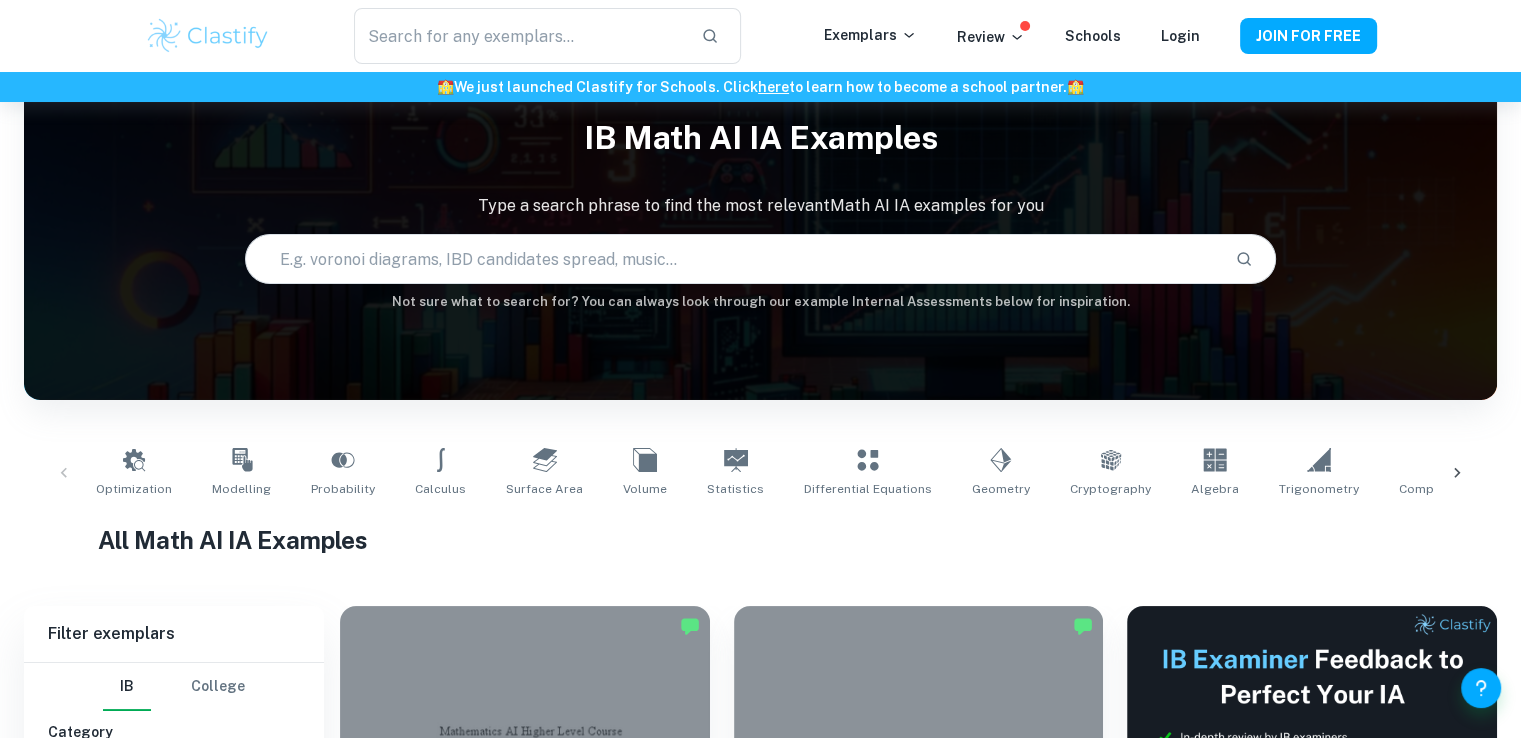 scroll, scrollTop: 100, scrollLeft: 0, axis: vertical 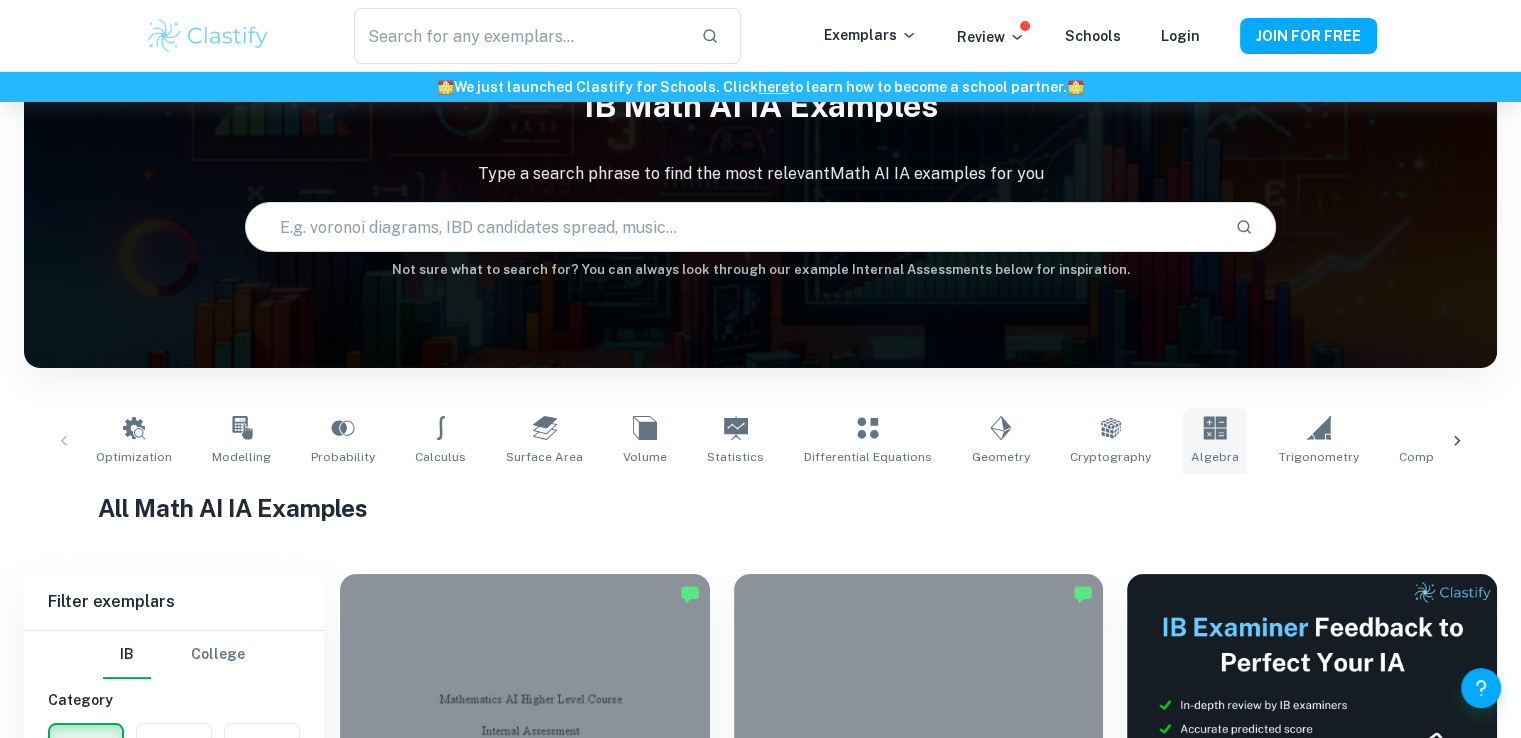 click on "Algebra" at bounding box center [1215, 441] 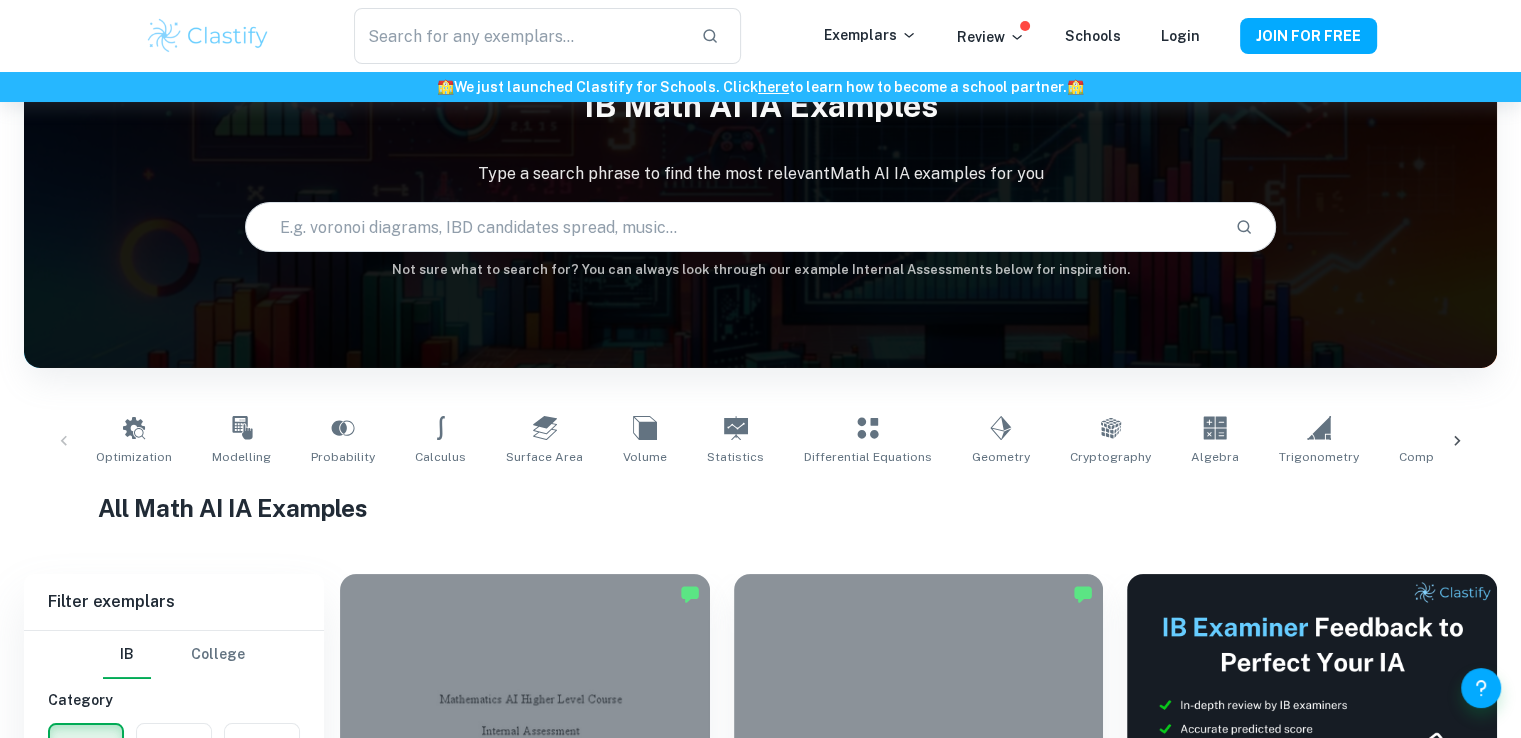 type on "Algebra" 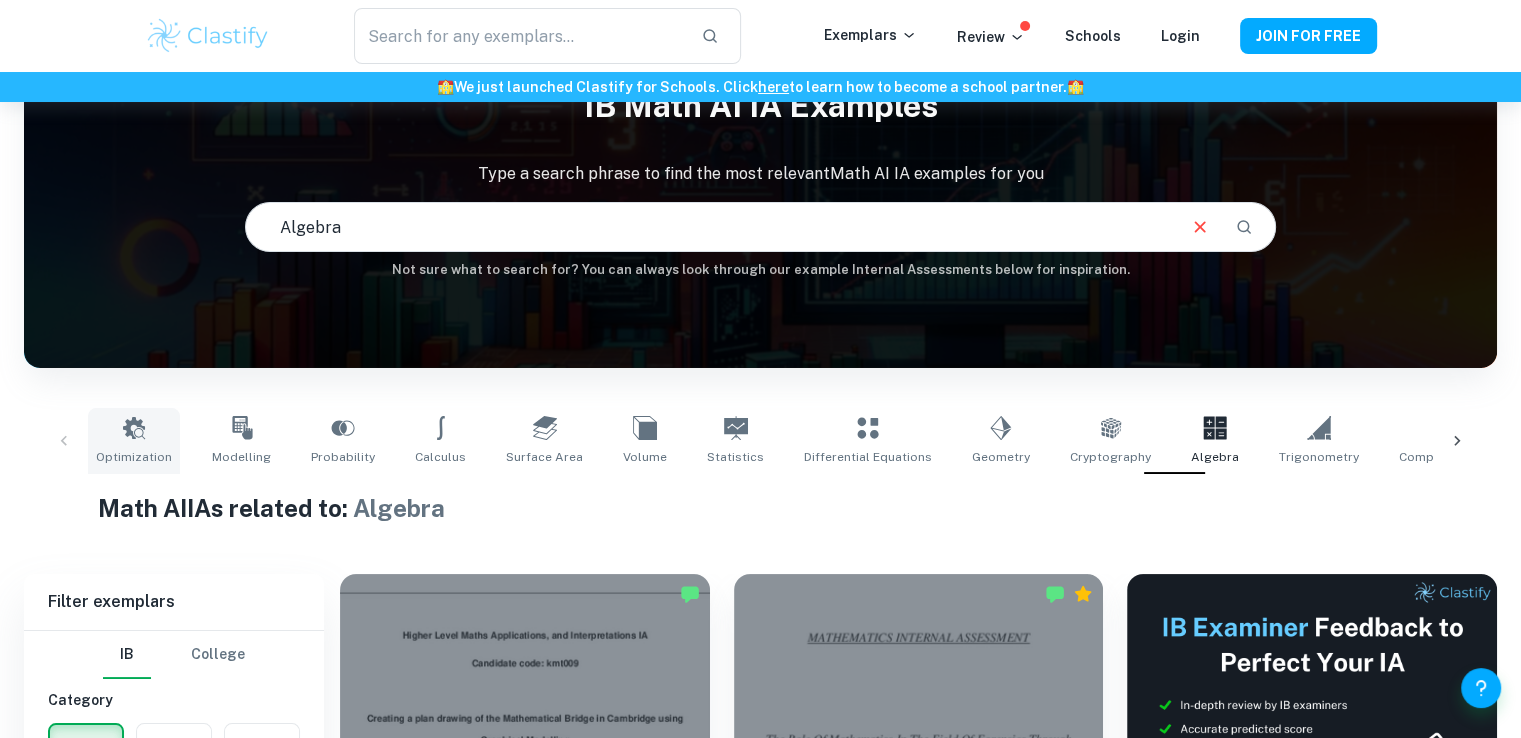 scroll, scrollTop: 0, scrollLeft: 0, axis: both 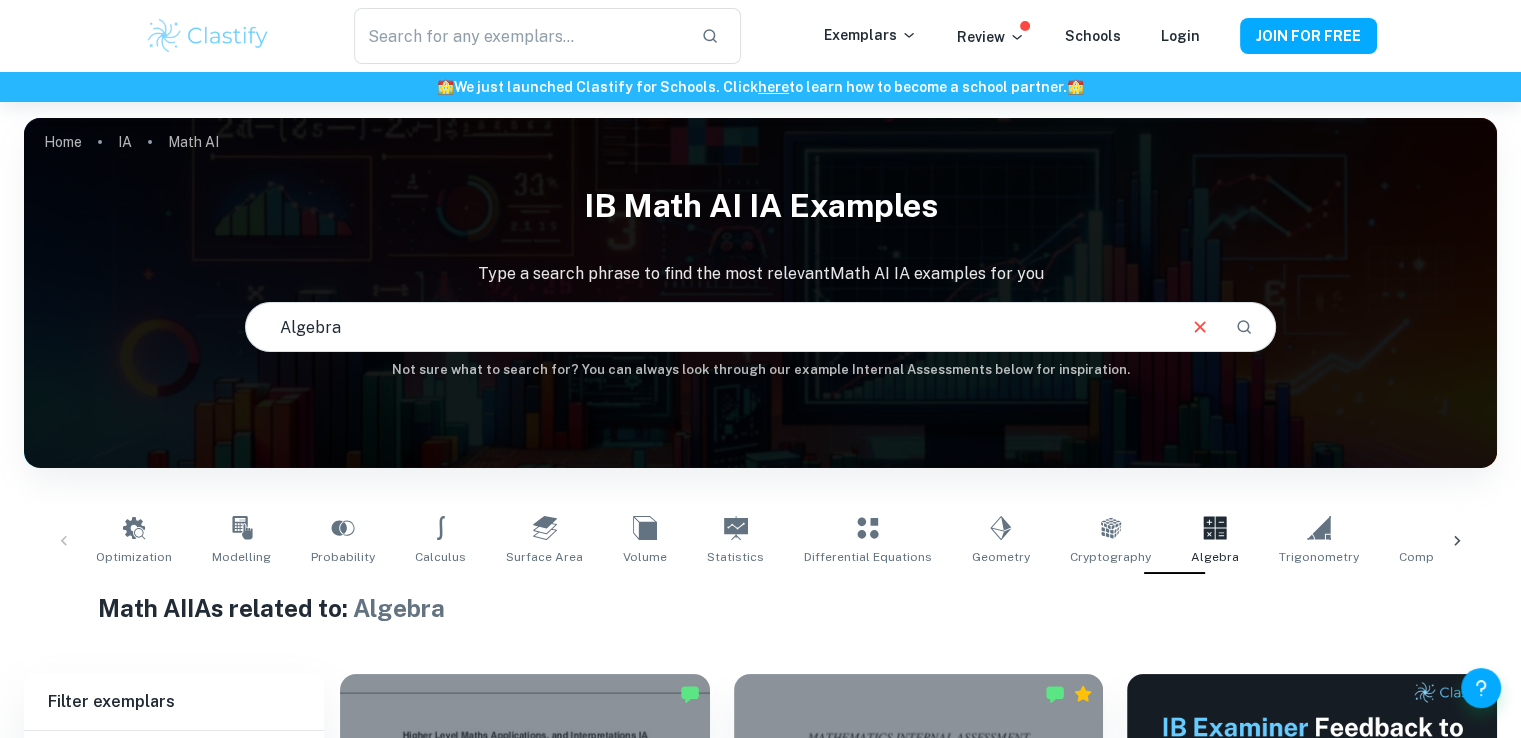 drag, startPoint x: 192, startPoint y: 61, endPoint x: 214, endPoint y: 257, distance: 197.23083 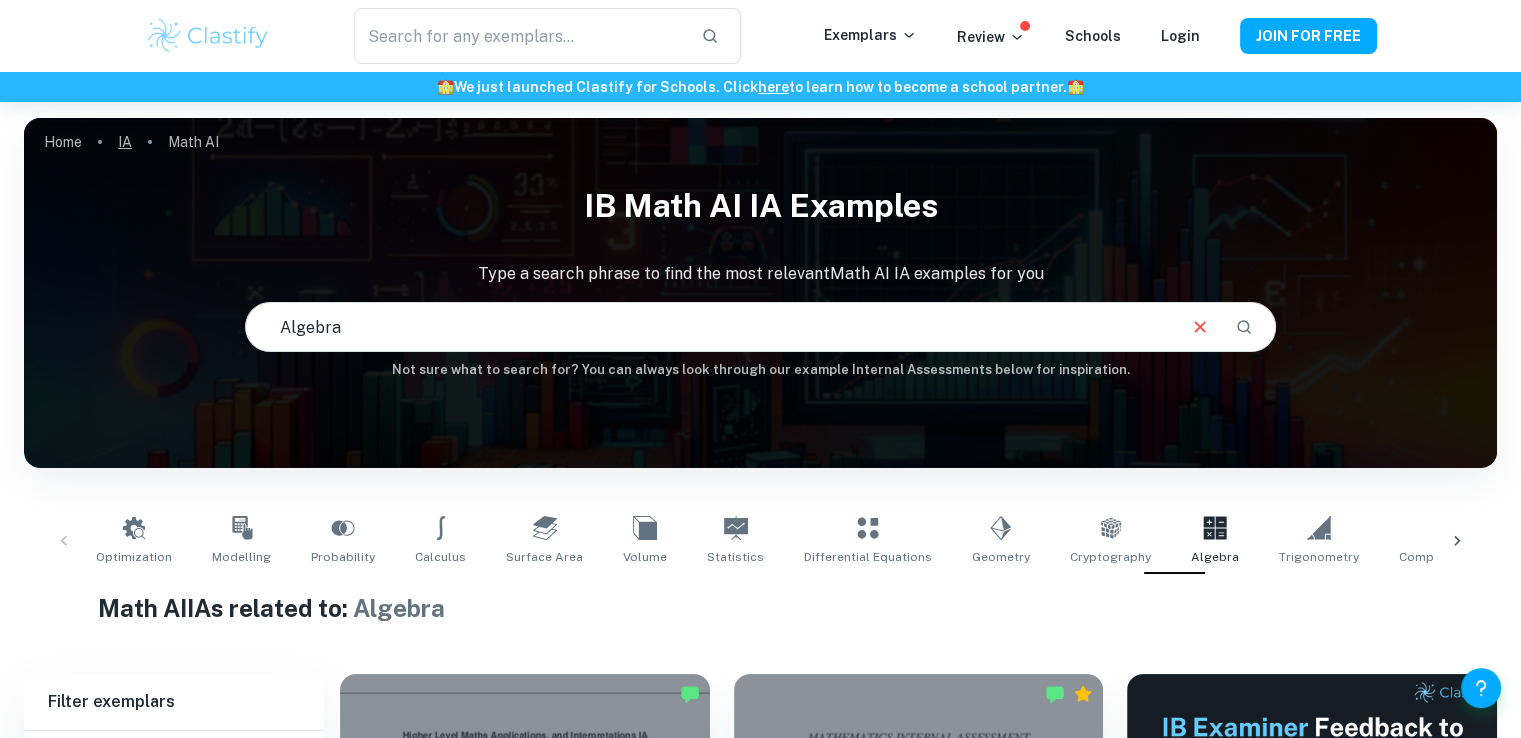 click on "IA" at bounding box center (125, 142) 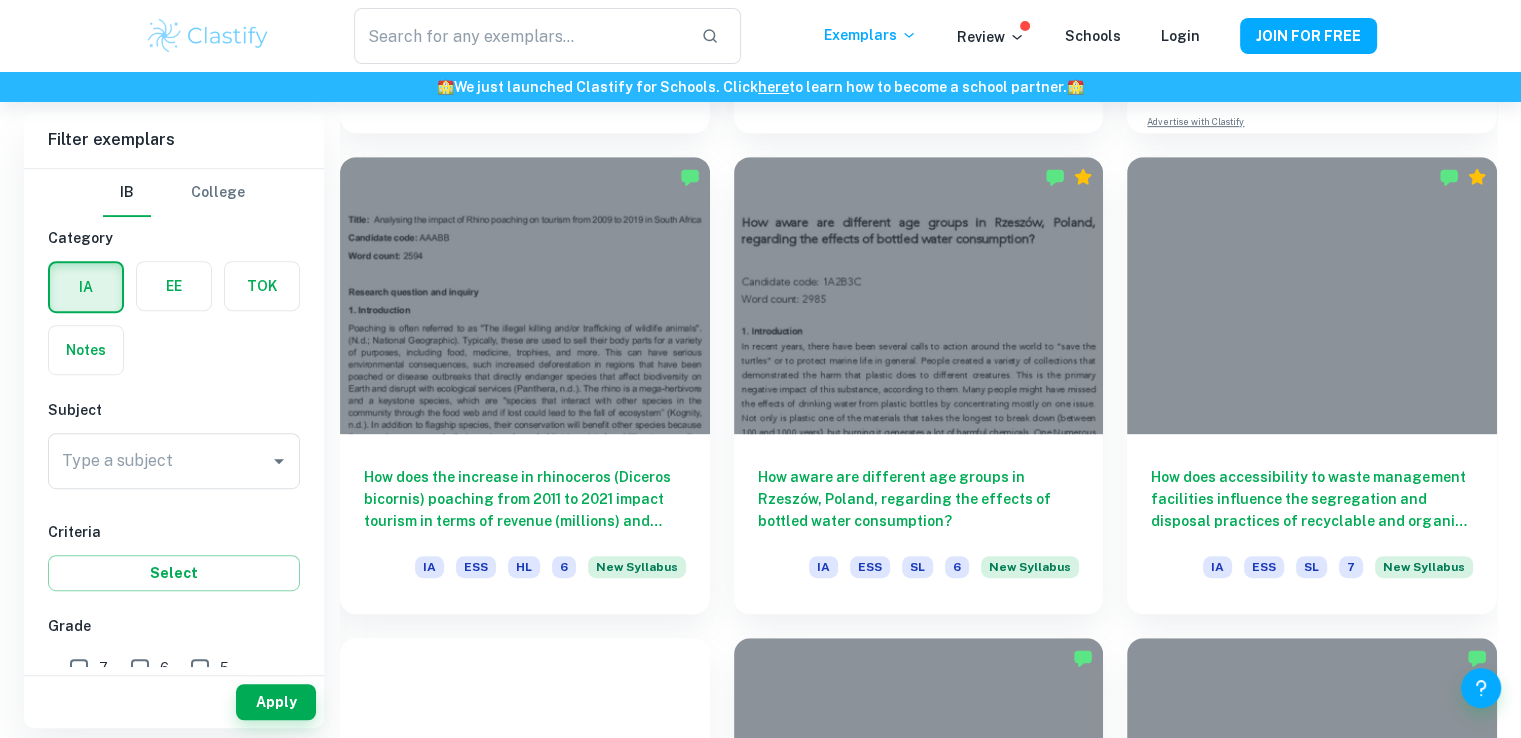 scroll, scrollTop: 1000, scrollLeft: 0, axis: vertical 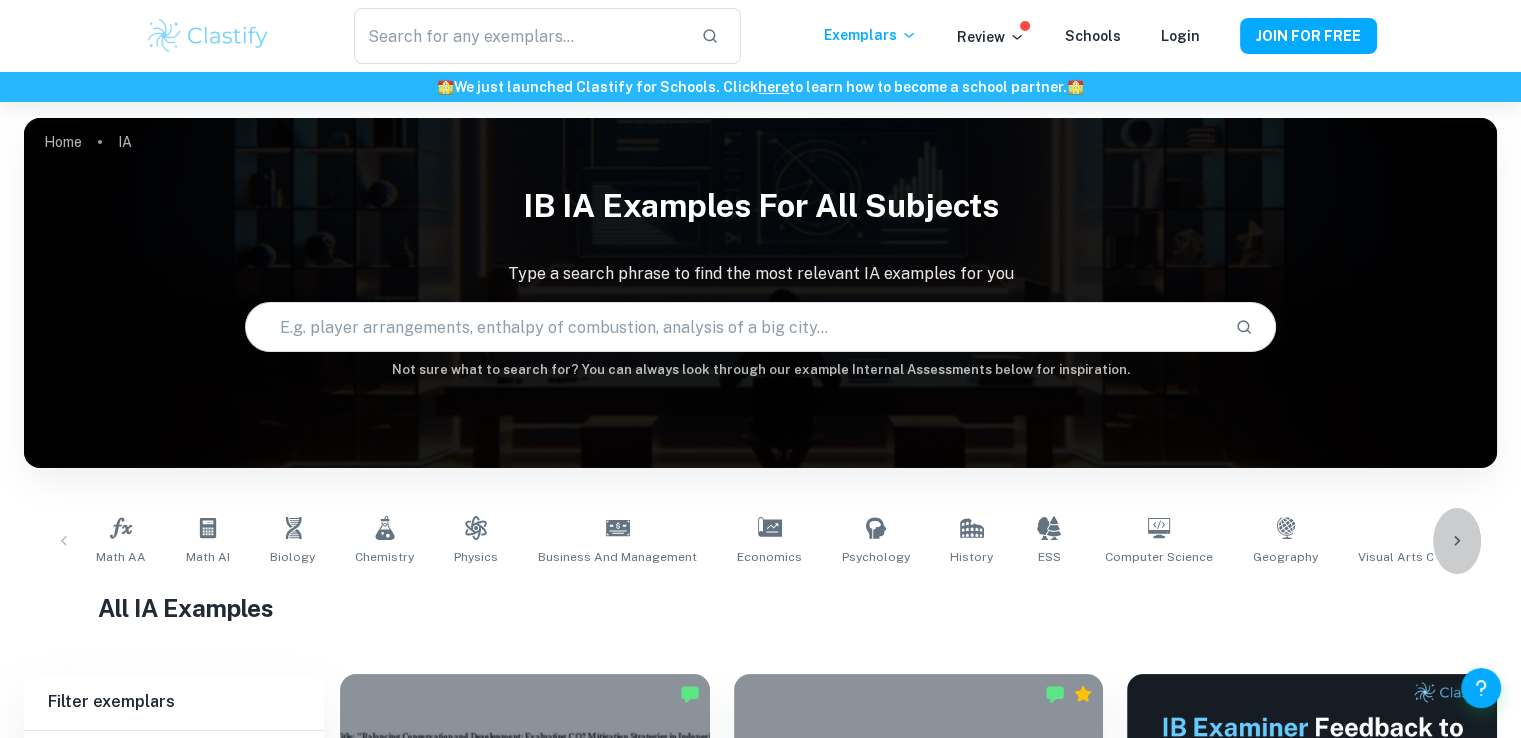 click 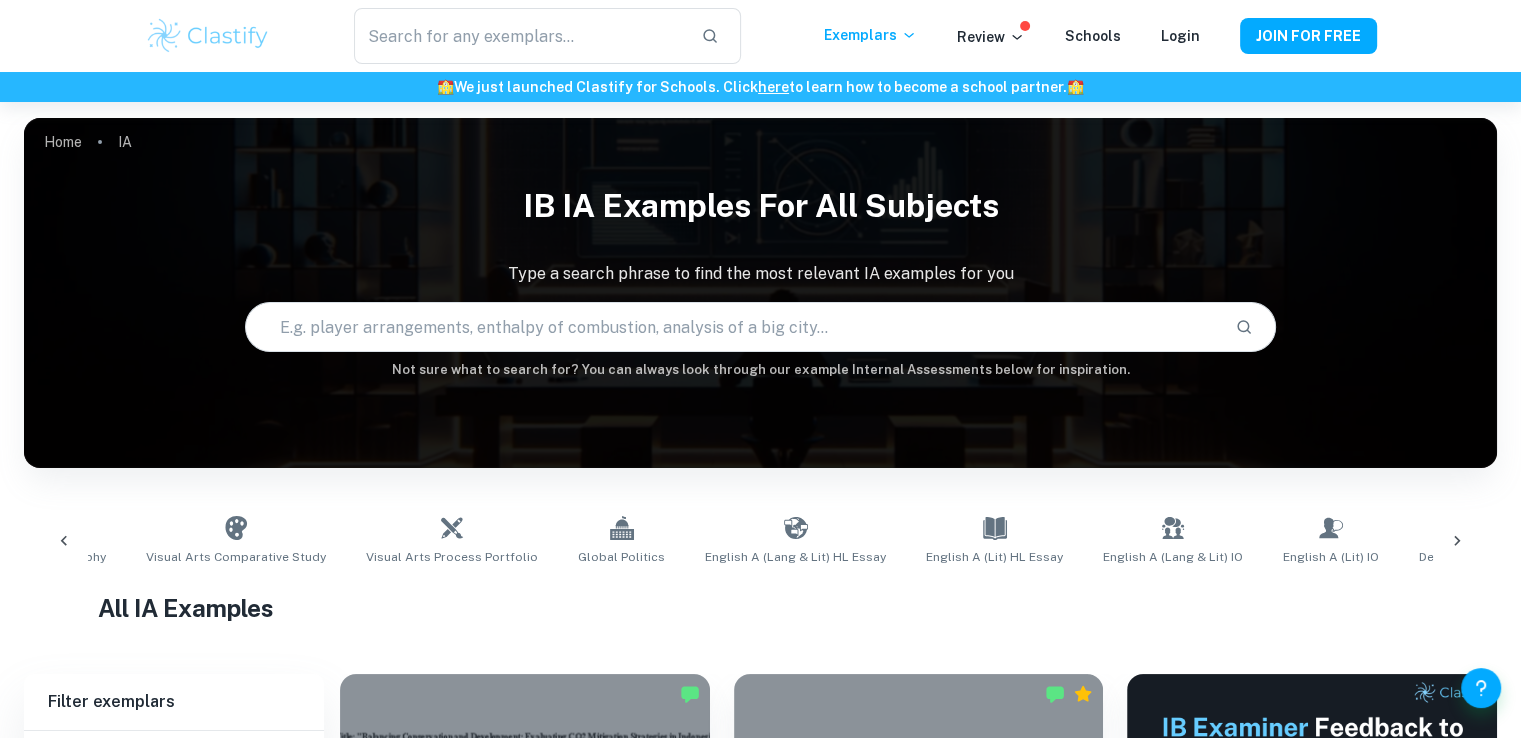 scroll, scrollTop: 0, scrollLeft: 1299, axis: horizontal 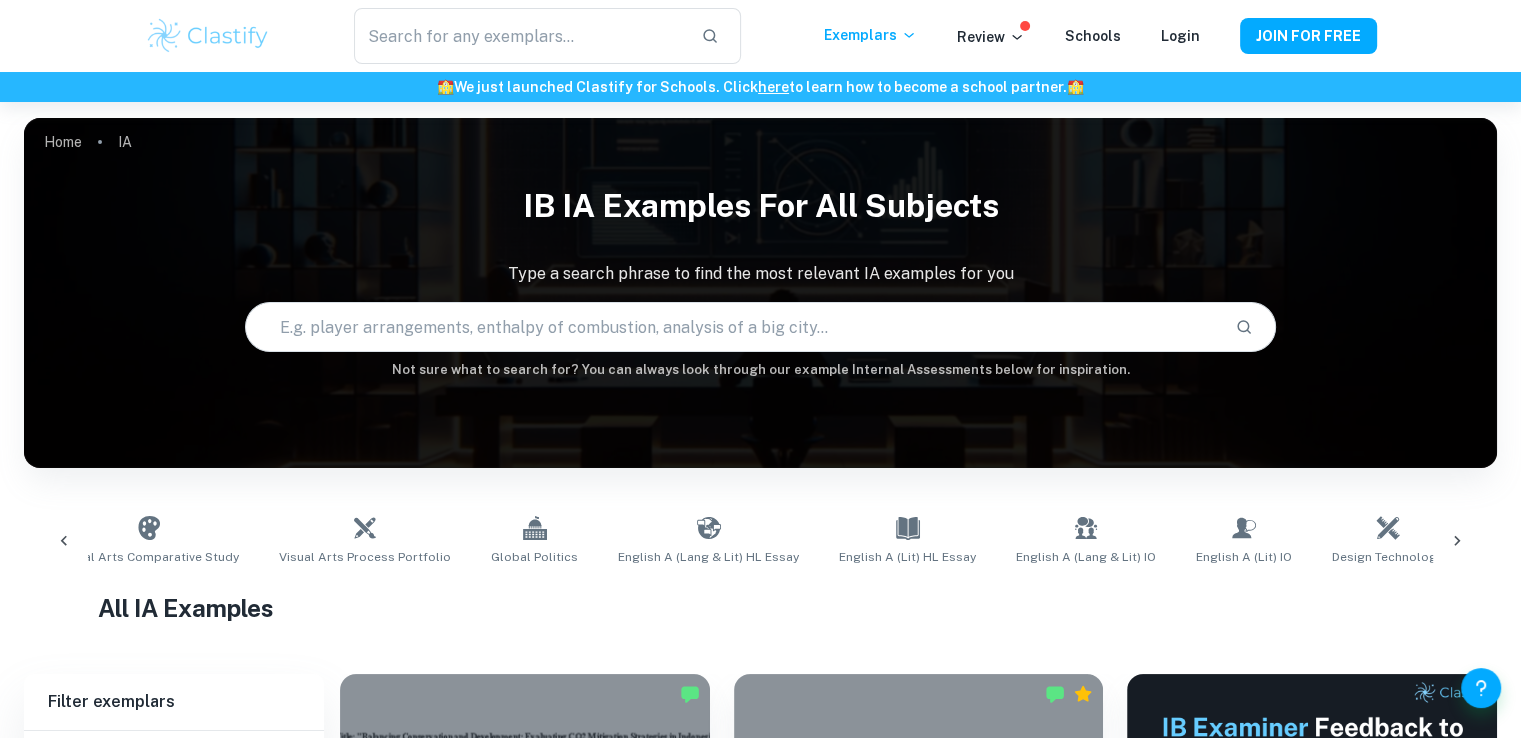 click on "​ Exemplars Review Schools Login JOIN FOR FREE" at bounding box center (761, 36) 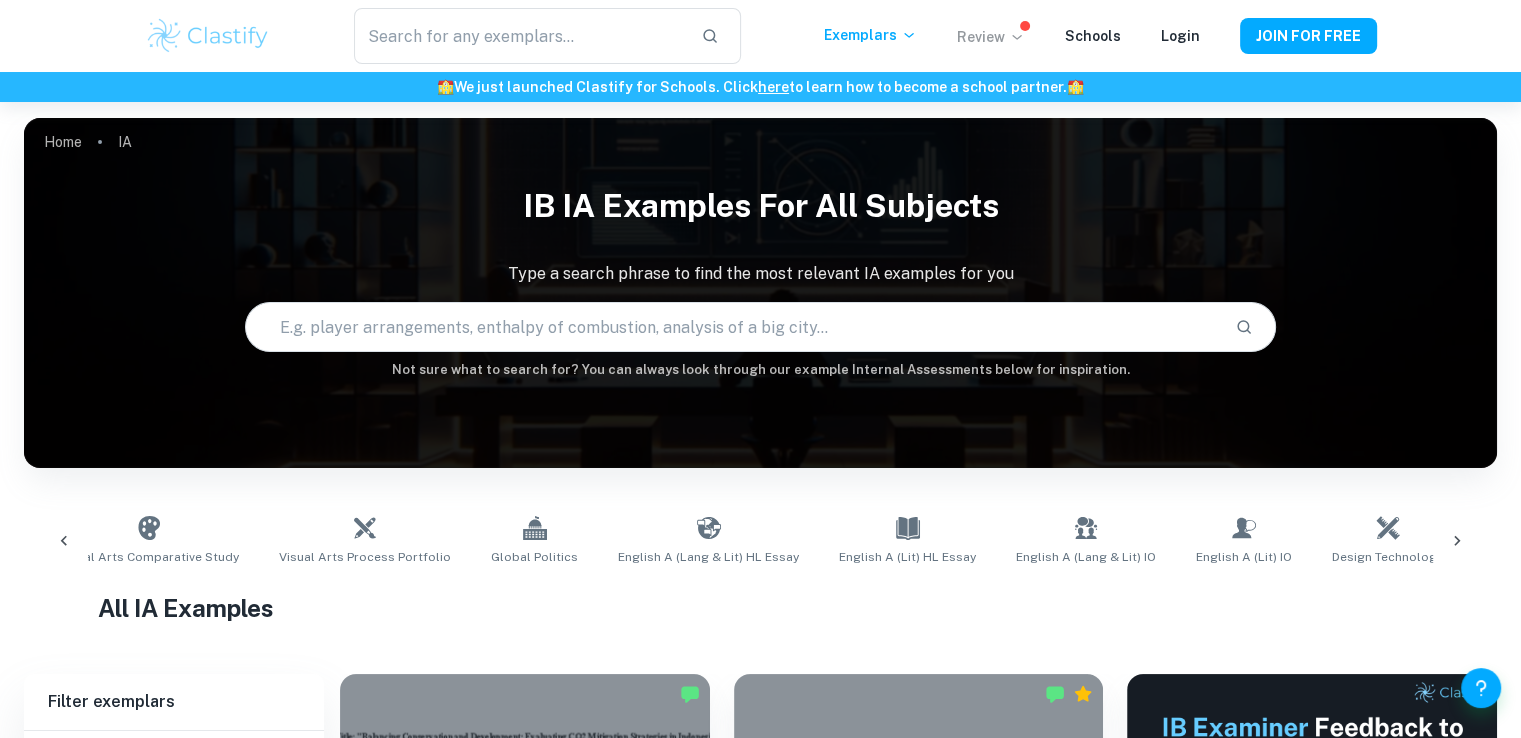 click on "Review" at bounding box center [991, 37] 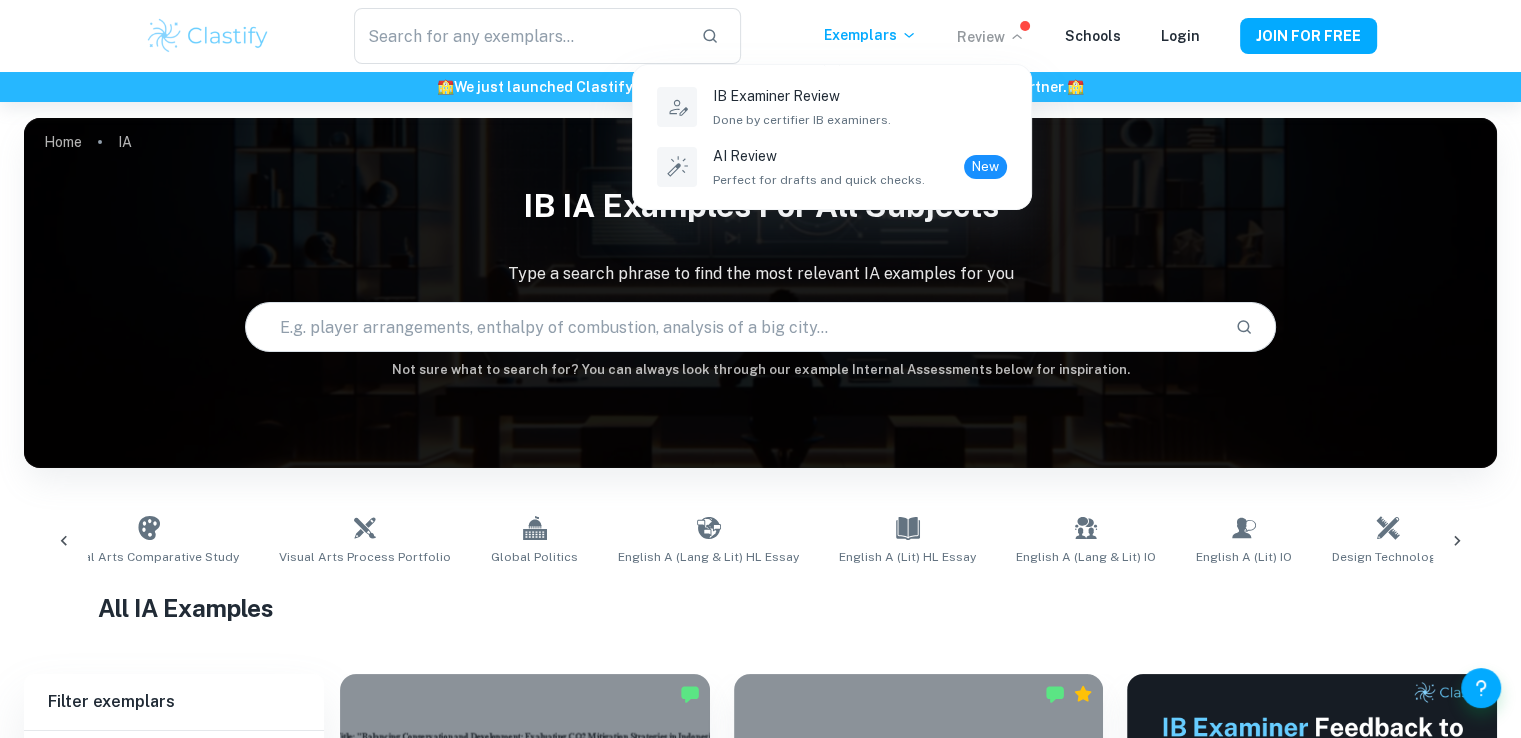 click at bounding box center [760, 369] 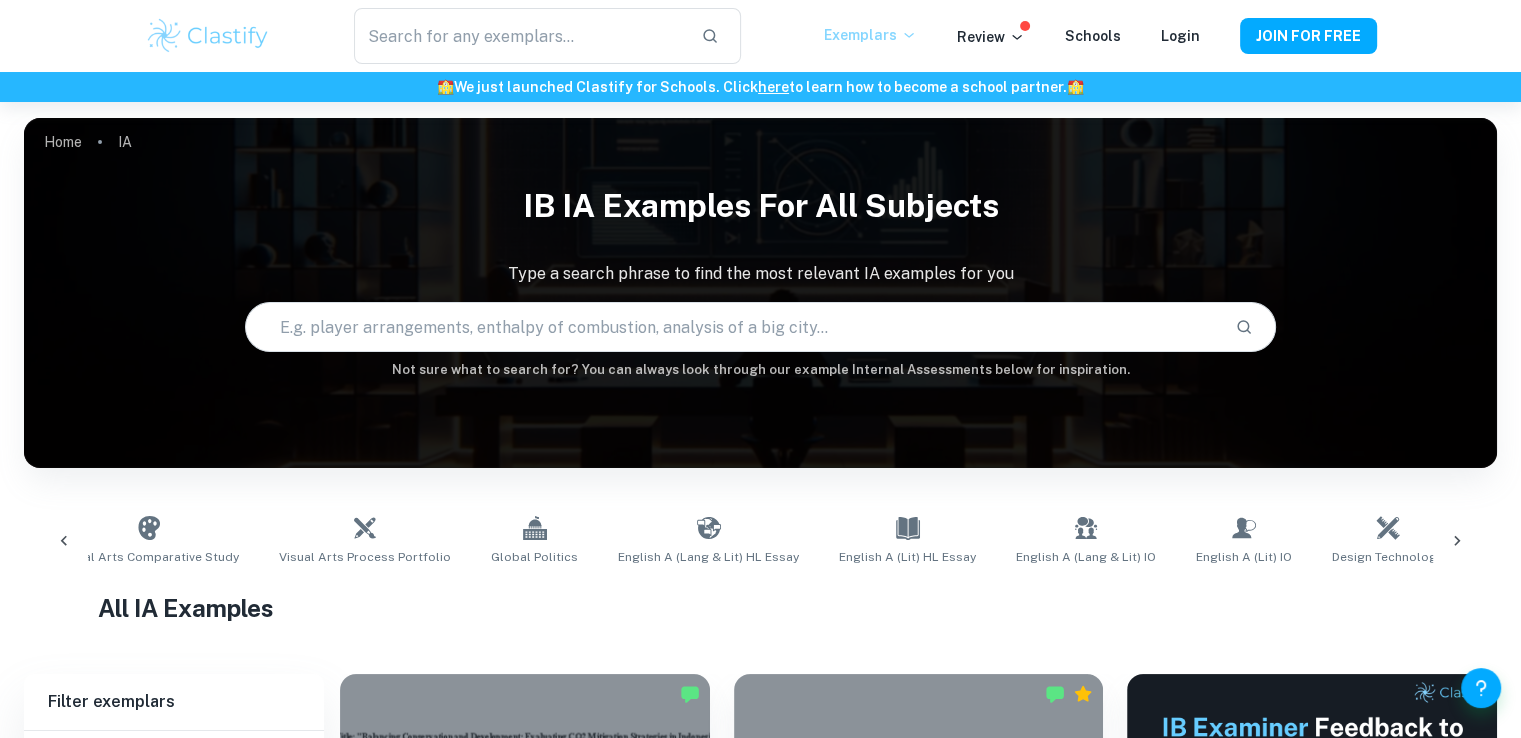 click on "Exemplars" at bounding box center [870, 35] 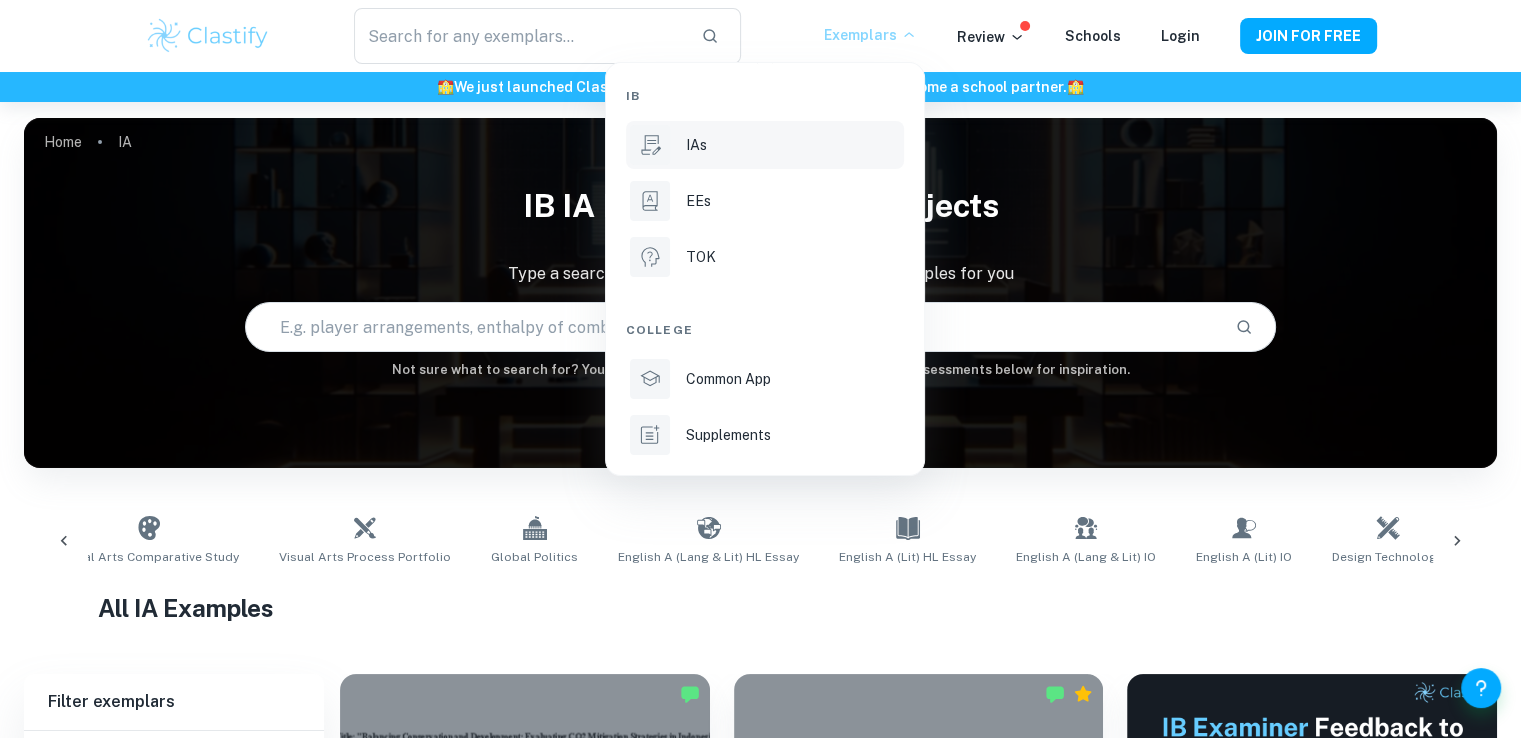 click on "IAs" at bounding box center [696, 145] 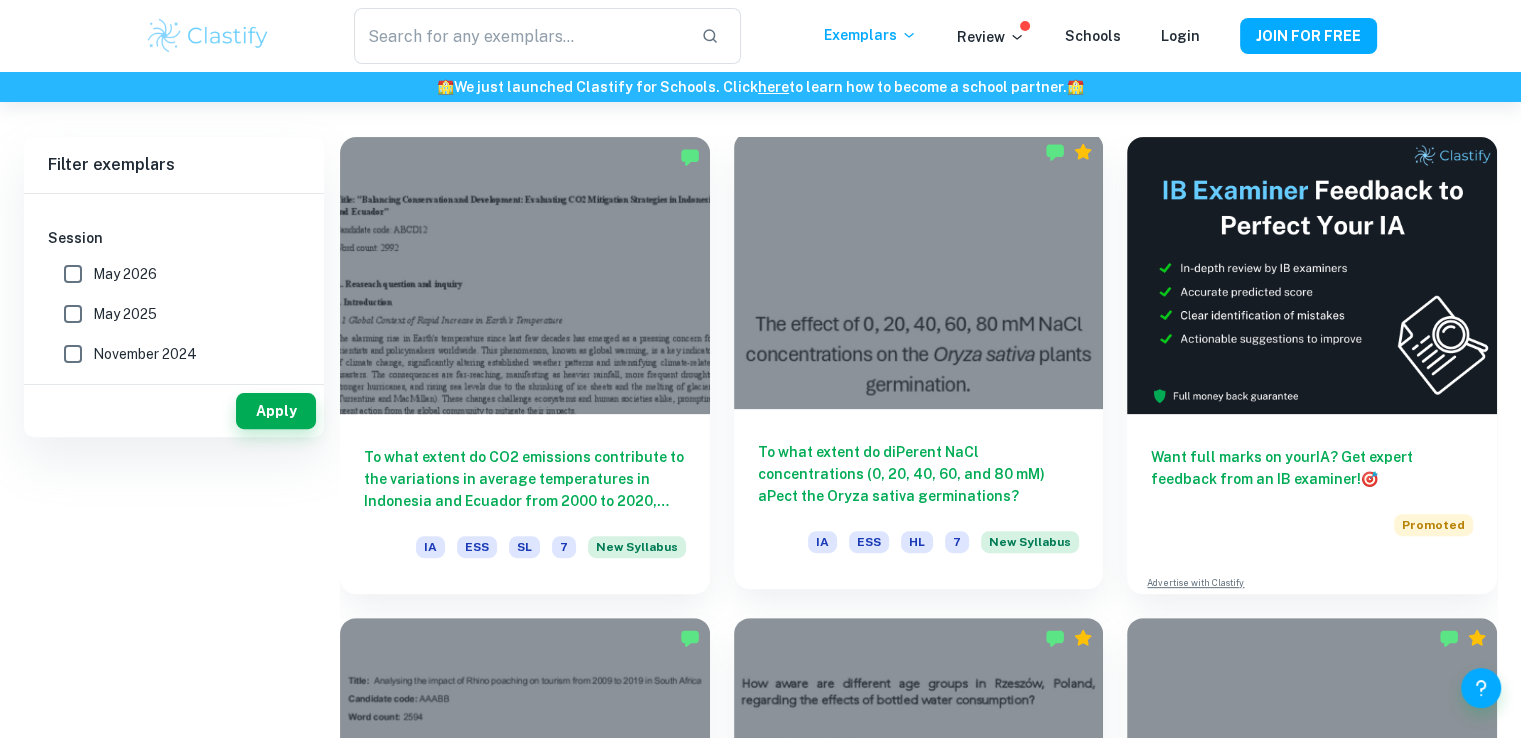 scroll, scrollTop: 0, scrollLeft: 0, axis: both 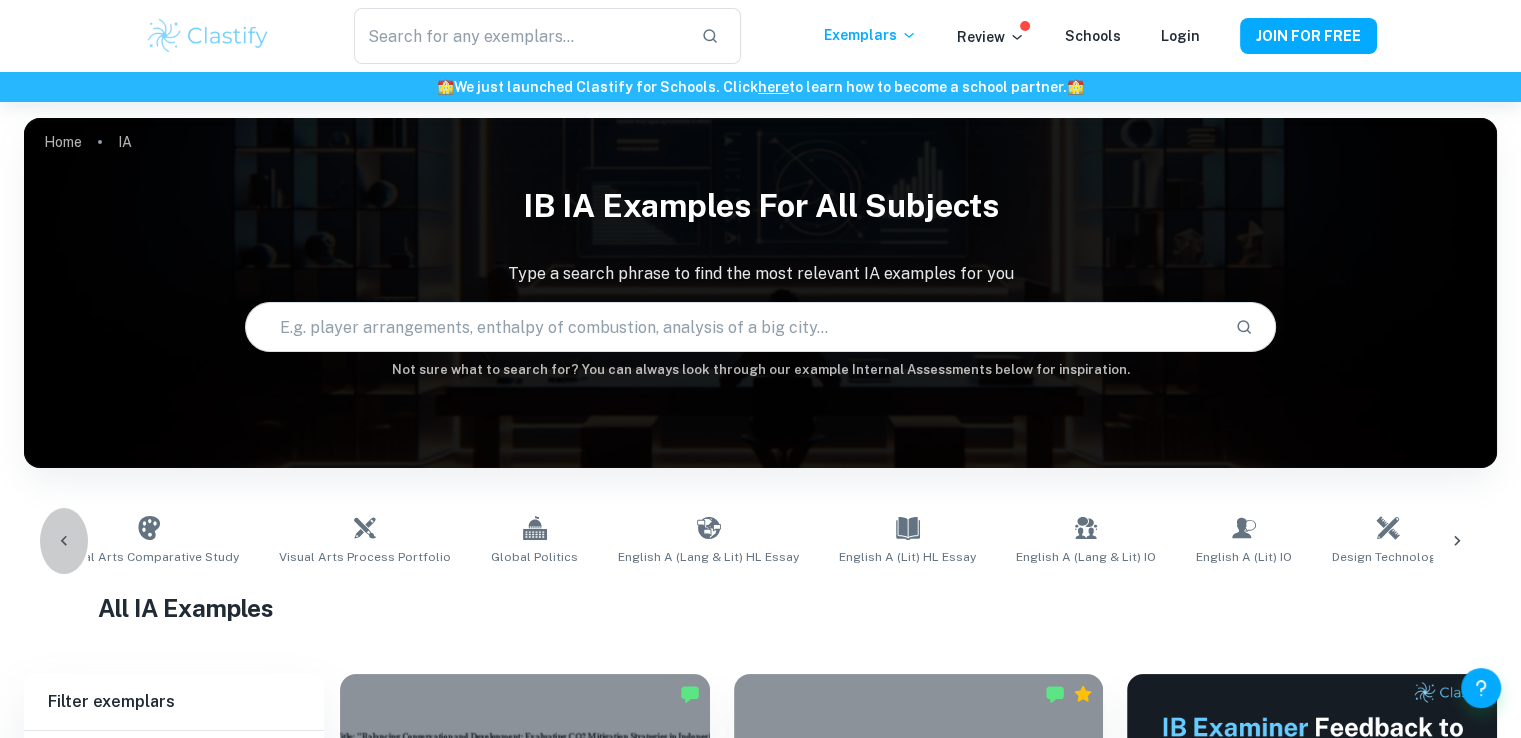 click 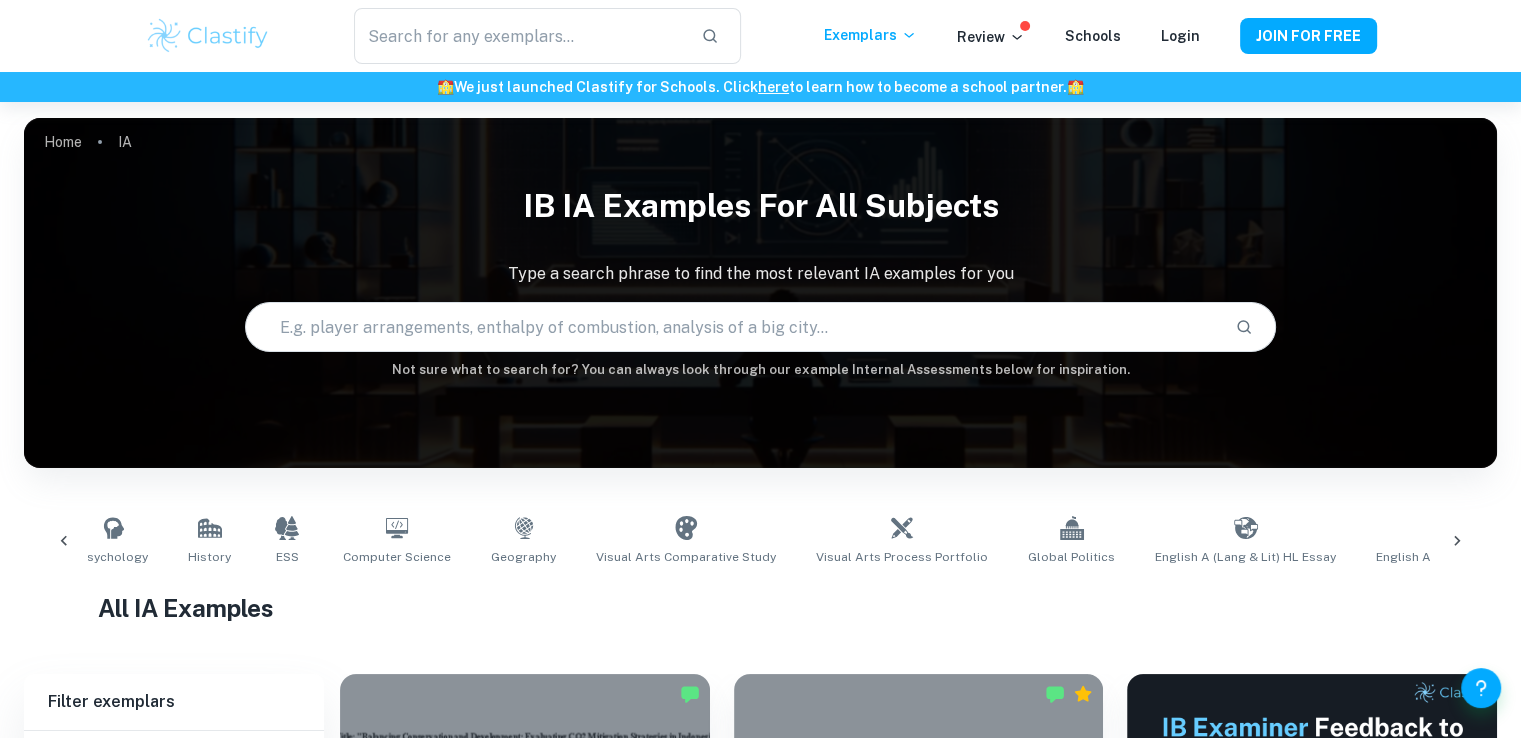 scroll, scrollTop: 0, scrollLeft: 0, axis: both 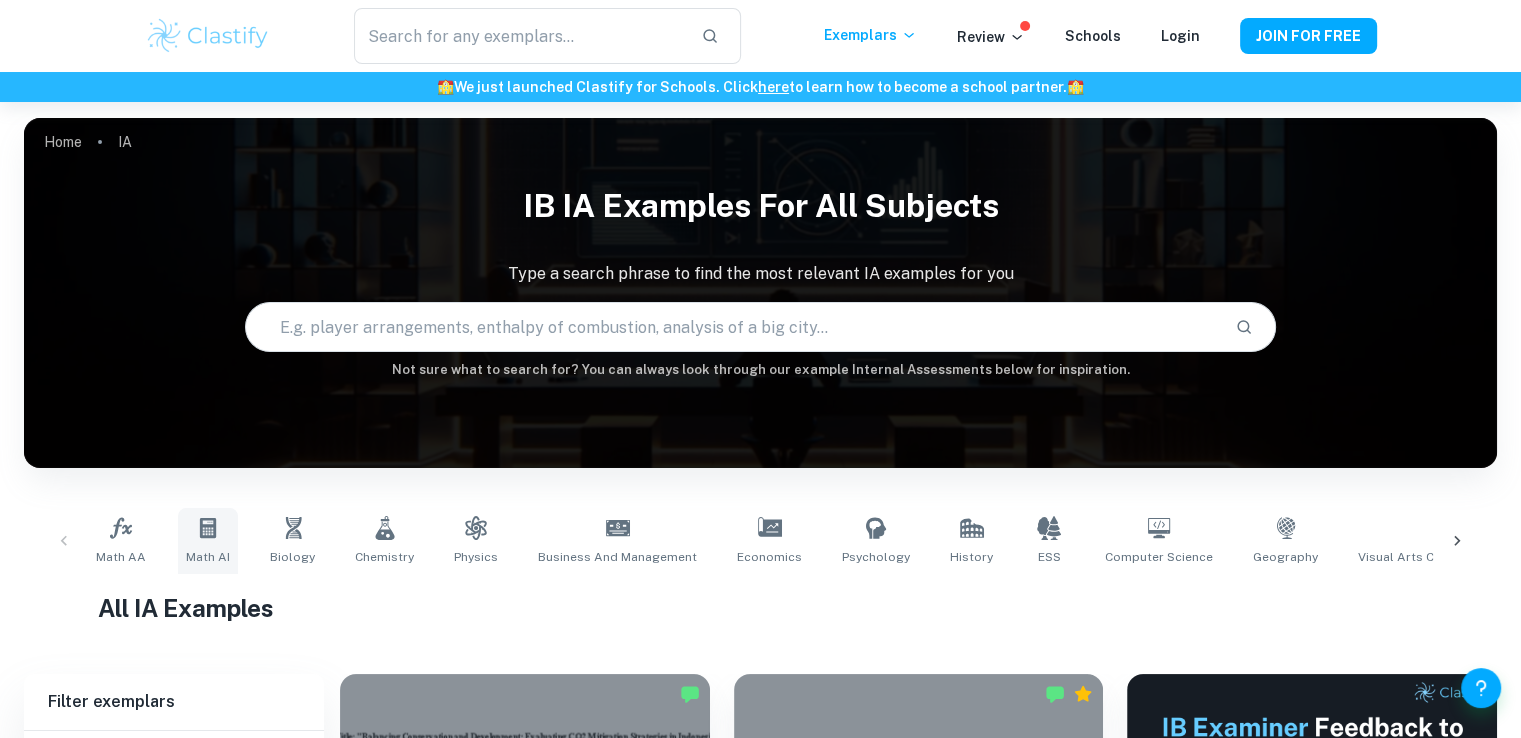 click on "Math AI" at bounding box center [208, 541] 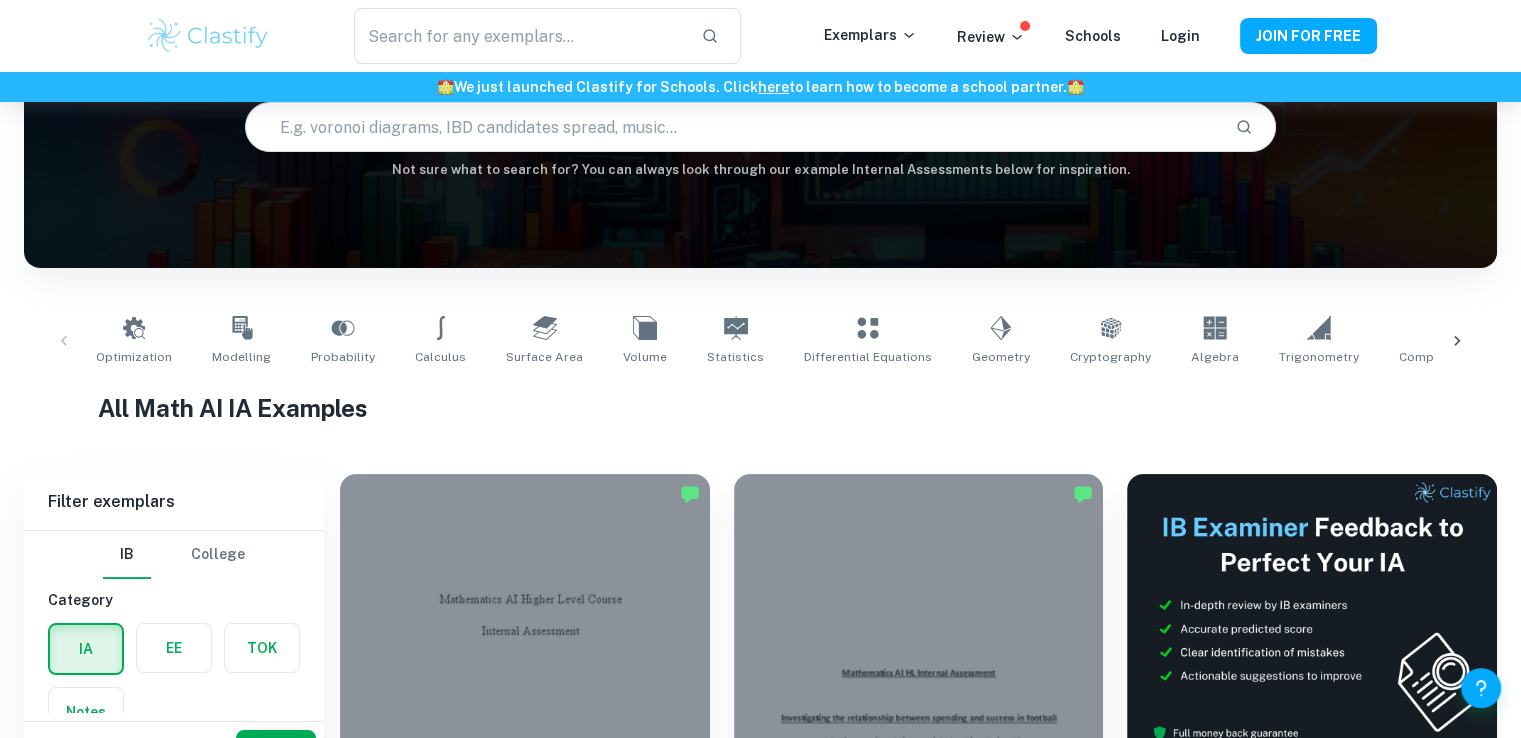 scroll, scrollTop: 0, scrollLeft: 0, axis: both 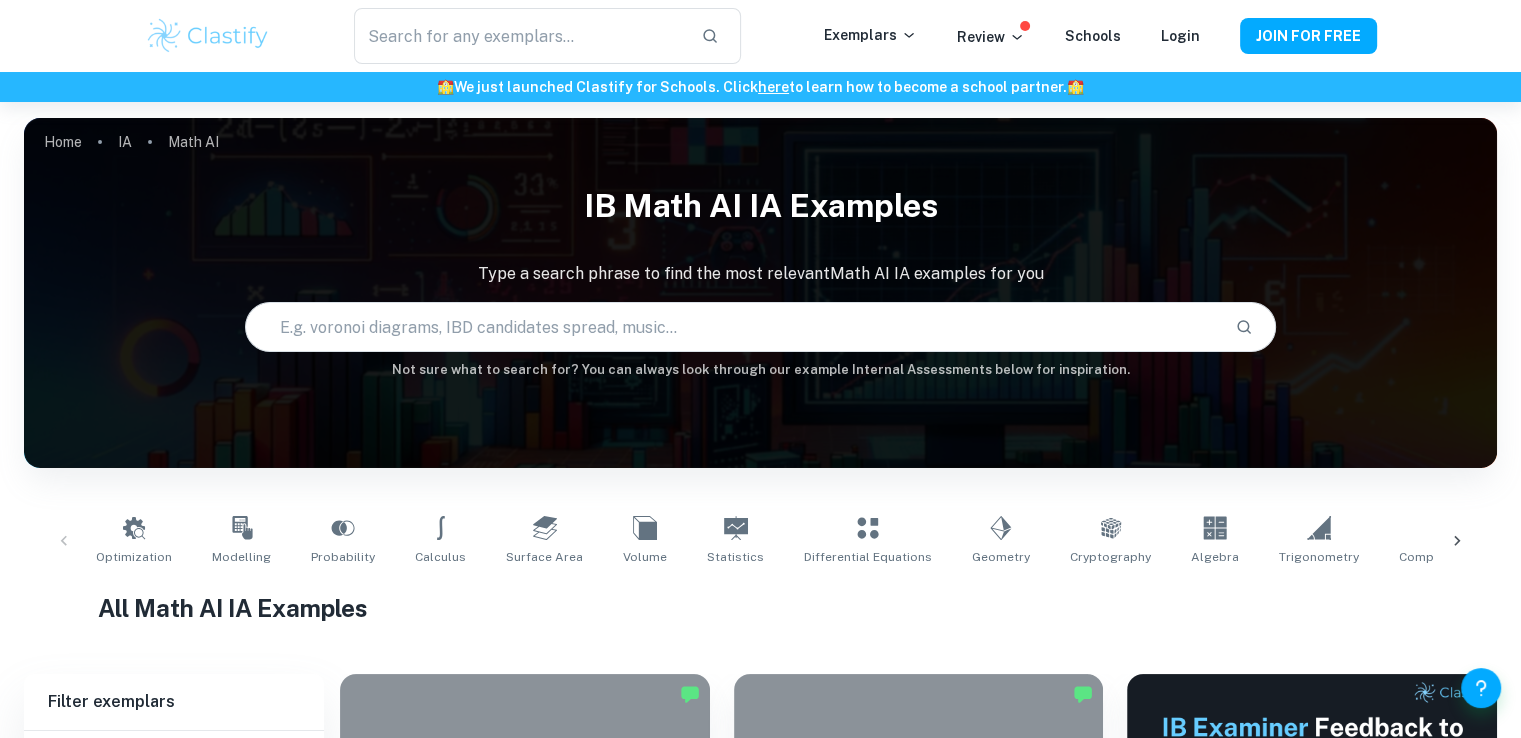 click on "Optimization Modelling Probability Calculus Surface Area Volume Statistics Differential Equations Geometry Cryptography Algebra Trigonometry Complex Numbers Kinematics Functions Correlation" at bounding box center [760, 541] 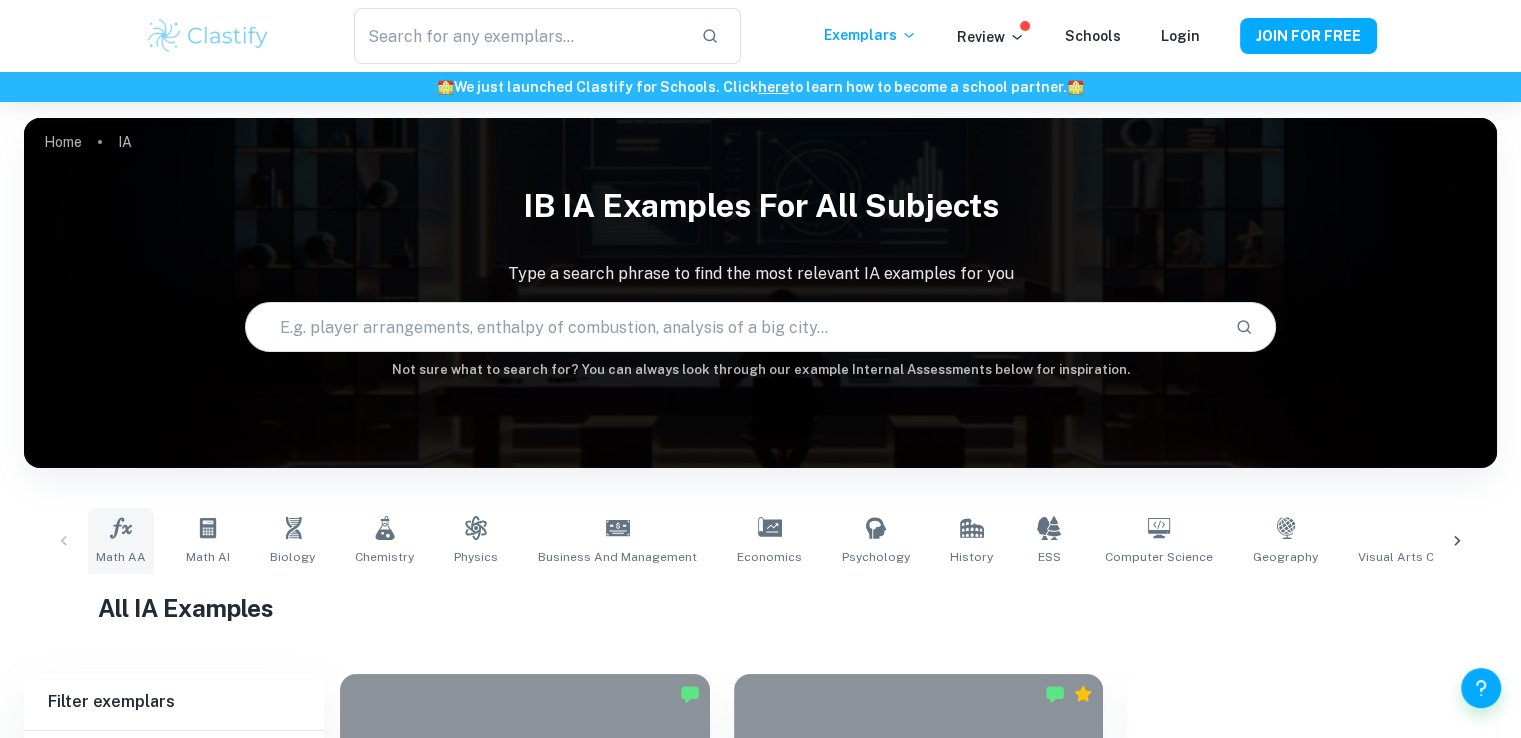 click 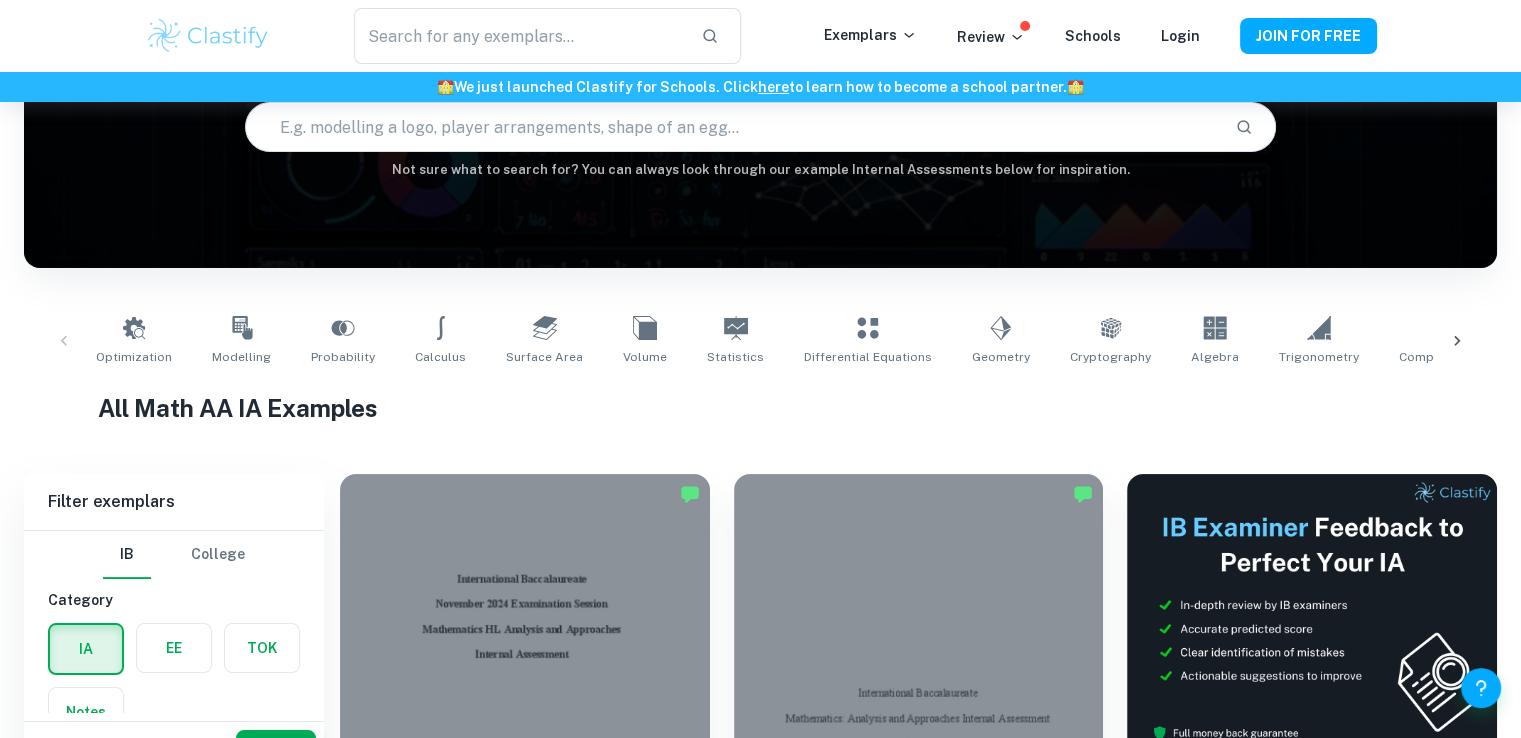 scroll, scrollTop: 0, scrollLeft: 0, axis: both 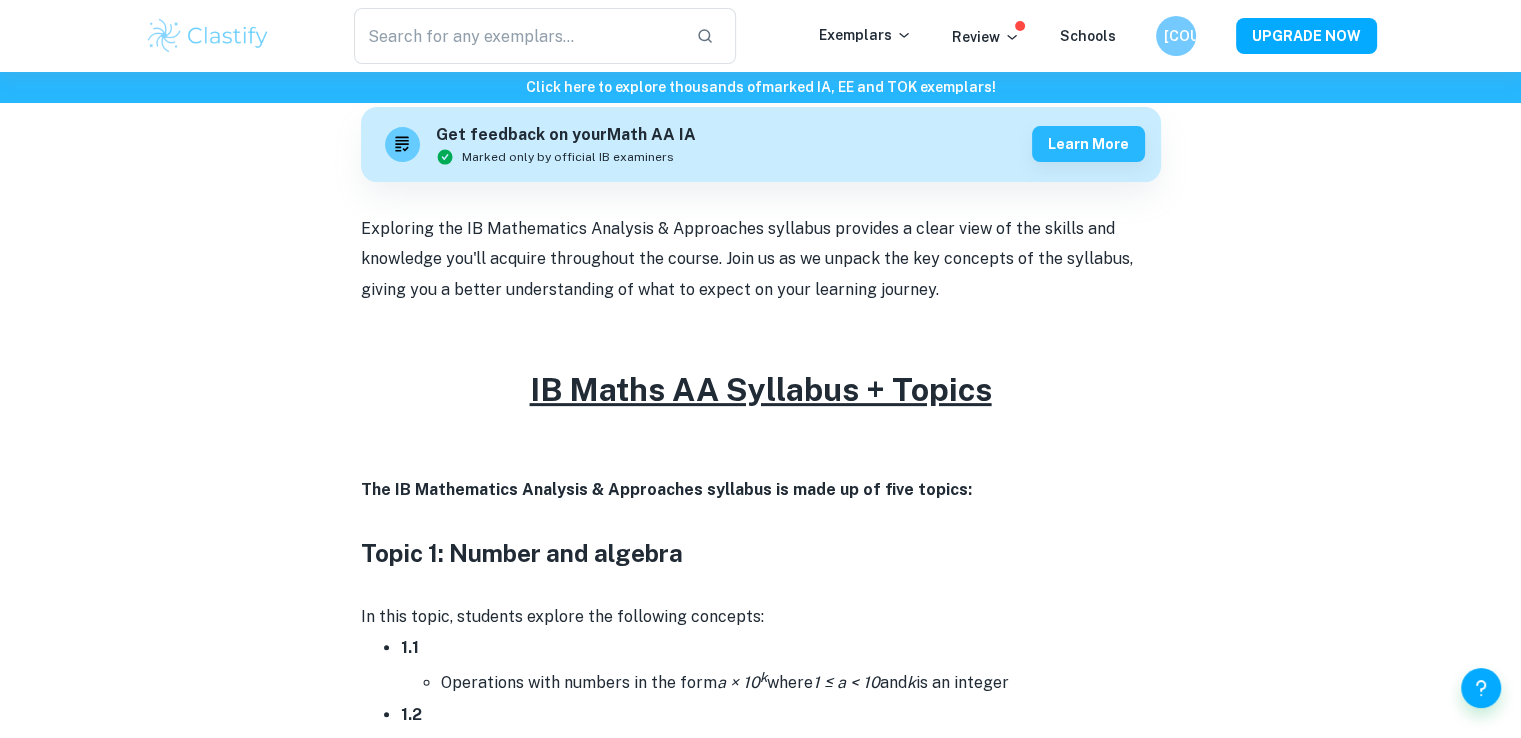 click on "IB Maths AA Syllabus + Topics" at bounding box center [761, 389] 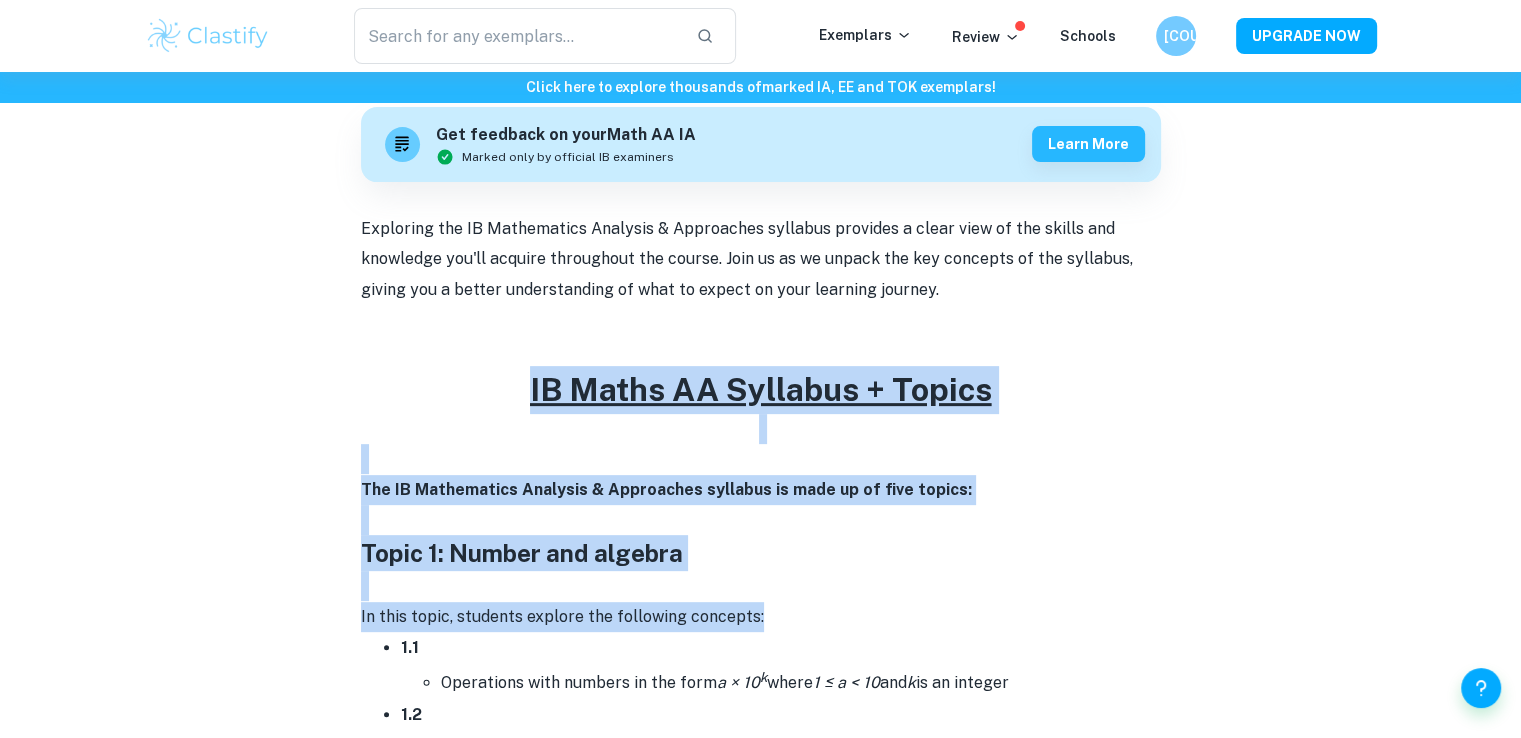 drag, startPoint x: 529, startPoint y: 380, endPoint x: 1053, endPoint y: 443, distance: 527.7736 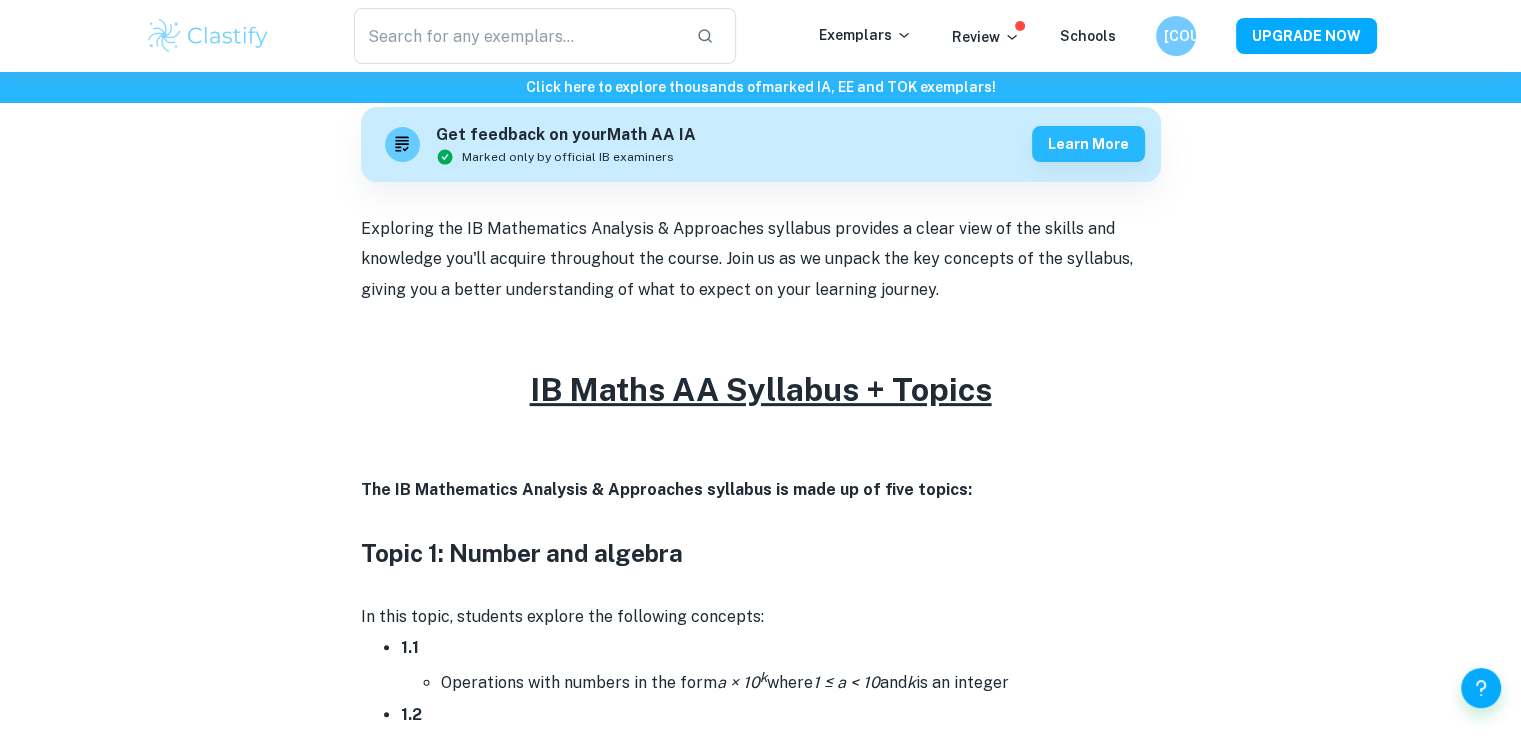 click on "IB Maths AA Syllabus + Topics By  Wojtek • October 4, 2024 Get feedback on your  Math AA IA Marked only by official IB examiners Learn more Exploring the IB Mathematics Analysis & Approaches syllabus provides a clear view of the skills and knowledge you'll acquire throughout the course. Join us as we unpack the key concepts of the syllabus, giving you a better understanding of what to expect on your learning journey.      IB Maths AA Syllabus + Topics     The IB Mathematics Analysis & Approaches syllabus is made up of five topics:   Topic 1: Number and algebra   In this topic, students explore the following concepts: 1.1 Operations with numbers in the form  a × 10 k  where  1 ≤ a < 10  and  k  is an integer 1.2 Arithmetic sequences and series Use of the formulae for the  n th  term and the sum of the first  n  terms of the sequence Use of sigma notation for sums of arithmetic sequences  Applications of the skills above 1.3   Geometric sequences and series Use of the formulae for the  n th n 1.4" at bounding box center [761, 6122] 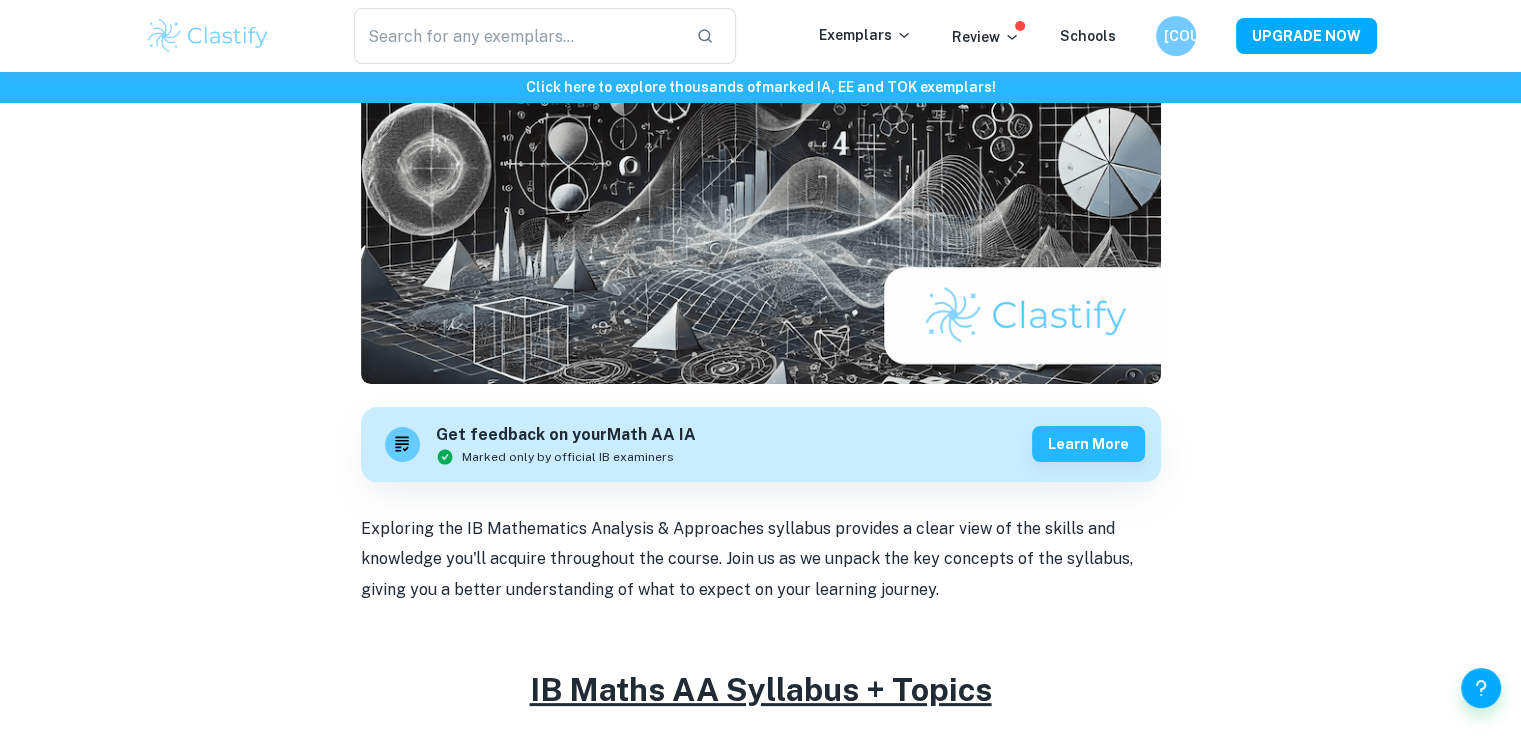 scroll, scrollTop: 0, scrollLeft: 0, axis: both 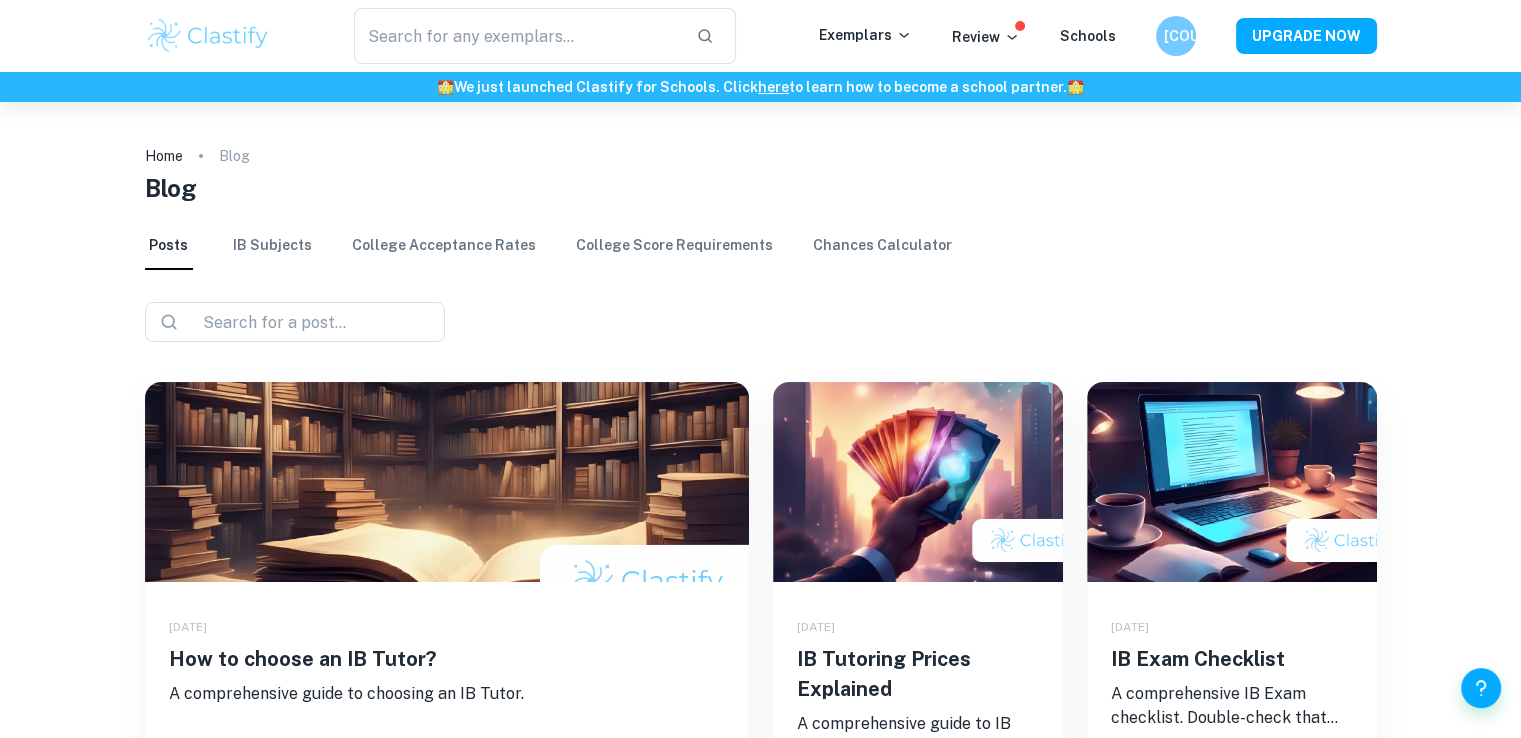 click on "IB Subjects" at bounding box center (272, 246) 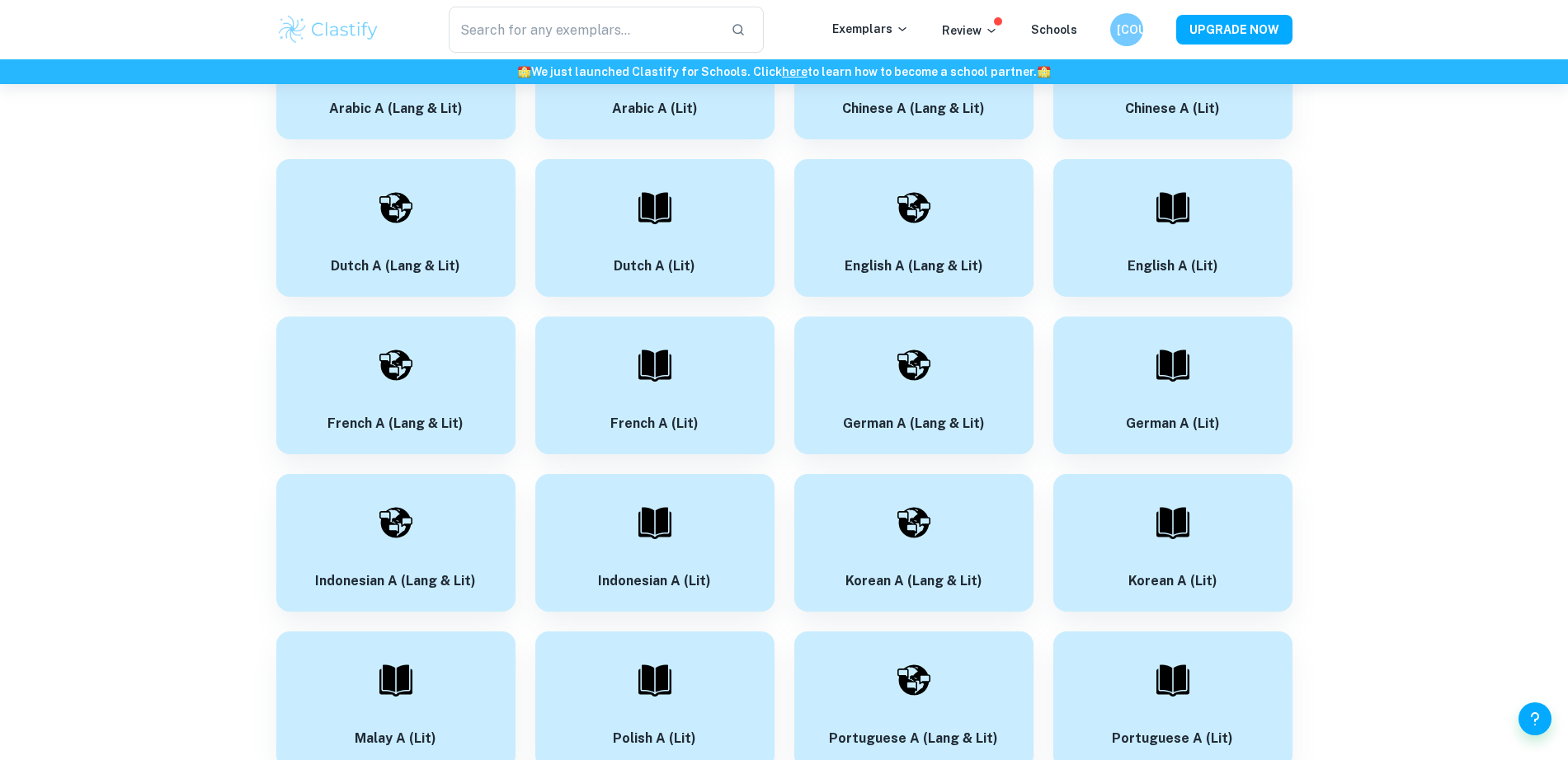 scroll, scrollTop: 206, scrollLeft: 0, axis: vertical 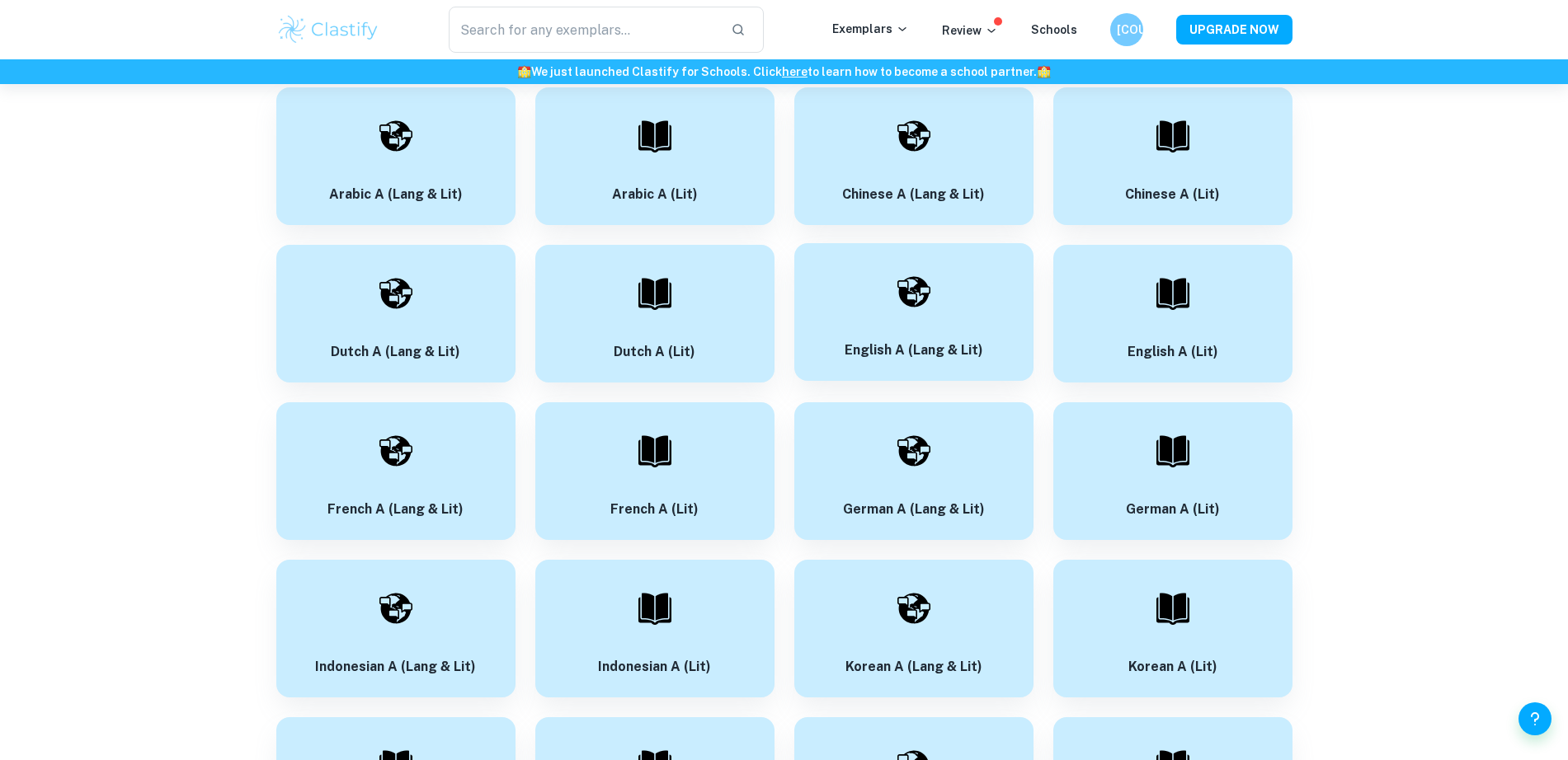 click on "English A (Lang & Lit)" at bounding box center [914, 312] 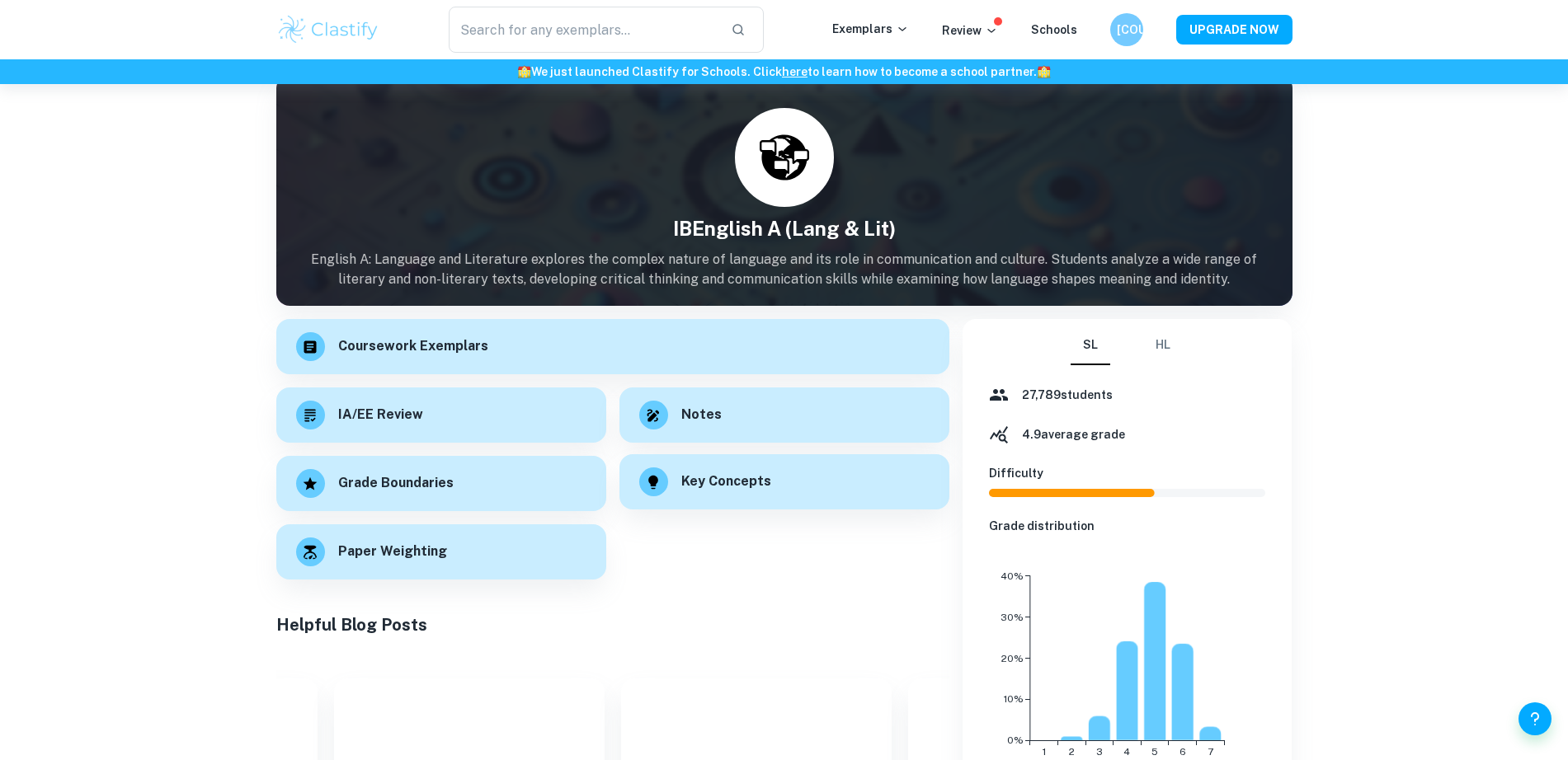 scroll, scrollTop: 0, scrollLeft: 0, axis: both 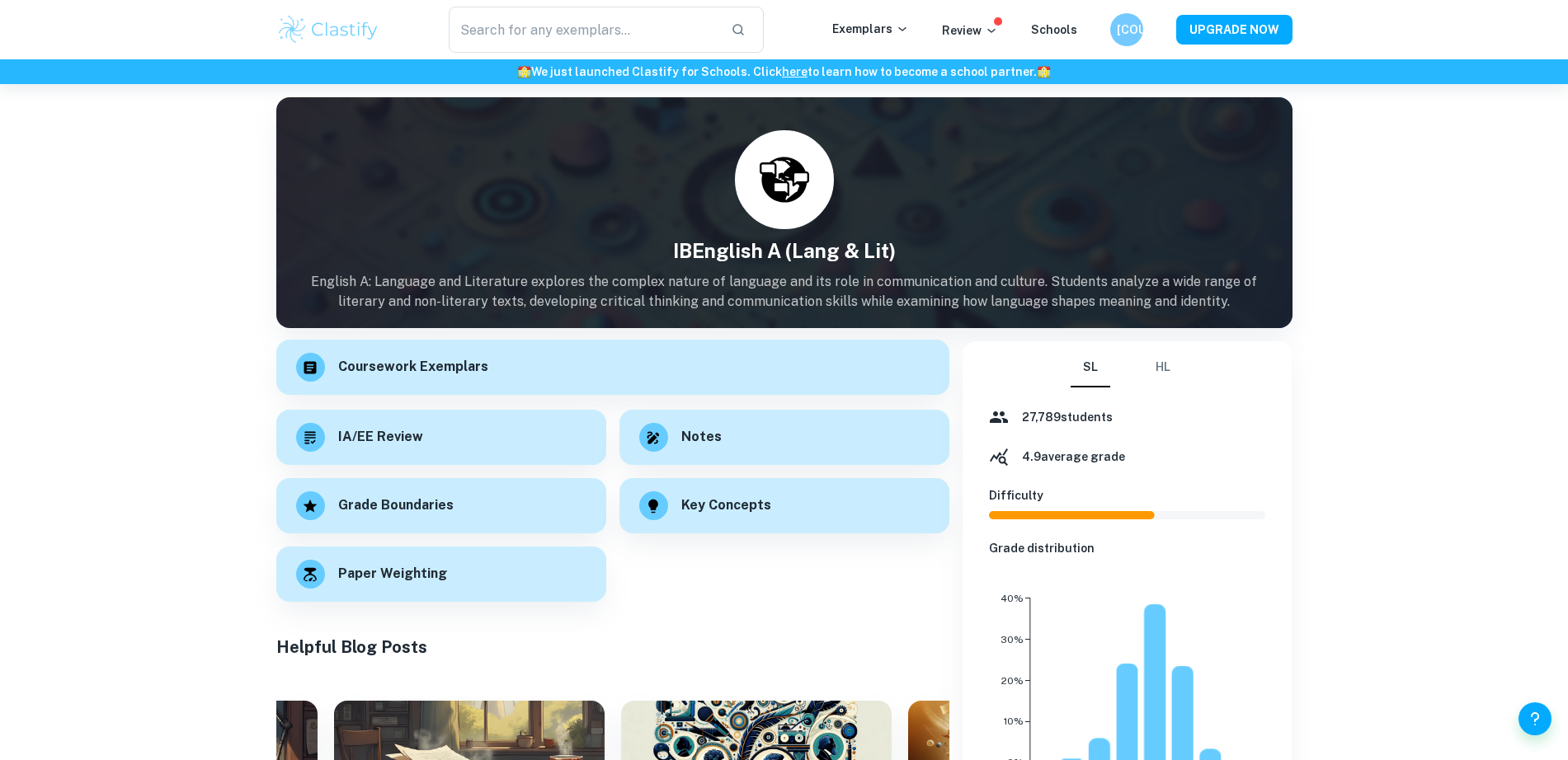 click on "Coursework Exemplars" at bounding box center [413, 367] 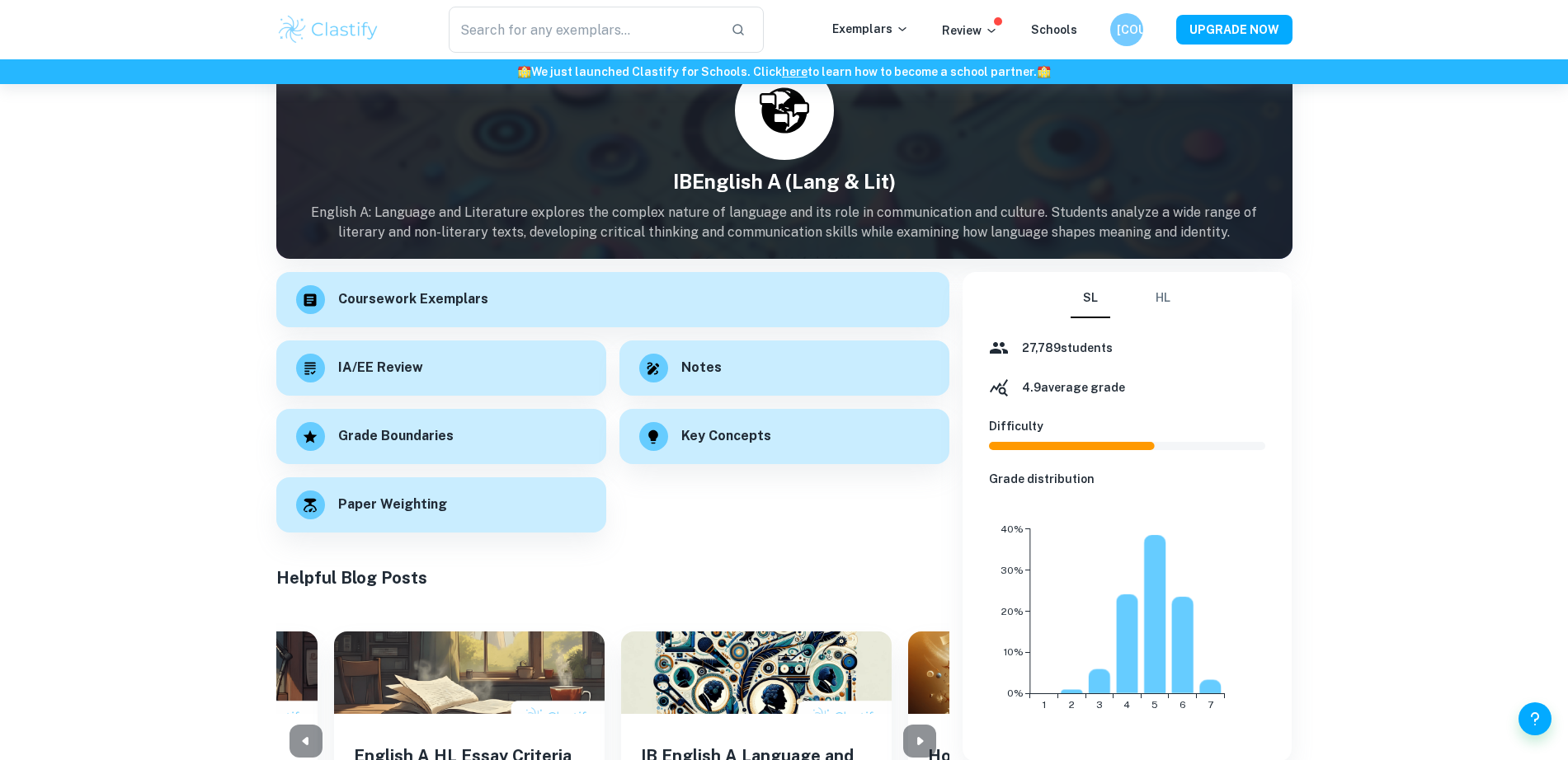 scroll, scrollTop: 0, scrollLeft: 0, axis: both 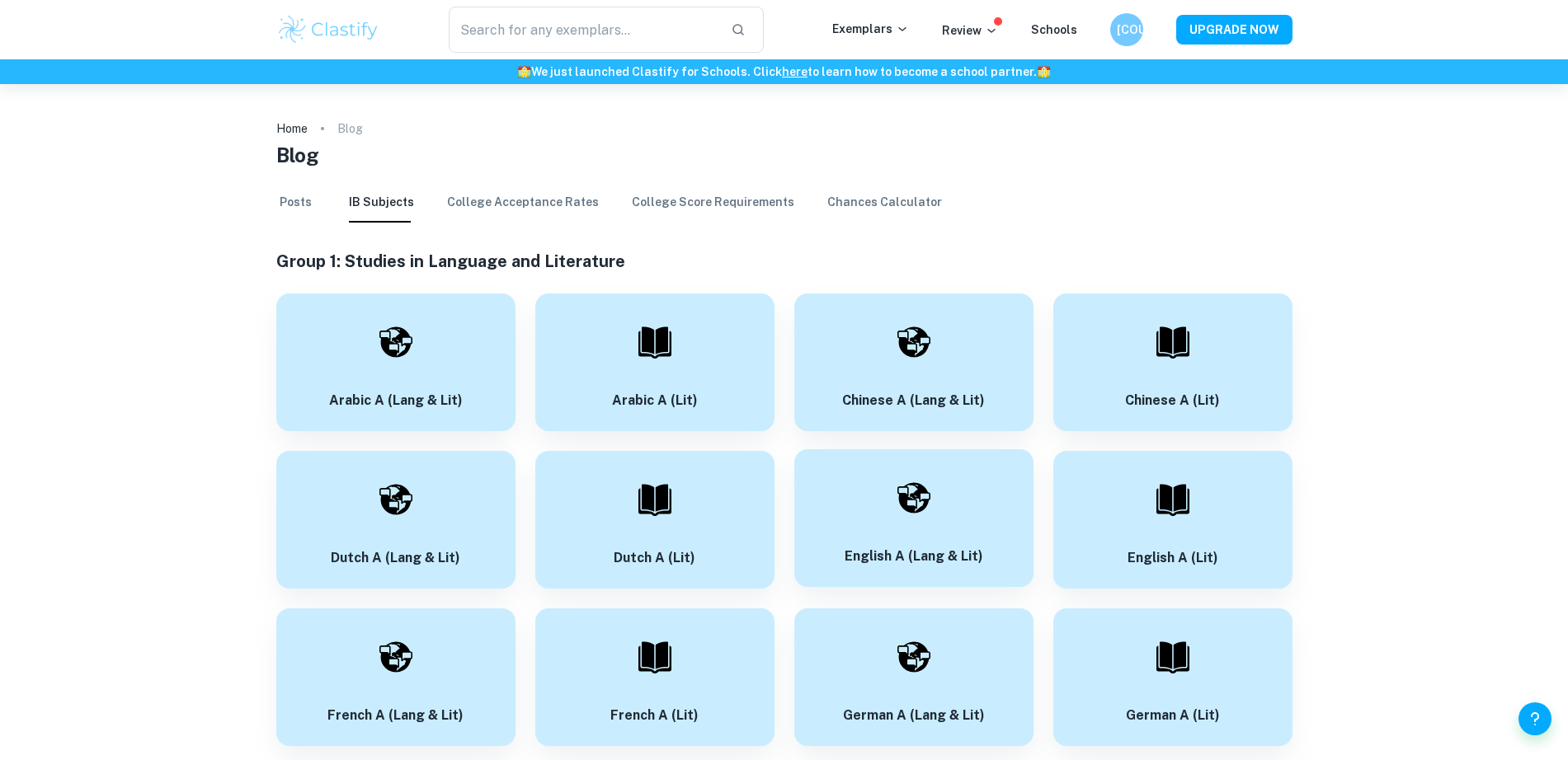 click on "English A (Lang & Lit)" at bounding box center [914, 518] 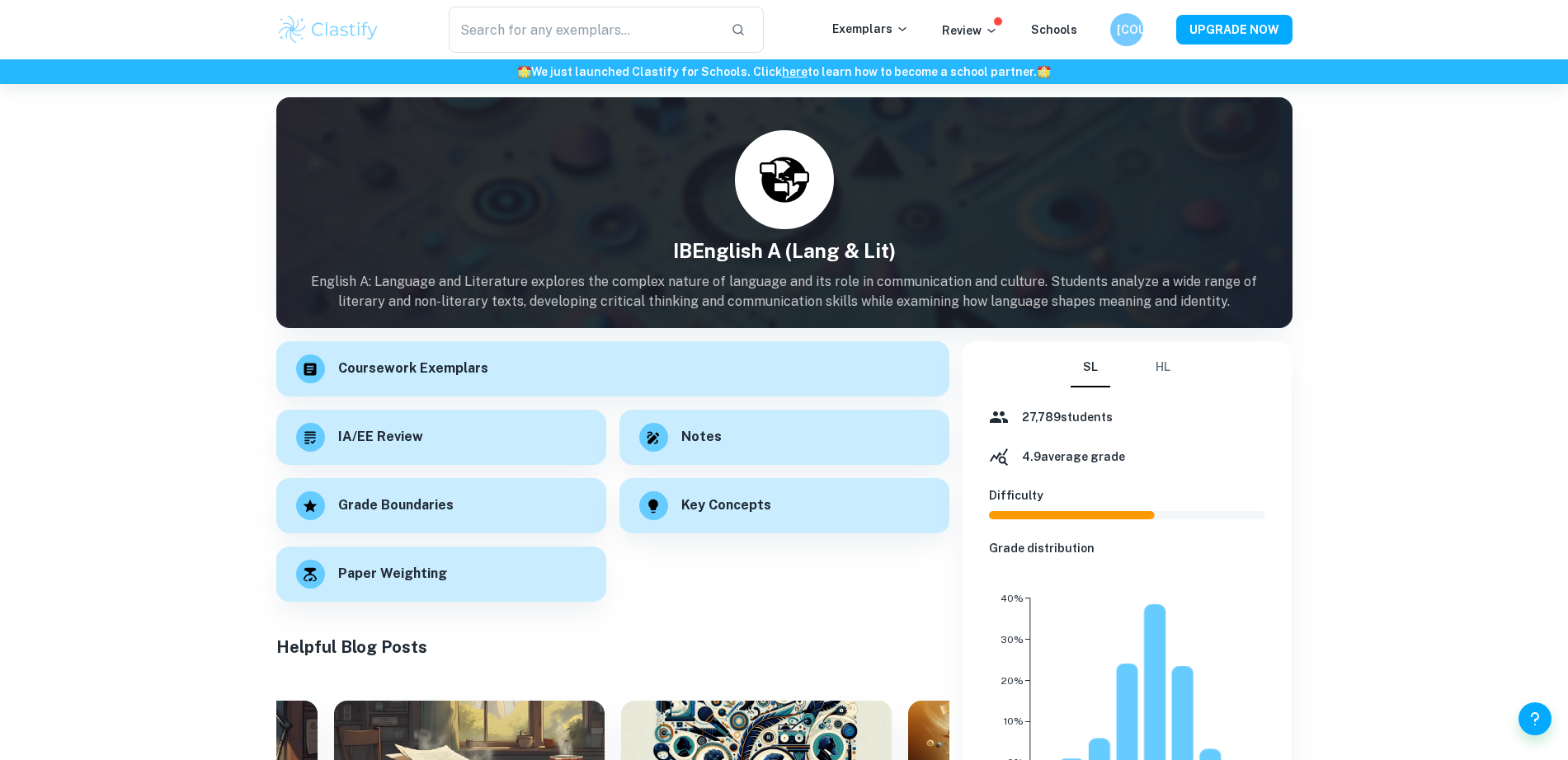 click on "HL" at bounding box center (1163, 368) 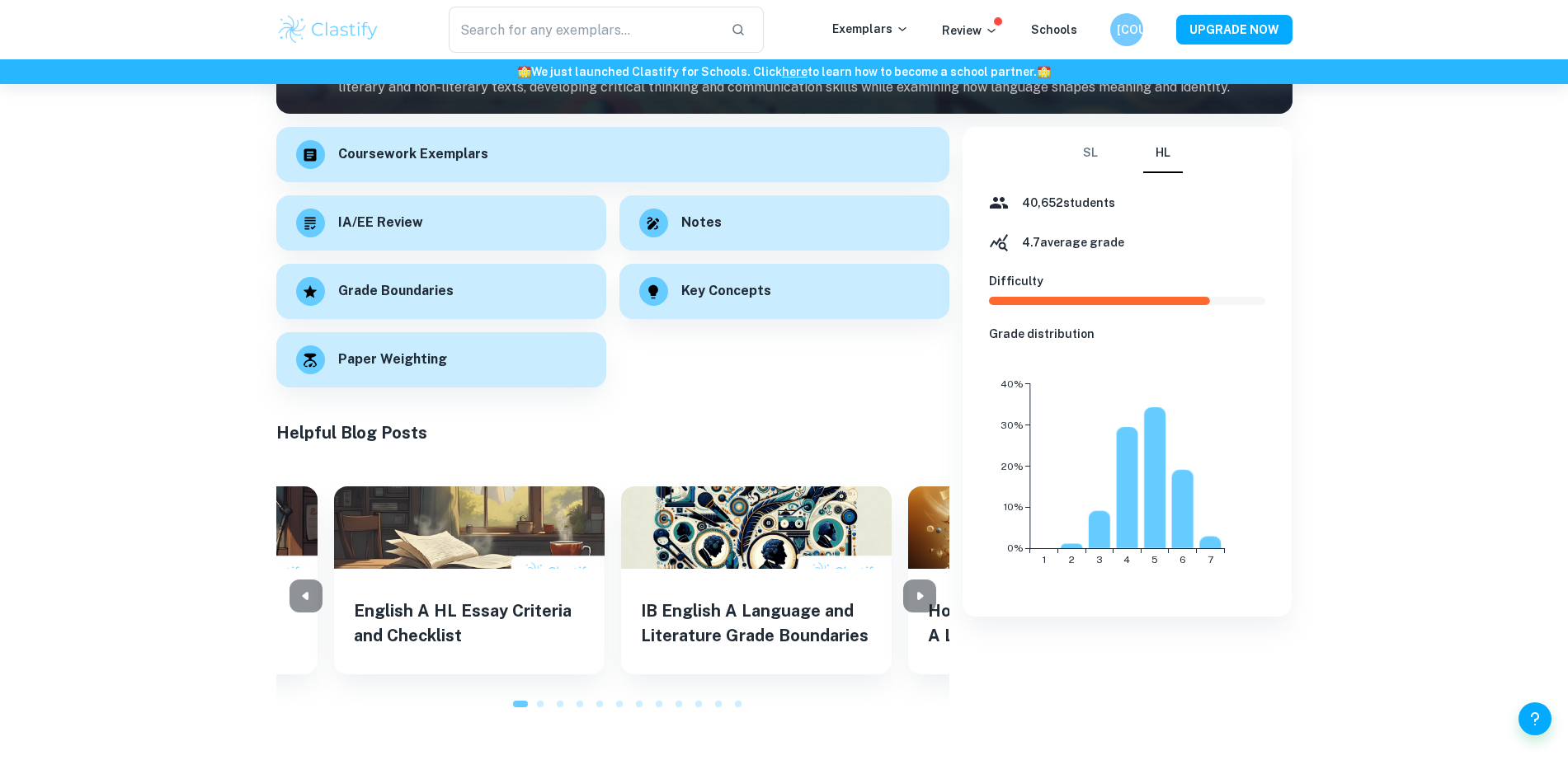 scroll, scrollTop: 206, scrollLeft: 0, axis: vertical 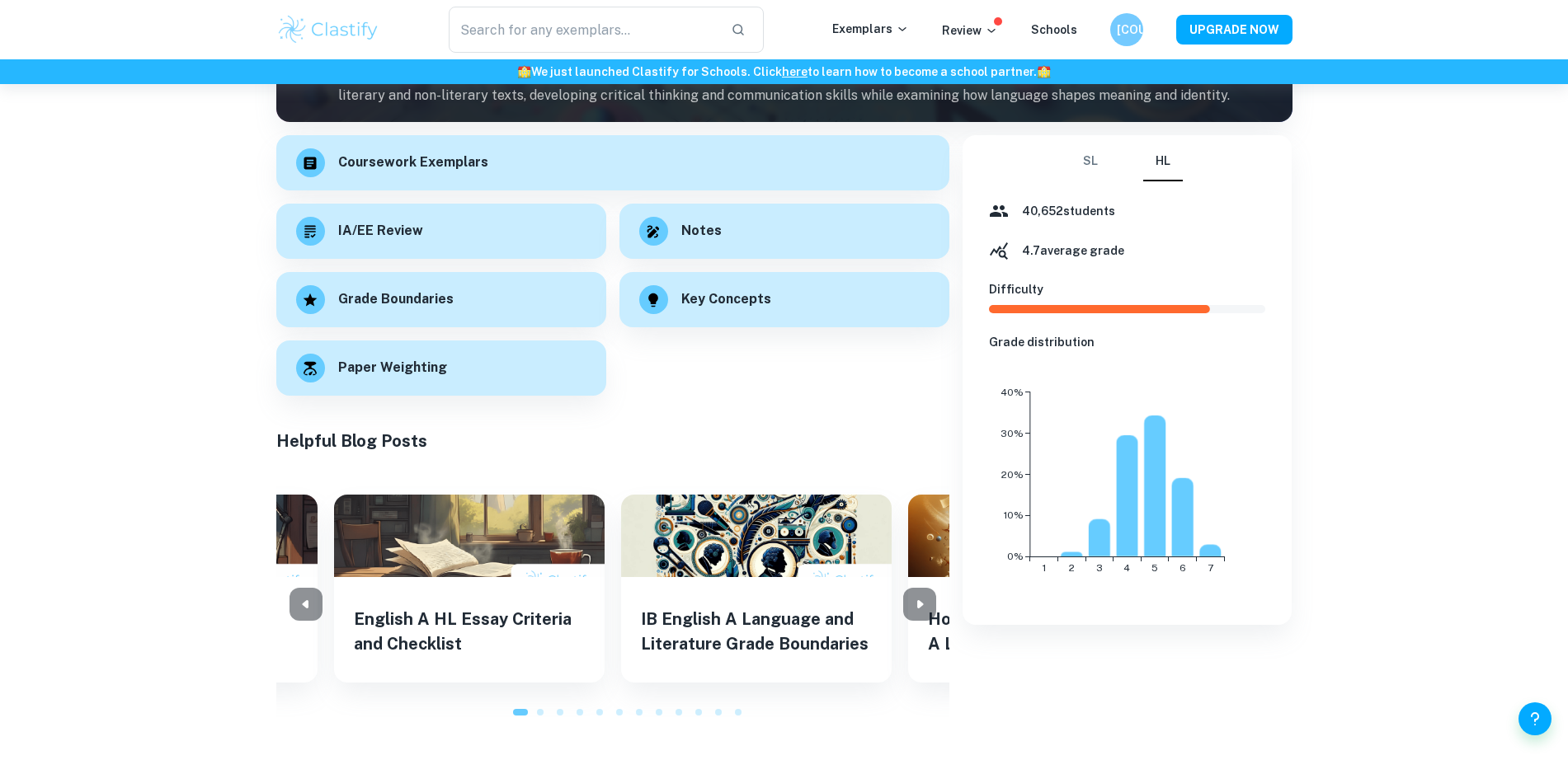 click on "SL" at bounding box center [1090, 162] 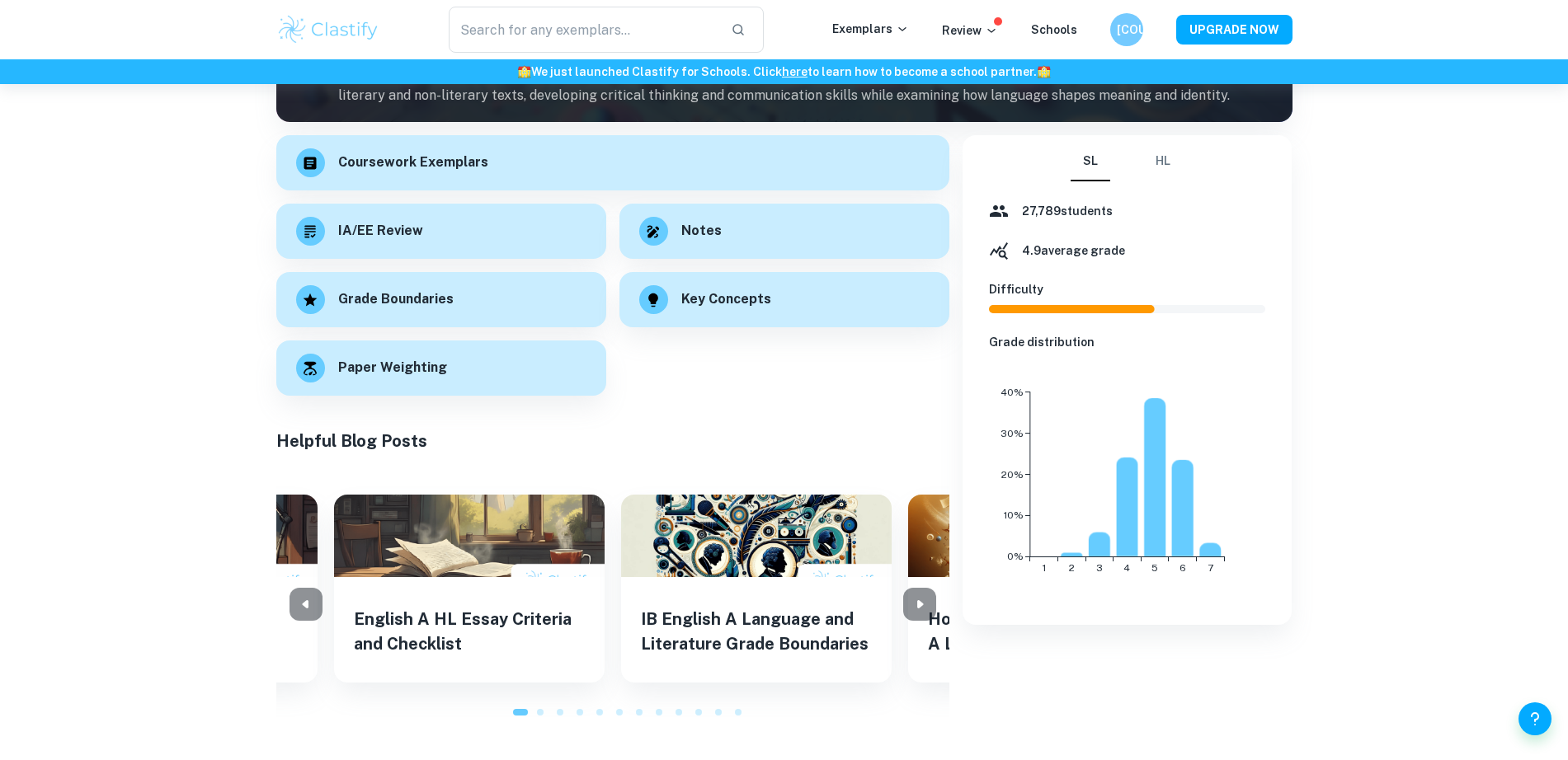 click on "HL" at bounding box center [1163, 162] 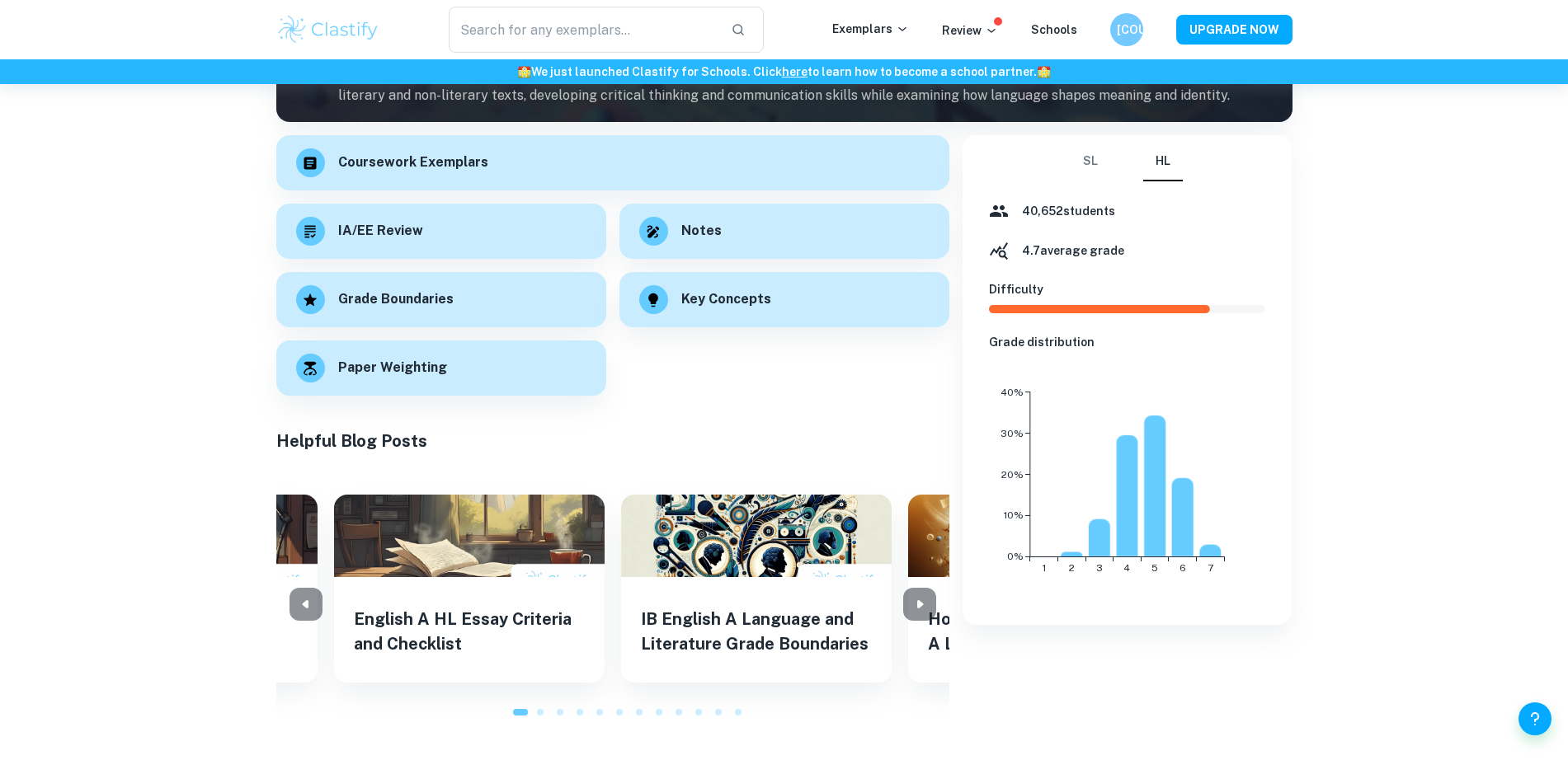 click on "SL" at bounding box center [1090, 162] 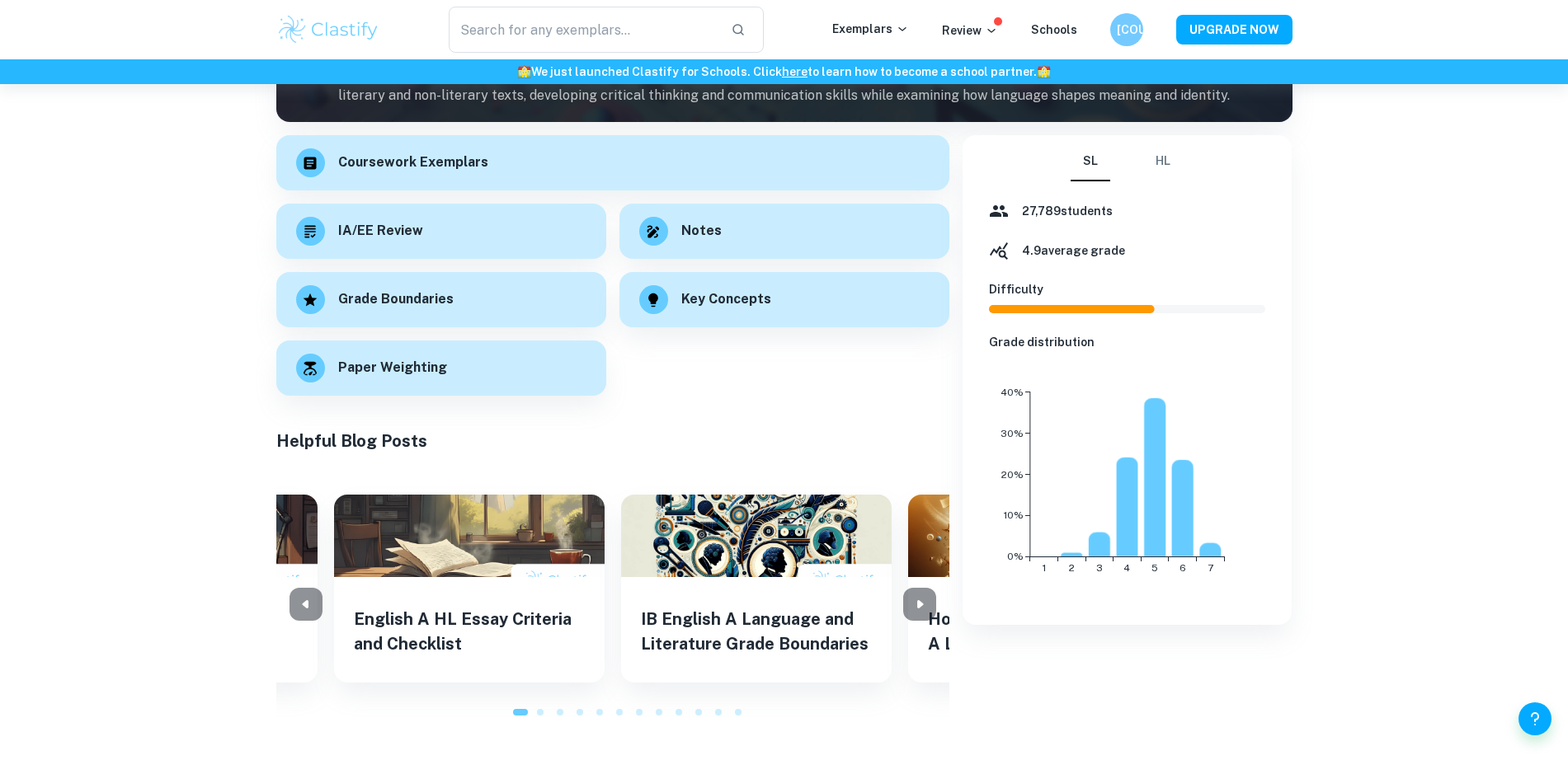 click on "HL" at bounding box center (1163, 162) 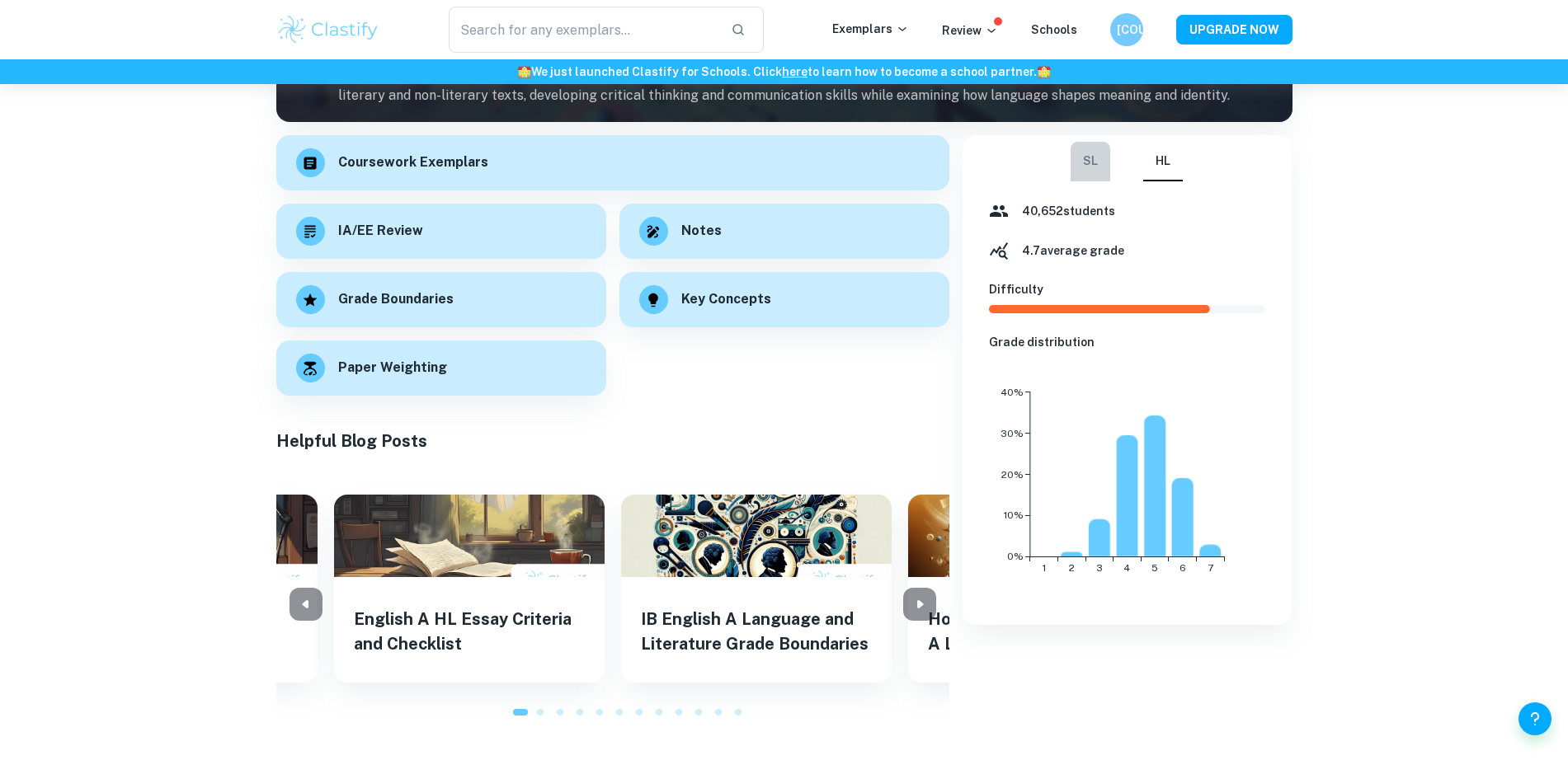 click on "SL" at bounding box center (1090, 162) 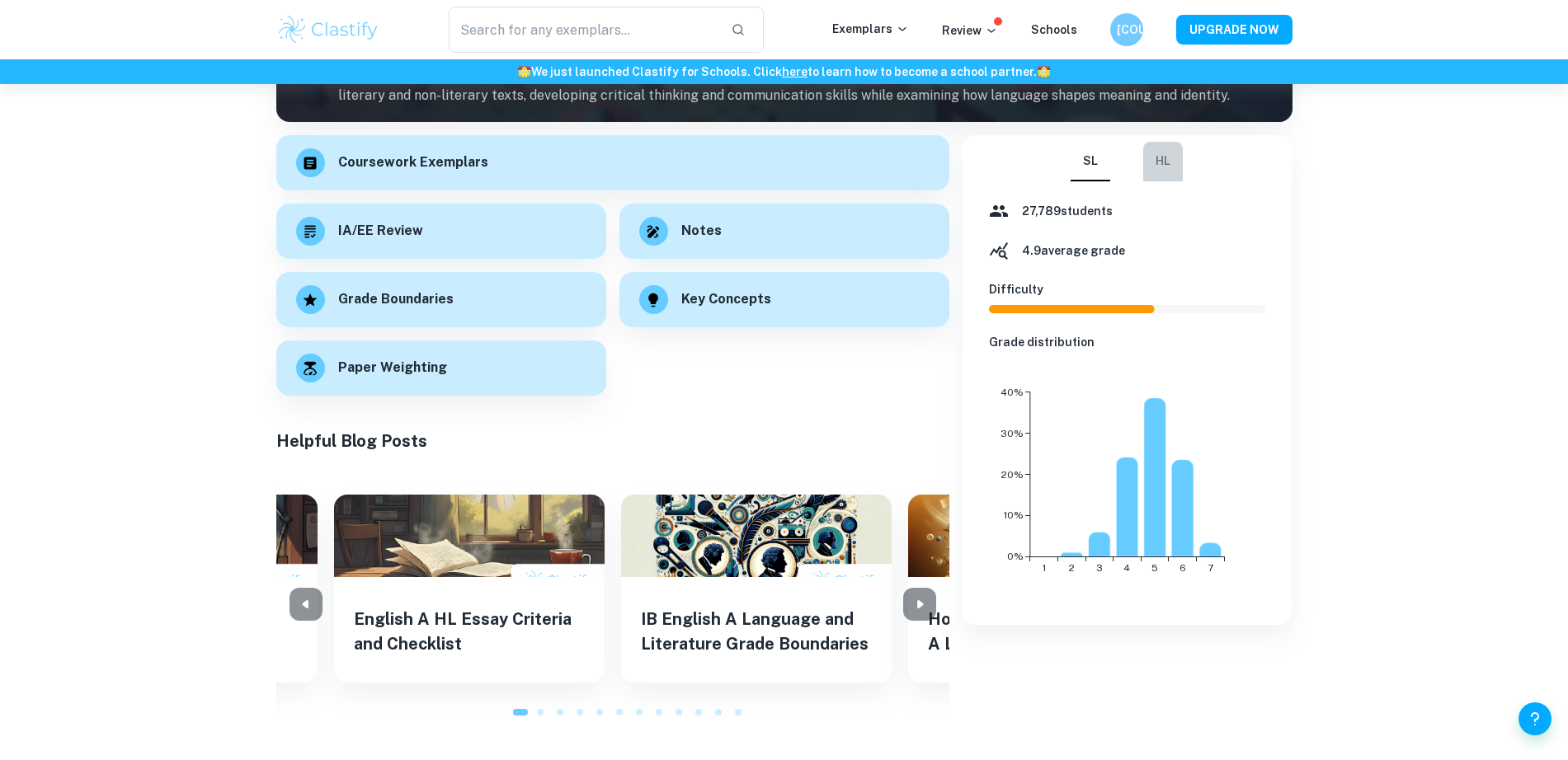 click on "HL" at bounding box center (1163, 162) 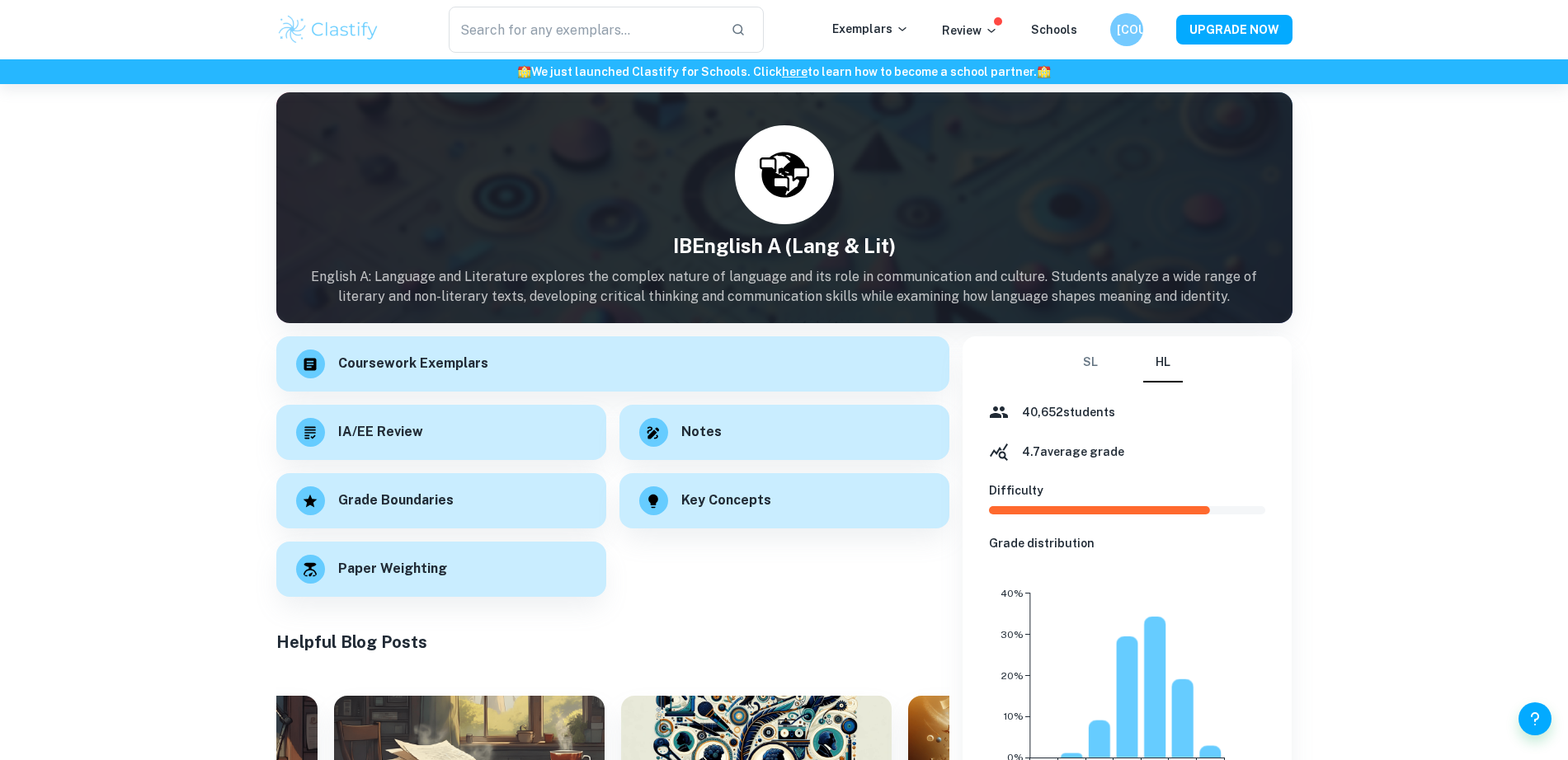 scroll, scrollTop: 0, scrollLeft: 0, axis: both 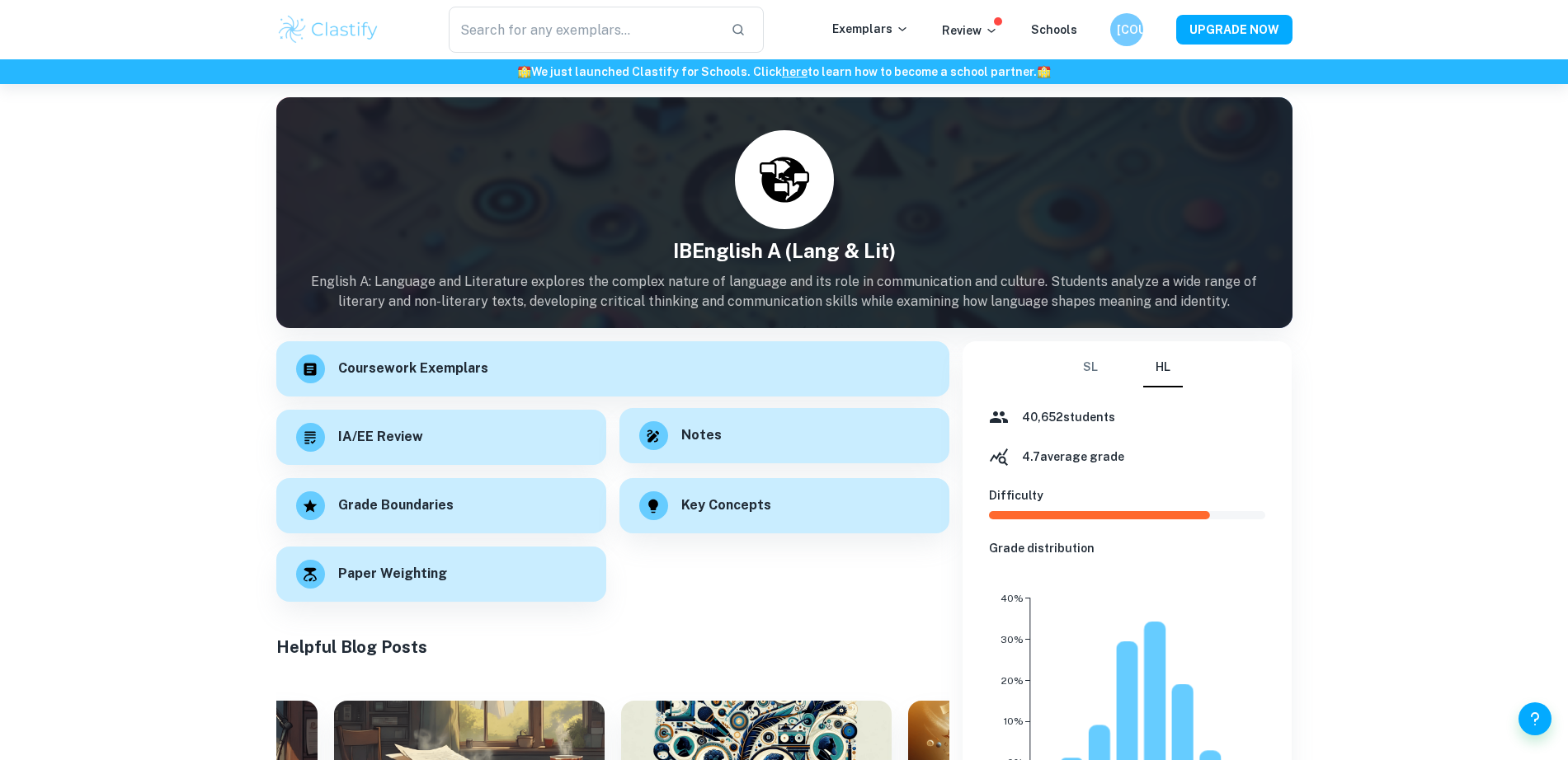 click on "Notes" at bounding box center (701, 435) 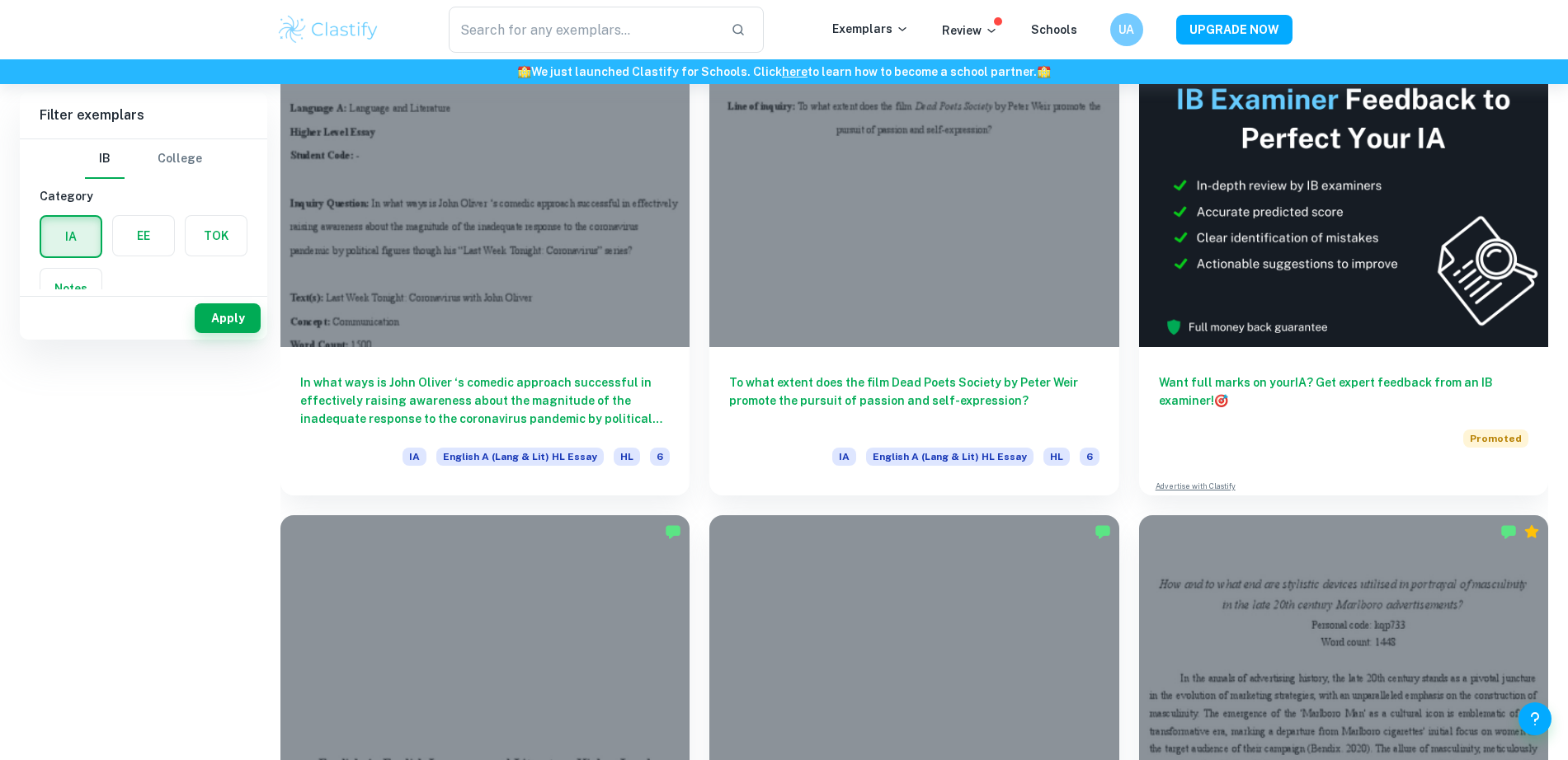 scroll, scrollTop: 0, scrollLeft: 0, axis: both 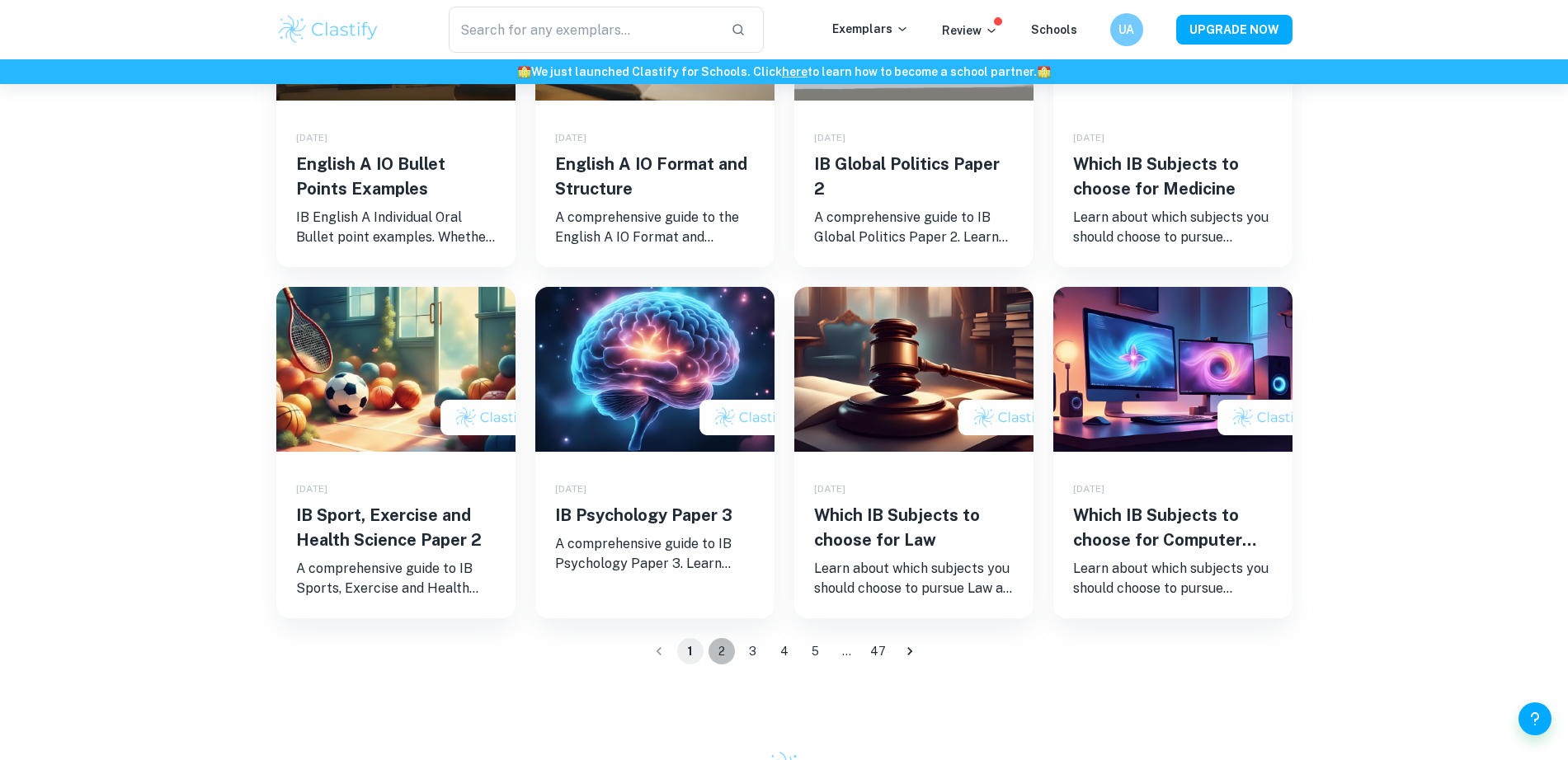 click on "2" at bounding box center (722, 651) 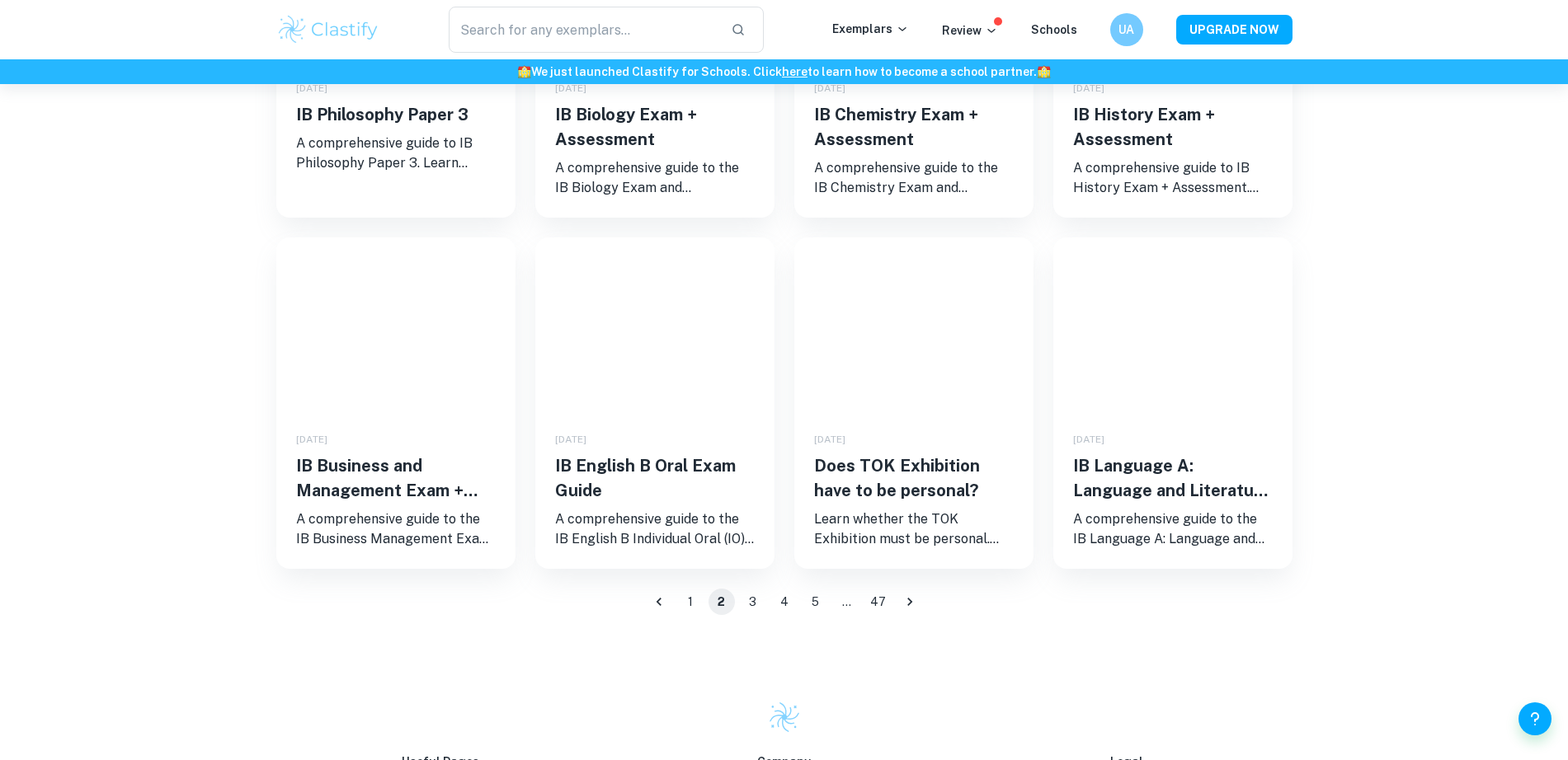 scroll, scrollTop: 1133, scrollLeft: 0, axis: vertical 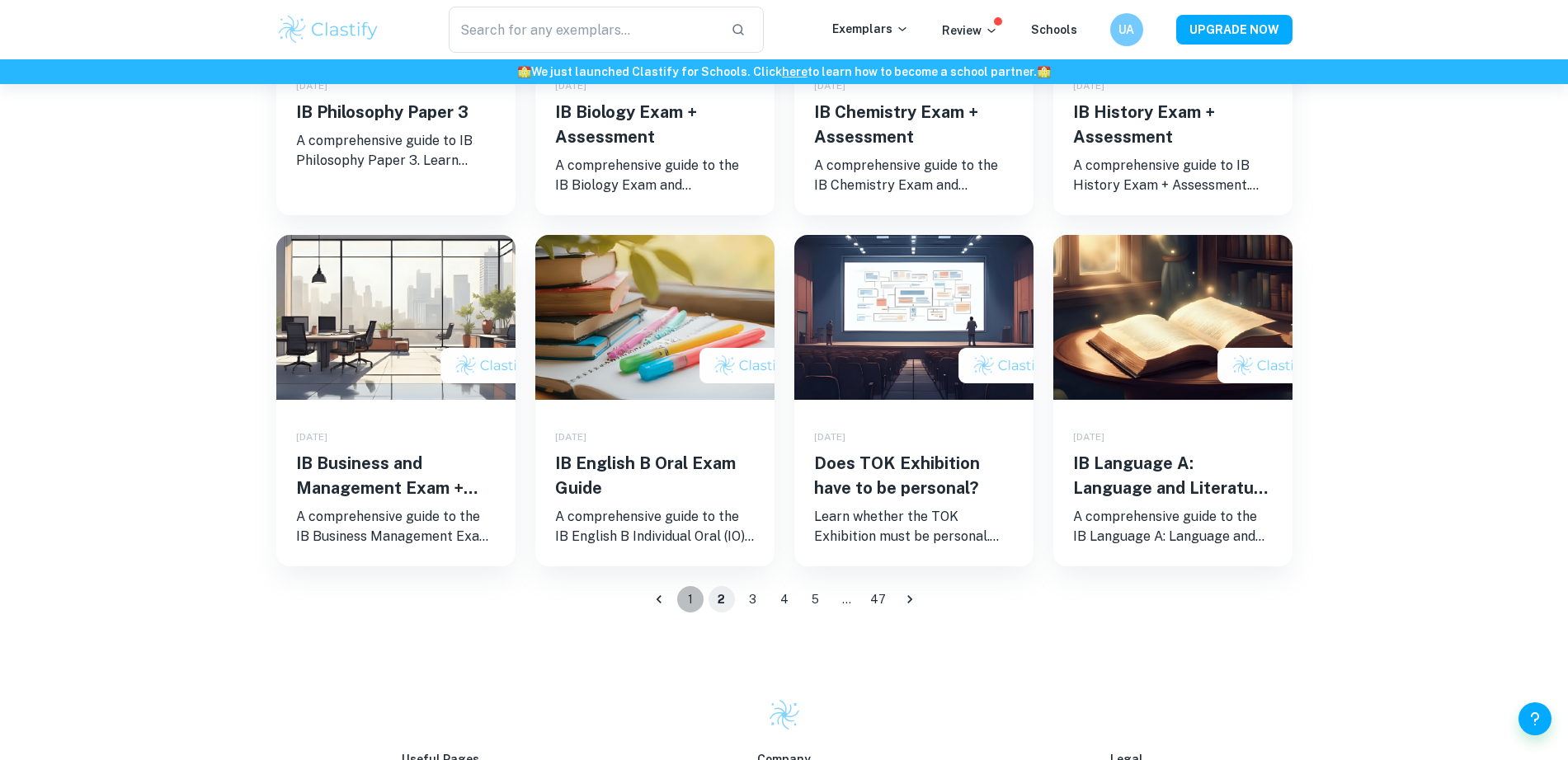 drag, startPoint x: 693, startPoint y: 597, endPoint x: 802, endPoint y: 561, distance: 114.79111 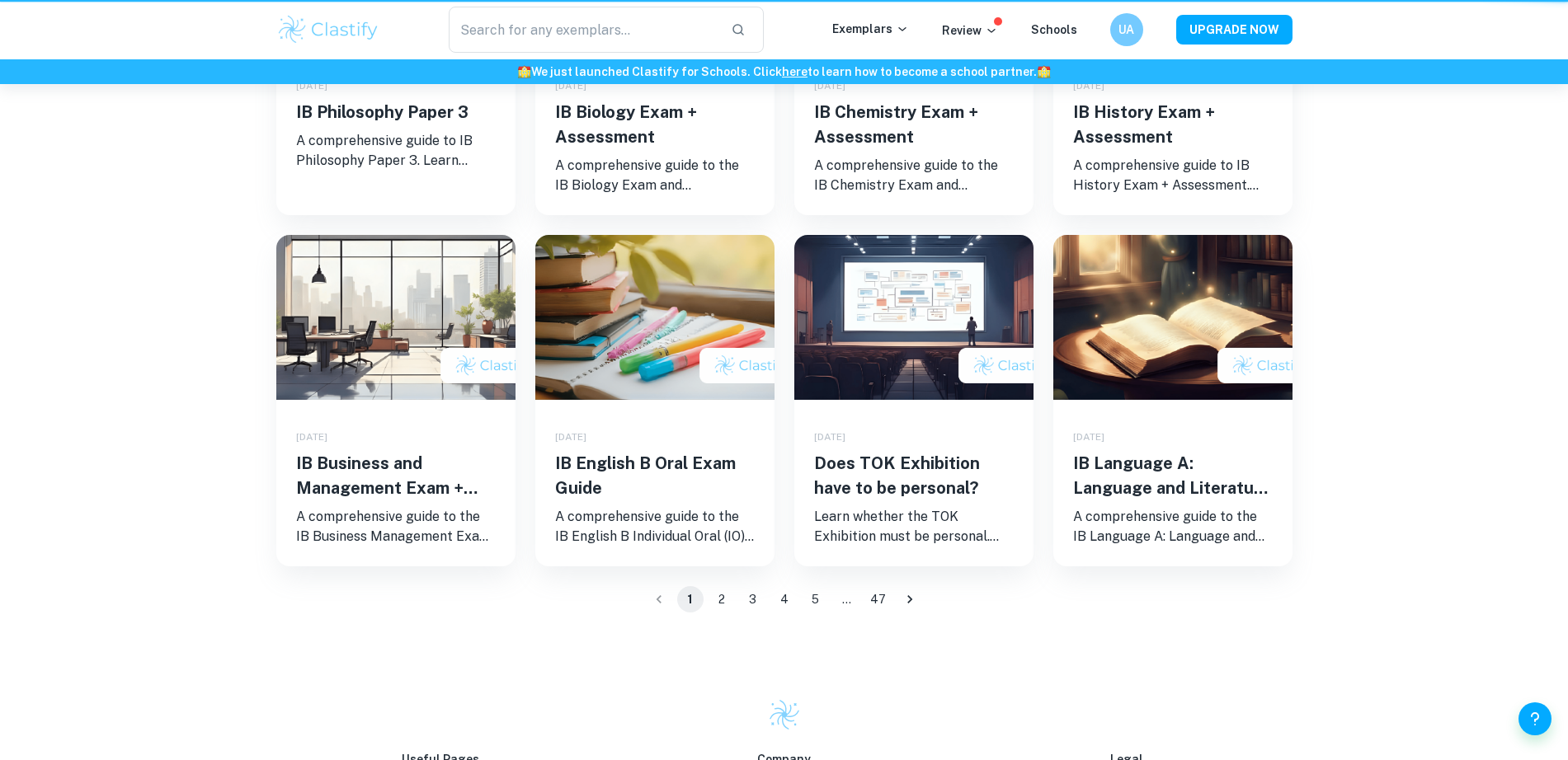 scroll, scrollTop: 0, scrollLeft: 0, axis: both 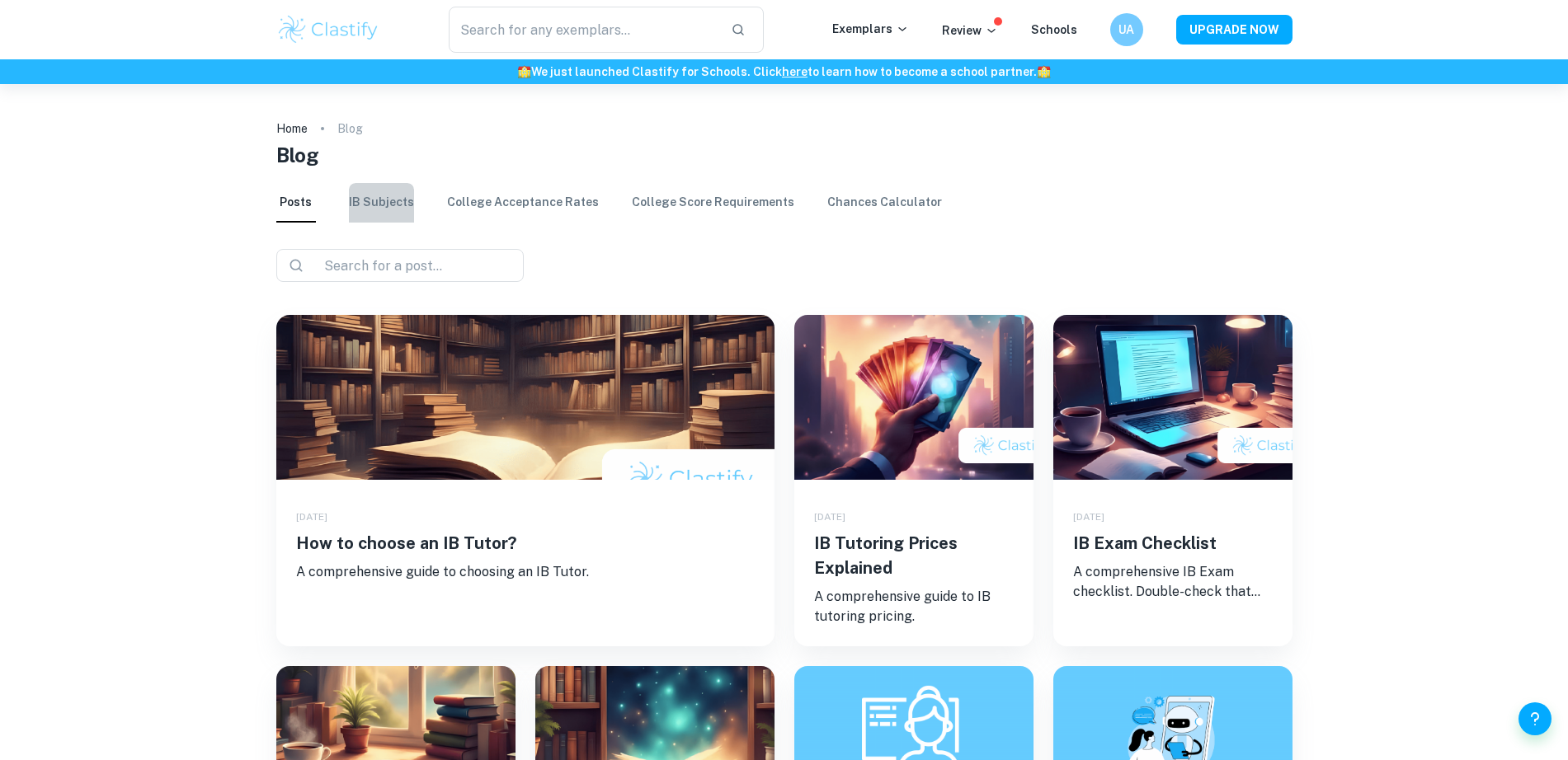 click on "IB Subjects" at bounding box center [381, 203] 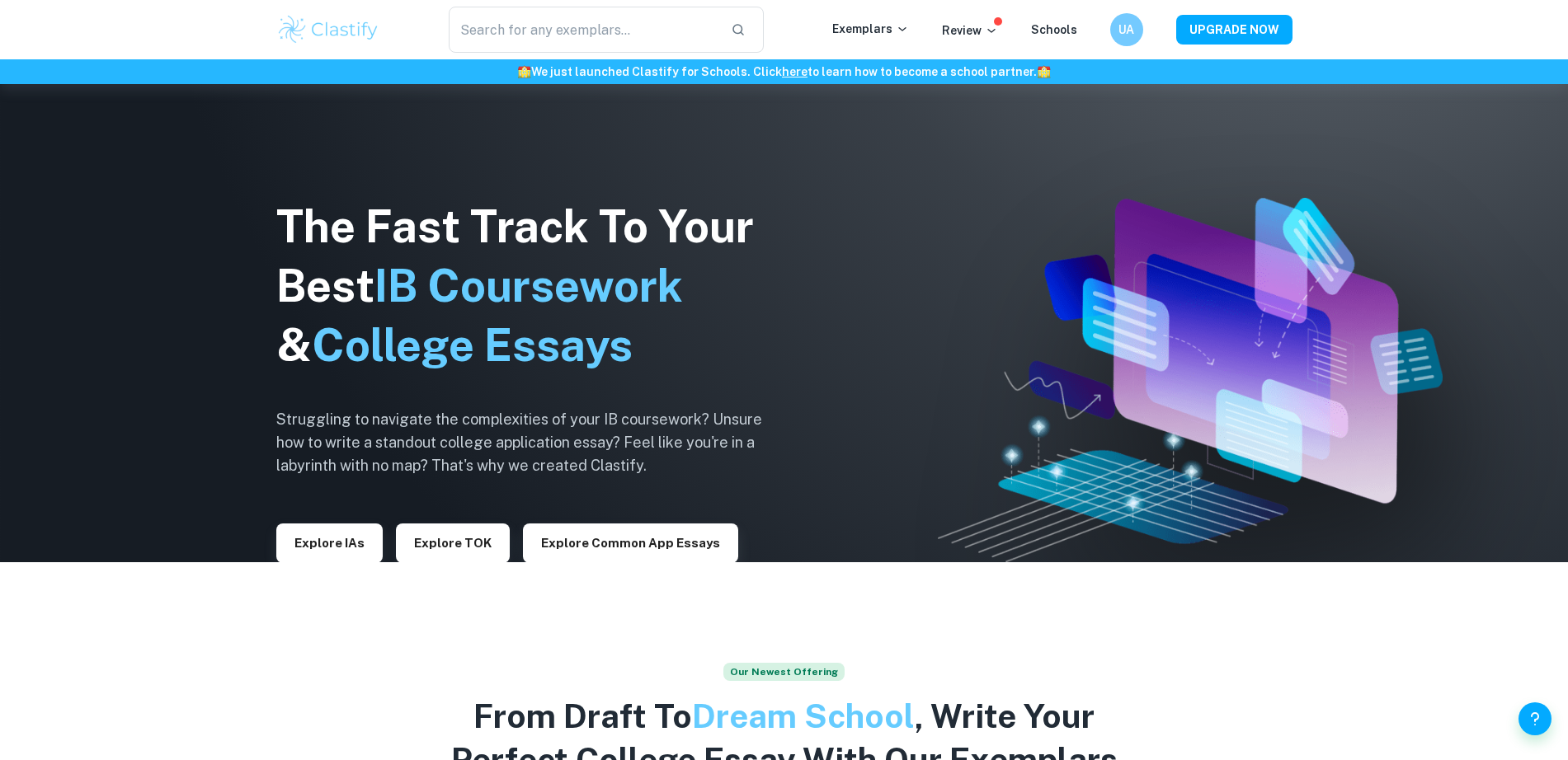 scroll, scrollTop: 103, scrollLeft: 0, axis: vertical 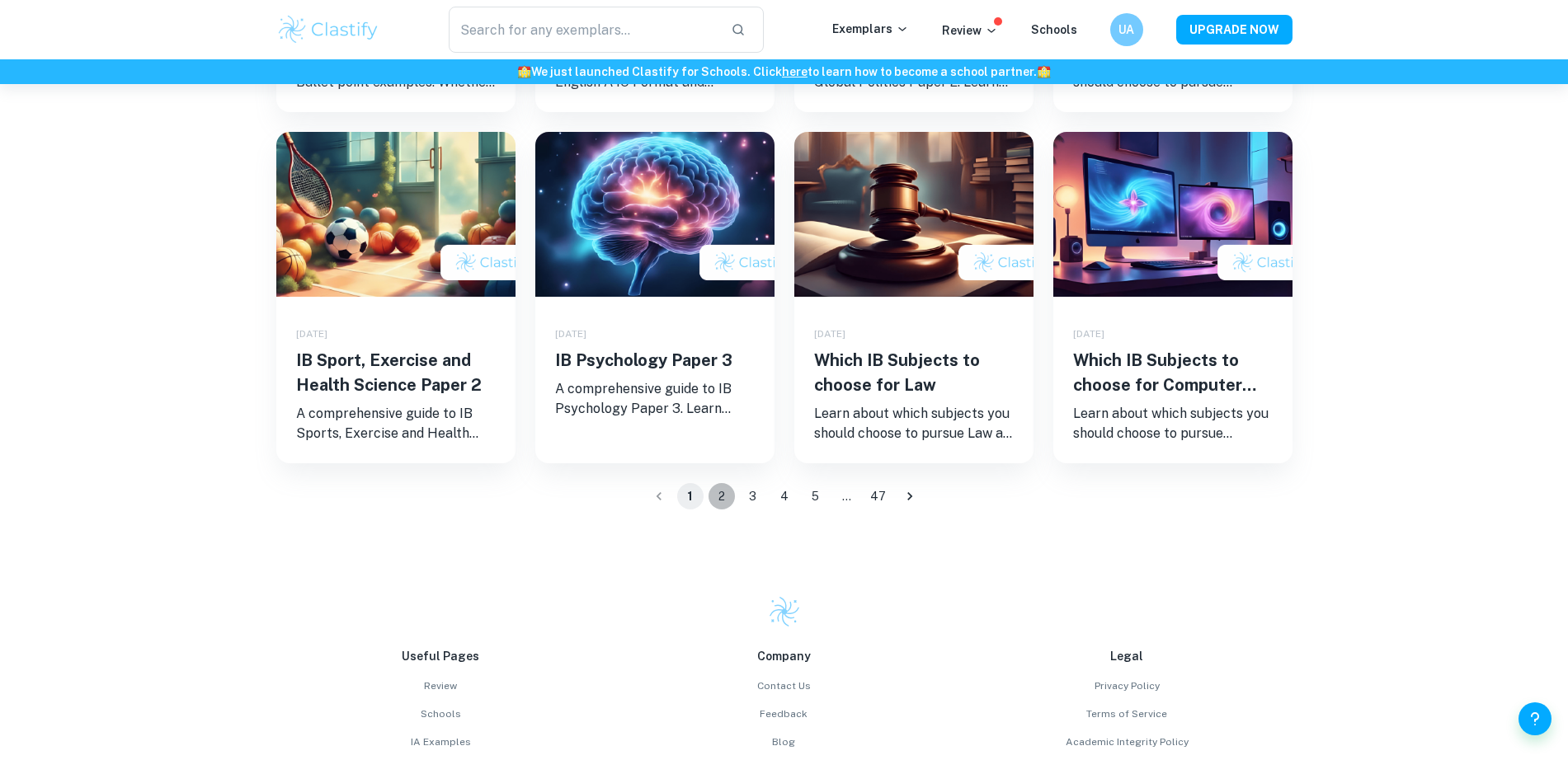 click on "2" at bounding box center (722, 496) 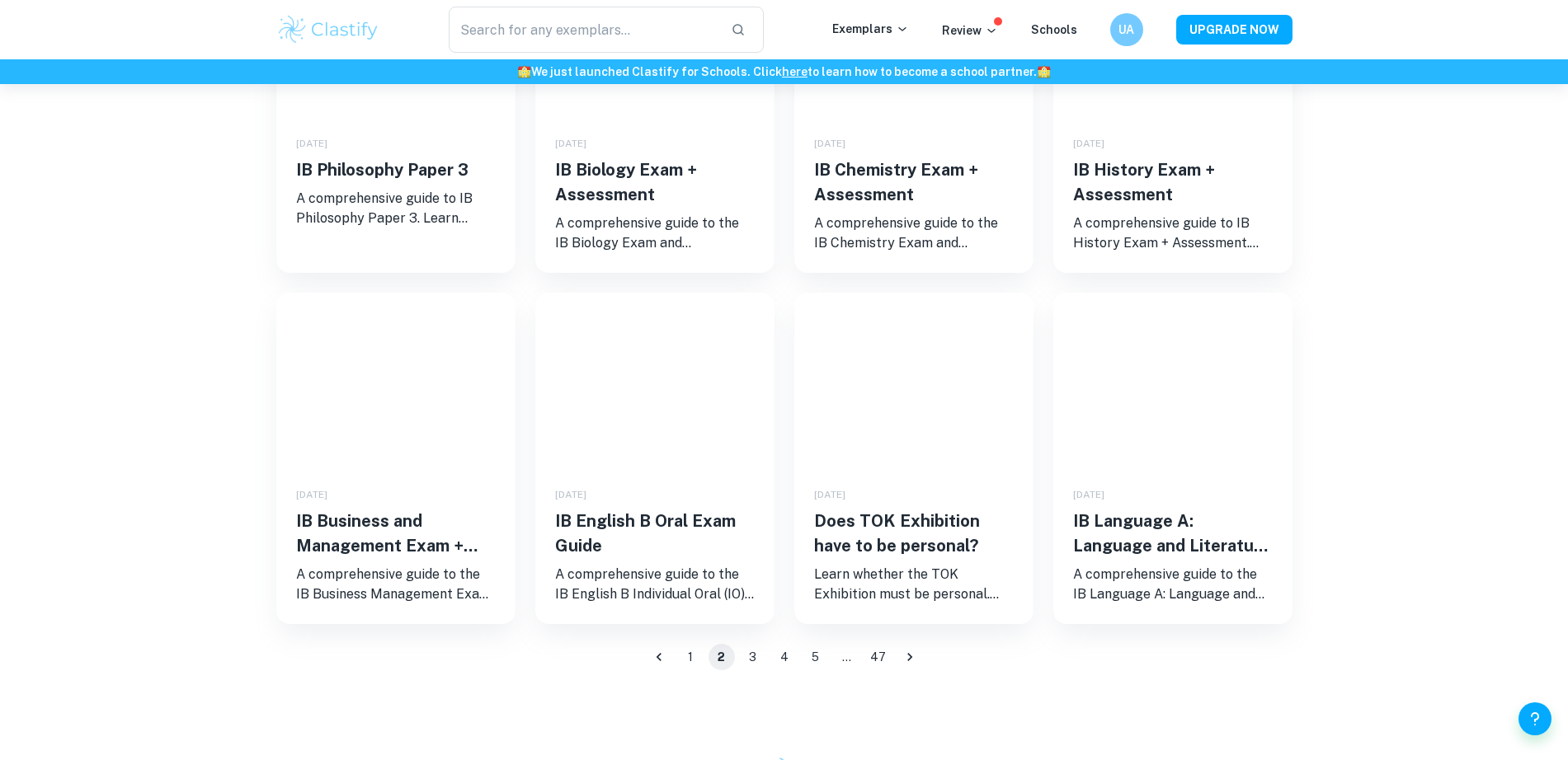 scroll, scrollTop: 1236, scrollLeft: 0, axis: vertical 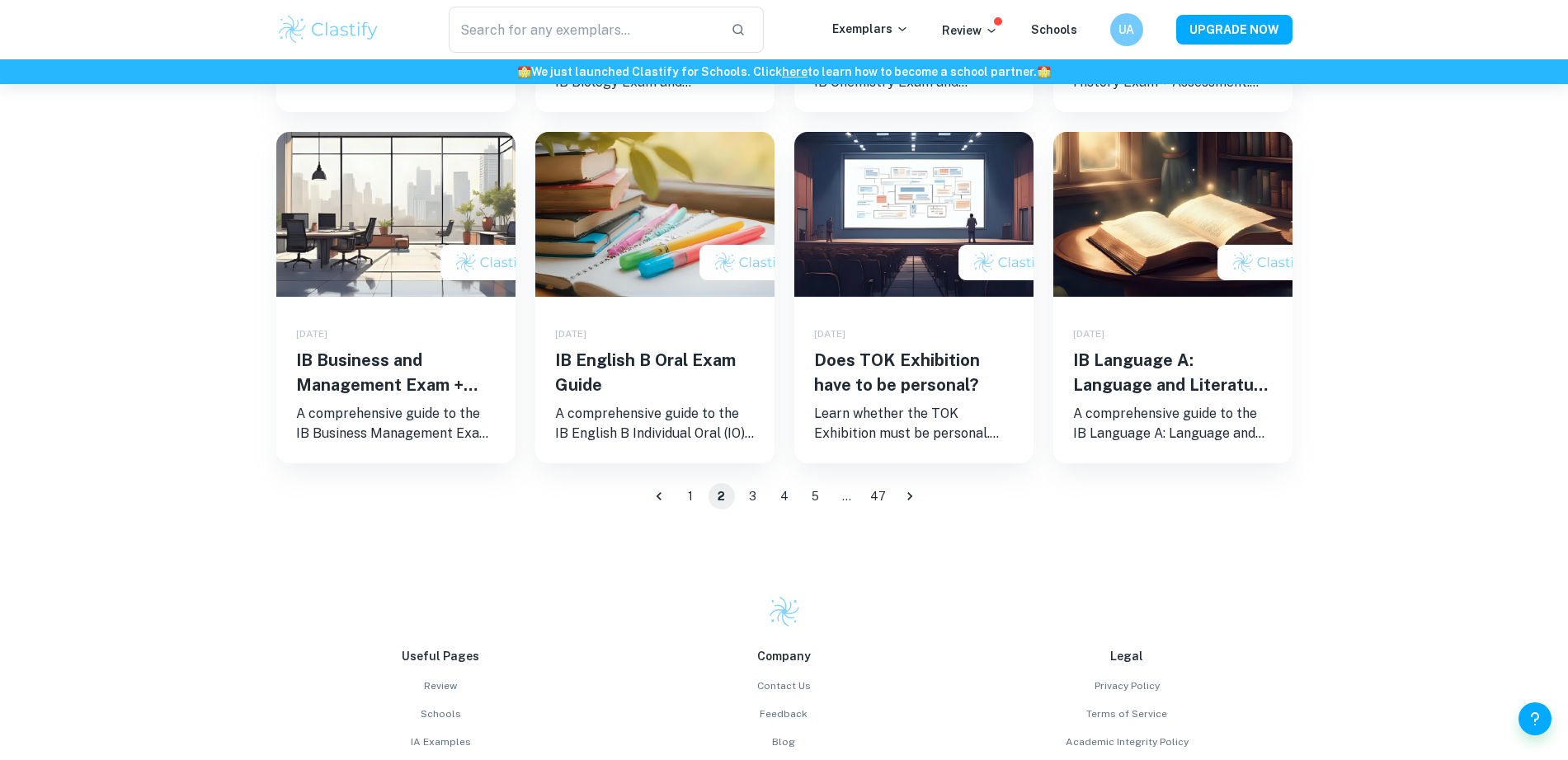 click on "3" at bounding box center [753, 496] 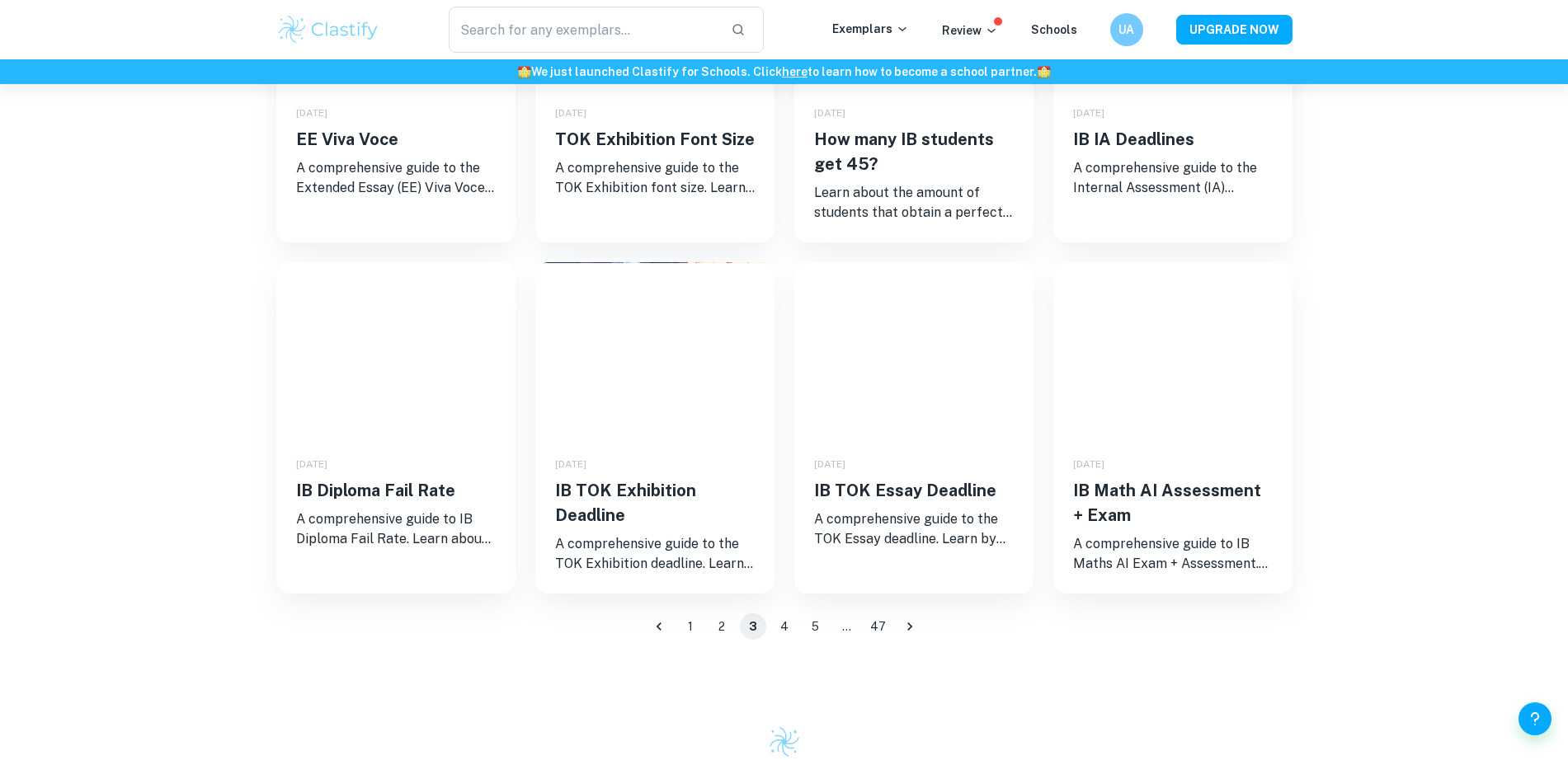 scroll, scrollTop: 1339, scrollLeft: 0, axis: vertical 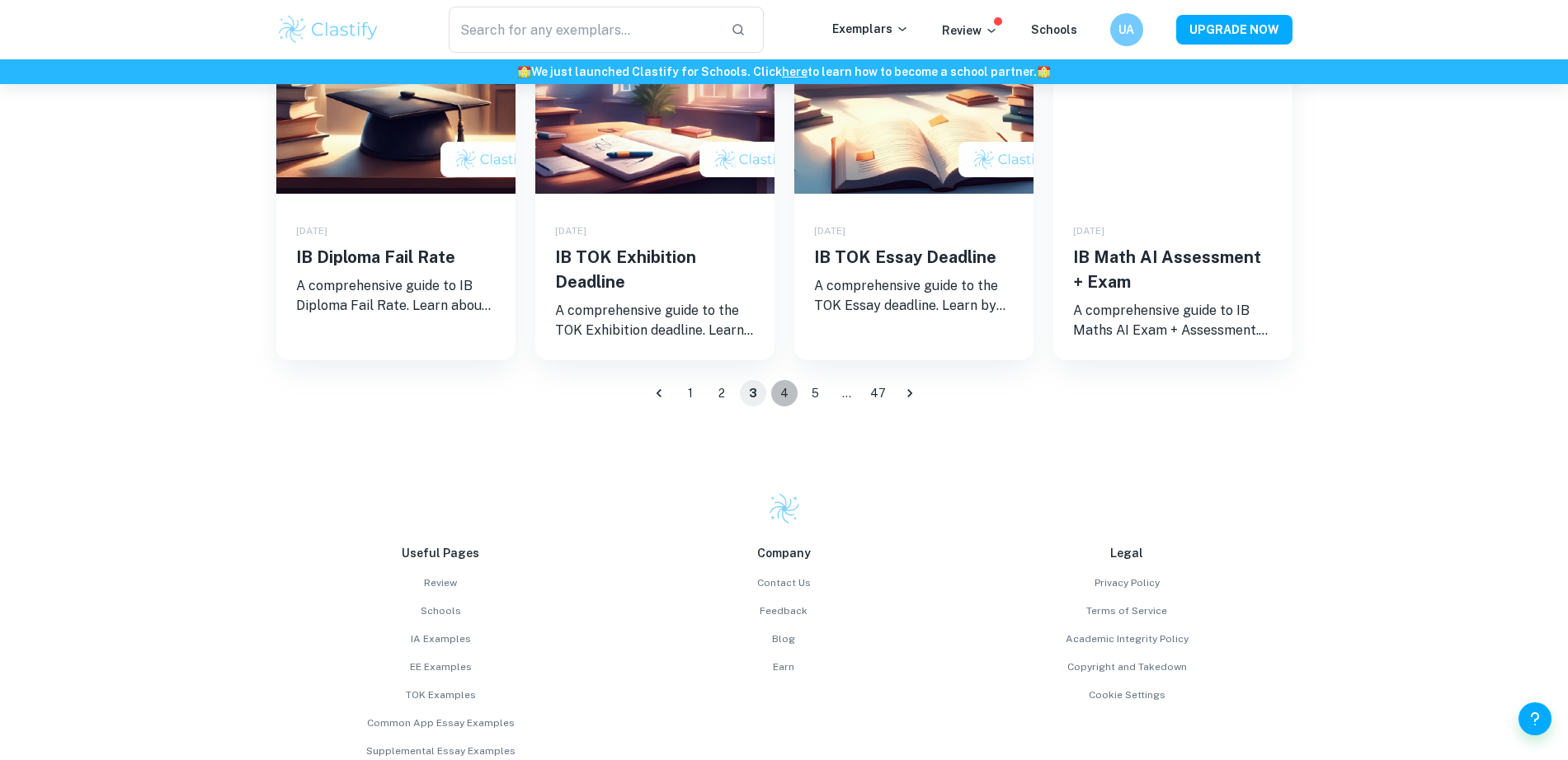 click on "4" at bounding box center [784, 393] 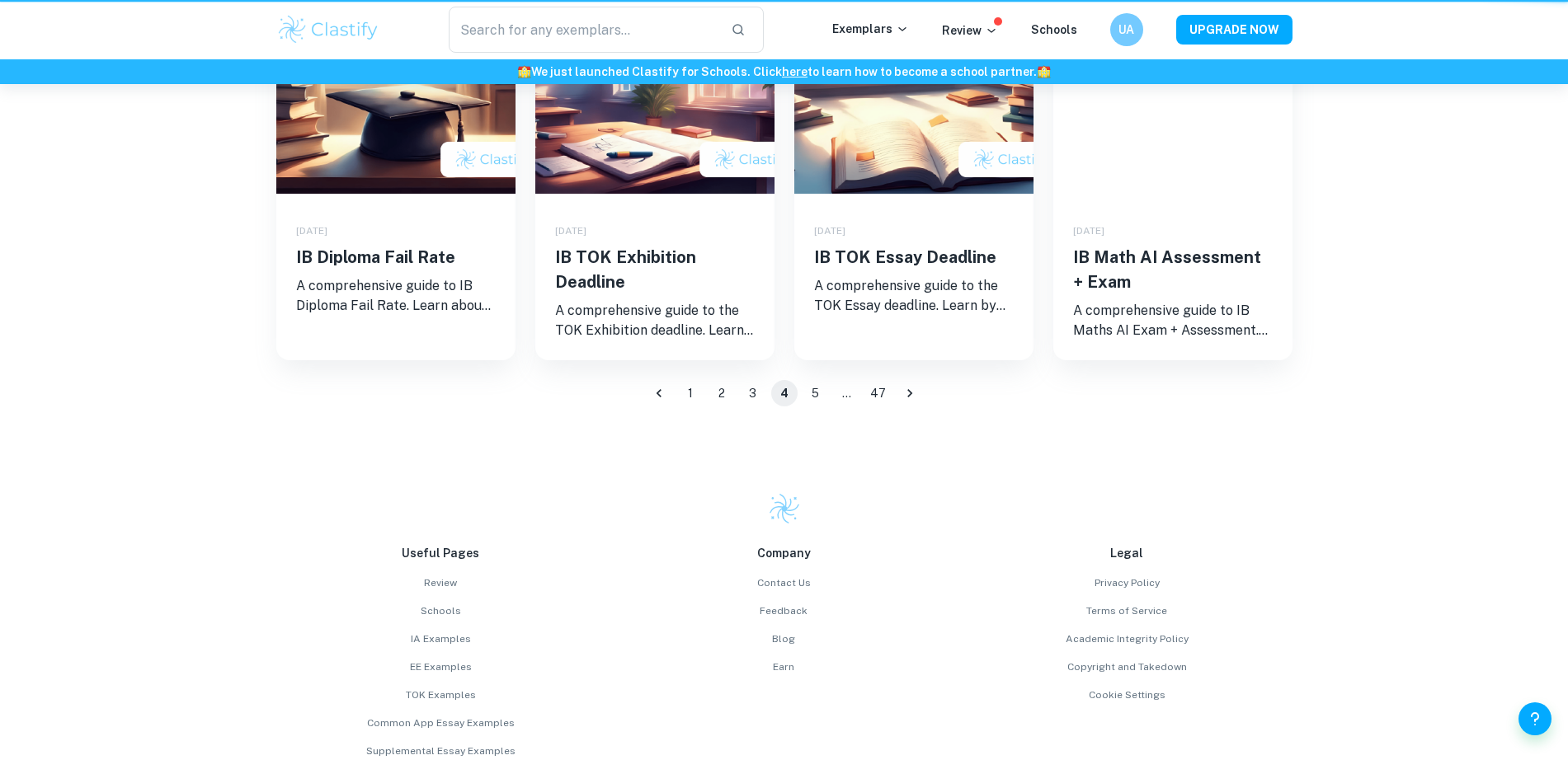 scroll, scrollTop: 0, scrollLeft: 0, axis: both 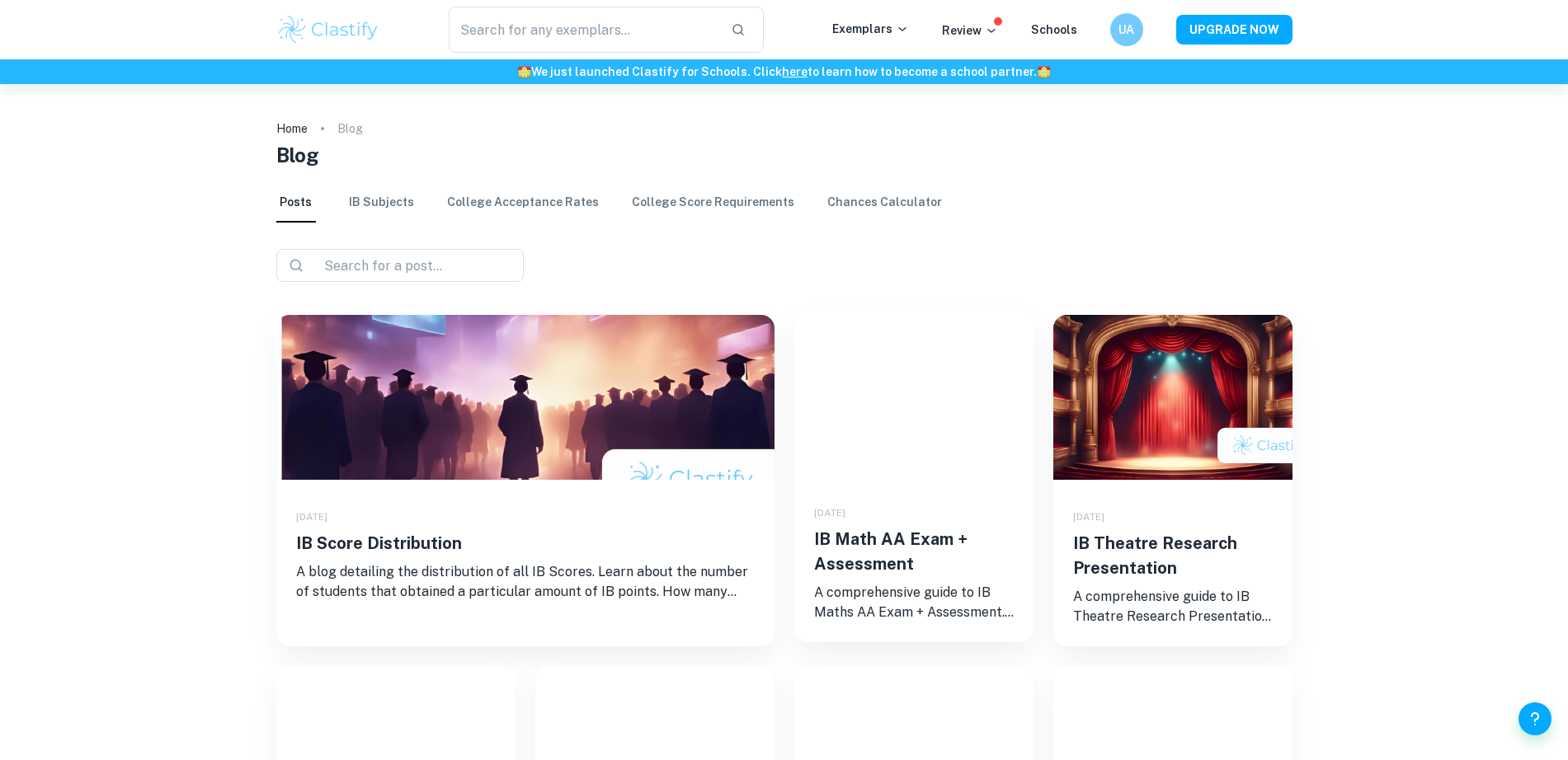click on "IB Math AA Exam + Assessment" at bounding box center (914, 551) 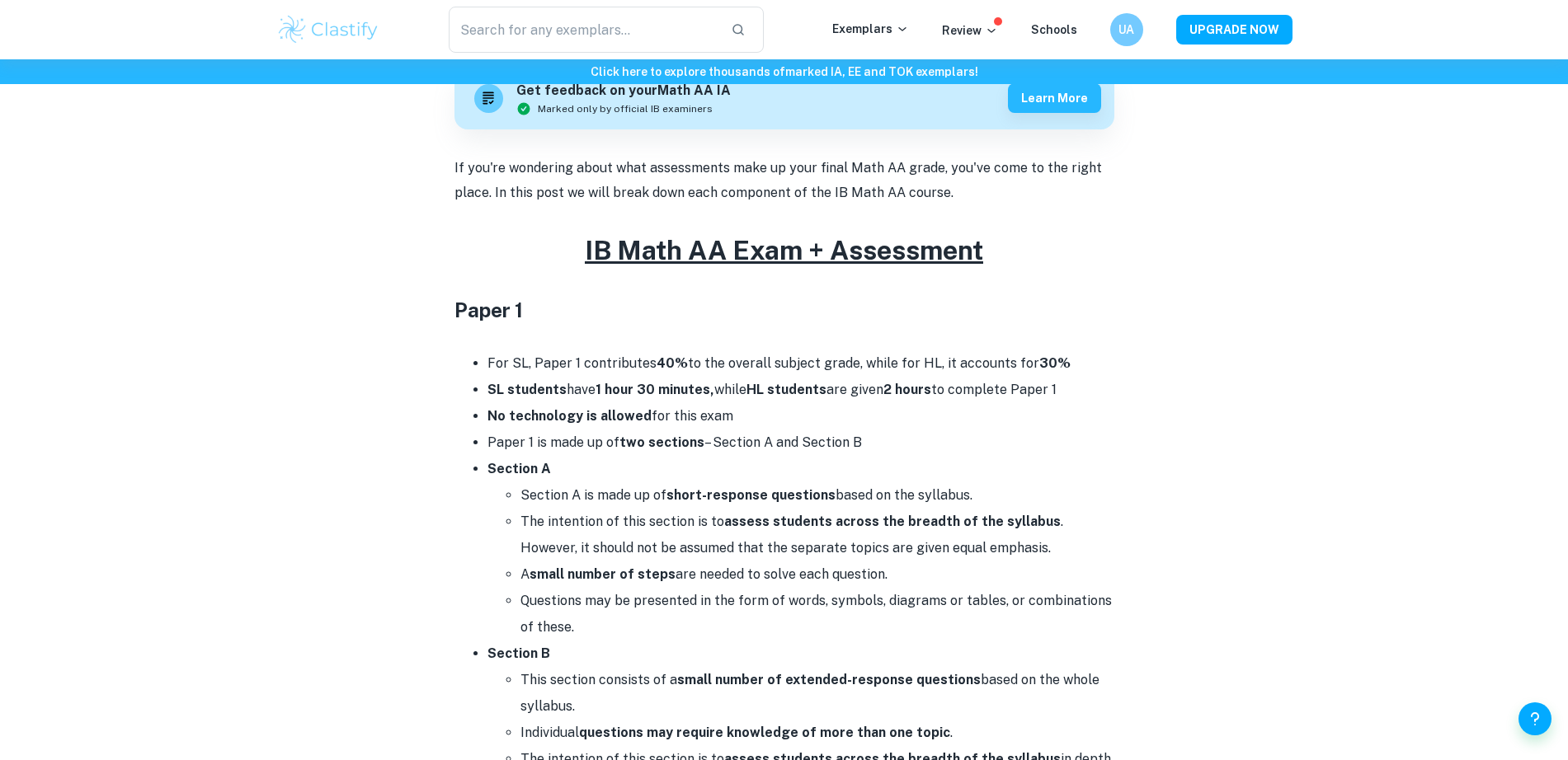 scroll, scrollTop: 0, scrollLeft: 0, axis: both 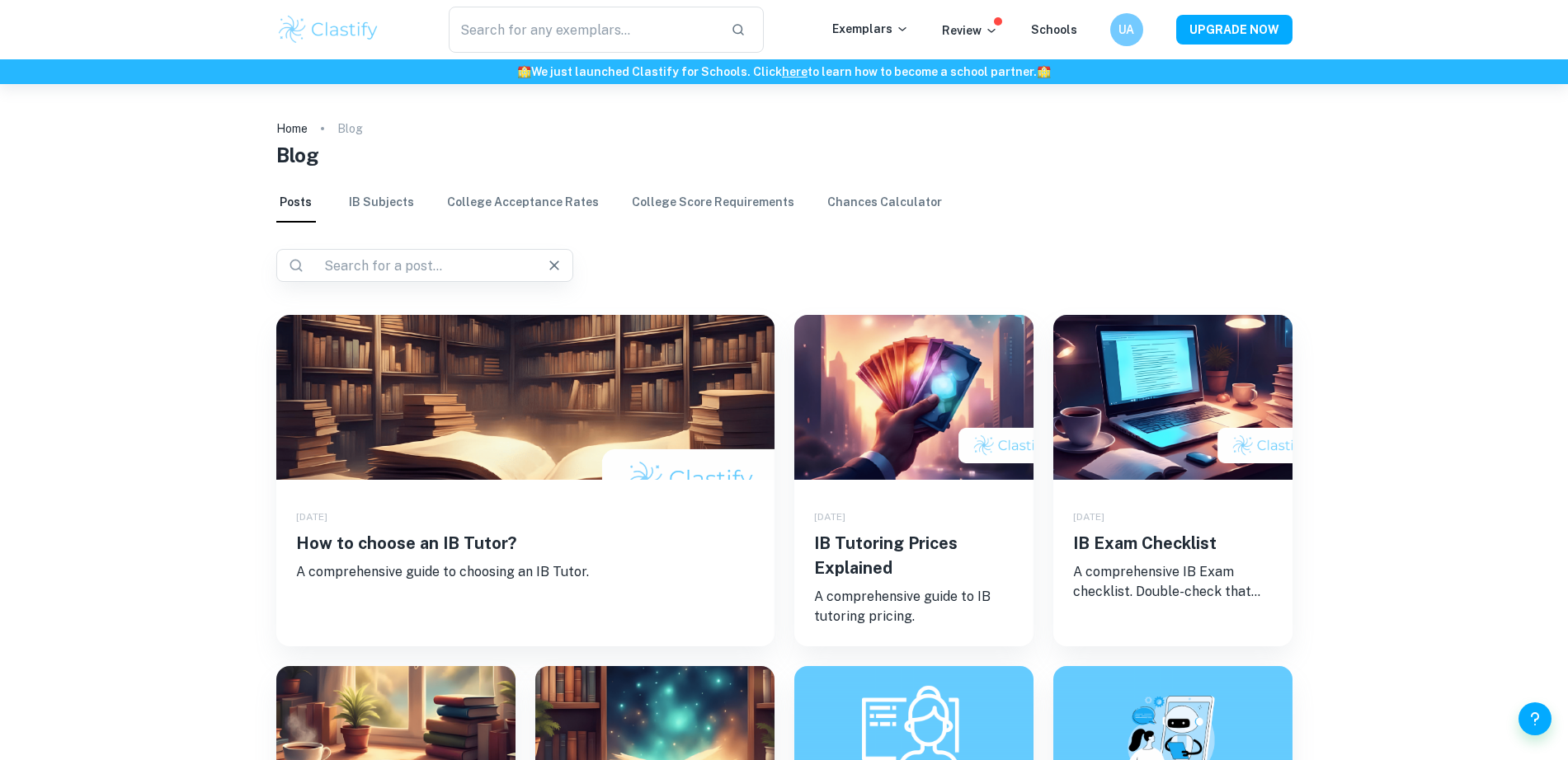click at bounding box center [418, 265] 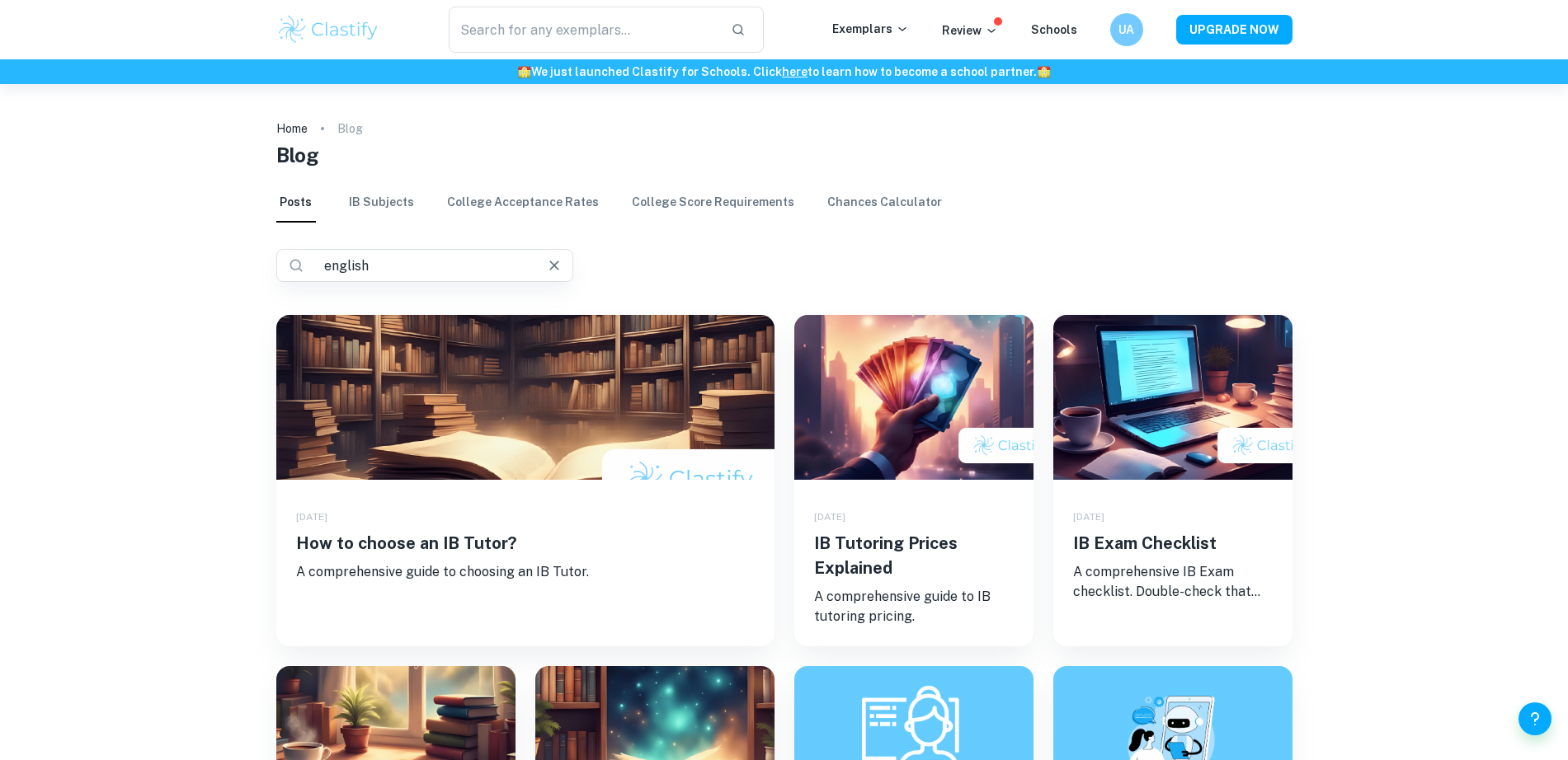 type on "english" 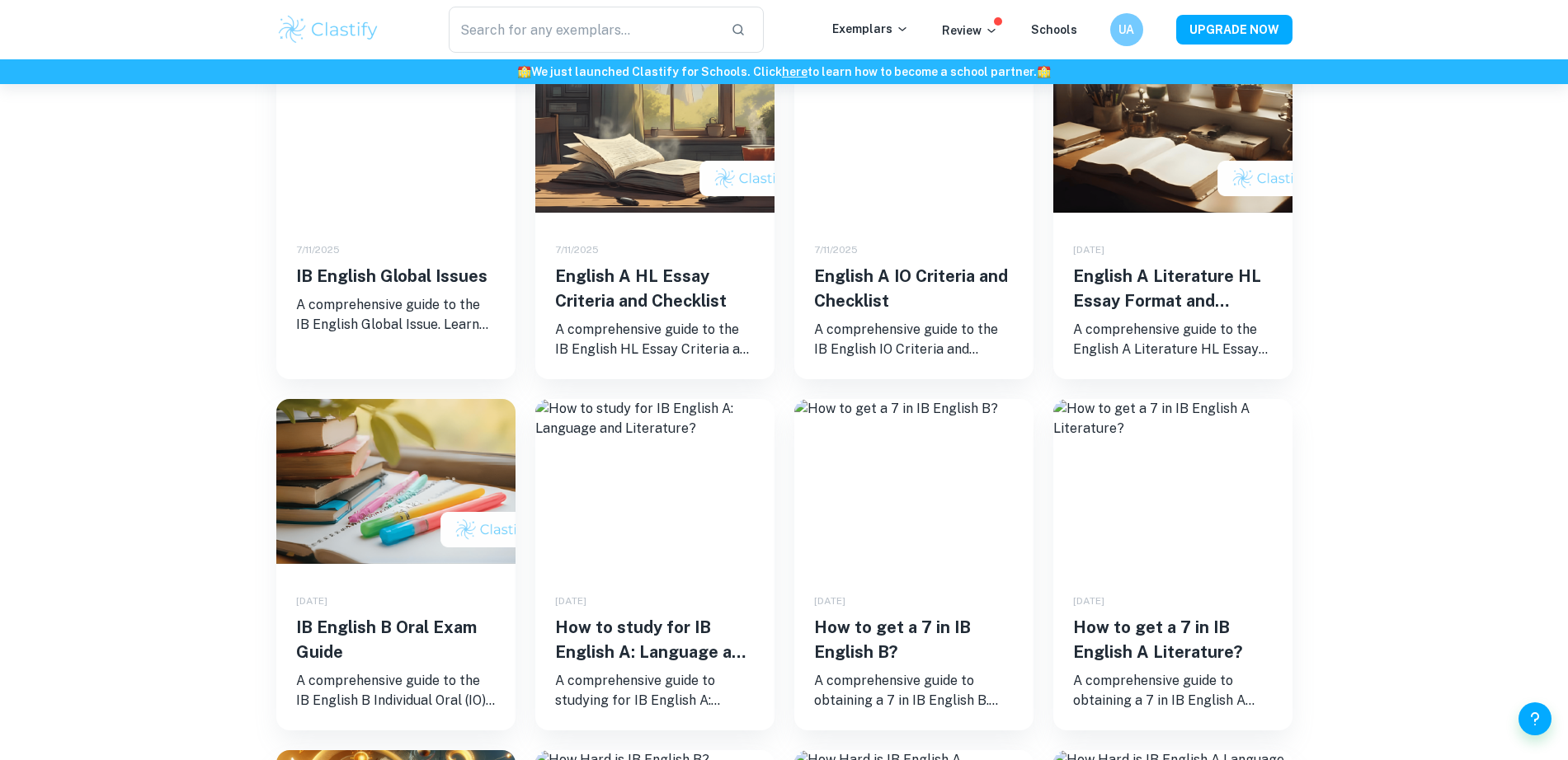 scroll, scrollTop: 824, scrollLeft: 0, axis: vertical 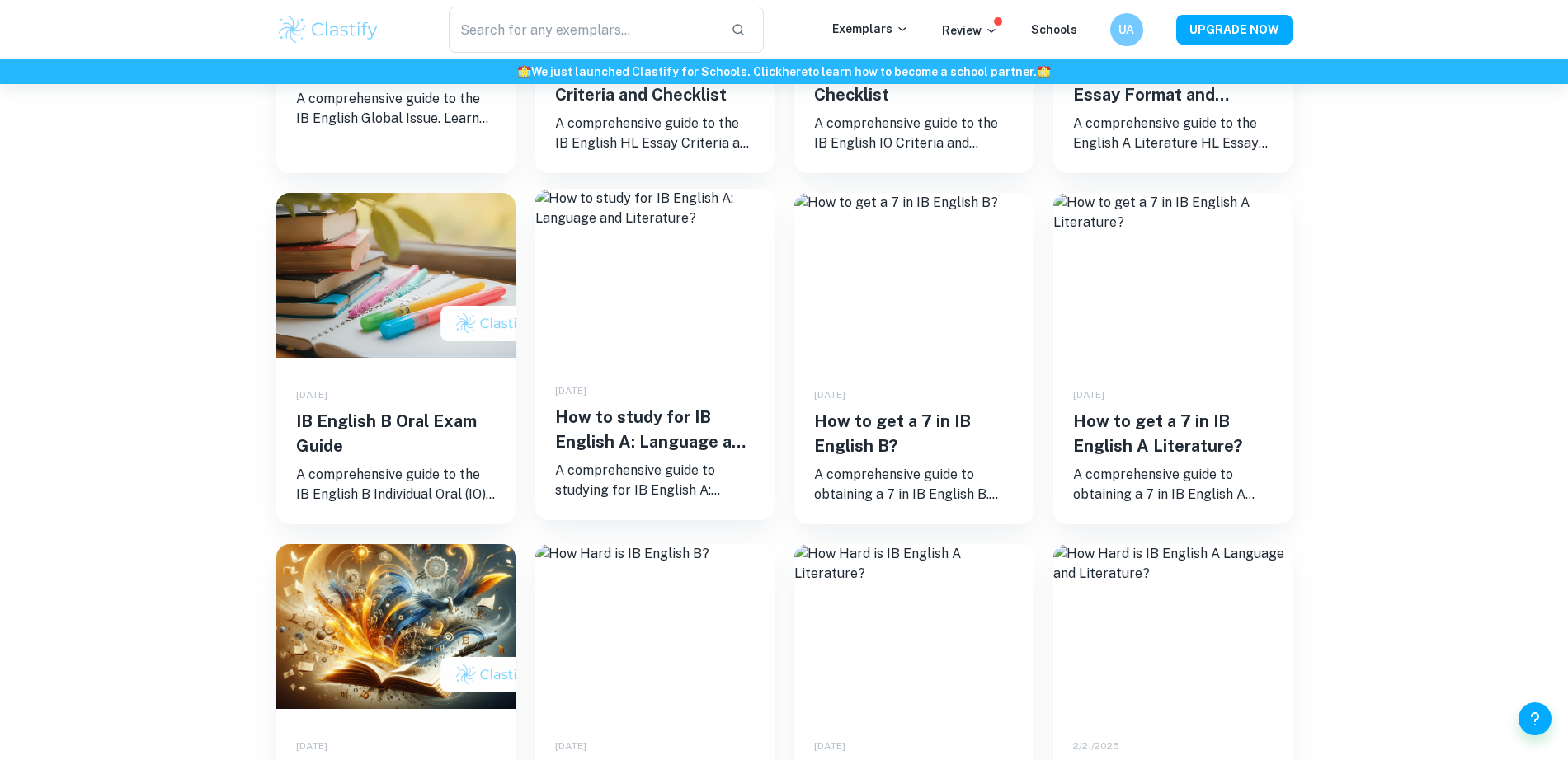click on "How to study for IB English A: Language and Literature?" at bounding box center (655, 429) 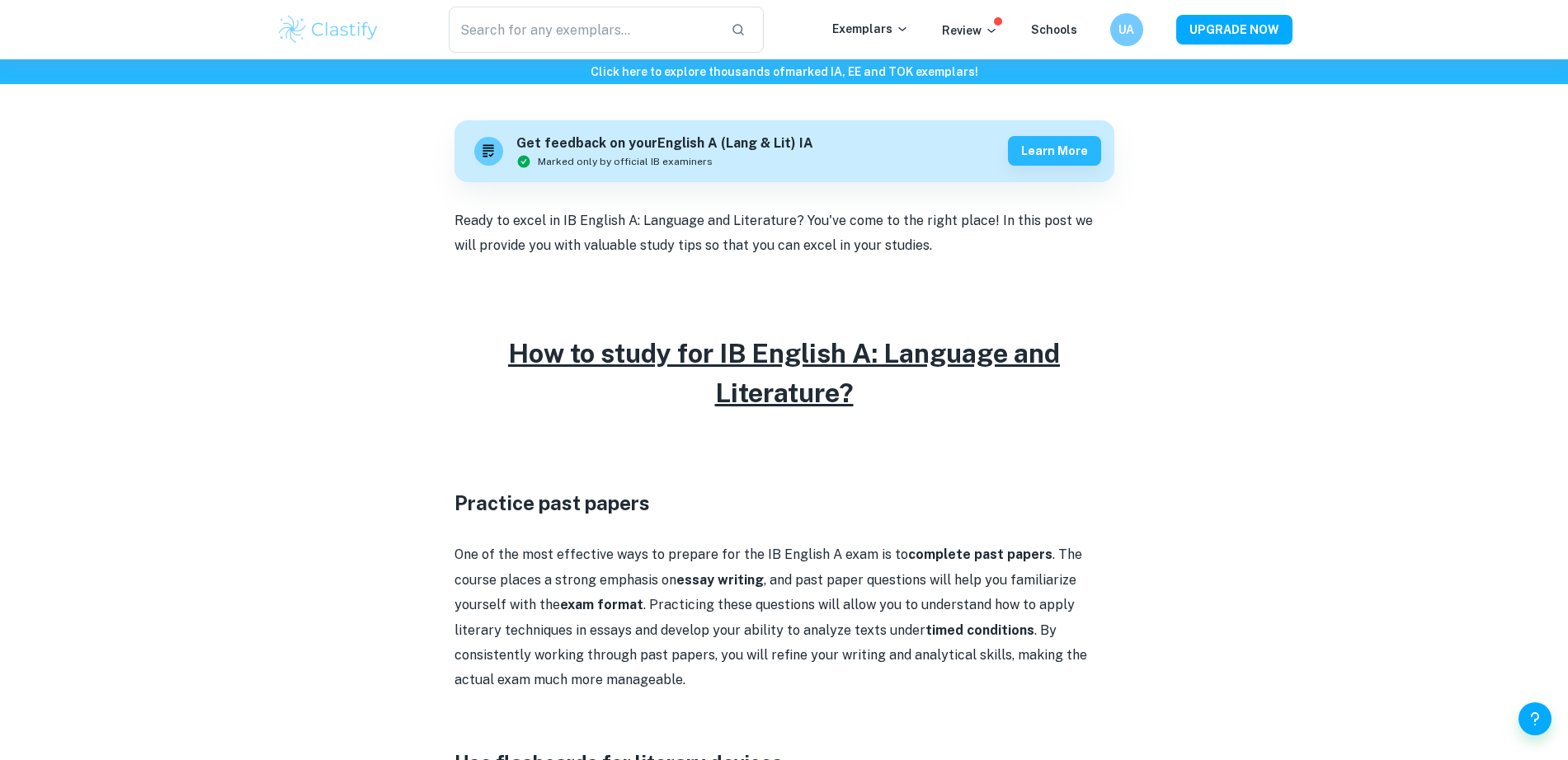 scroll, scrollTop: 0, scrollLeft: 0, axis: both 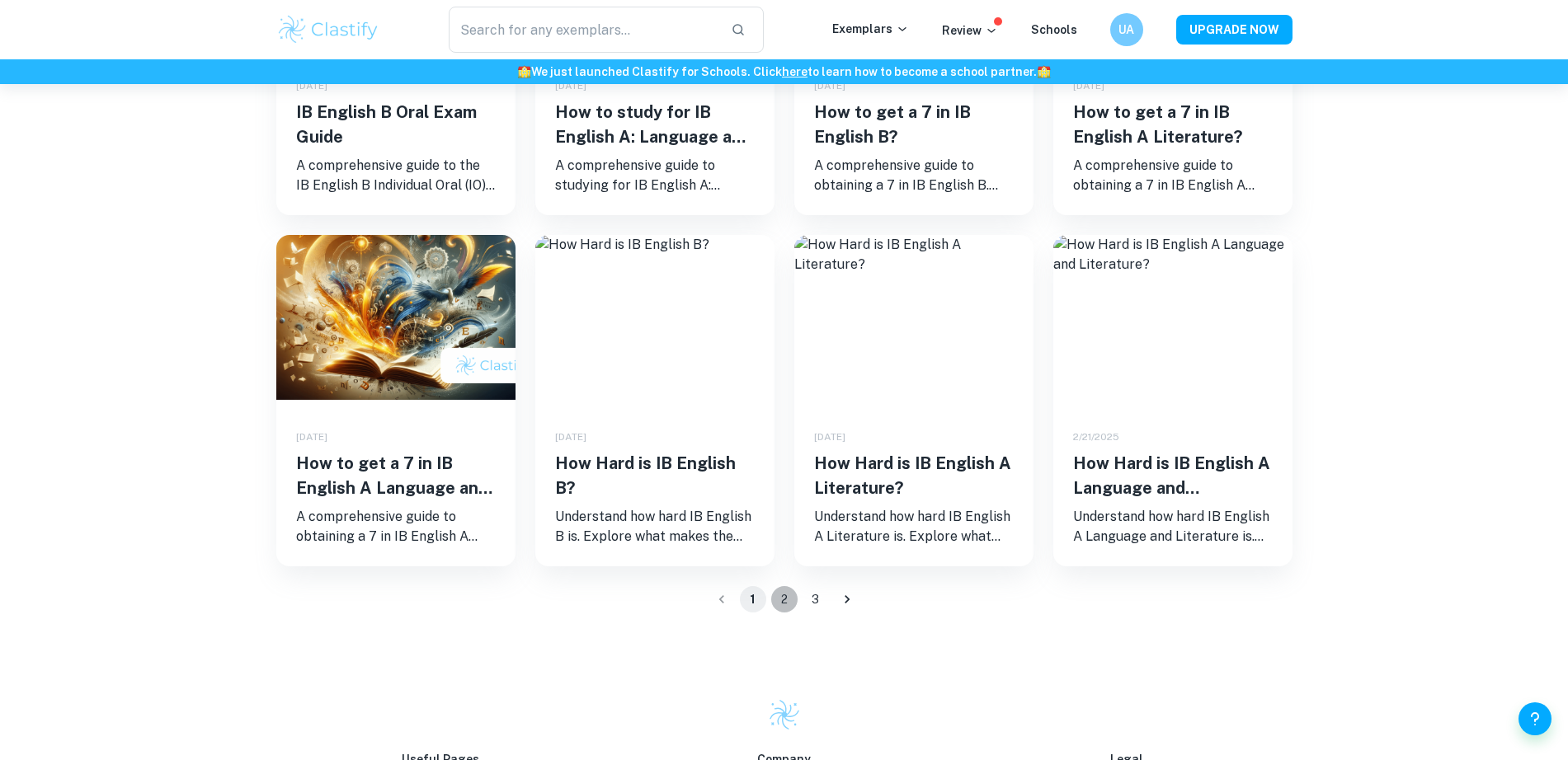 click on "2" at bounding box center (784, 599) 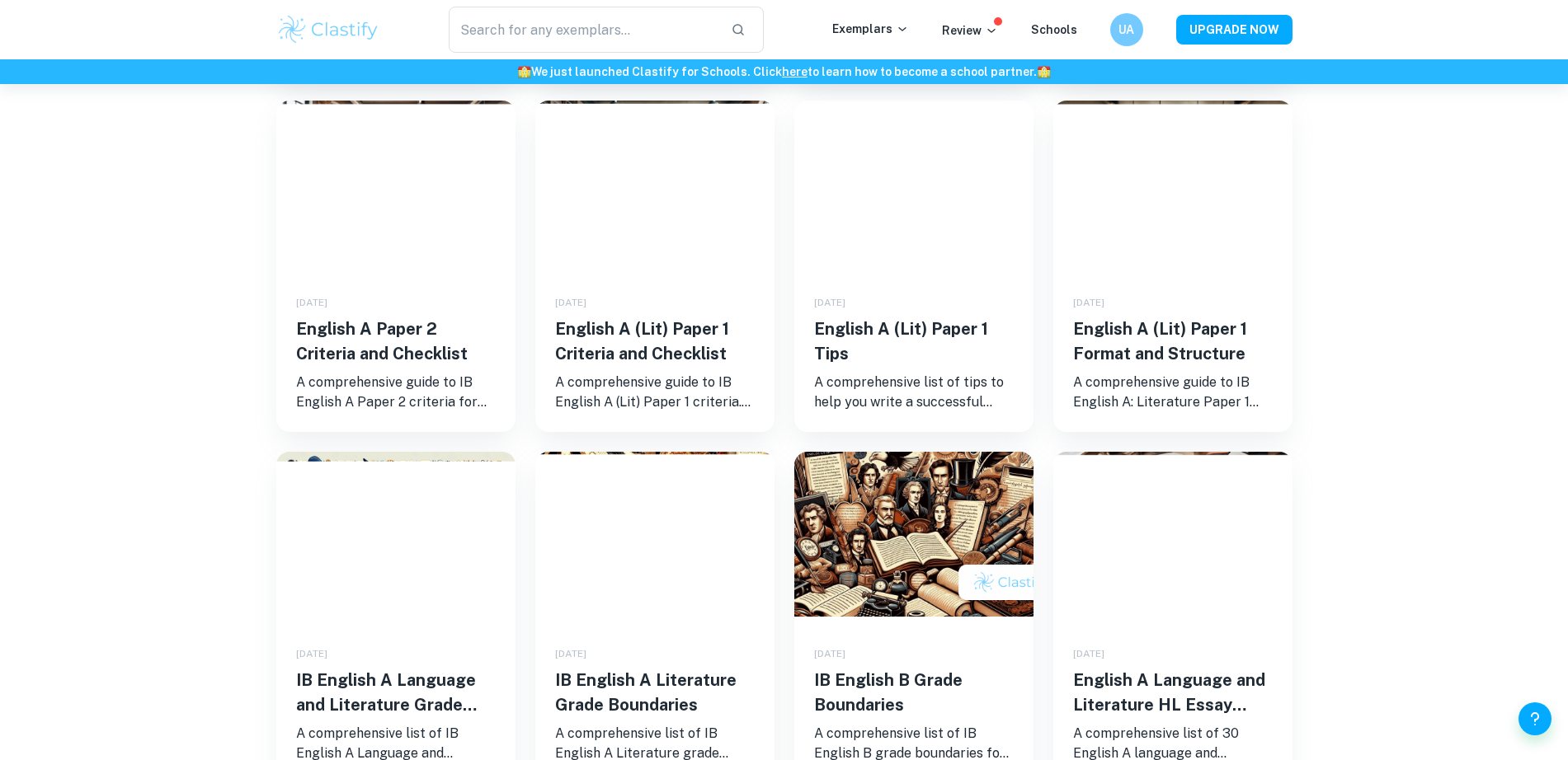scroll, scrollTop: 1133, scrollLeft: 0, axis: vertical 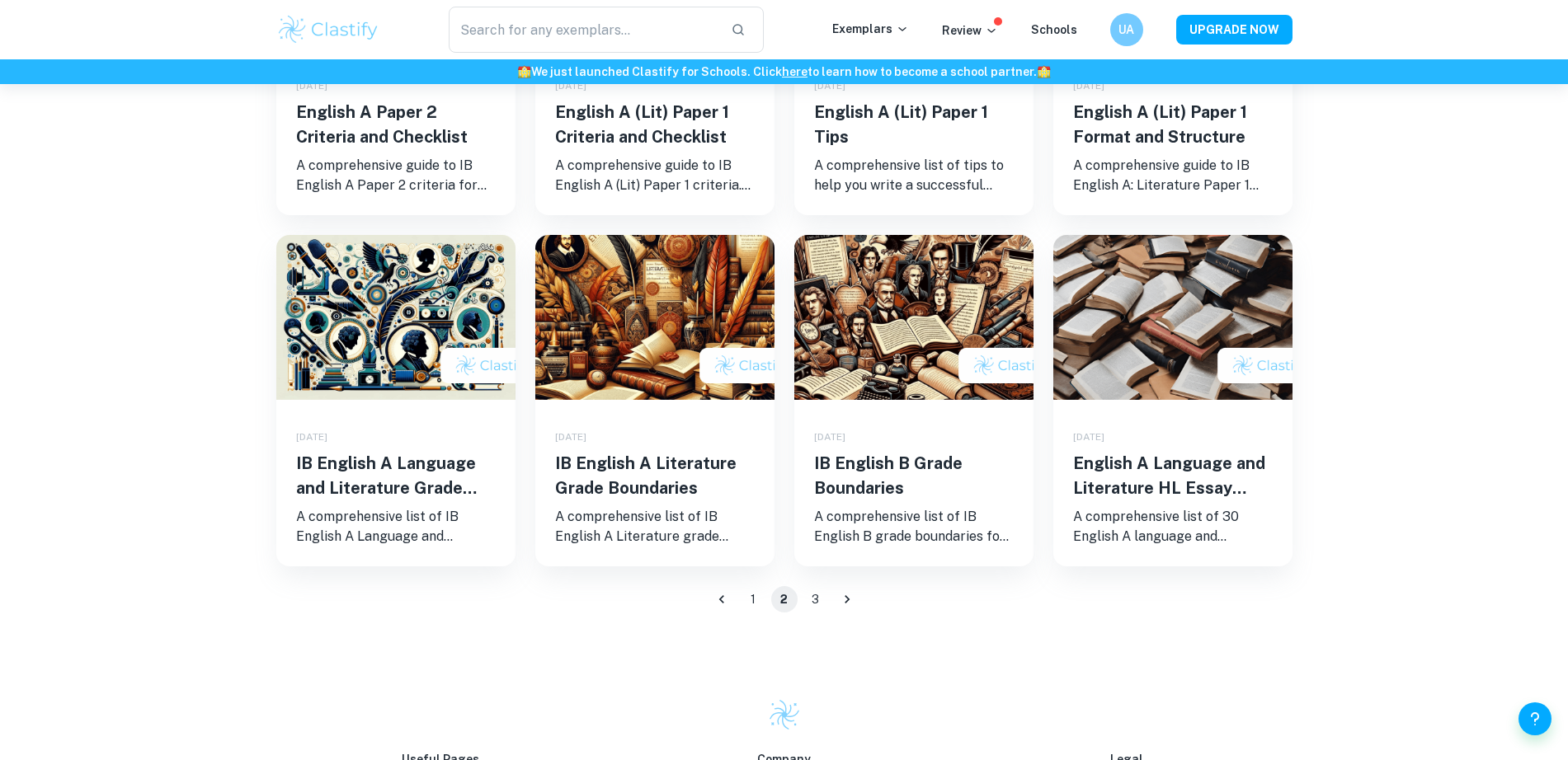 click on "3" at bounding box center [816, 599] 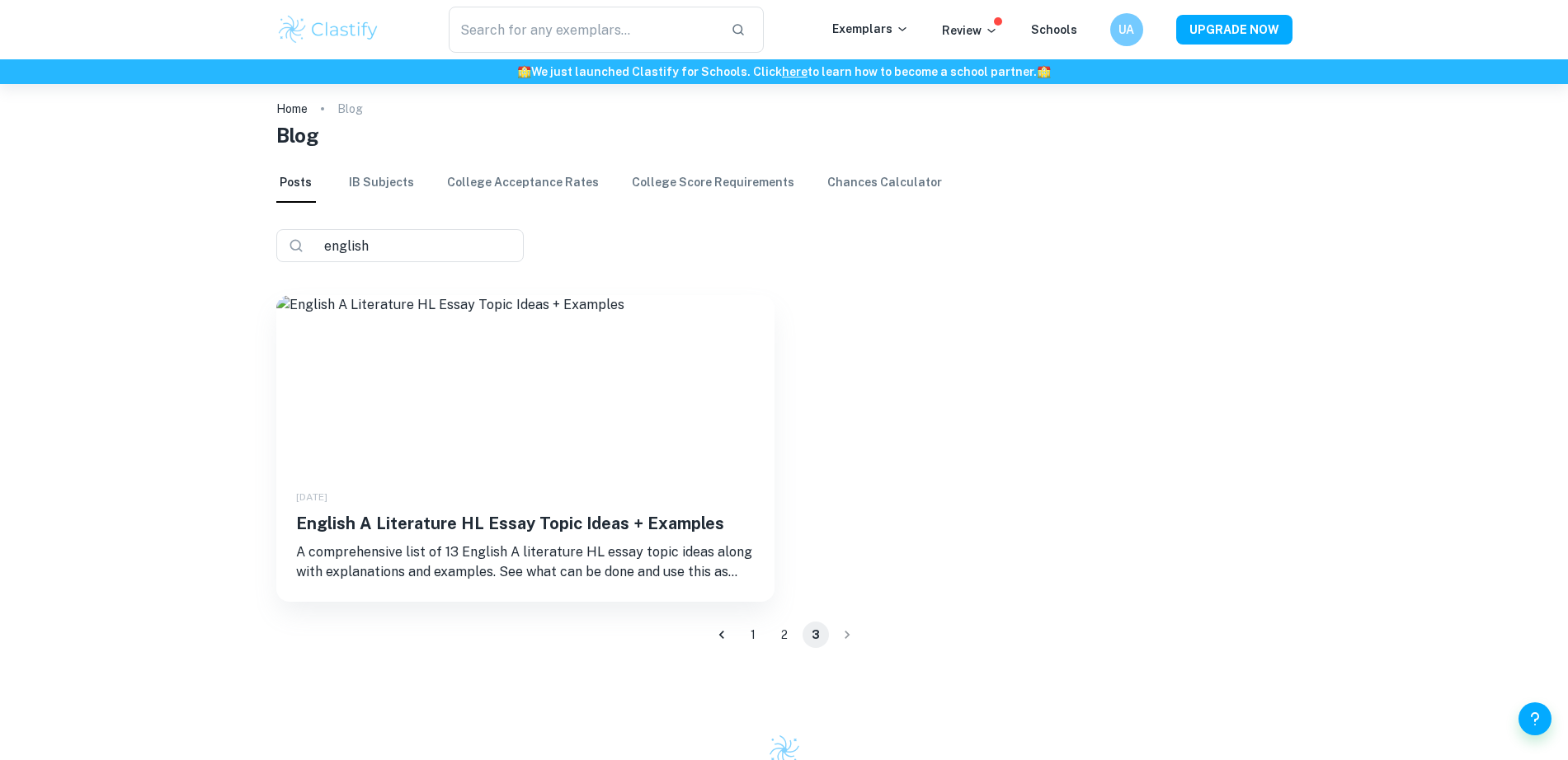 scroll, scrollTop: 0, scrollLeft: 0, axis: both 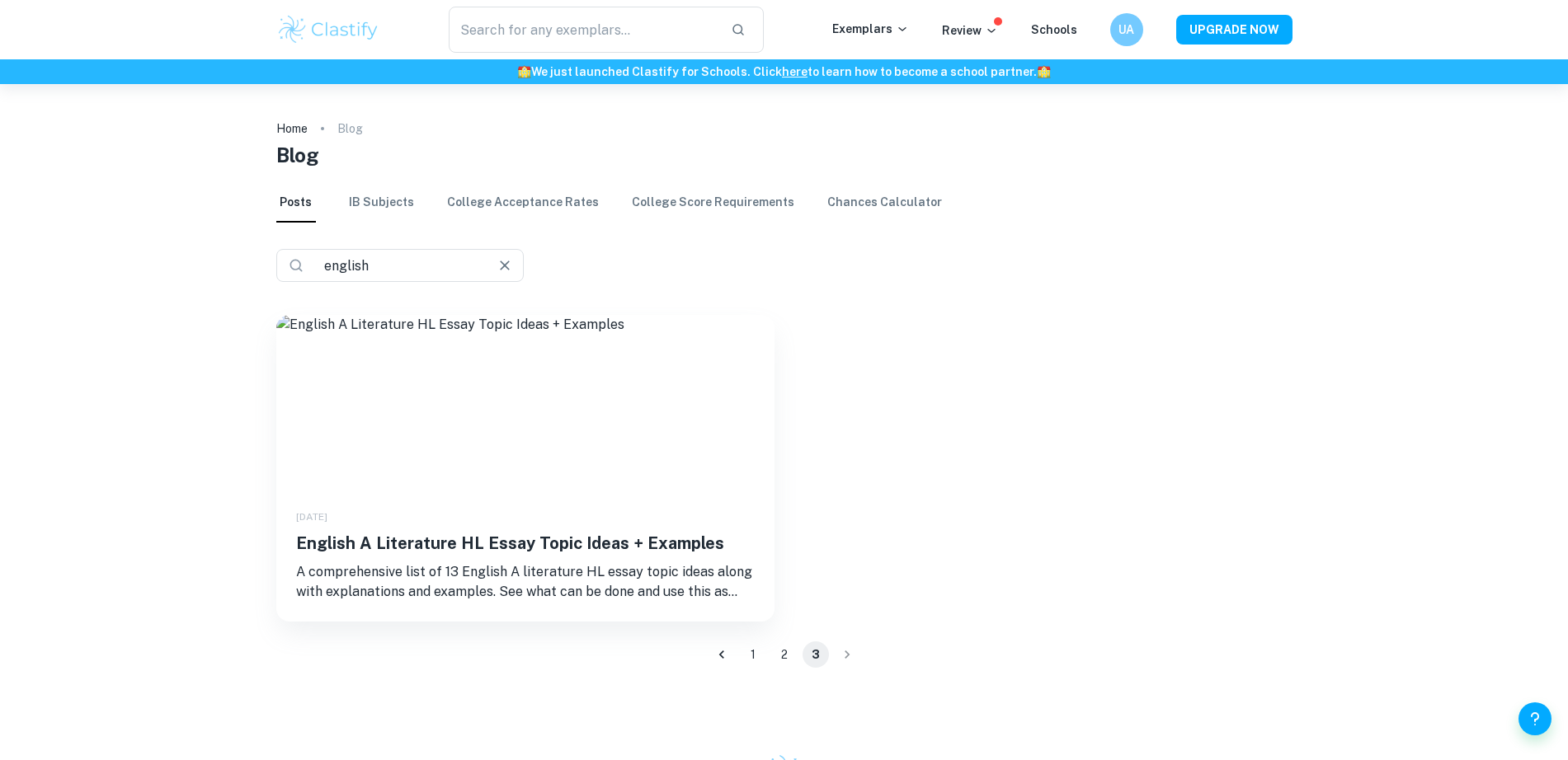 click on "english" at bounding box center [393, 265] 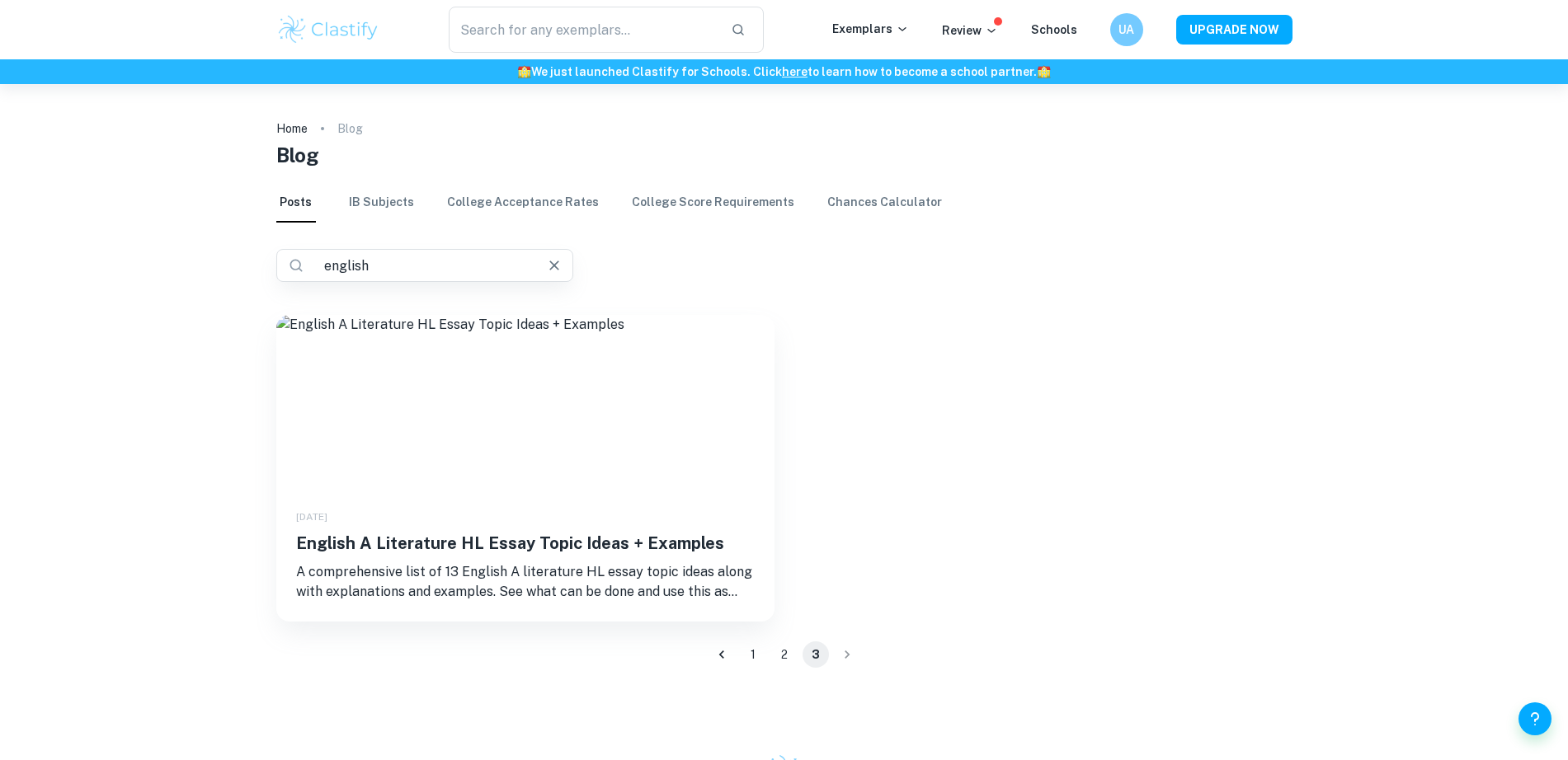 click 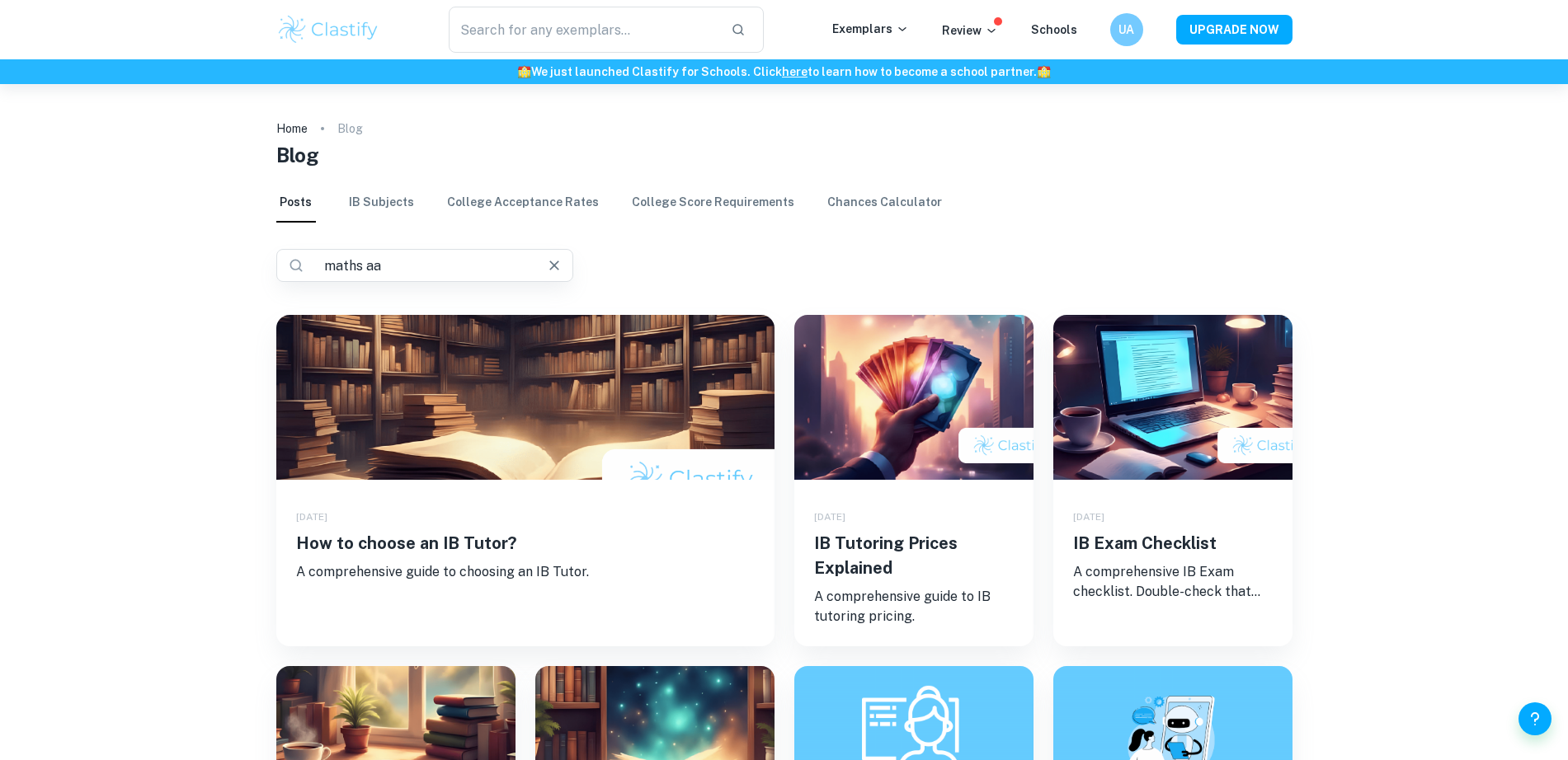 type on "maths aa" 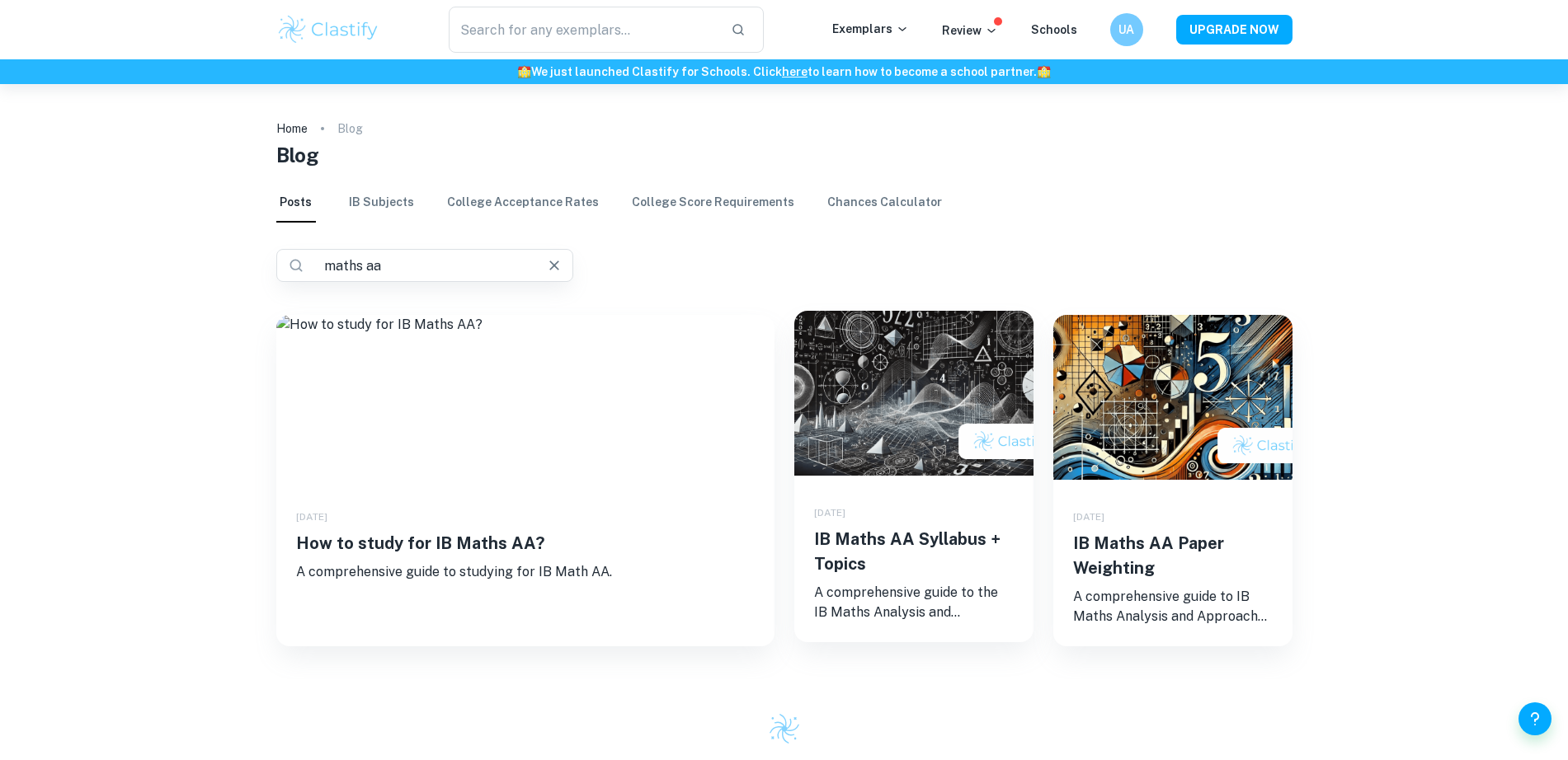 click at bounding box center [914, 393] 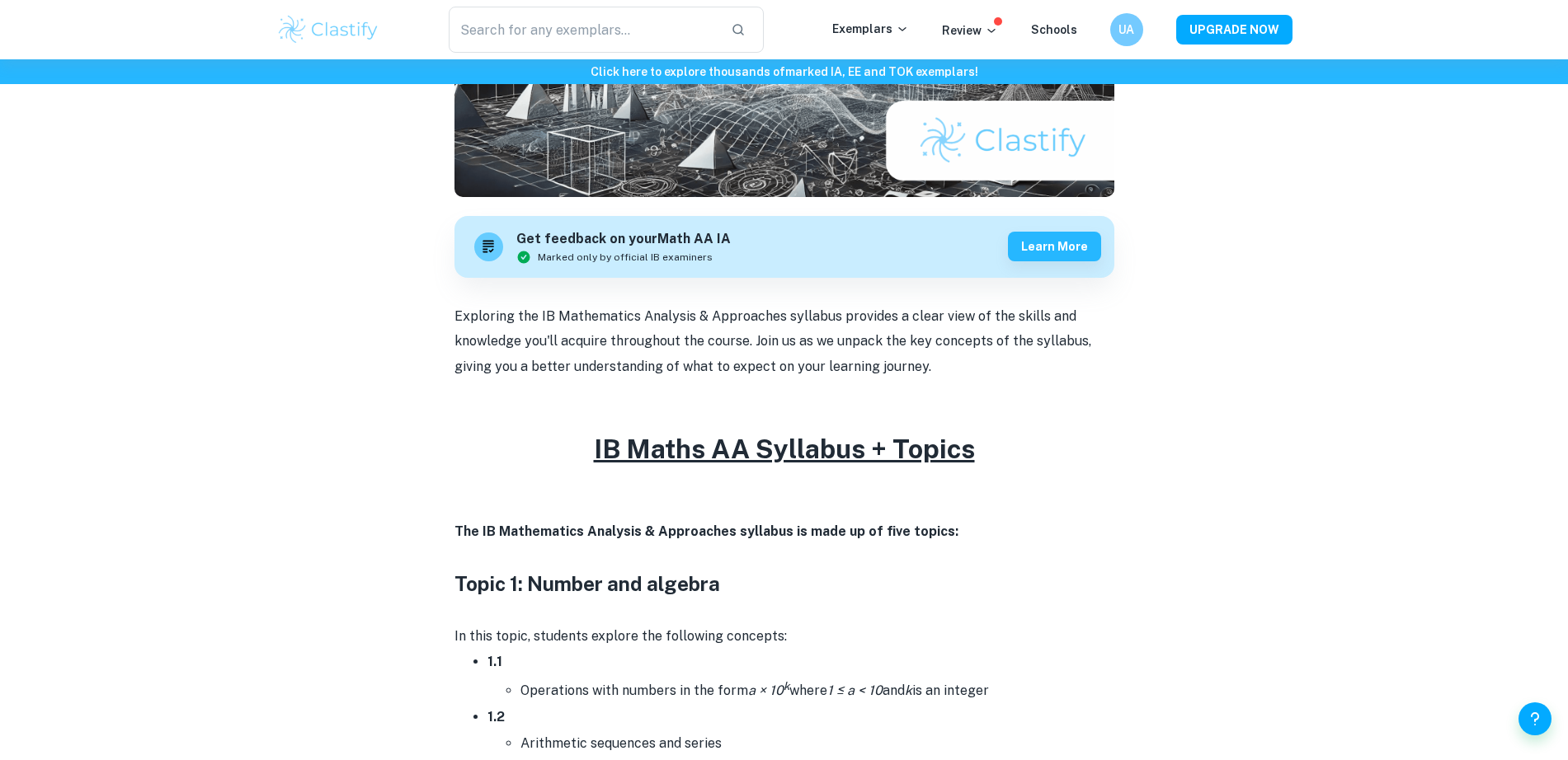 scroll, scrollTop: 0, scrollLeft: 0, axis: both 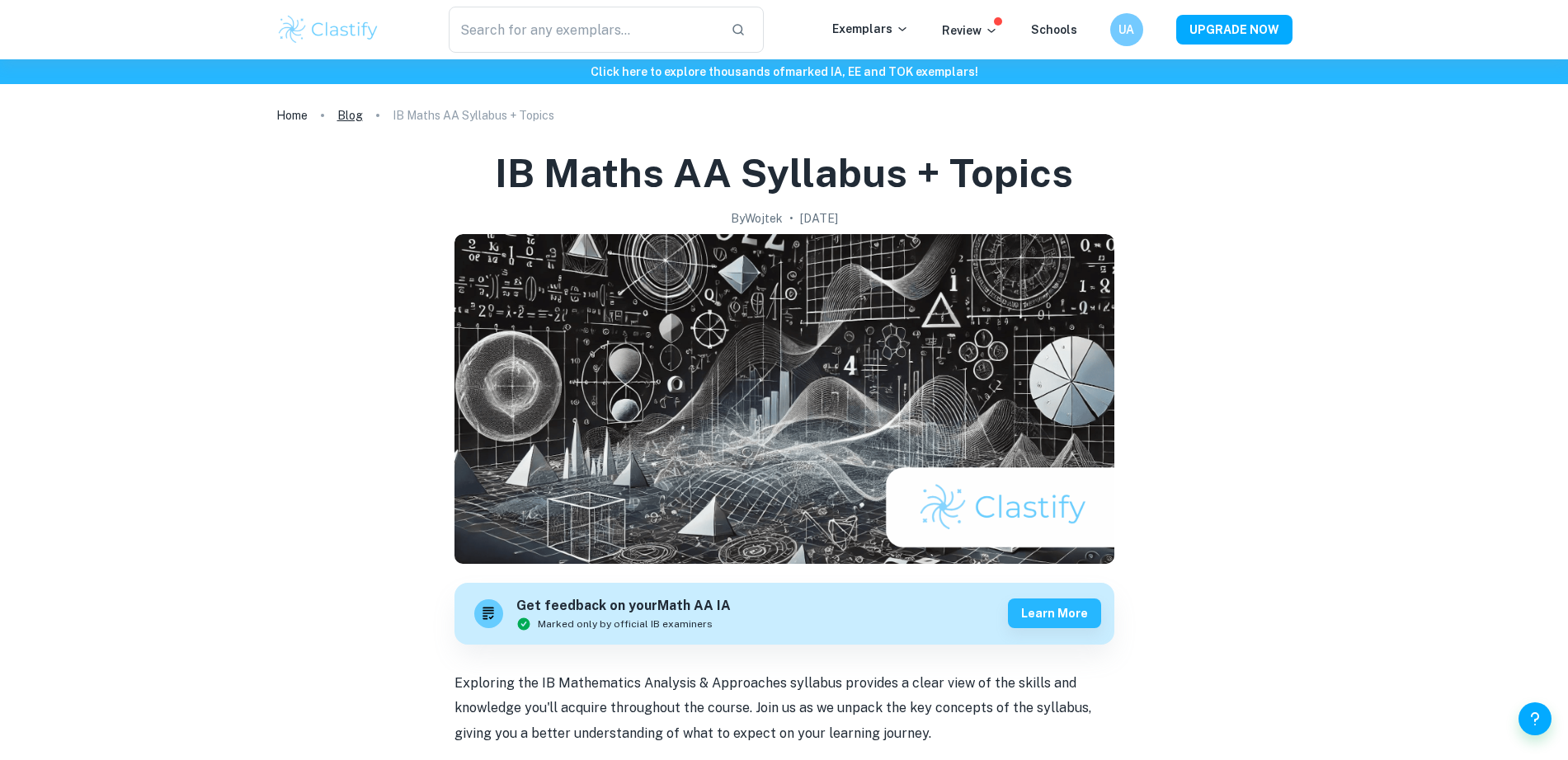 click on "Blog" at bounding box center [350, 115] 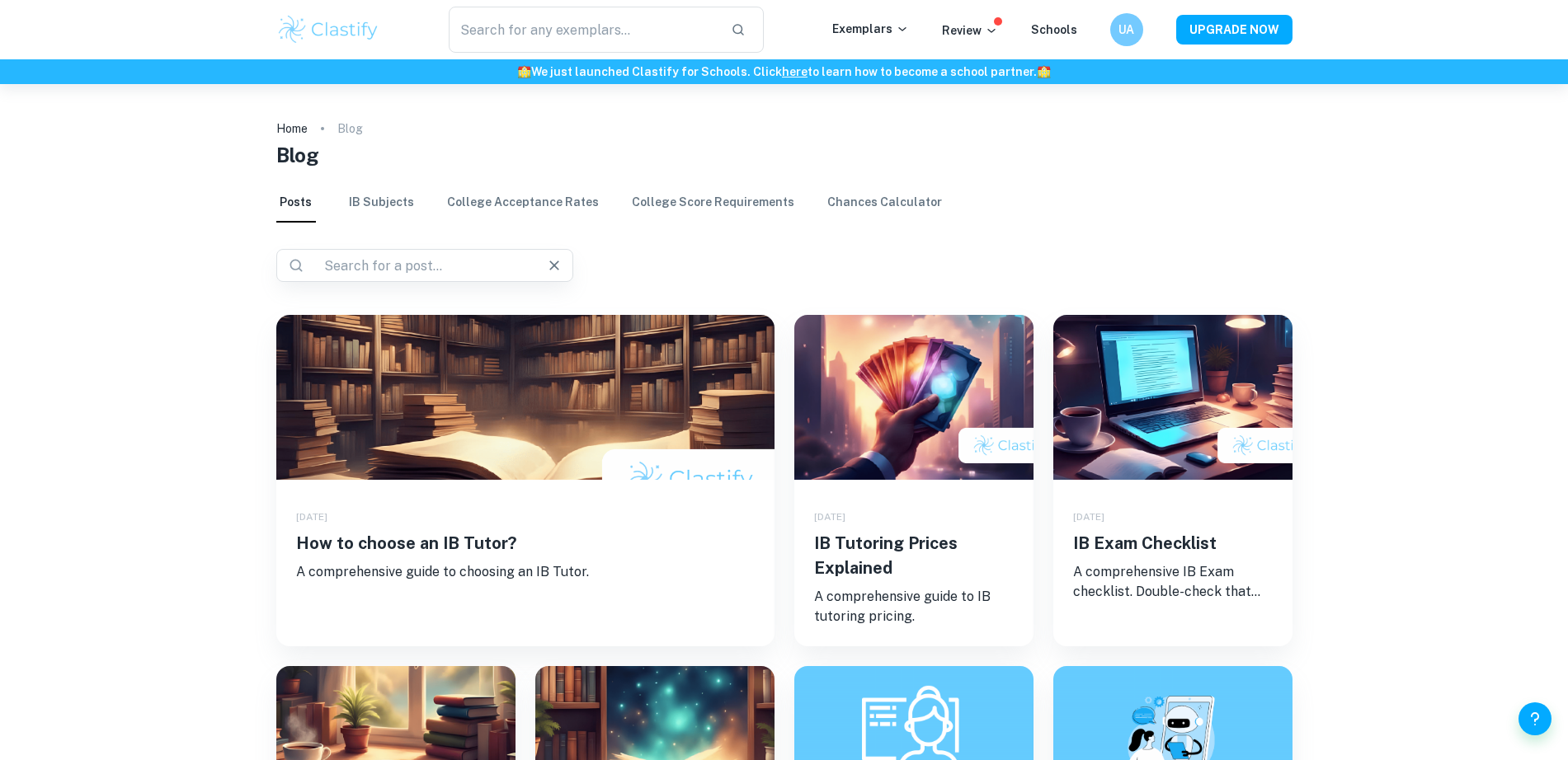 click at bounding box center (418, 265) 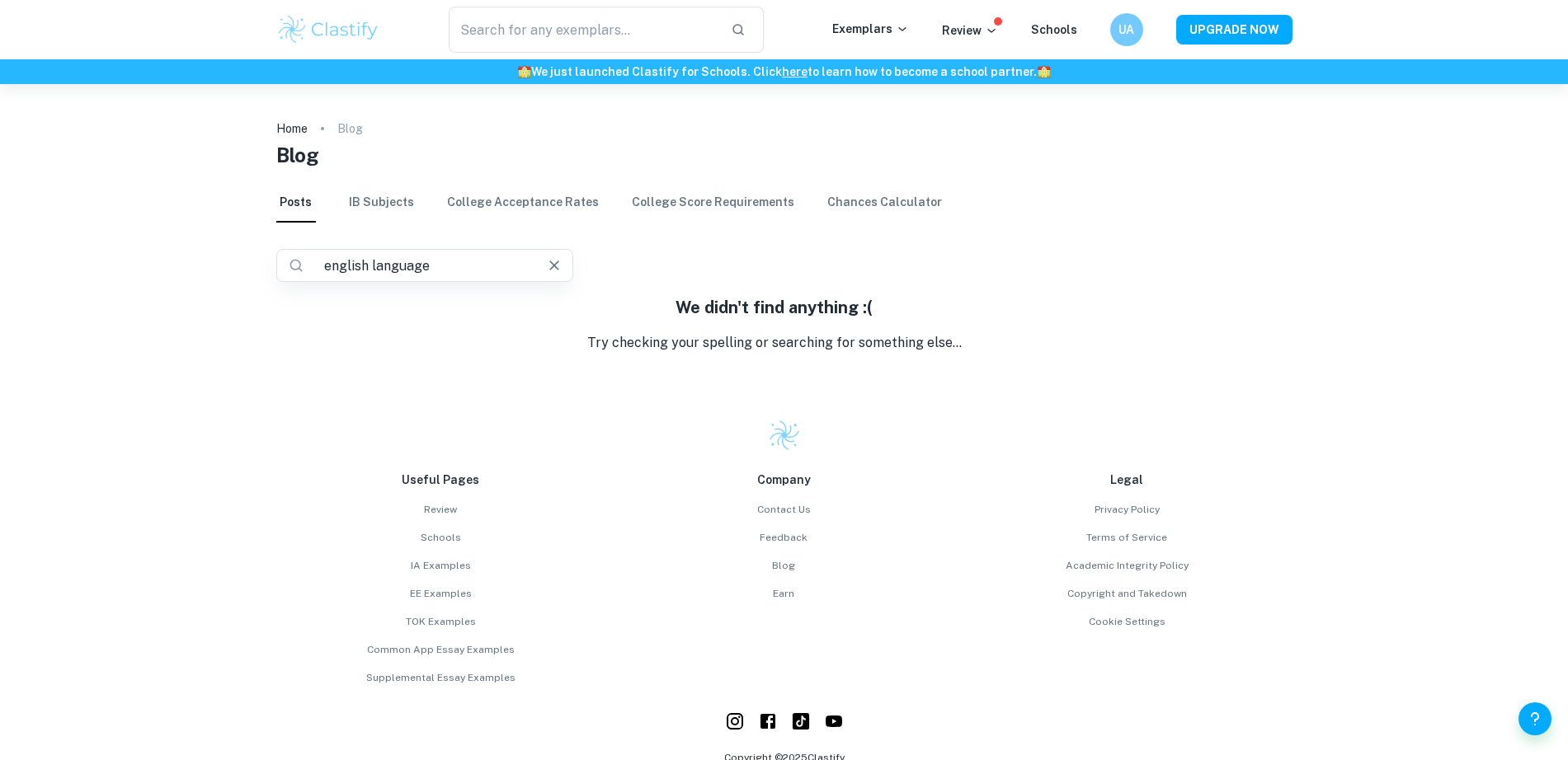 click on "english language" at bounding box center [418, 265] 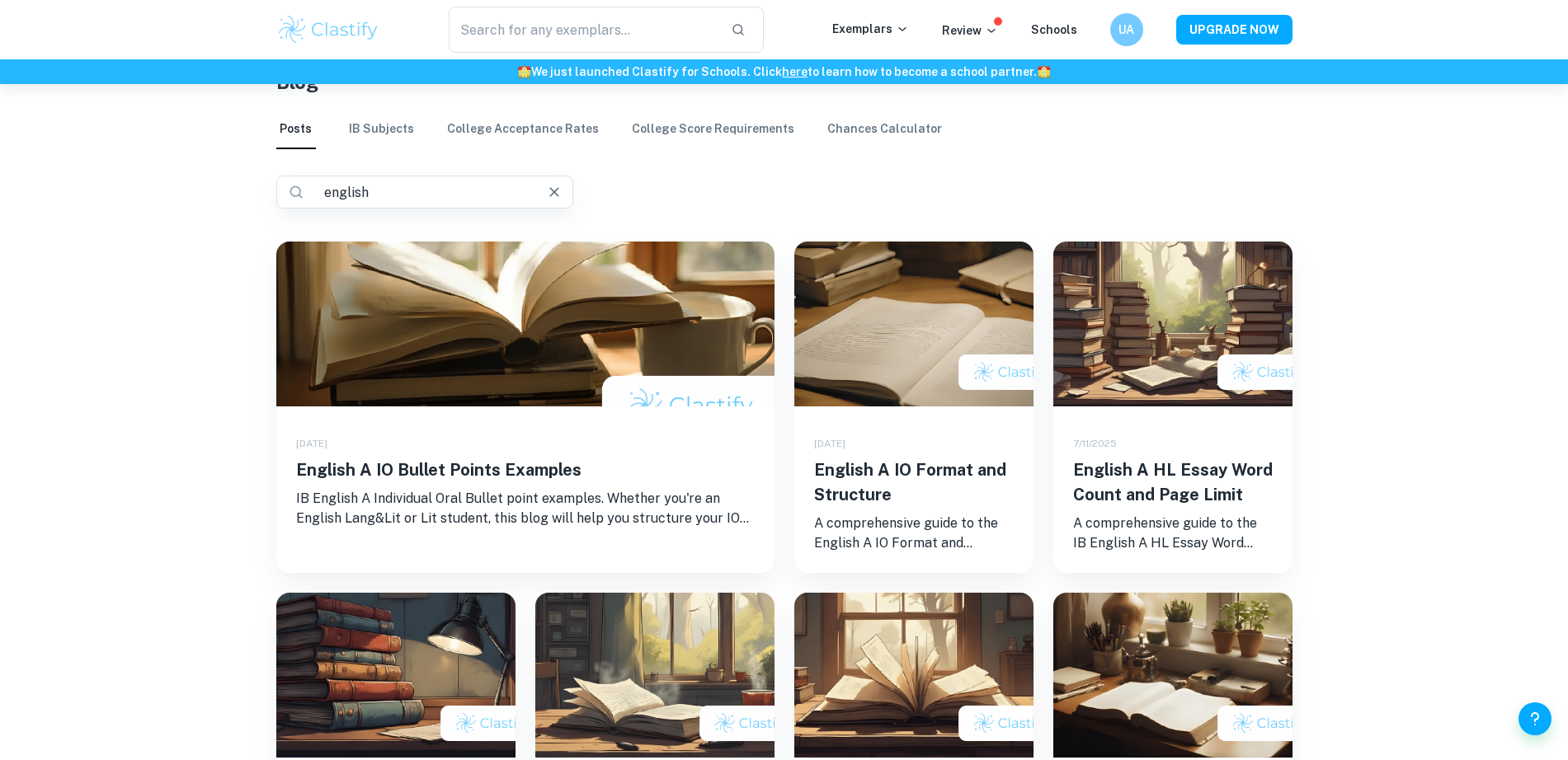 scroll, scrollTop: 0, scrollLeft: 0, axis: both 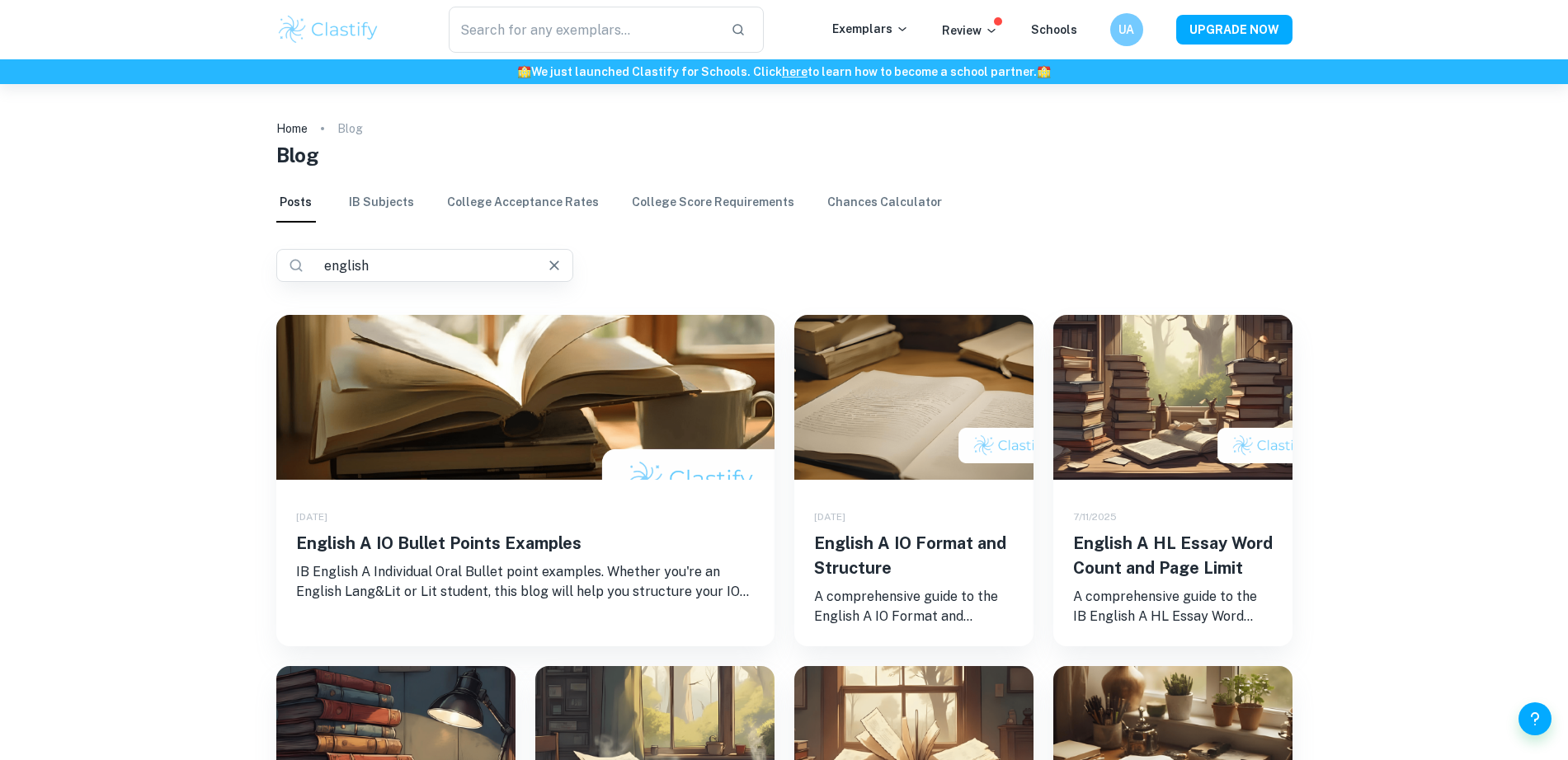 drag, startPoint x: 376, startPoint y: 265, endPoint x: 300, endPoint y: 273, distance: 76.41989 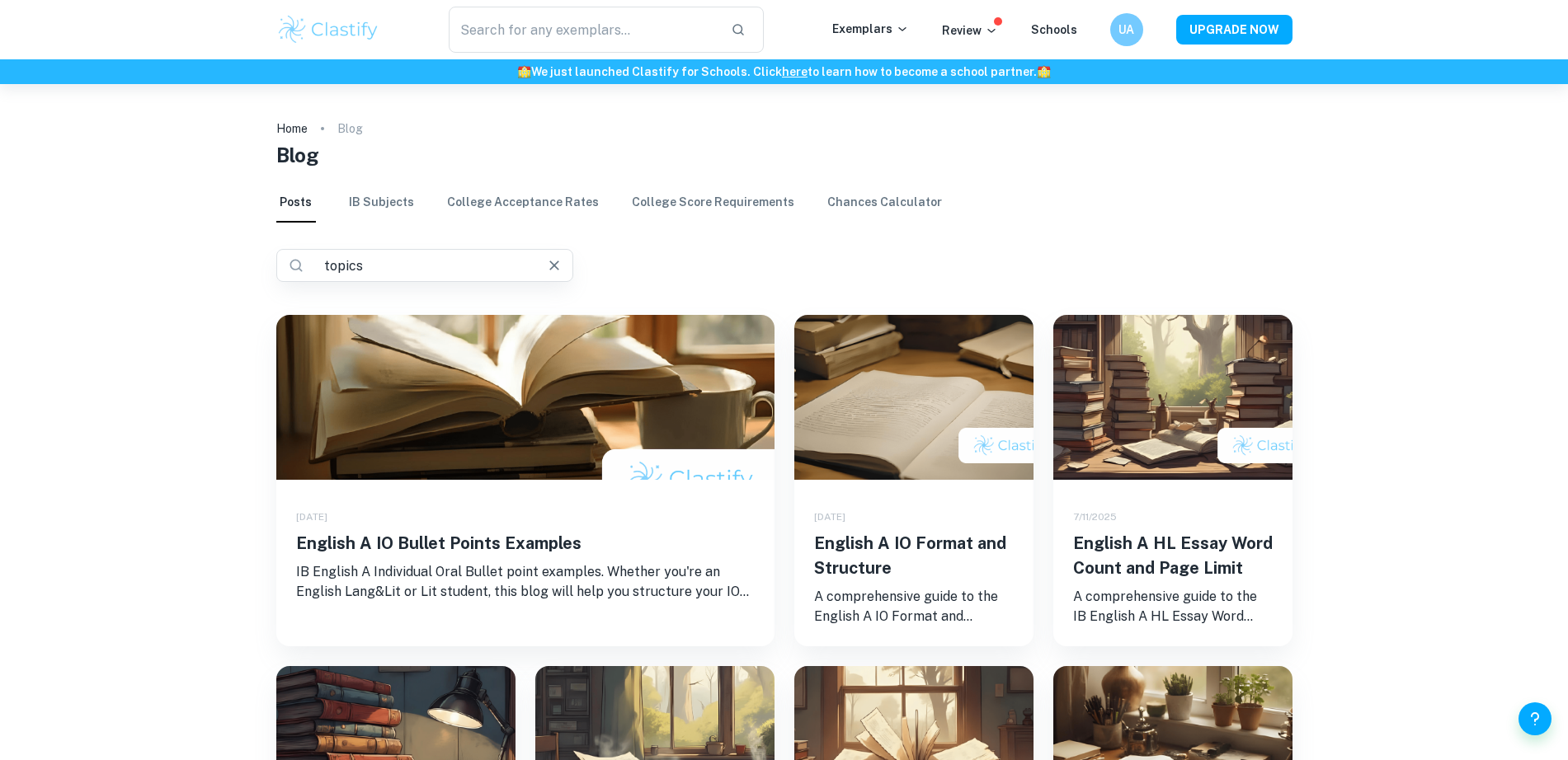 type on "topics" 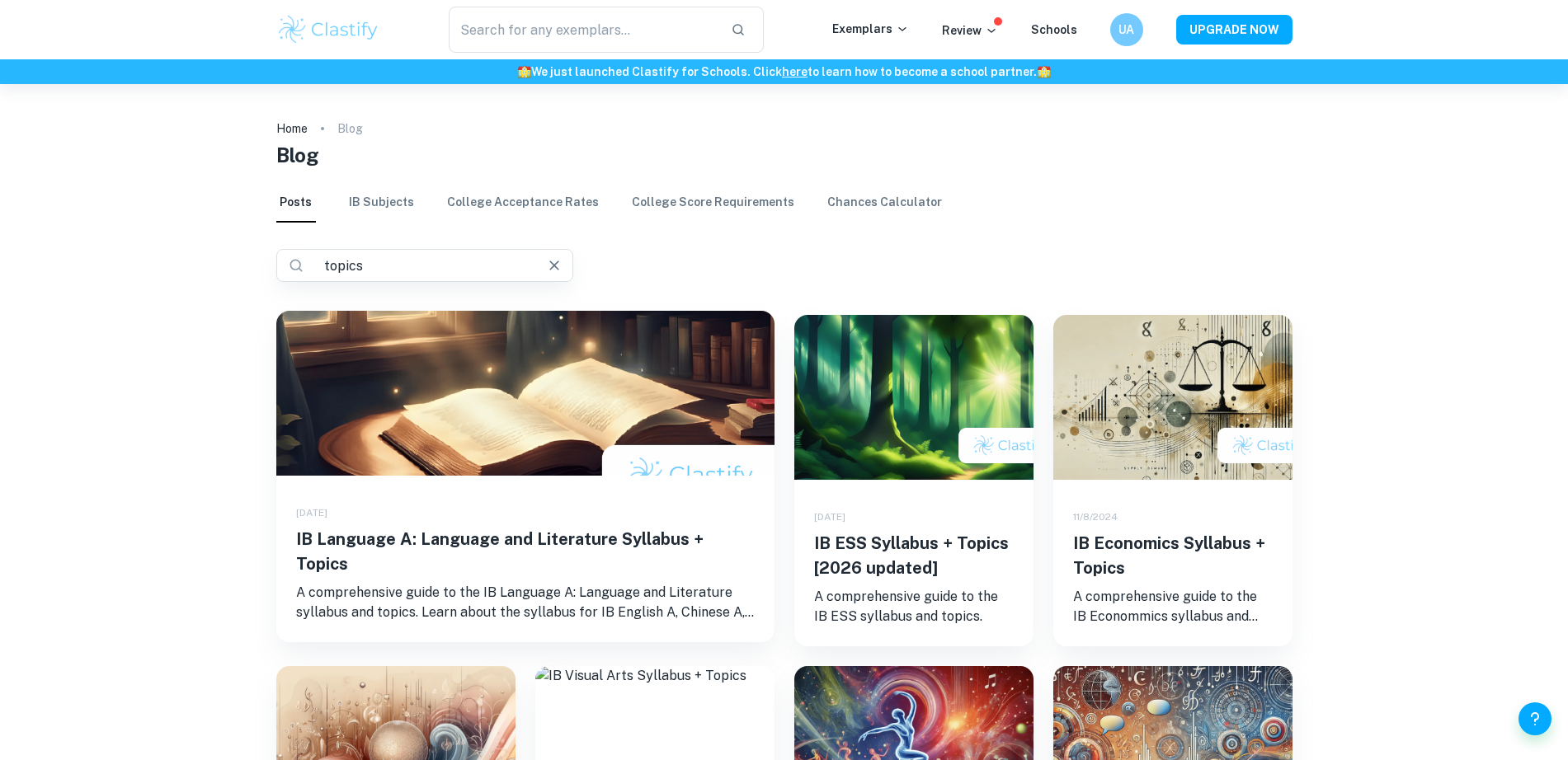 click on "IB Language A: Language and Literature Syllabus + Topics" at bounding box center (525, 551) 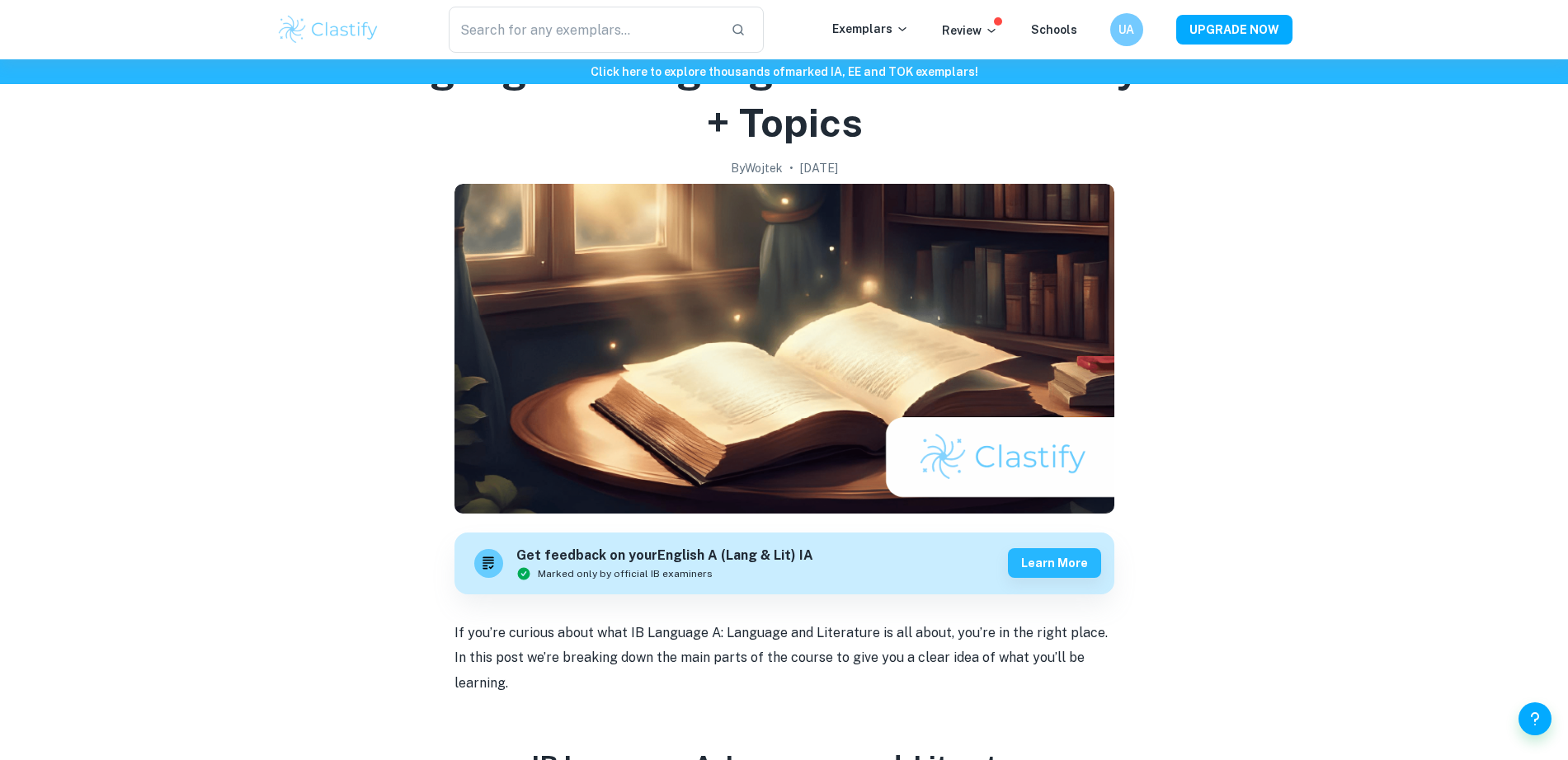 scroll, scrollTop: 0, scrollLeft: 0, axis: both 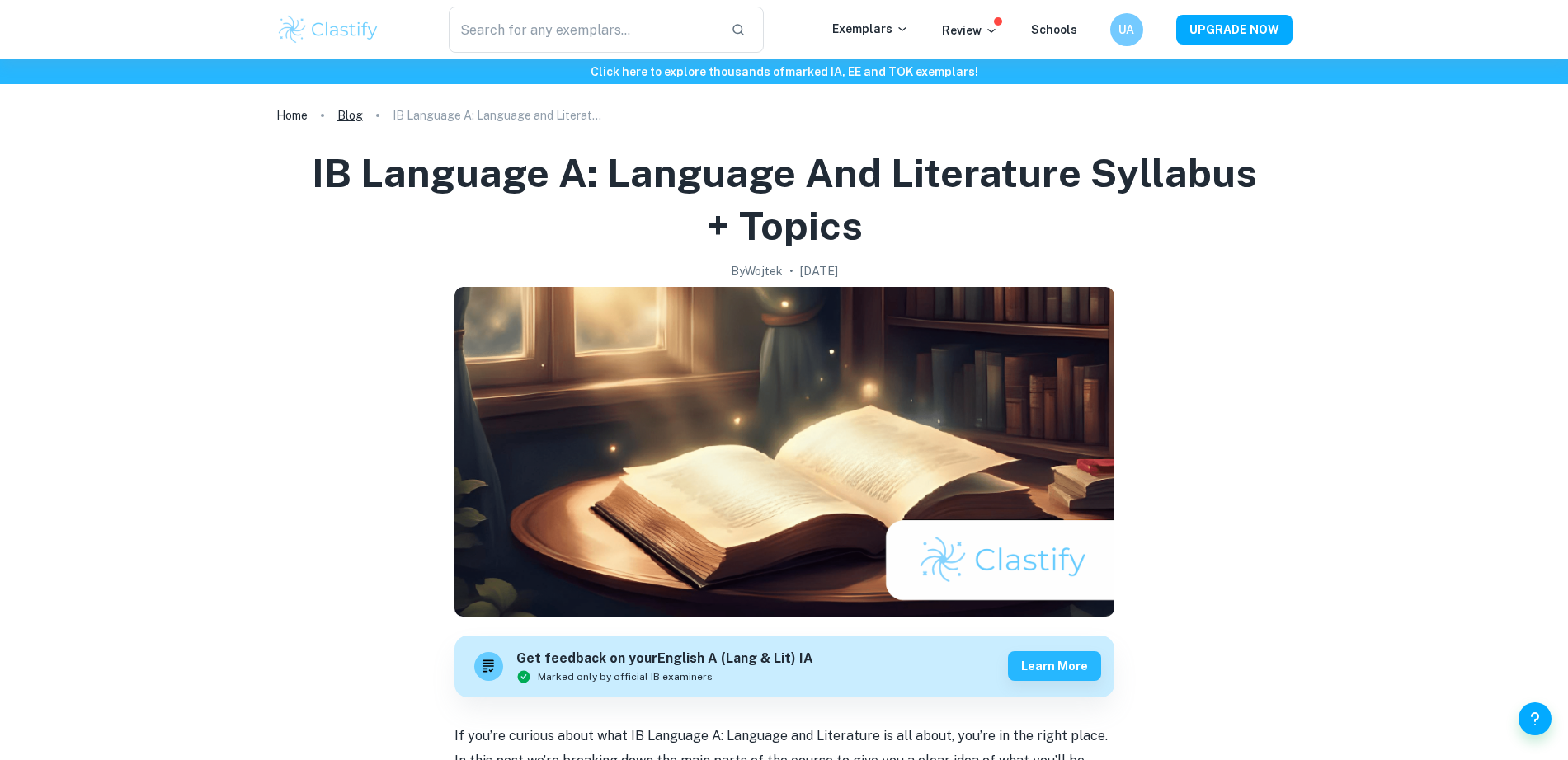 click on "Blog" at bounding box center (350, 115) 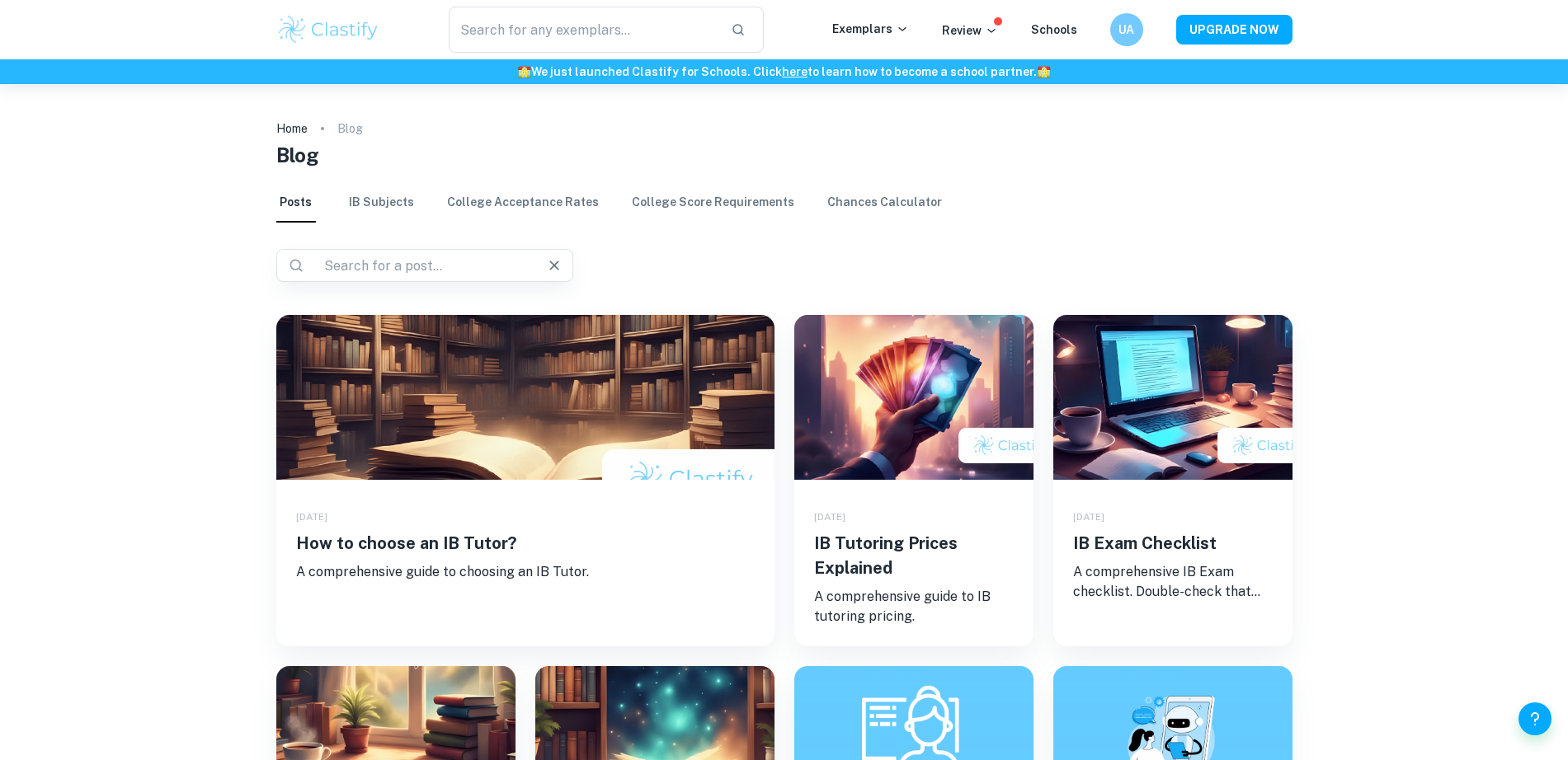 click at bounding box center (418, 265) 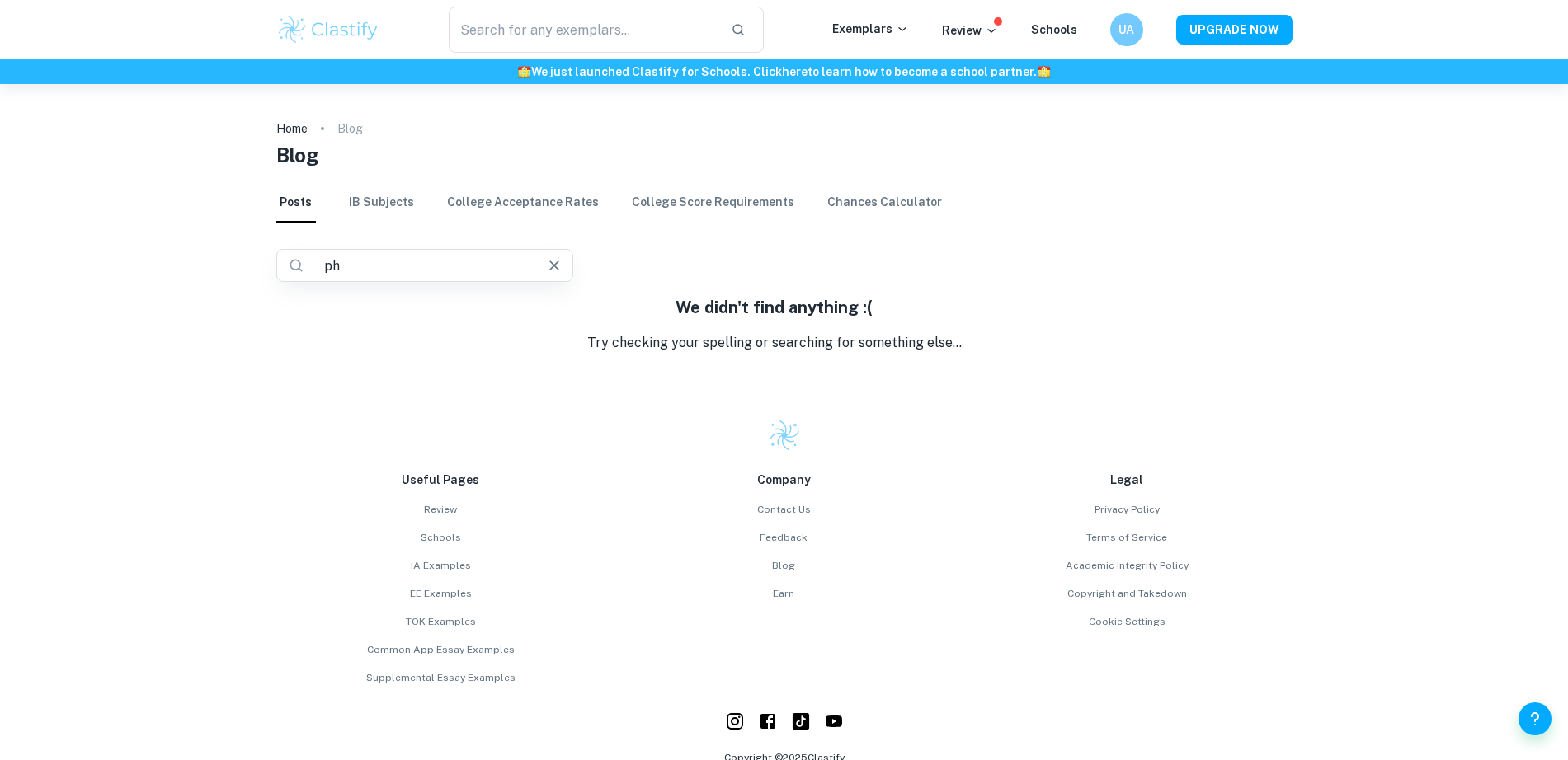 type on "p" 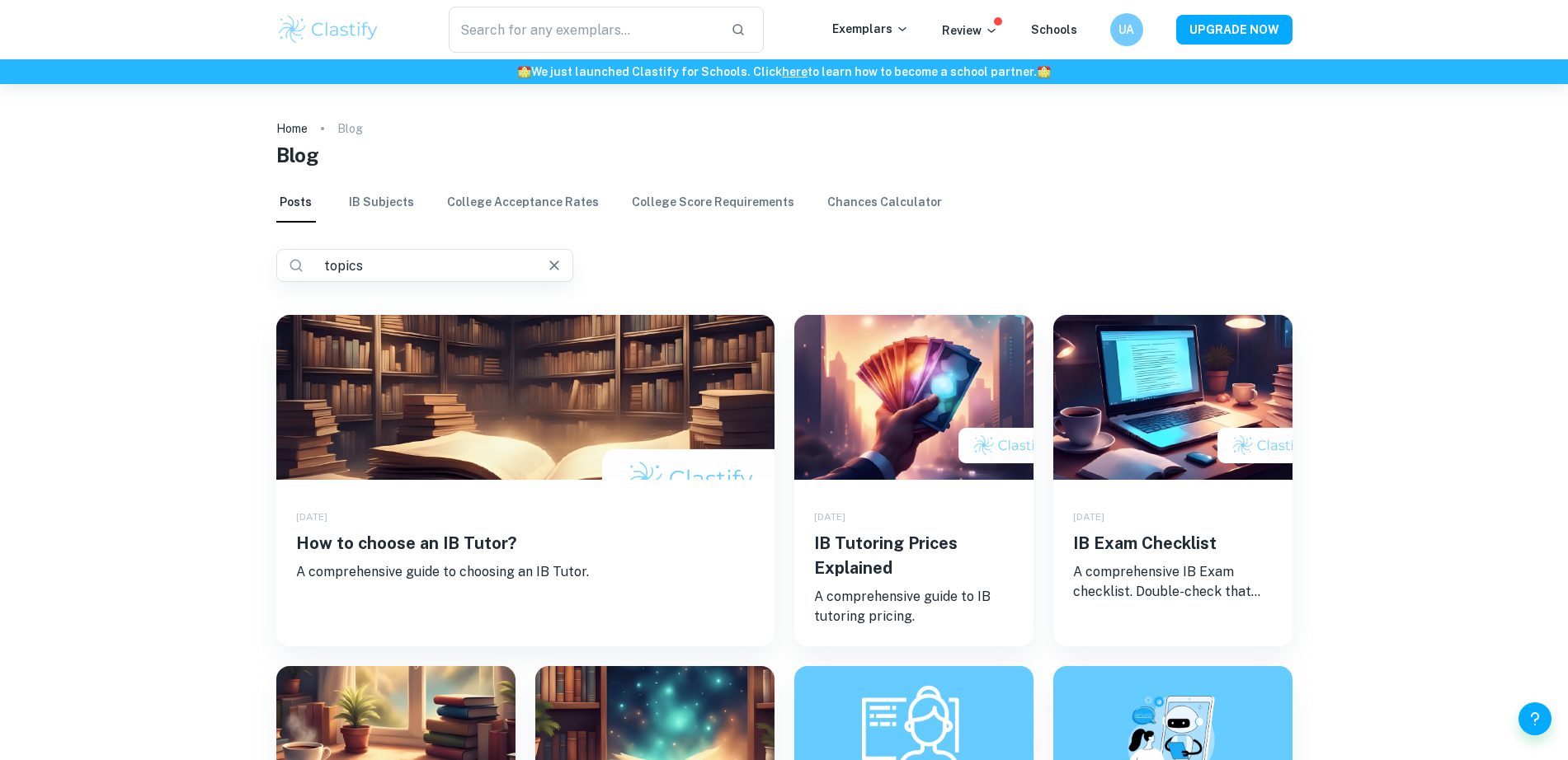 type on "topics" 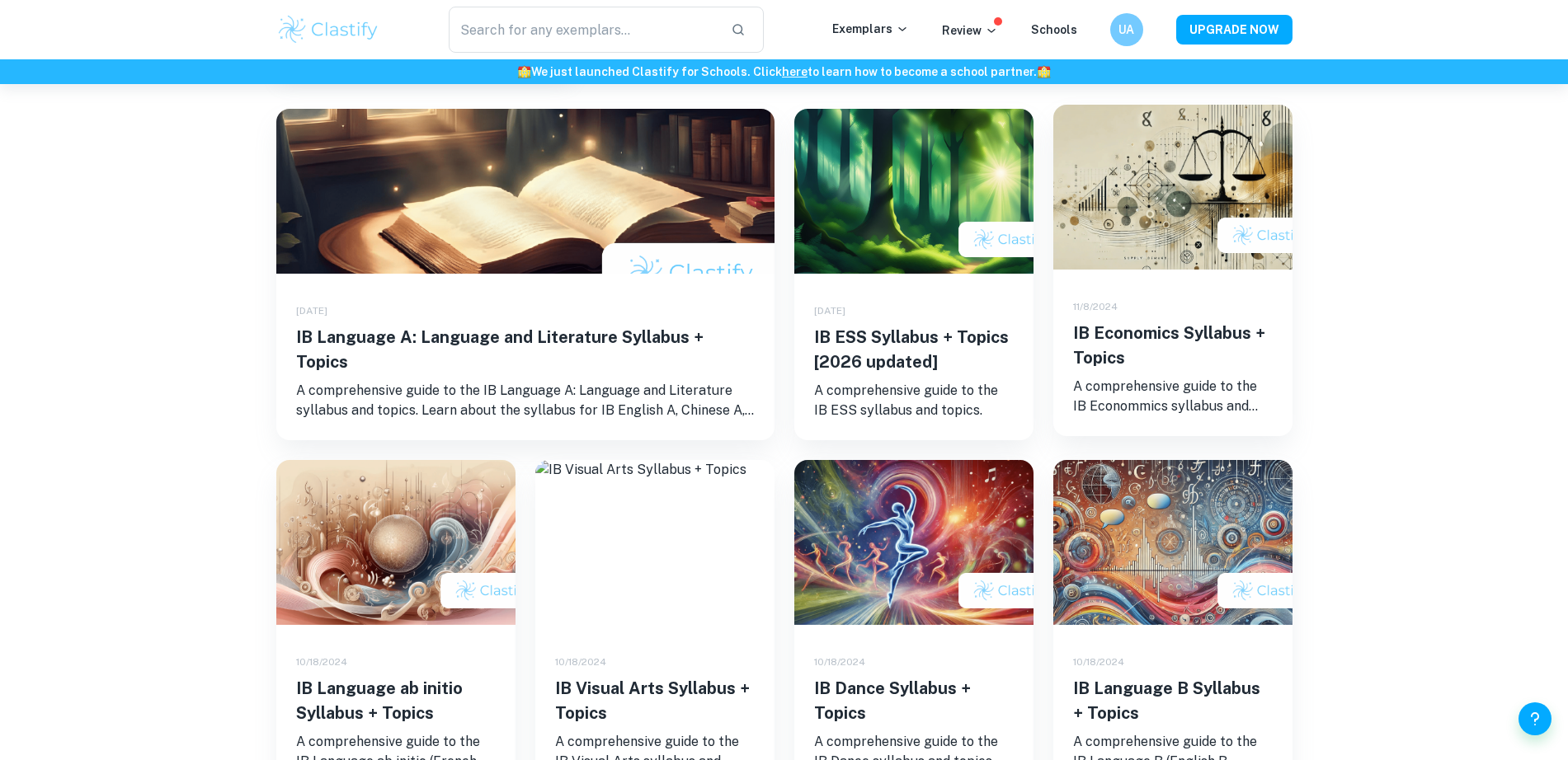 scroll, scrollTop: 309, scrollLeft: 0, axis: vertical 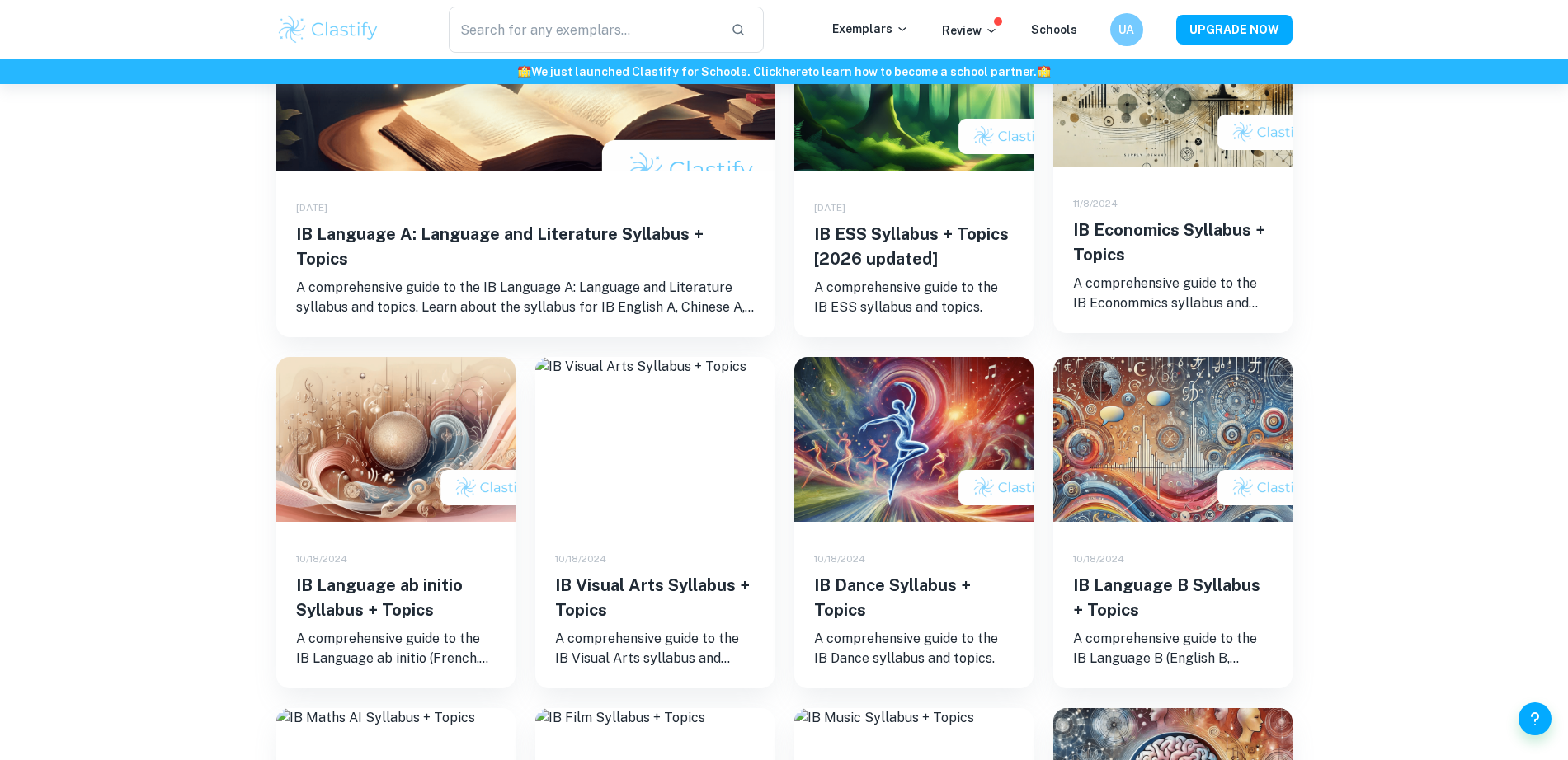 click on "IB Language B Syllabus + Topics A comprehensive guide to the IB Language B (English B, French B, Spanish B, German B) syllabus and topics." at bounding box center [1163, 513] 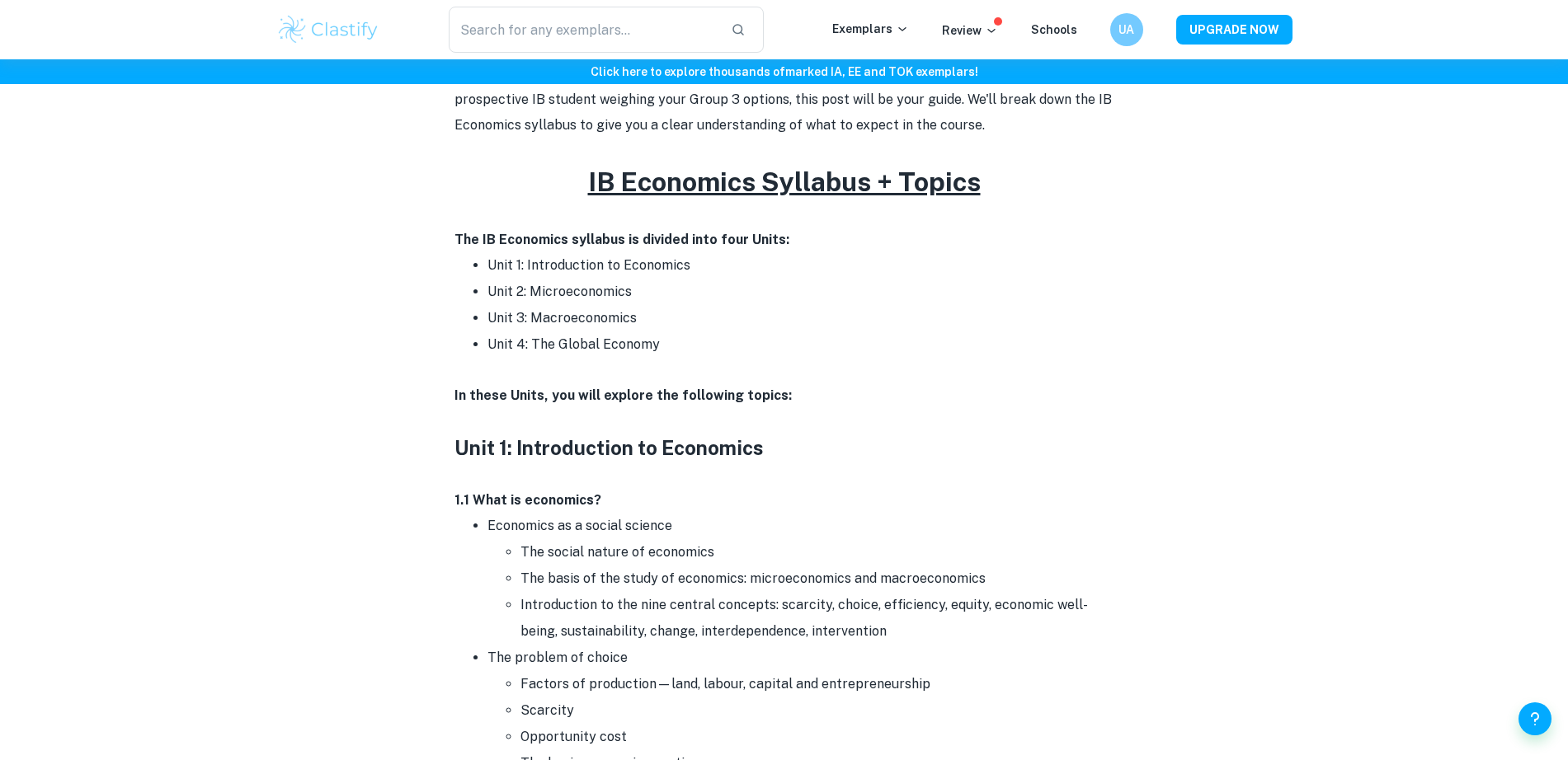 scroll, scrollTop: 515, scrollLeft: 0, axis: vertical 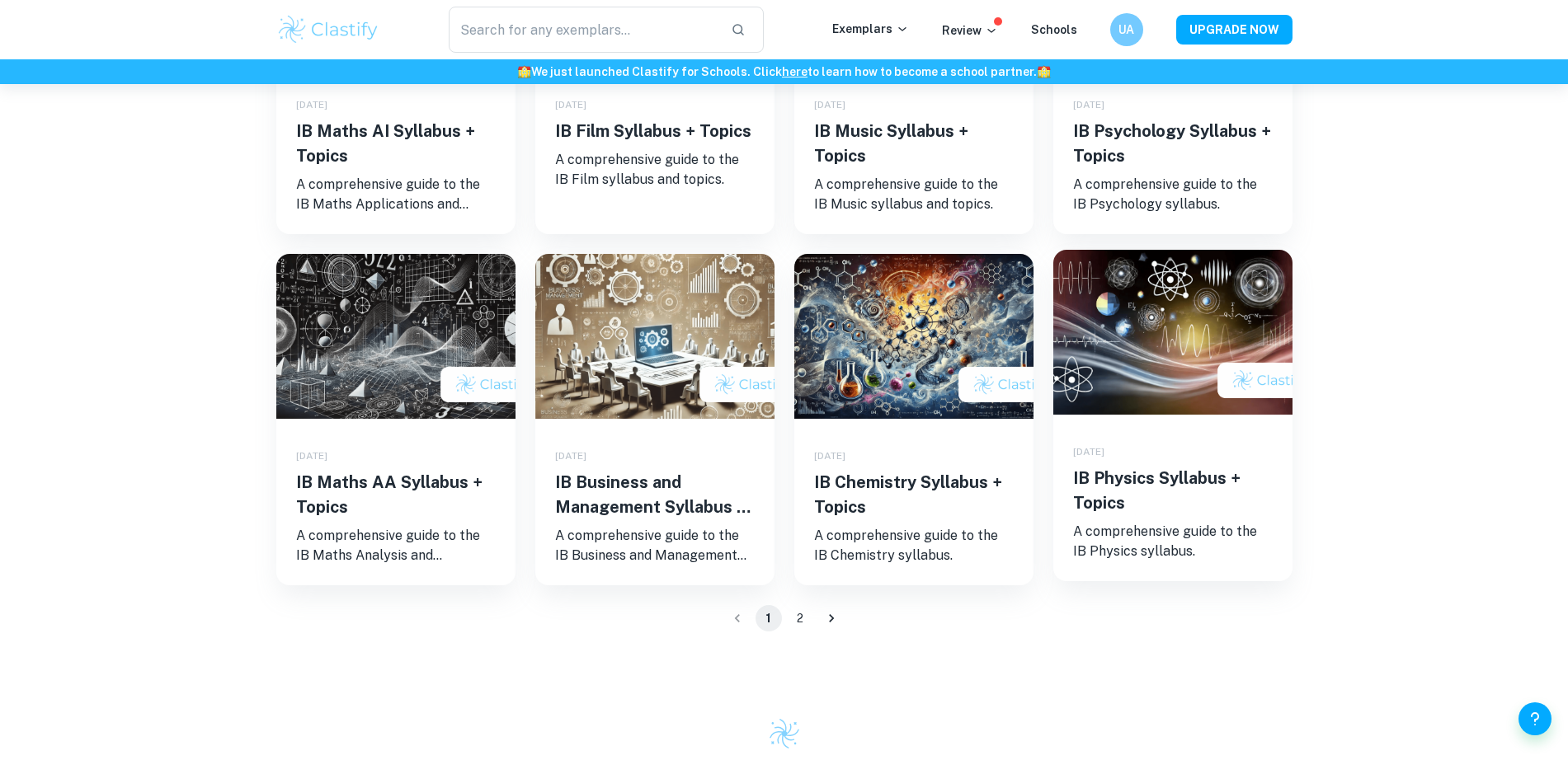 click at bounding box center (1173, 332) 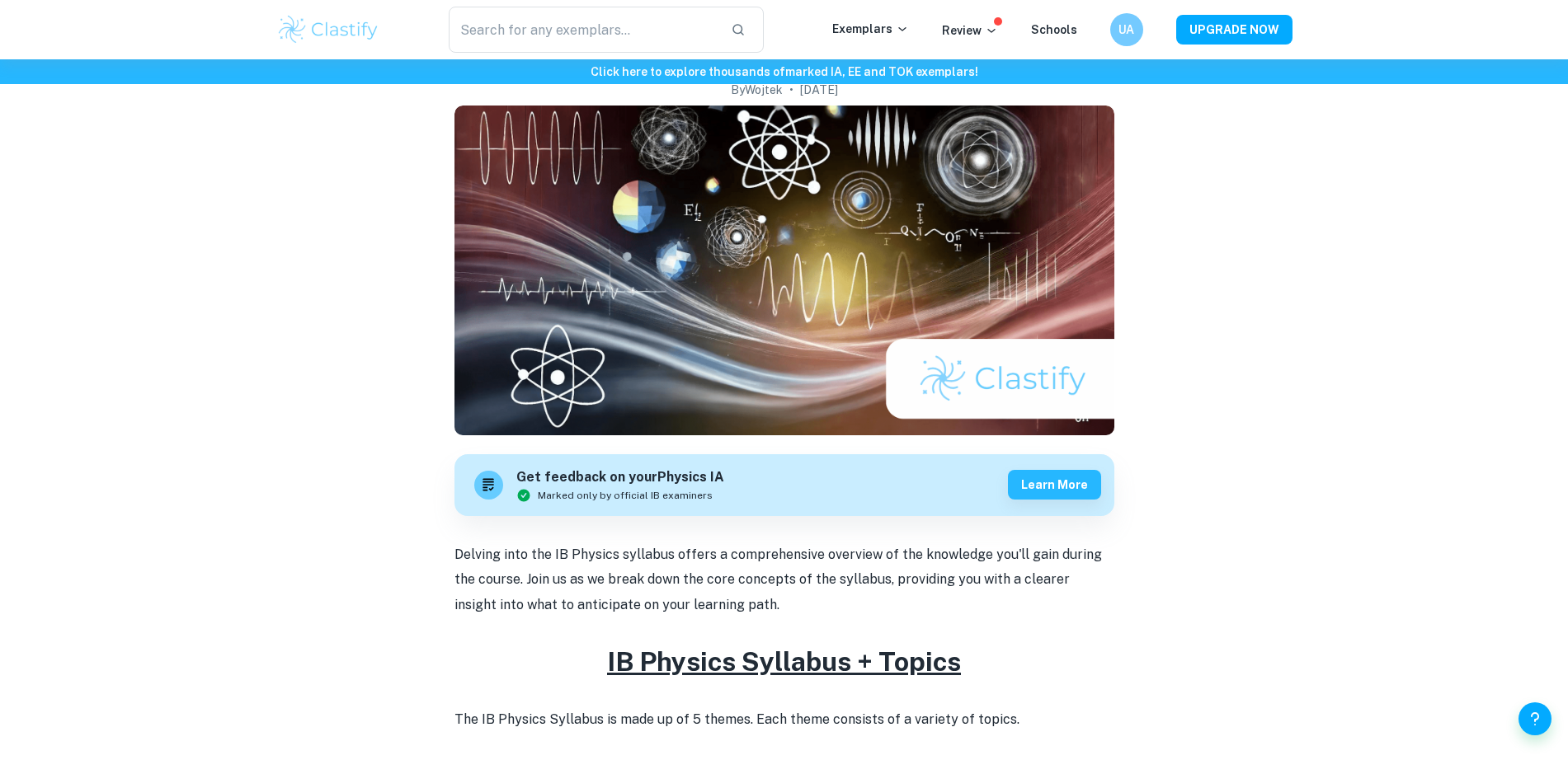 scroll, scrollTop: 0, scrollLeft: 0, axis: both 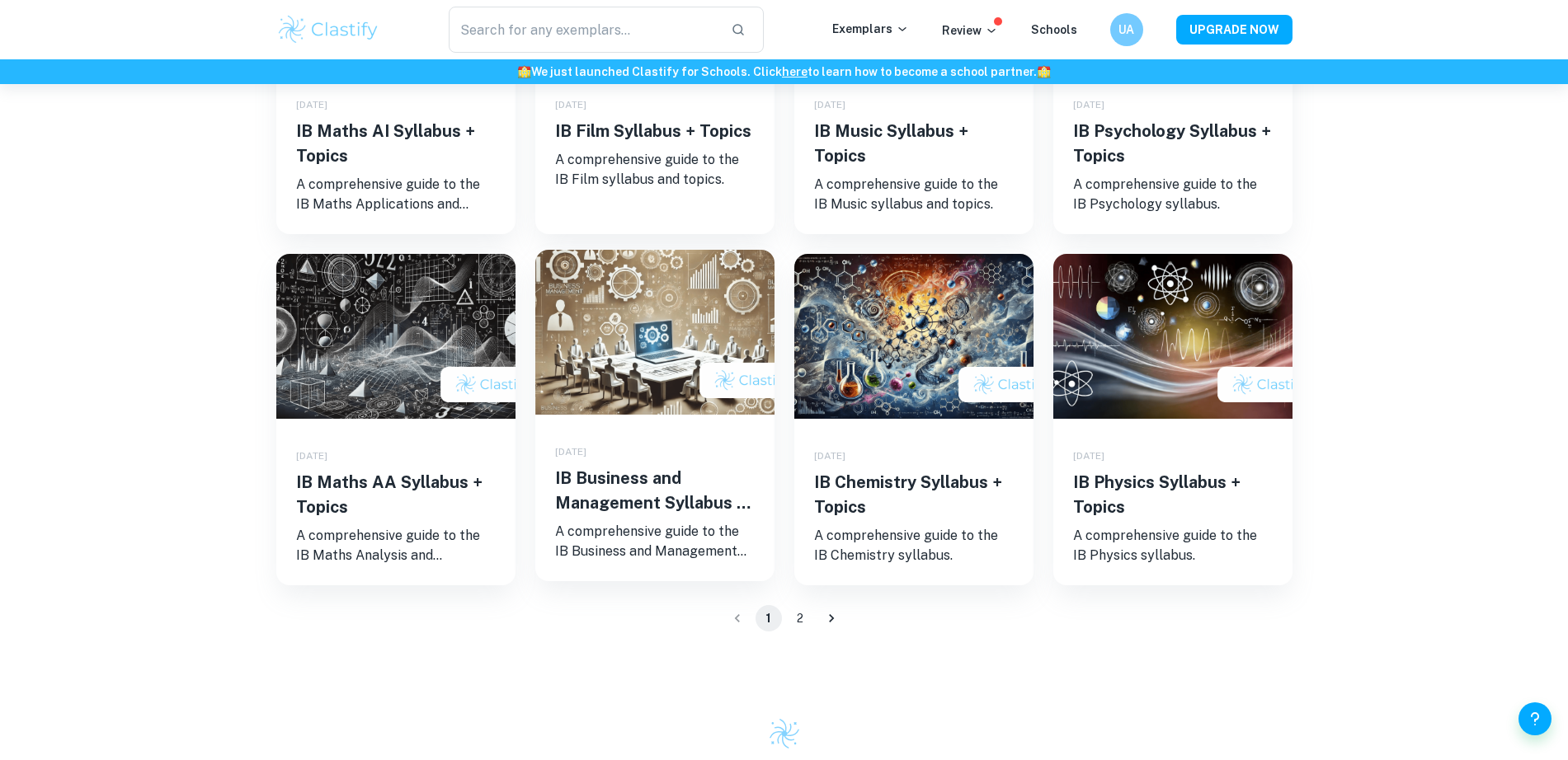 click on "IB Business and Management Syllabus + Topics" at bounding box center [655, 490] 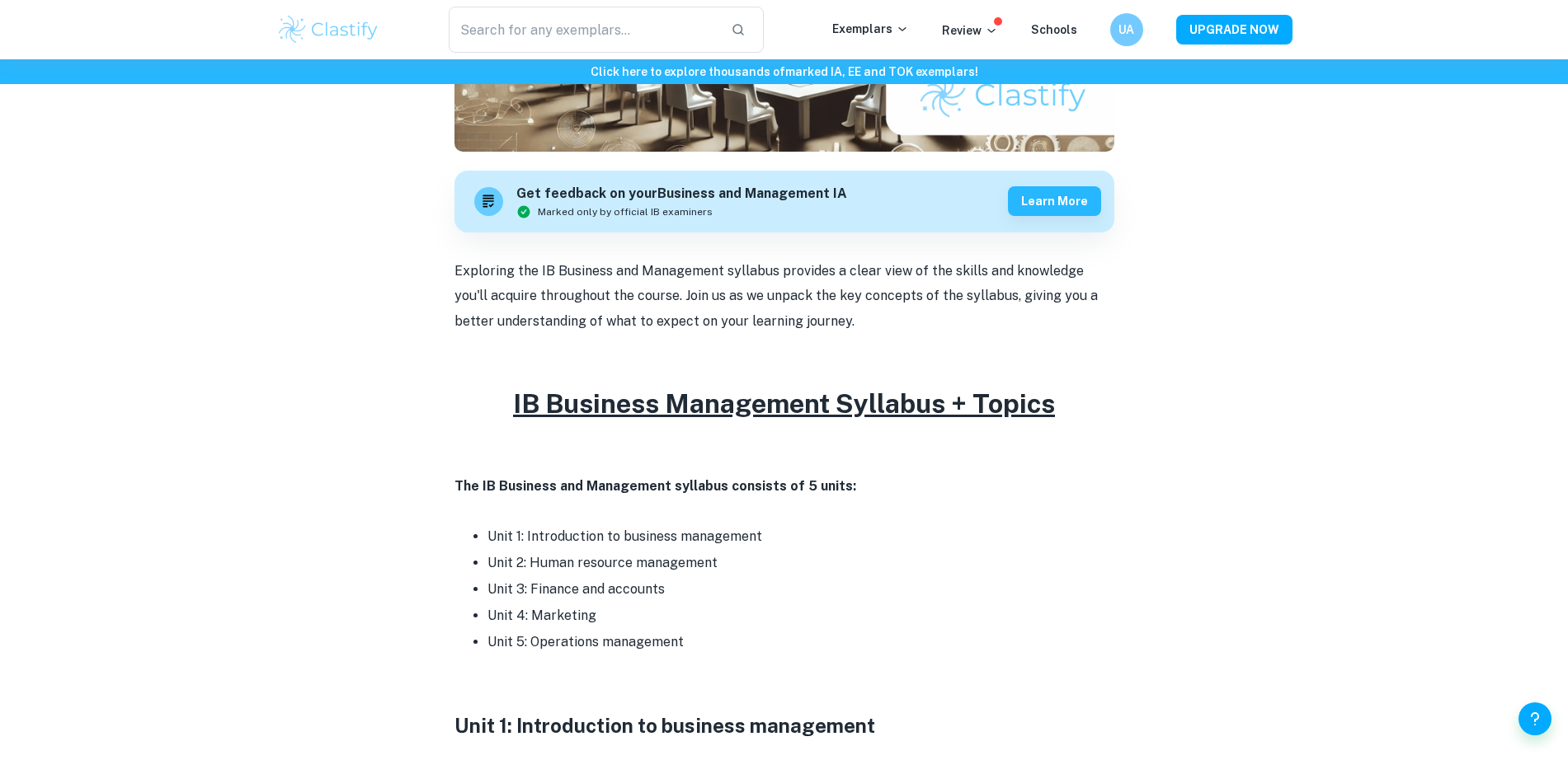 scroll, scrollTop: 0, scrollLeft: 0, axis: both 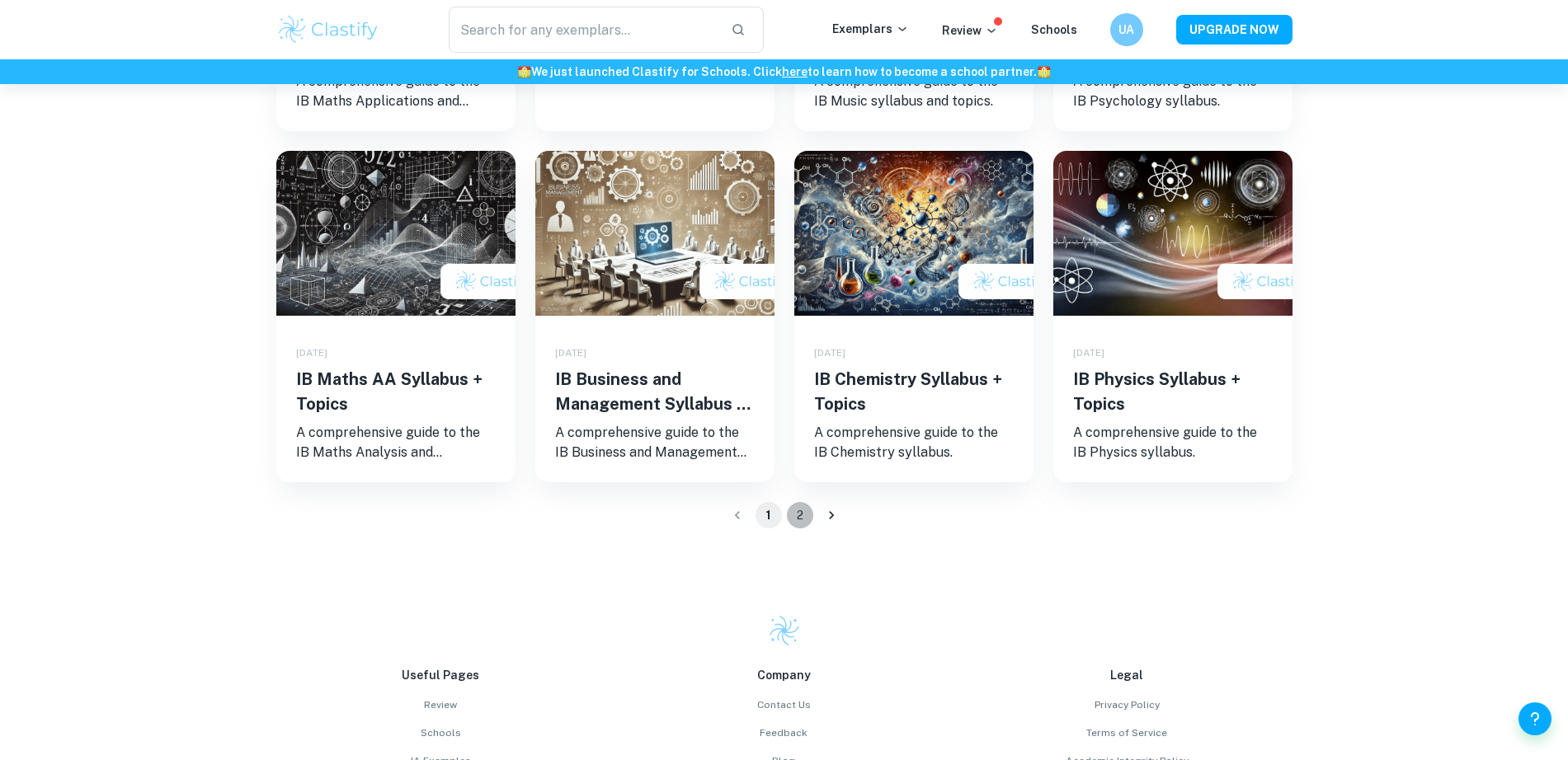 click on "2" at bounding box center (800, 515) 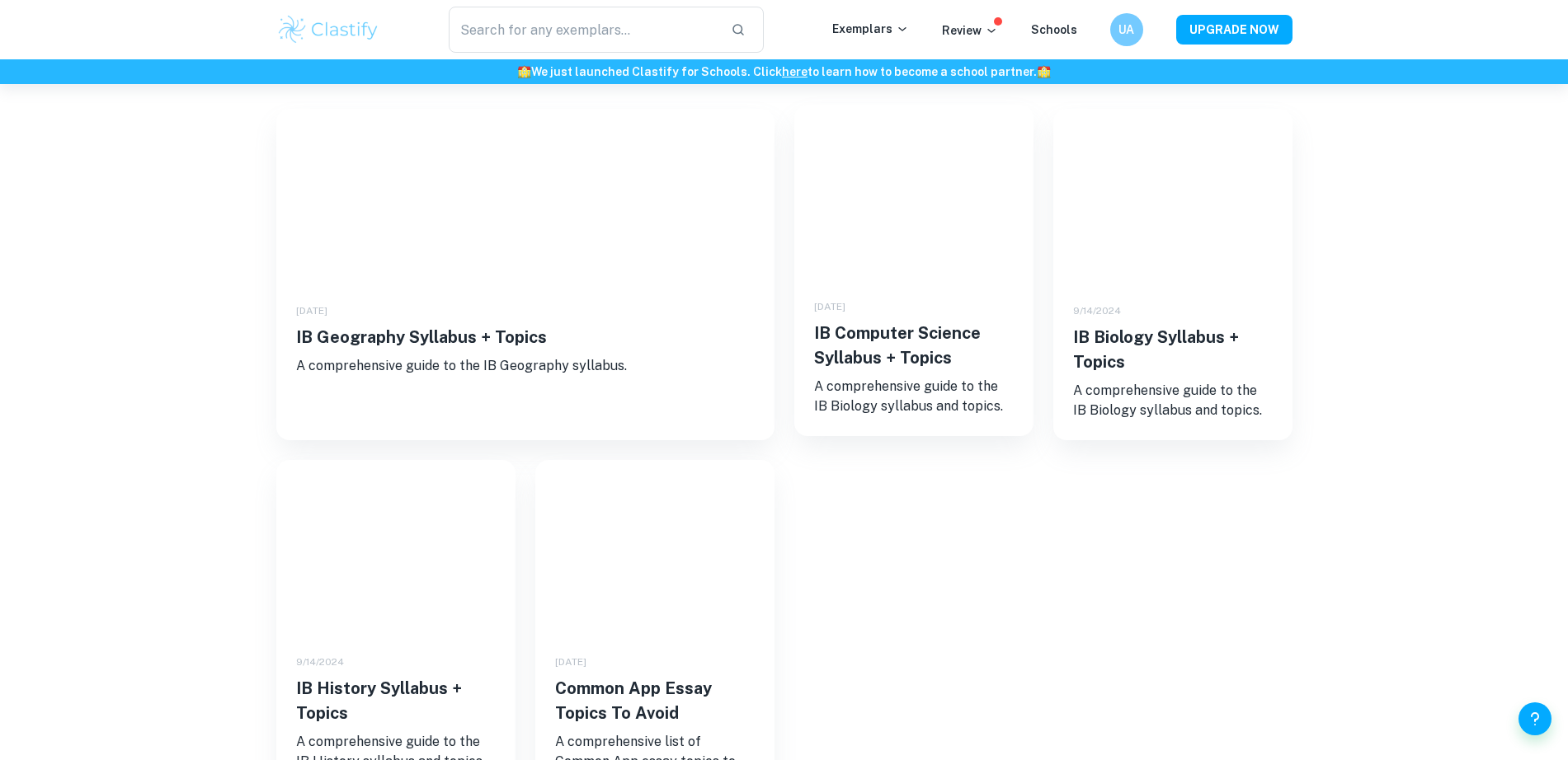 scroll, scrollTop: 103, scrollLeft: 0, axis: vertical 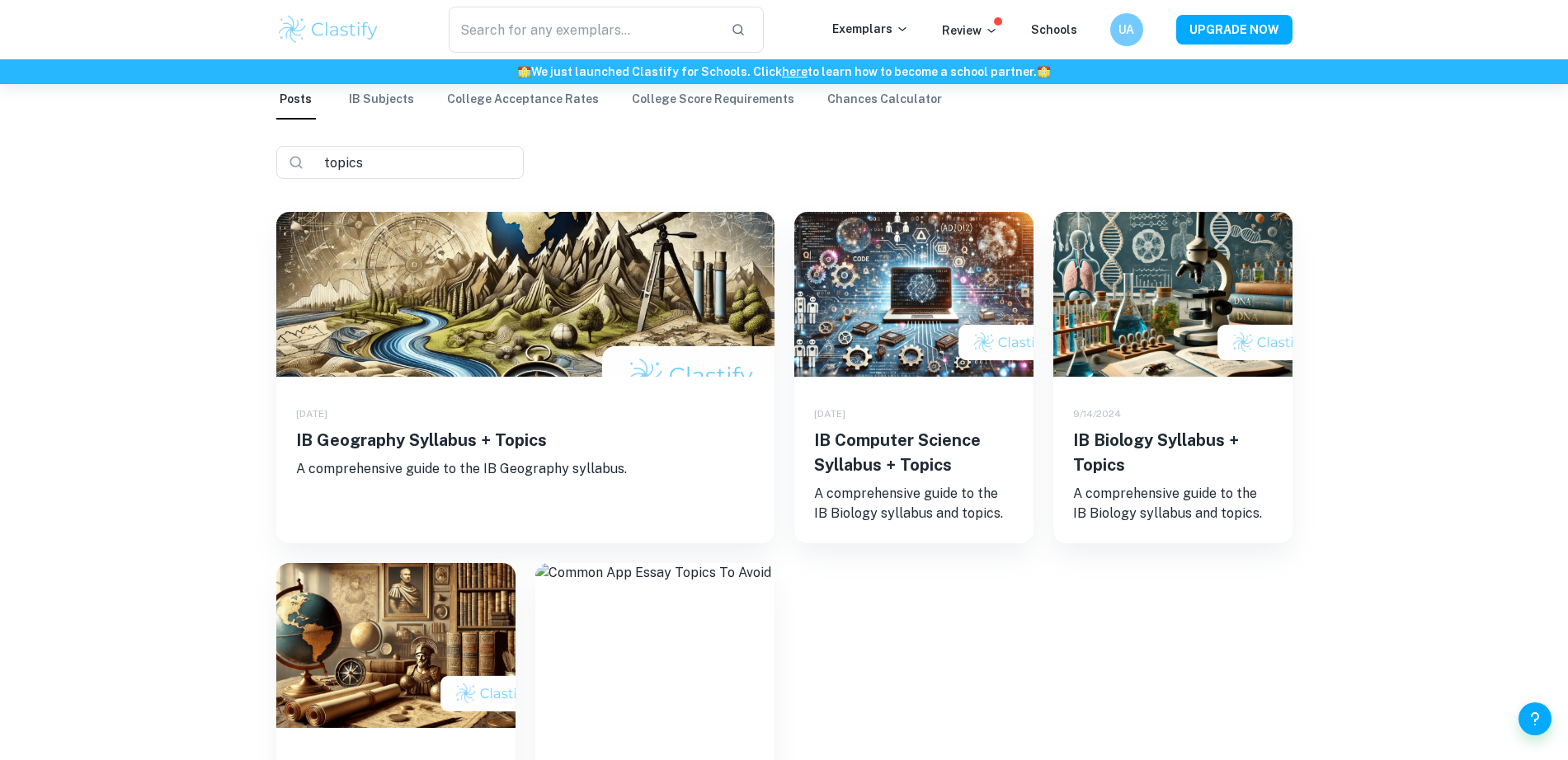 drag, startPoint x: 923, startPoint y: 439, endPoint x: 1336, endPoint y: 589, distance: 439.3962 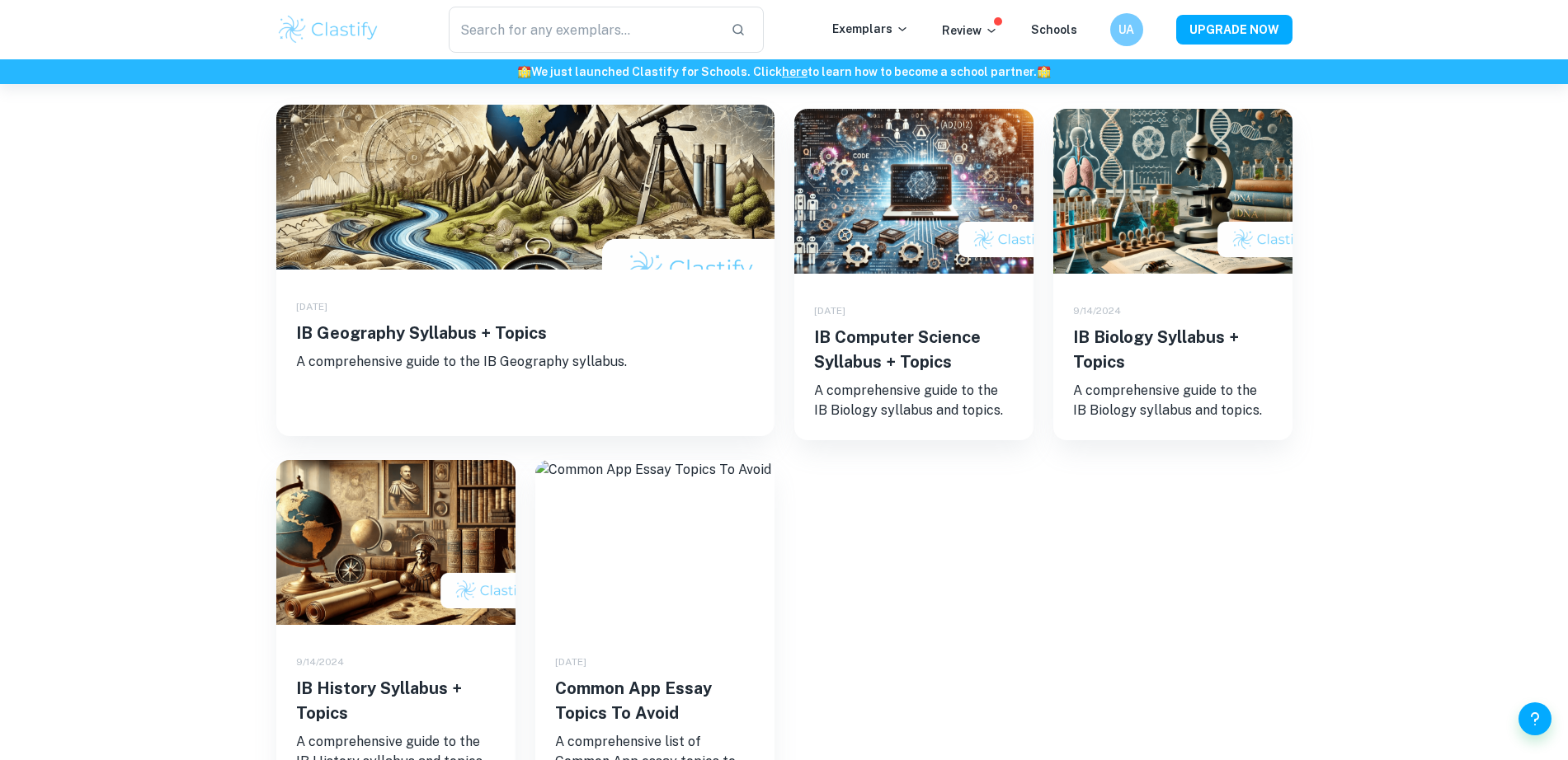 scroll, scrollTop: 412, scrollLeft: 0, axis: vertical 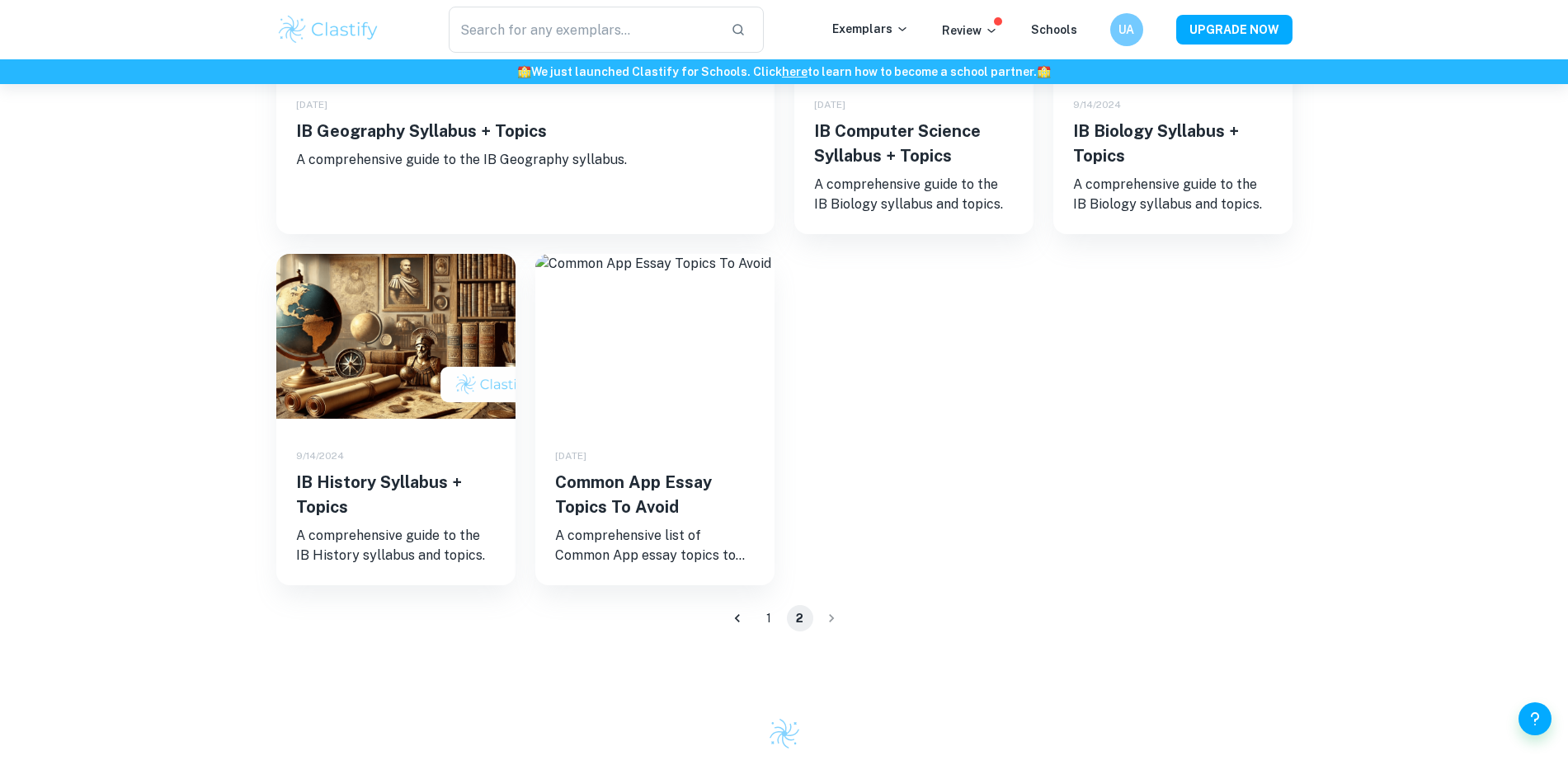 click at bounding box center (831, 618) 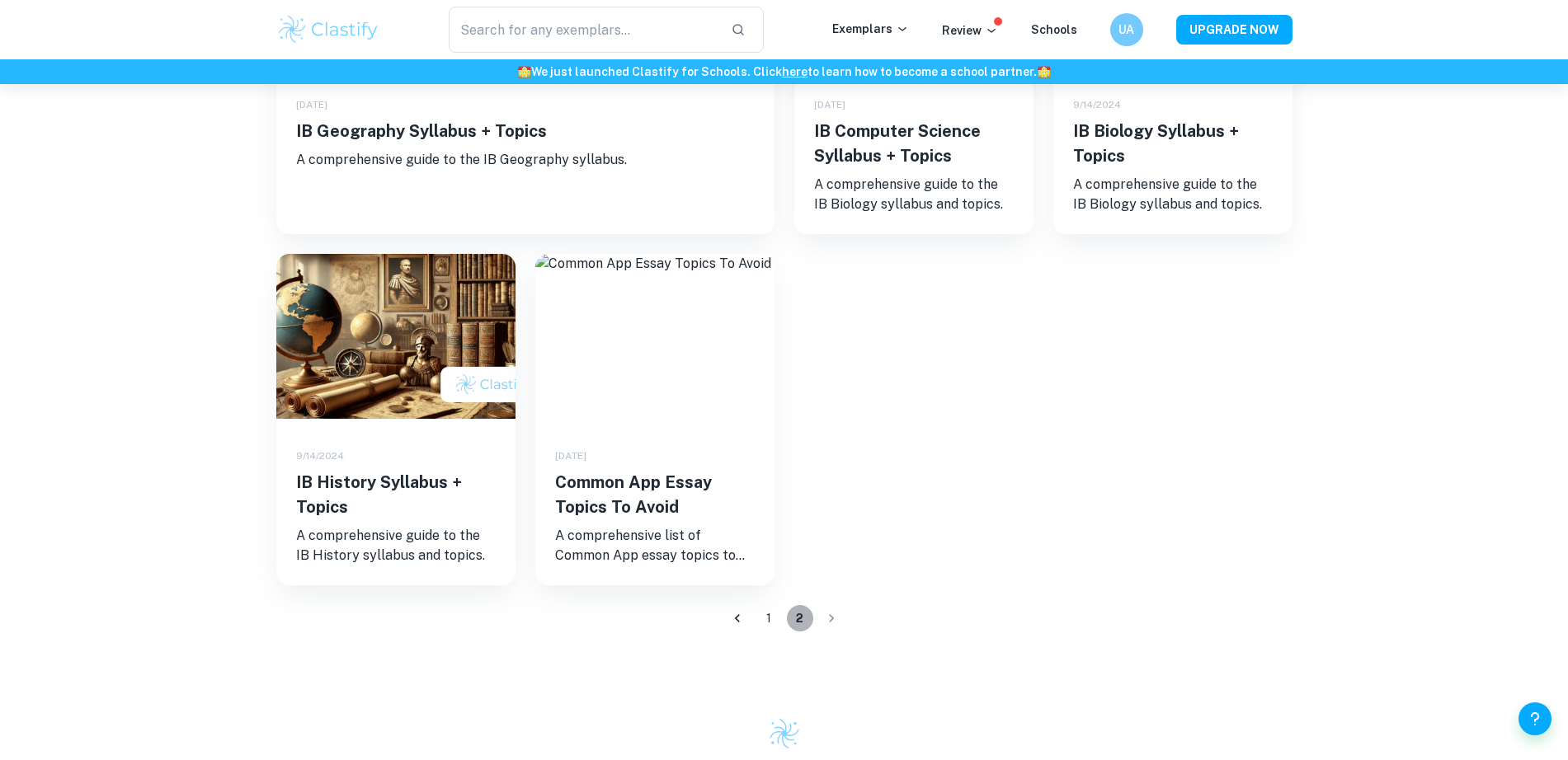 click on "2" at bounding box center (800, 618) 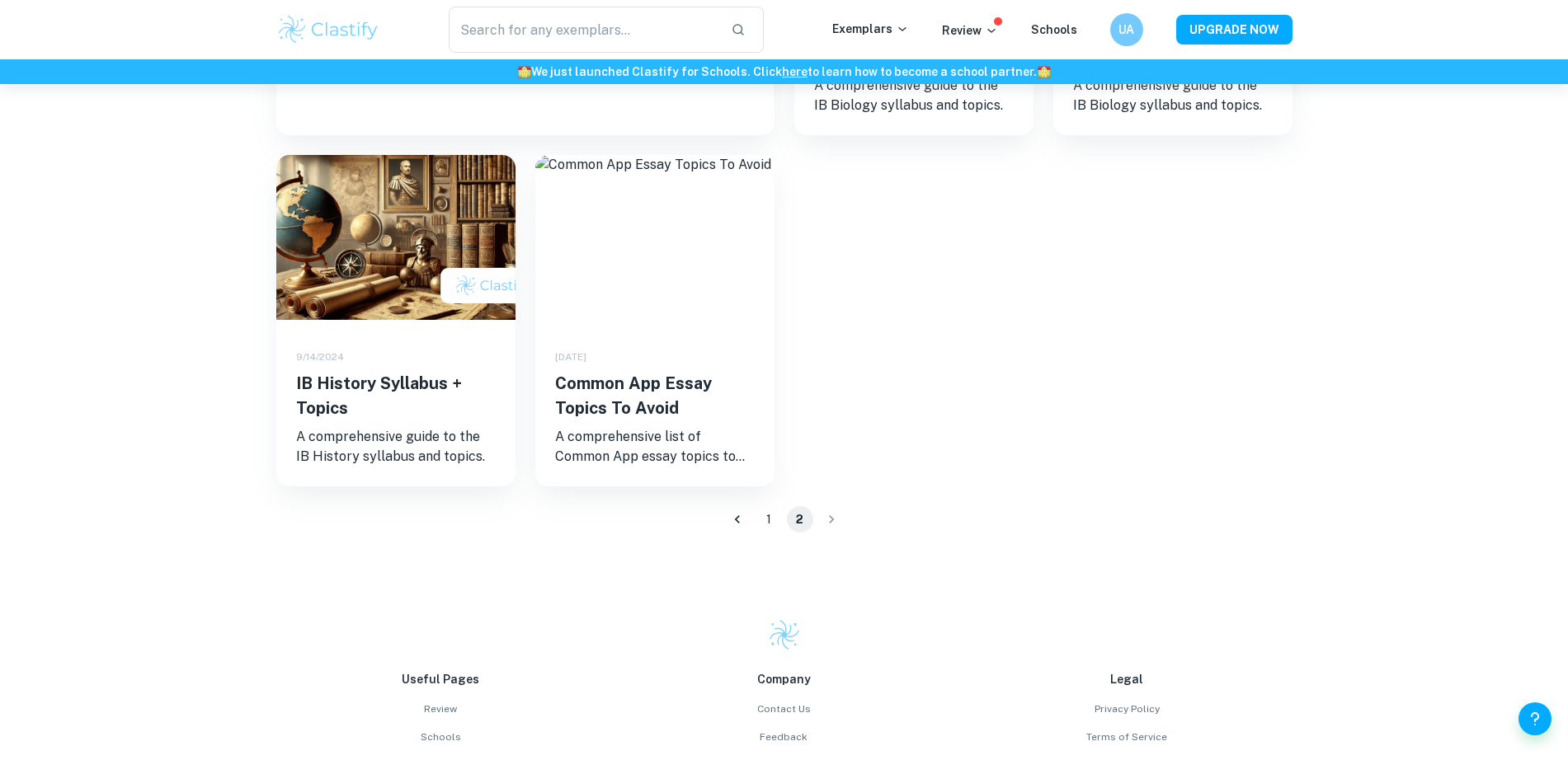 scroll, scrollTop: 515, scrollLeft: 0, axis: vertical 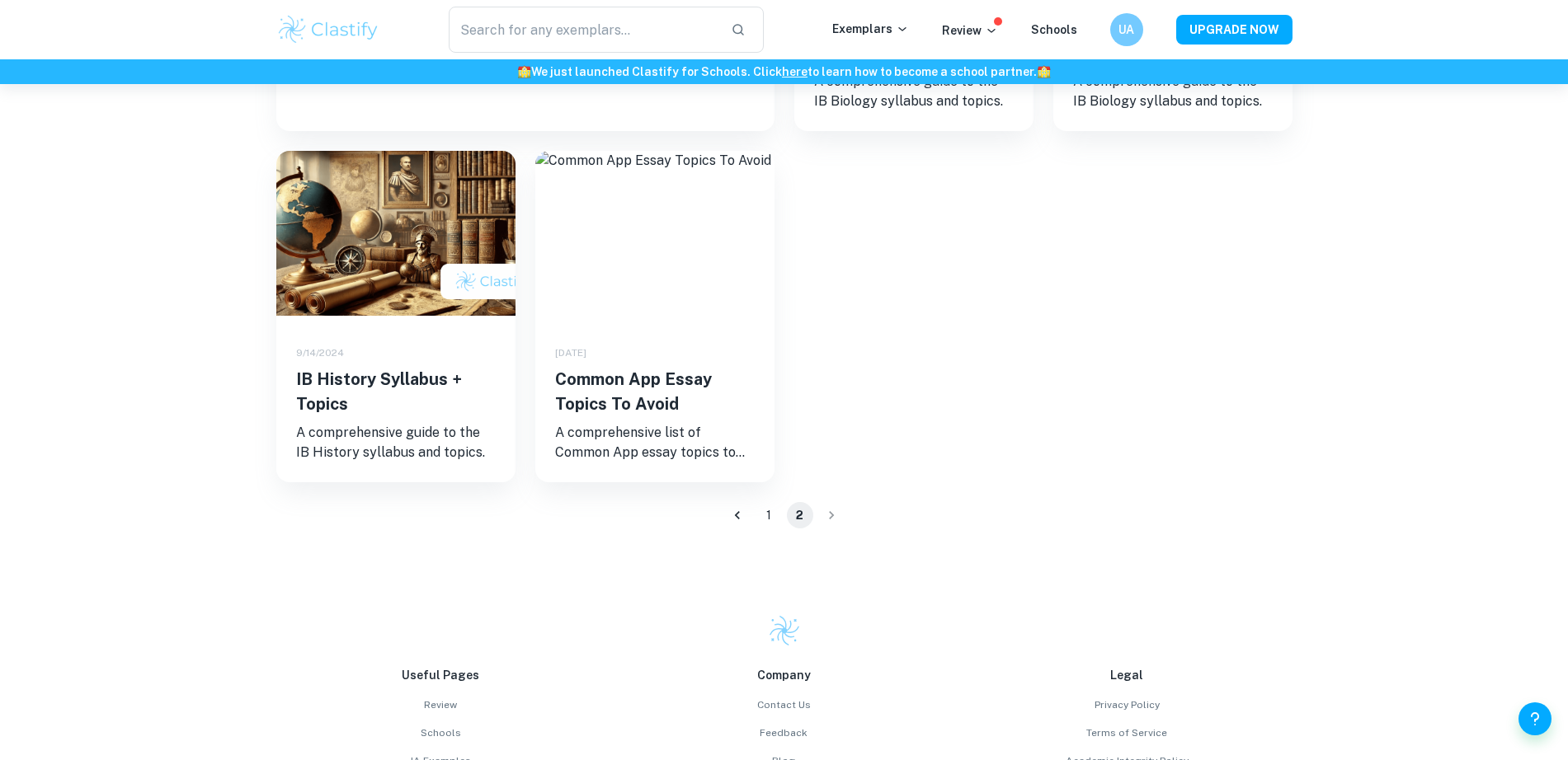 click on "1" at bounding box center (769, 515) 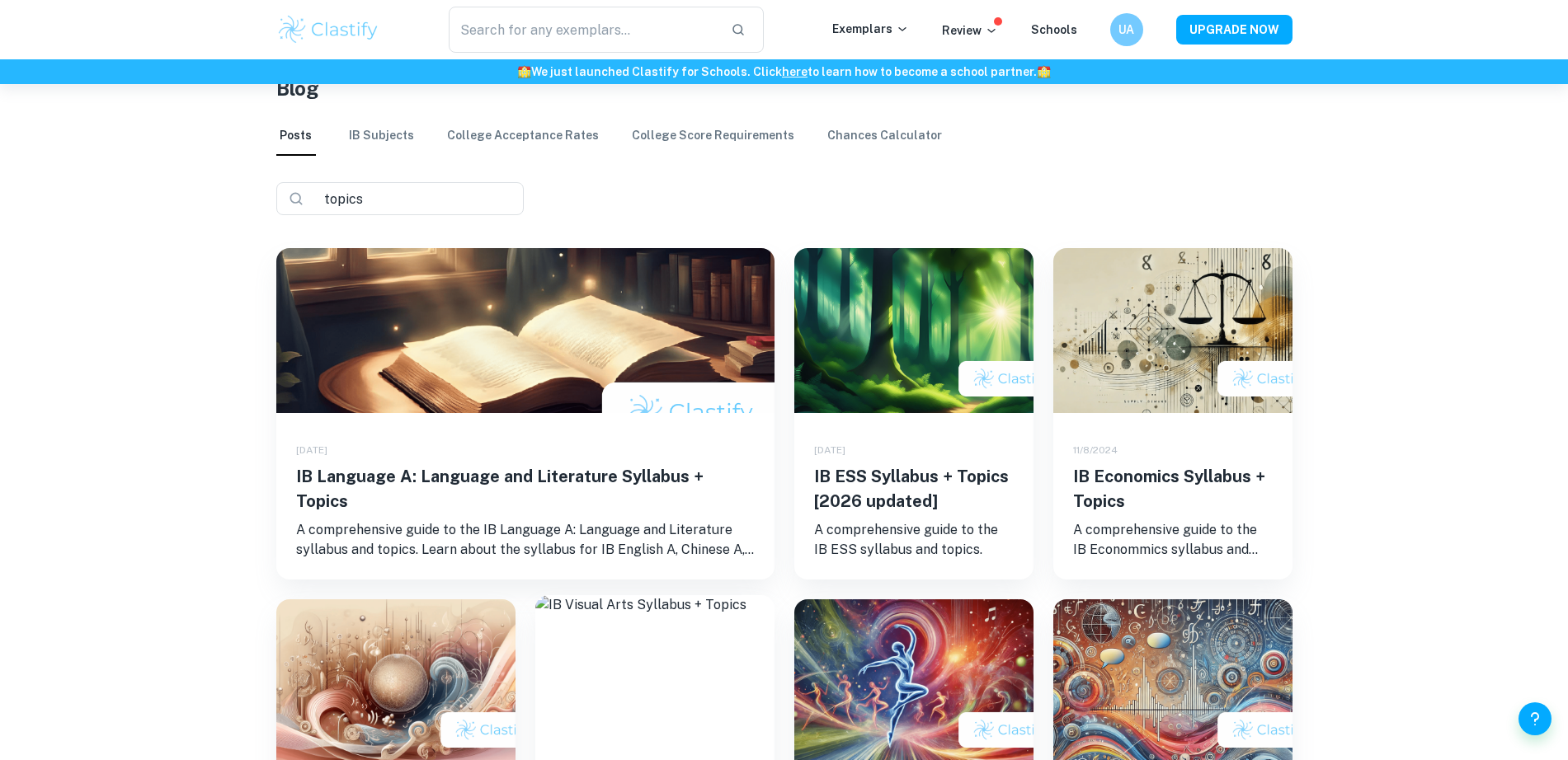 scroll, scrollTop: 206, scrollLeft: 0, axis: vertical 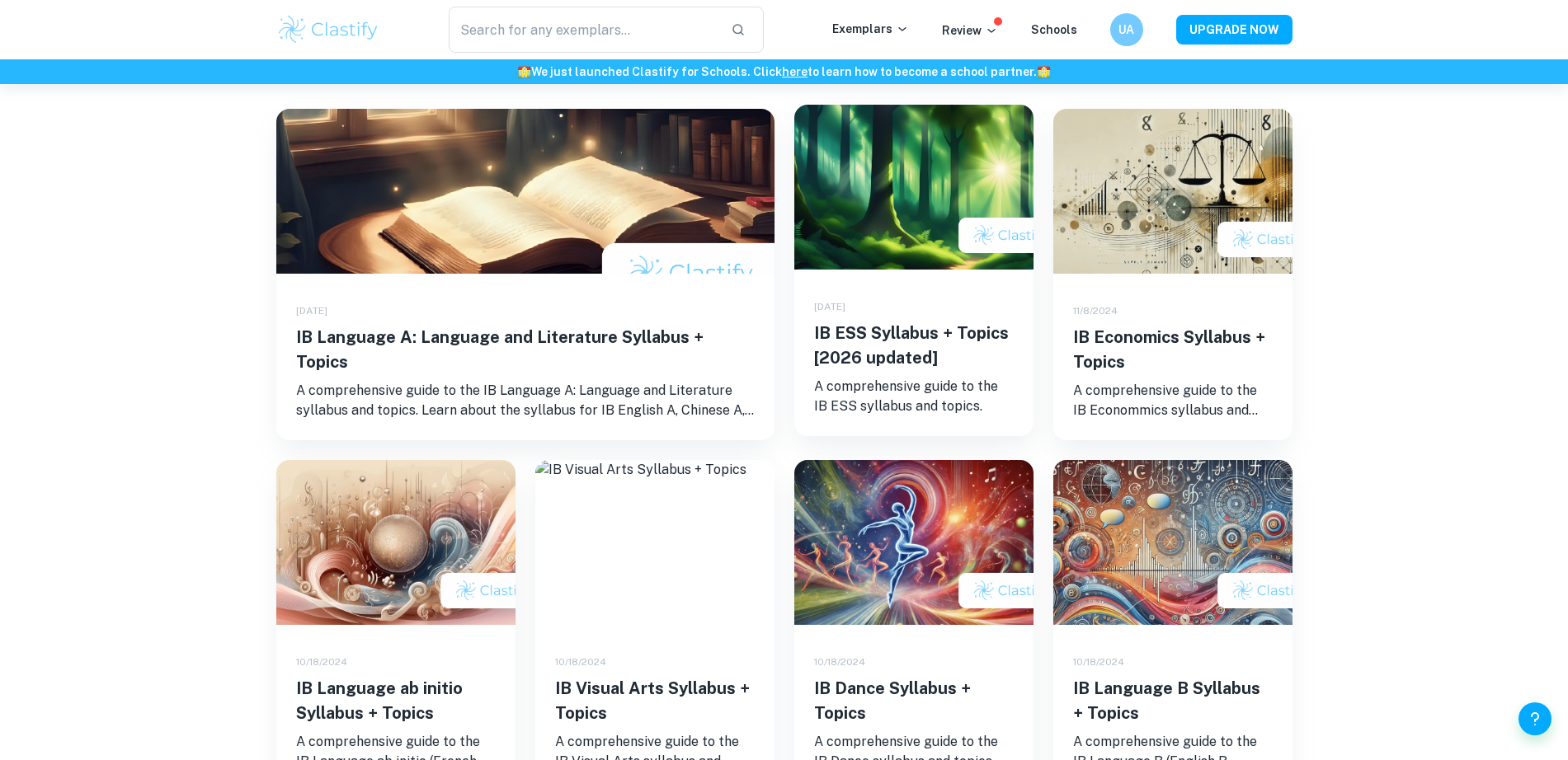 click on "IB ESS Syllabus + Topics [2026 updated]" at bounding box center [914, 345] 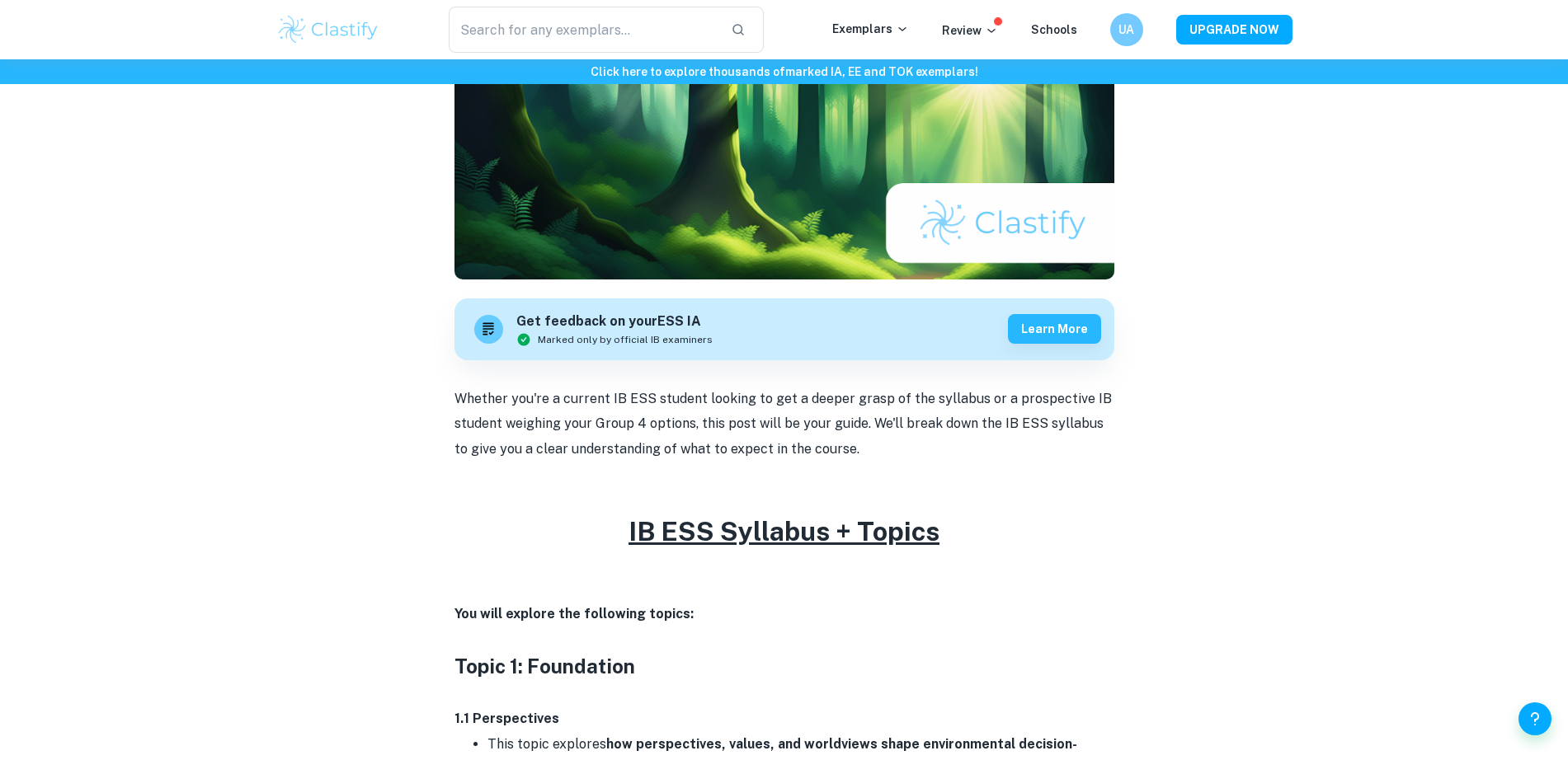 scroll, scrollTop: 412, scrollLeft: 0, axis: vertical 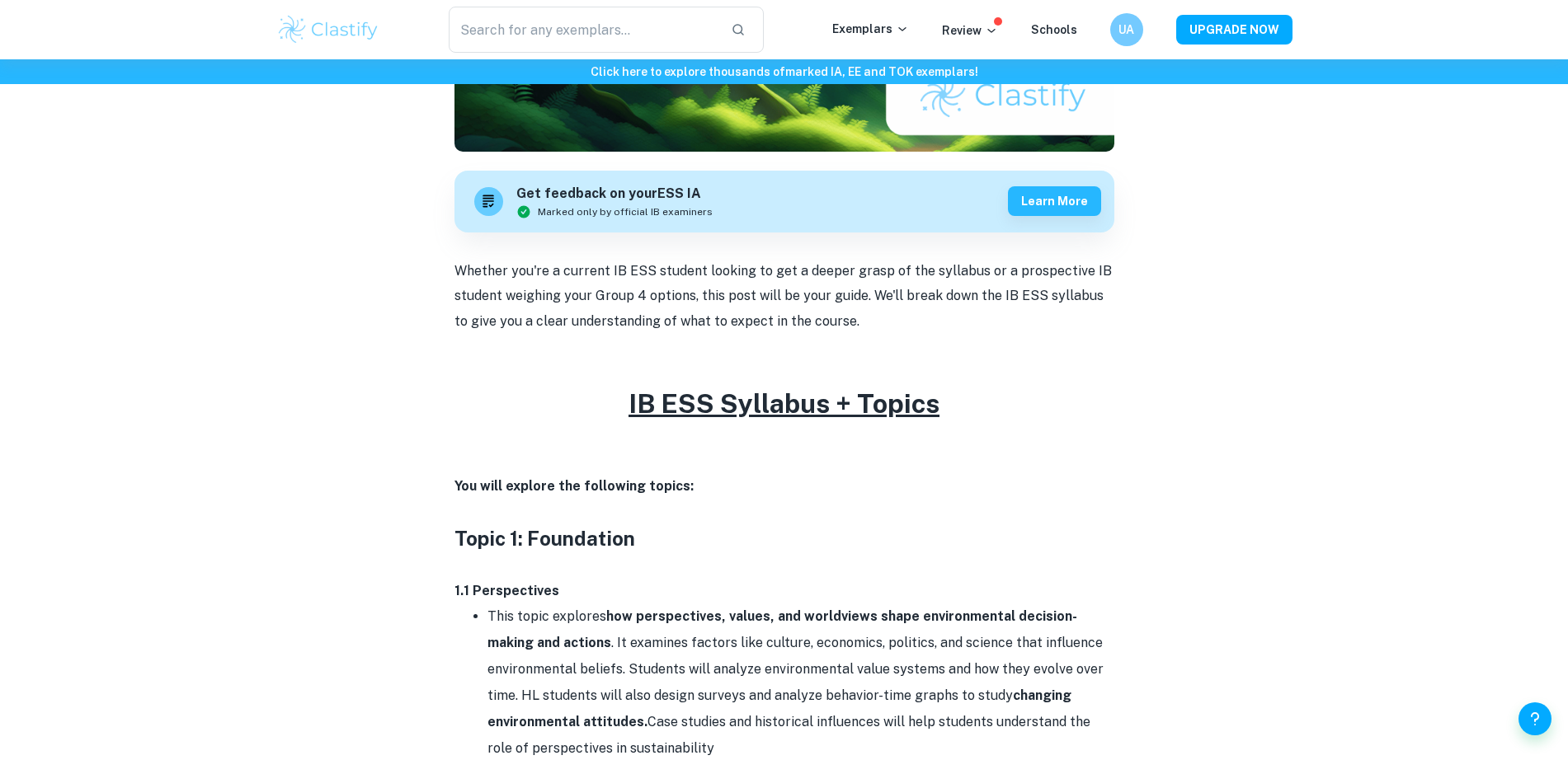 click on "Click here to explore thousands of marked IA, EE and TOK exemplars ! Home Blog IB ESS Syllabus + Topics [2026 updated] IB ESS Syllabus + Topics [2026 updated] By Wojtek • [DATE] Get feedback on your ESS IA Marked only by official IB examiners Learn more Whether you're a current IB ESS student looking to get a deeper grasp of the syllabus or a prospective IB student weighing your Group 4 options, this post will be your guide. We'll break down the IB ESS syllabus to give you a clear understanding of what to expect in the course. IB ESS Syllabus + Topics You will explore the following topics: Topic 1: Foundation 1.1 Perspectives This topic explores how perspectives, values, and worldviews shape environmental decision-making and actions changing environmental attitudes. Case studies and historical influences will help students understand the role of perspectives in sustainability 1.2 Systems Students will explore how systems consist of interacting components with ," at bounding box center (784, 4192) 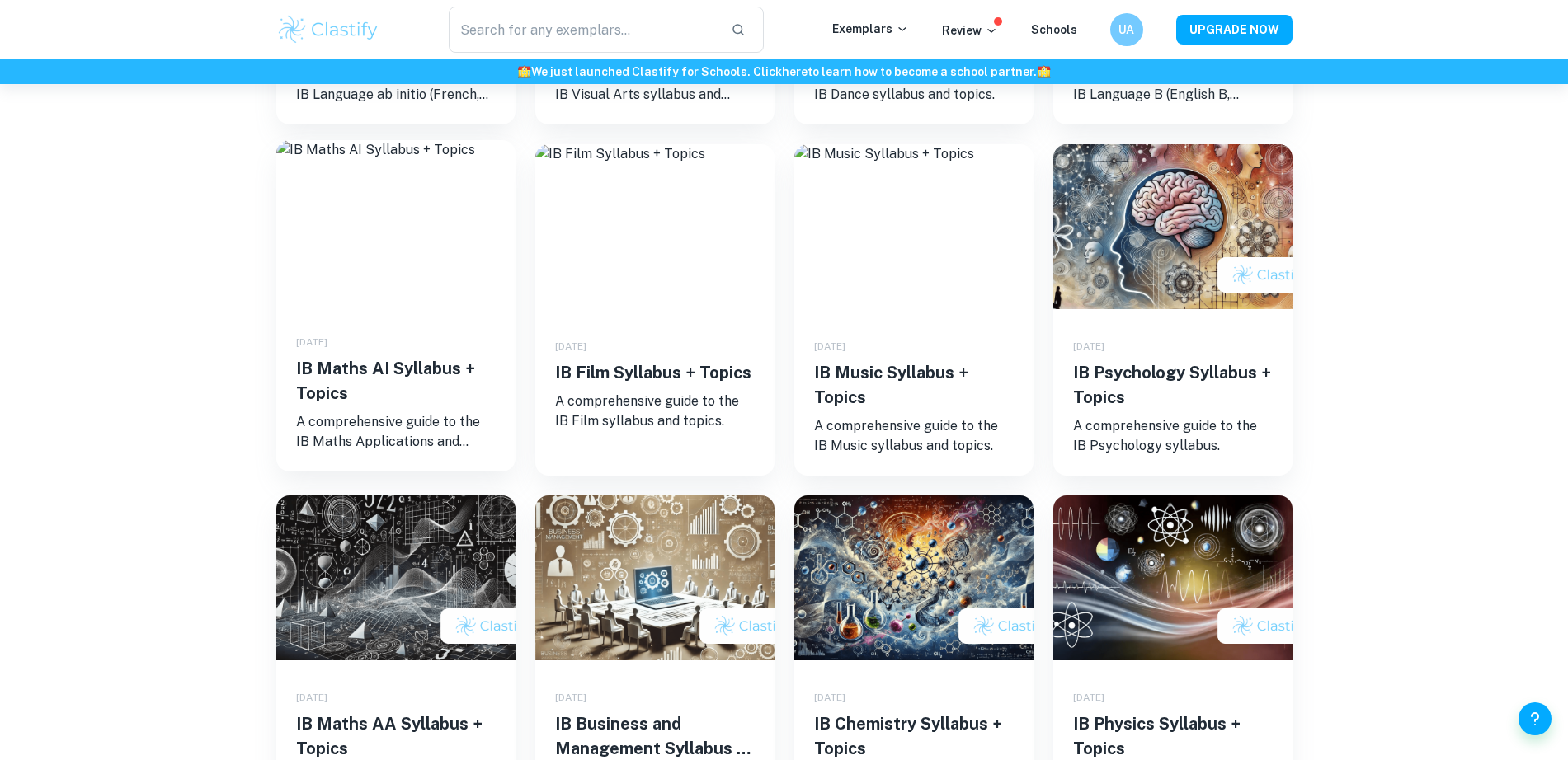 scroll, scrollTop: 1011, scrollLeft: 0, axis: vertical 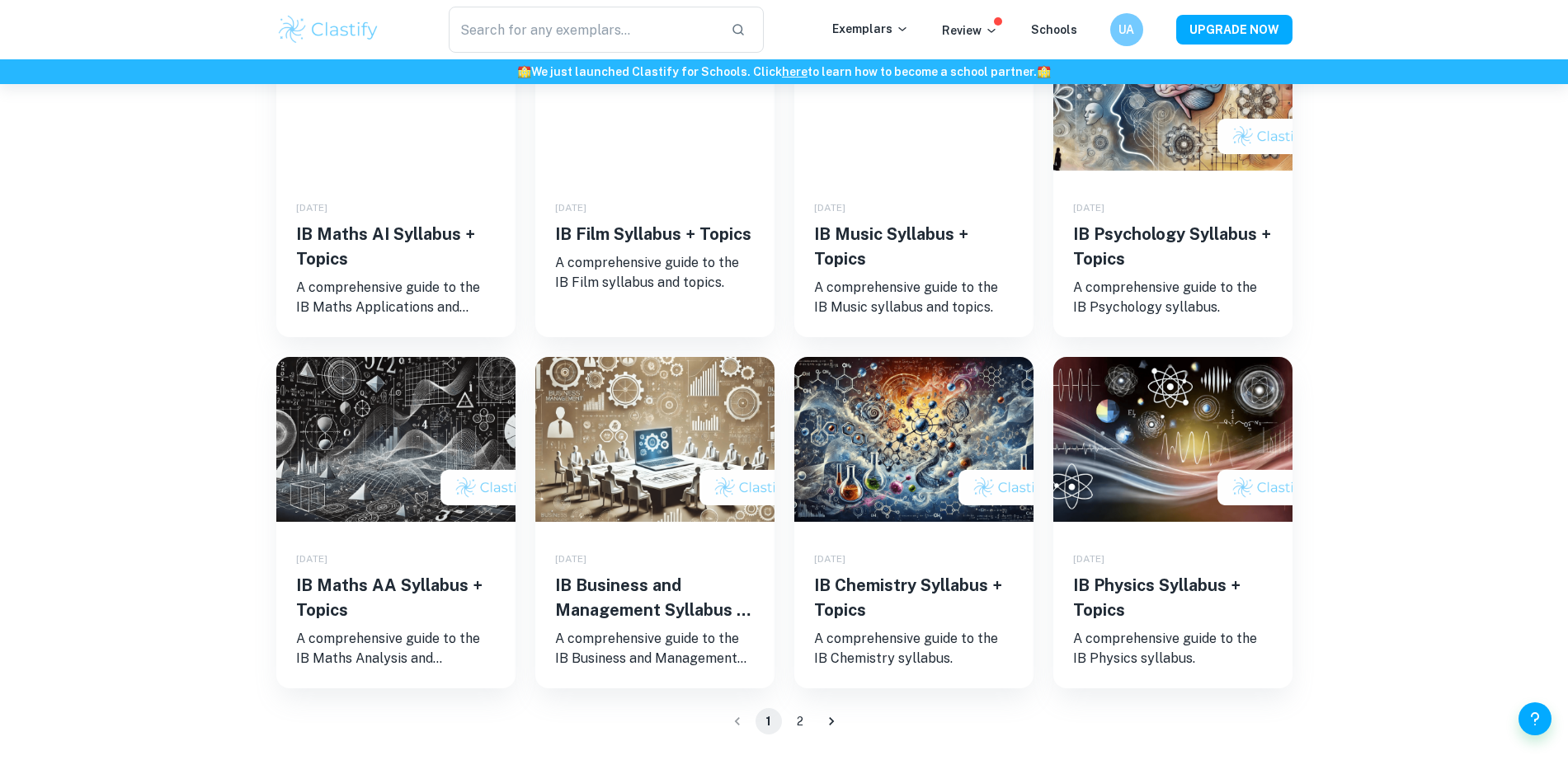 click on "2" at bounding box center [800, 721] 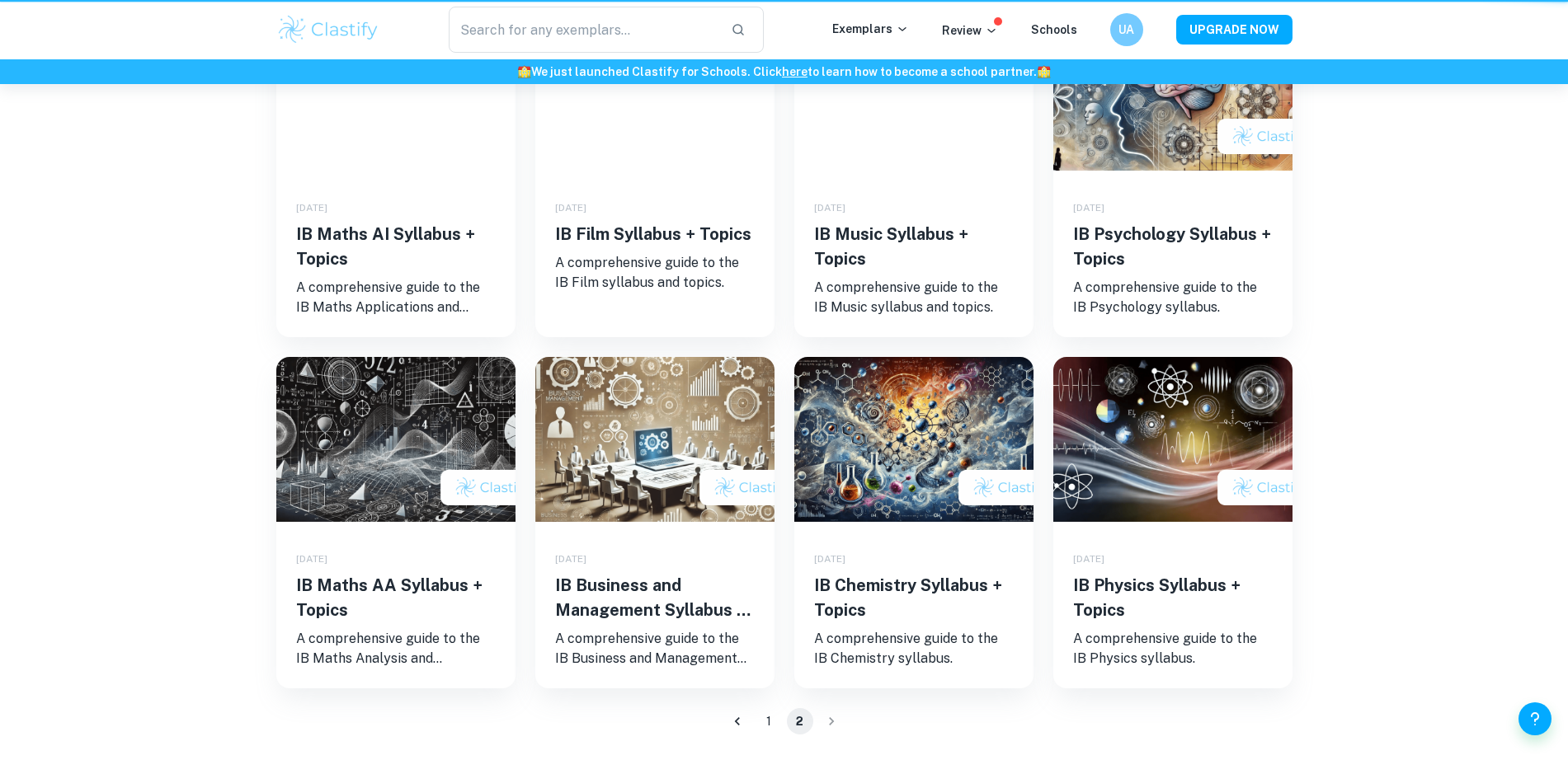 scroll, scrollTop: 0, scrollLeft: 0, axis: both 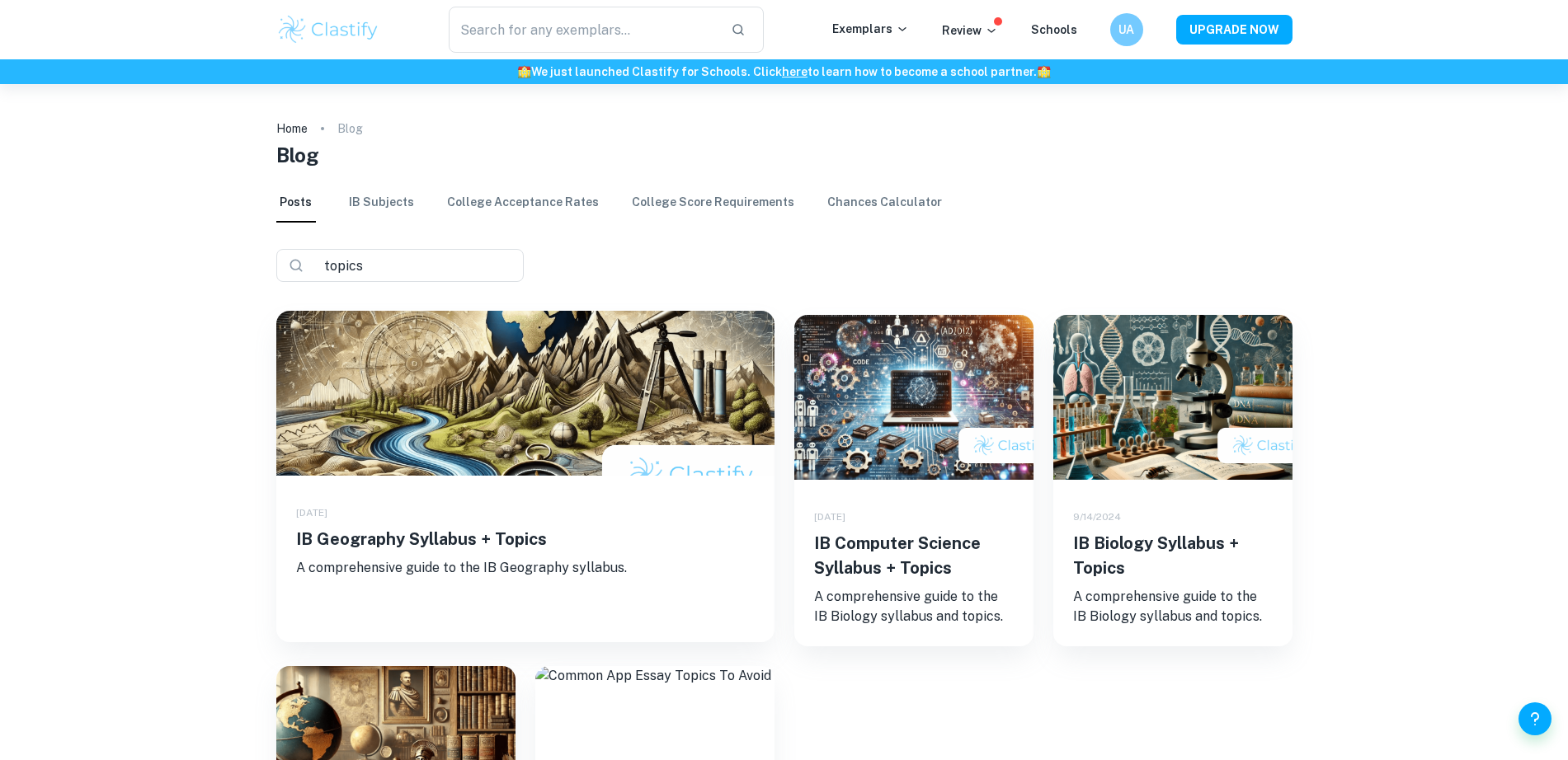 click at bounding box center (525, 393) 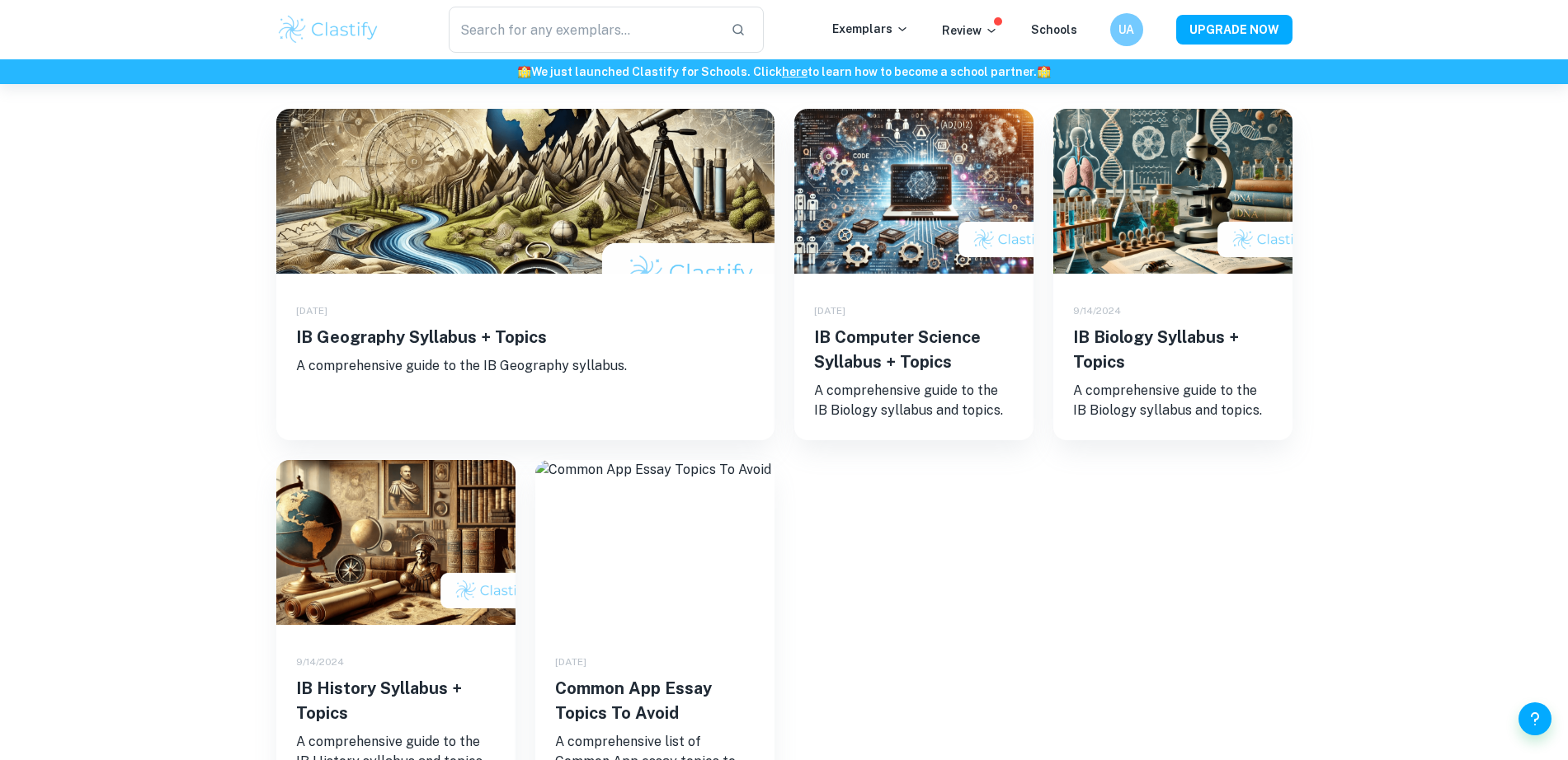 scroll, scrollTop: 309, scrollLeft: 0, axis: vertical 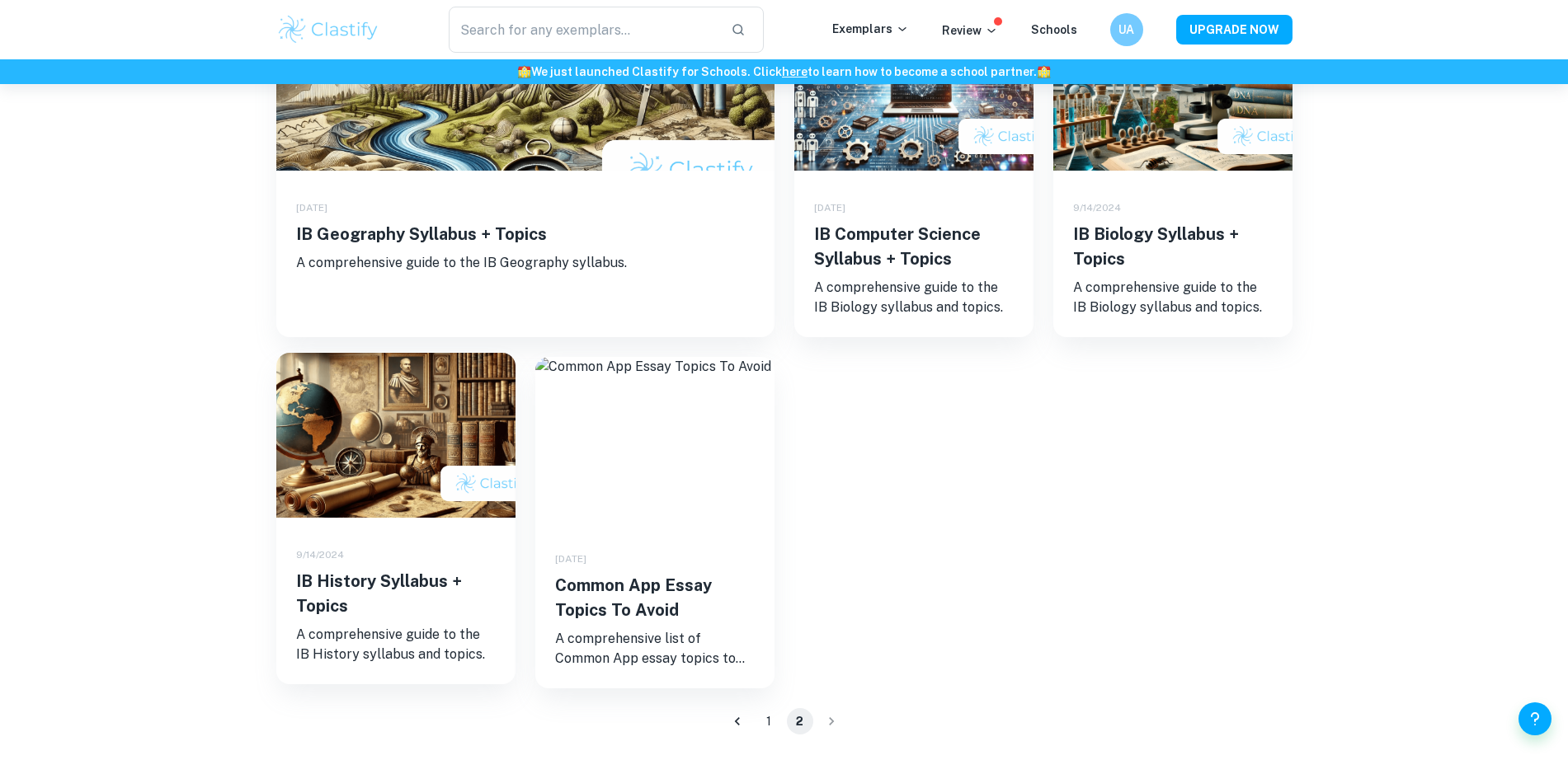 click at bounding box center (396, 435) 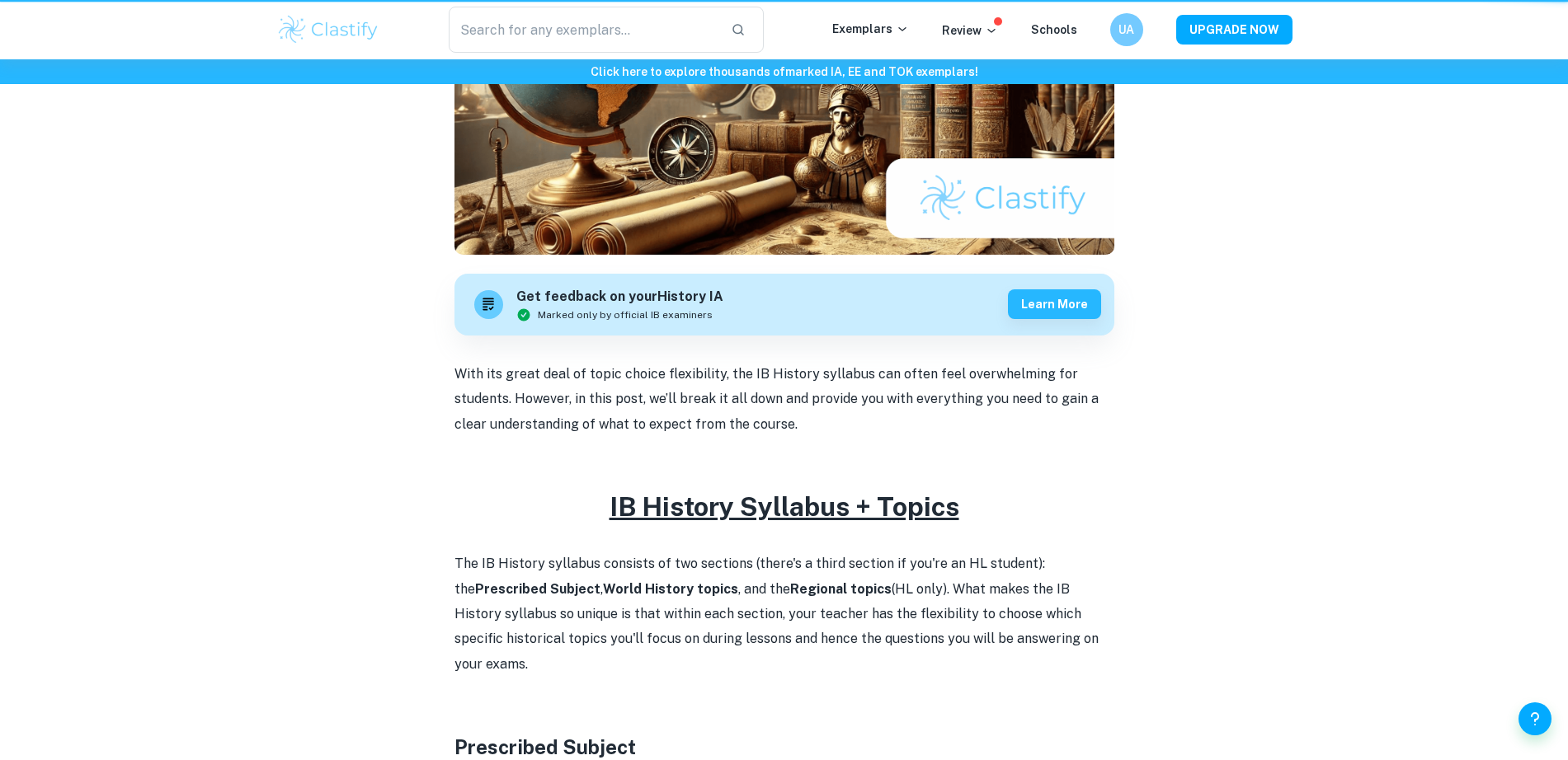 scroll, scrollTop: 0, scrollLeft: 0, axis: both 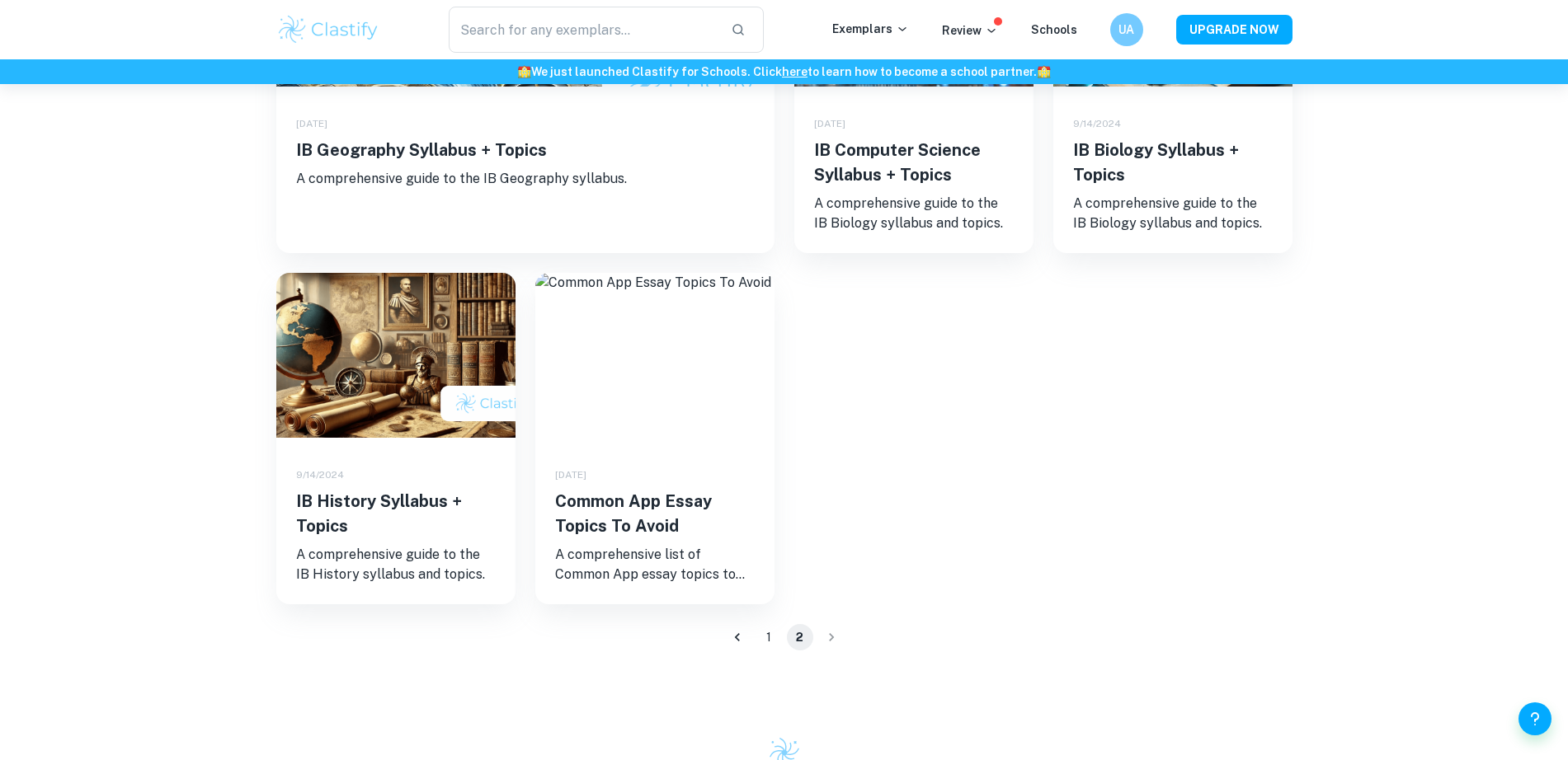 click on "[DATE] IB Geography Syllabus + Topics A comprehensive guide to the IB Geography syllabus. [DATE] IB Computer Science Syllabus + Topics A comprehensive guide to the IB Biology syllabus and topics. [DATE] IB Biology Syllabus + Topics A comprehensive guide to the IB Biology syllabus and topics. [DATE] IB History Syllabus + Topics A comprehensive guide to the IB History syllabus and topics. [DATE] Common App Essay Topics To Avoid A comprehensive list of Common App essay topics to avoid when writing your college essays. See what to avoid and use this as inspiration for your essay-writing process." at bounding box center (775, 253) 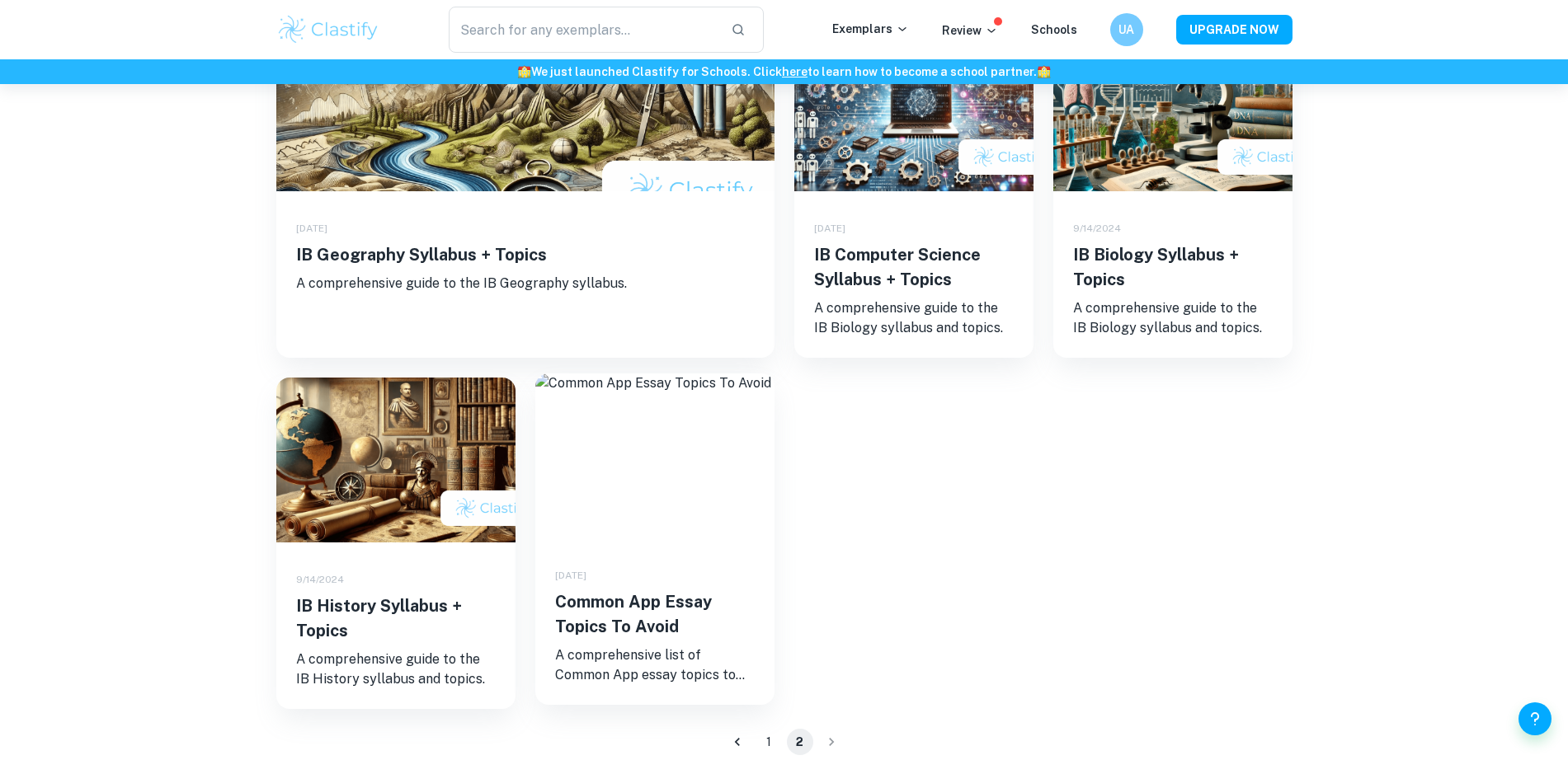 scroll, scrollTop: 393, scrollLeft: 0, axis: vertical 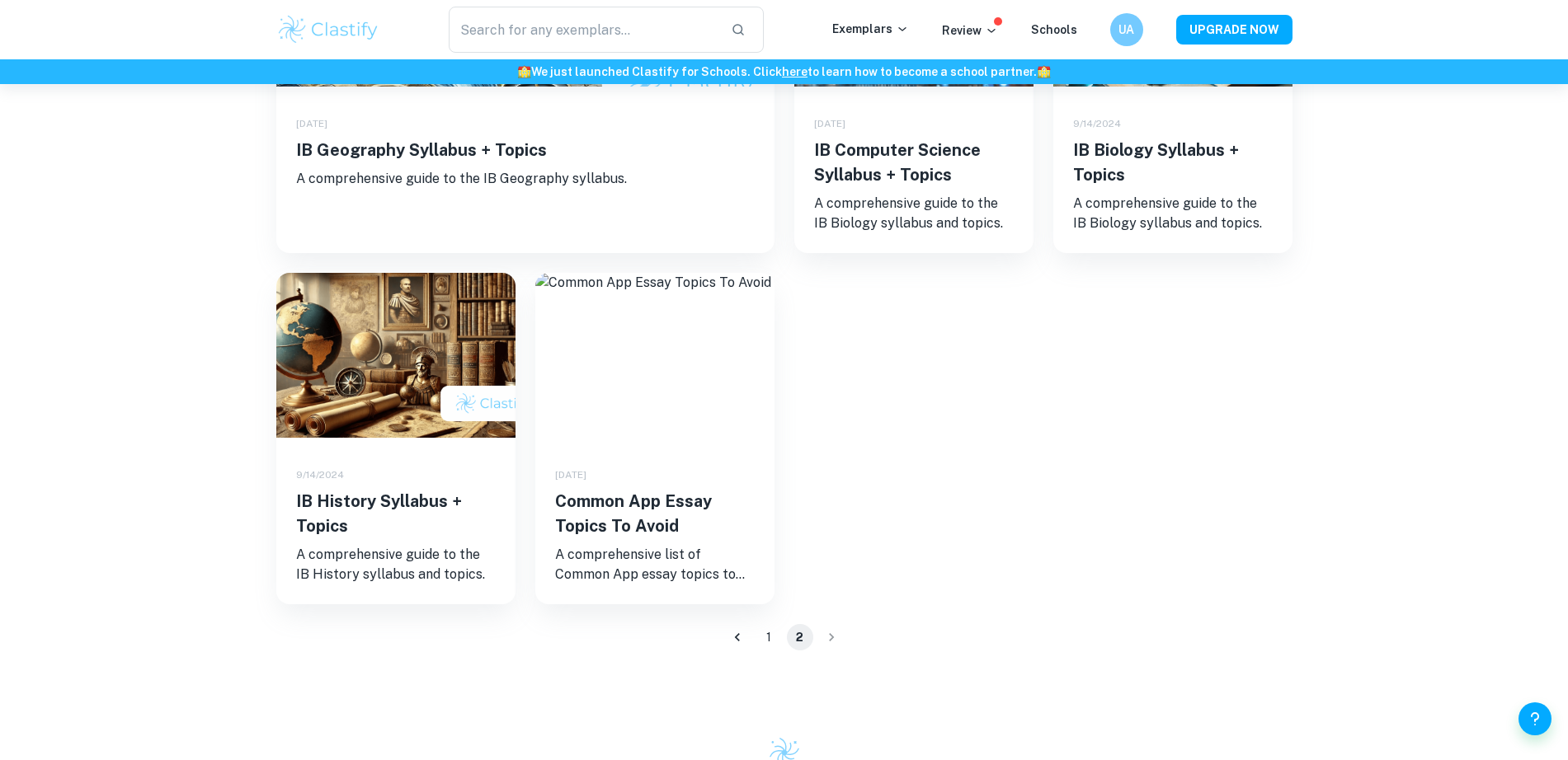 click on "1" at bounding box center (769, 637) 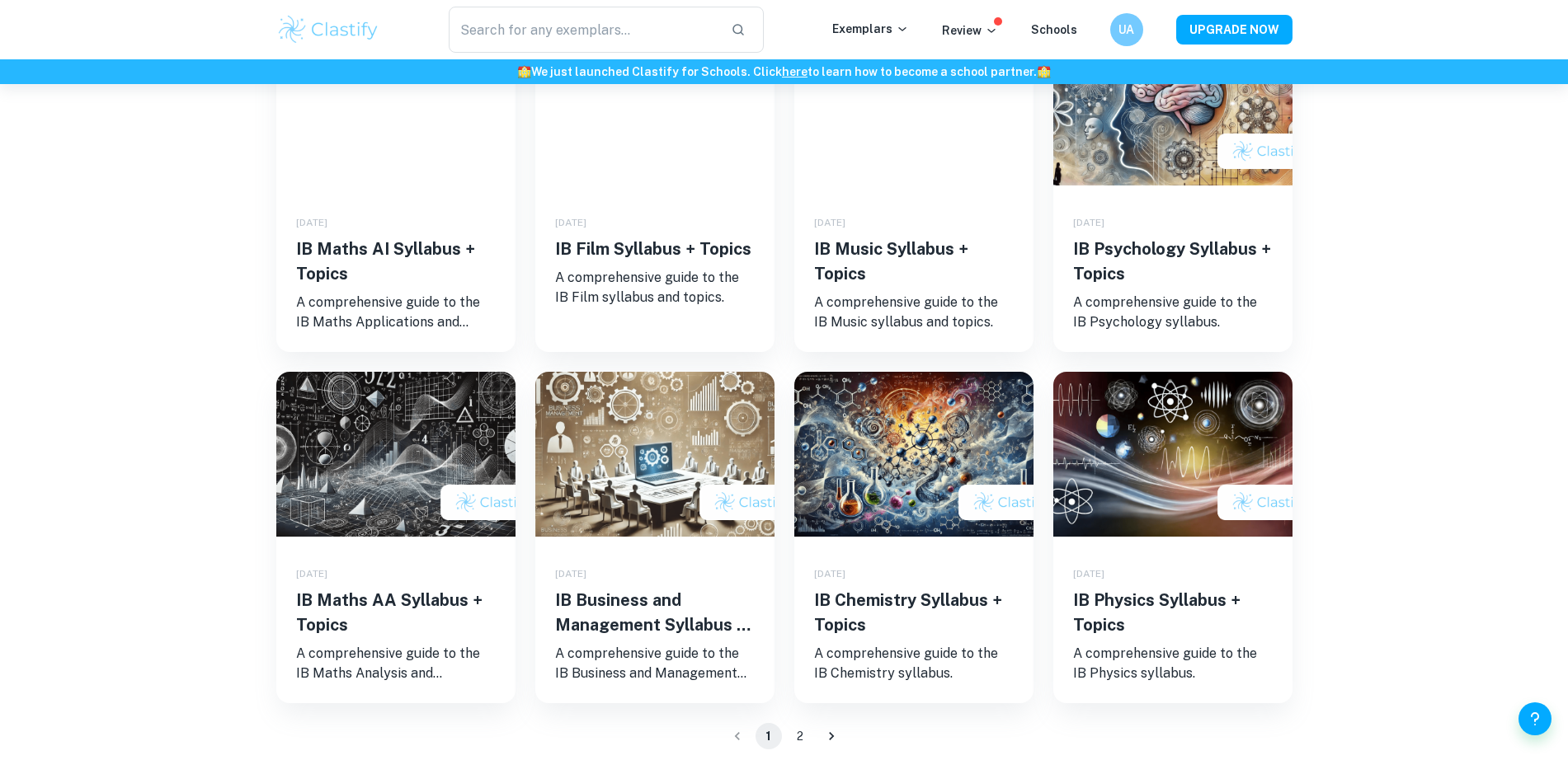 scroll, scrollTop: 1030, scrollLeft: 0, axis: vertical 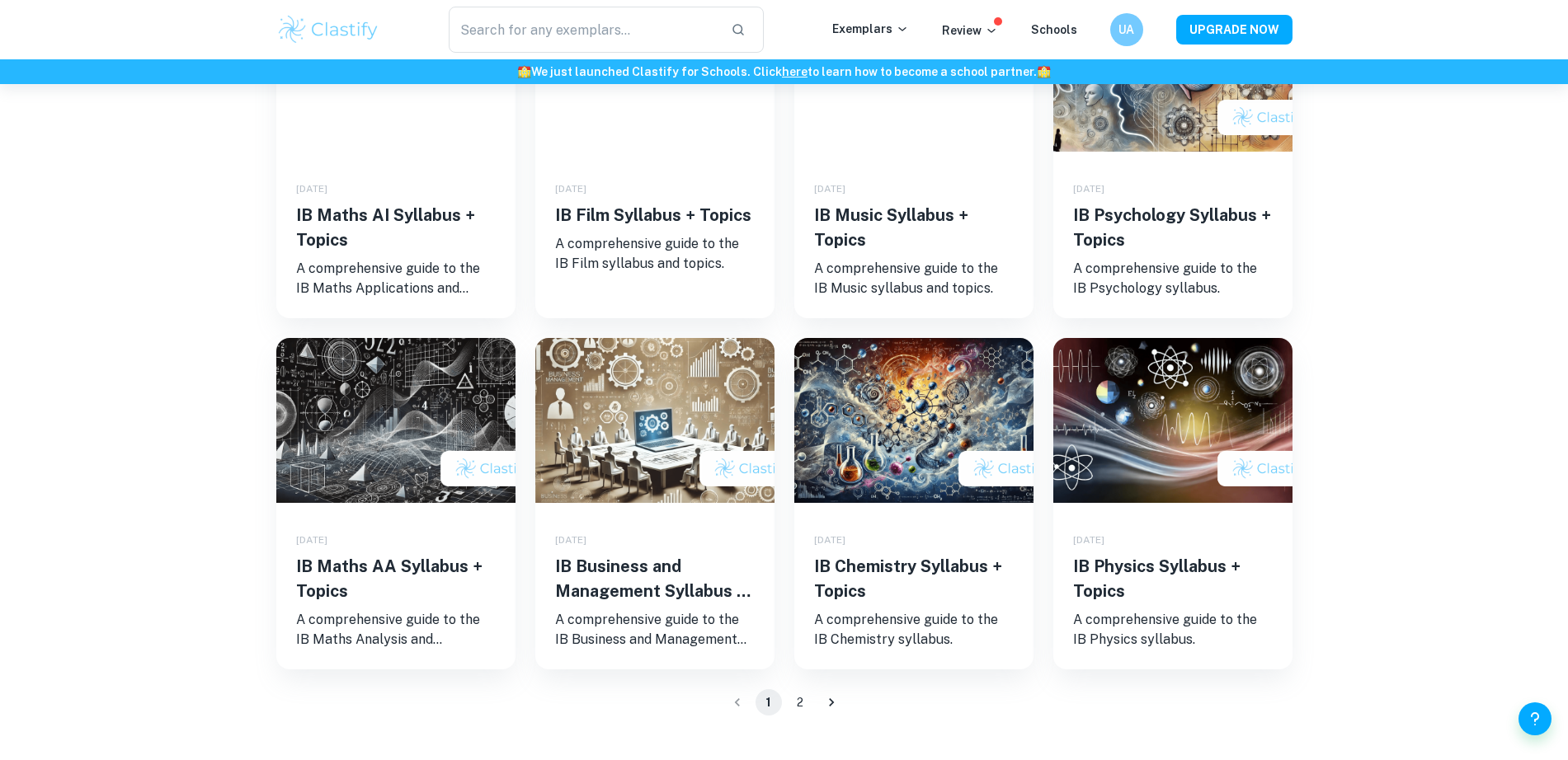 click at bounding box center [328, 30] 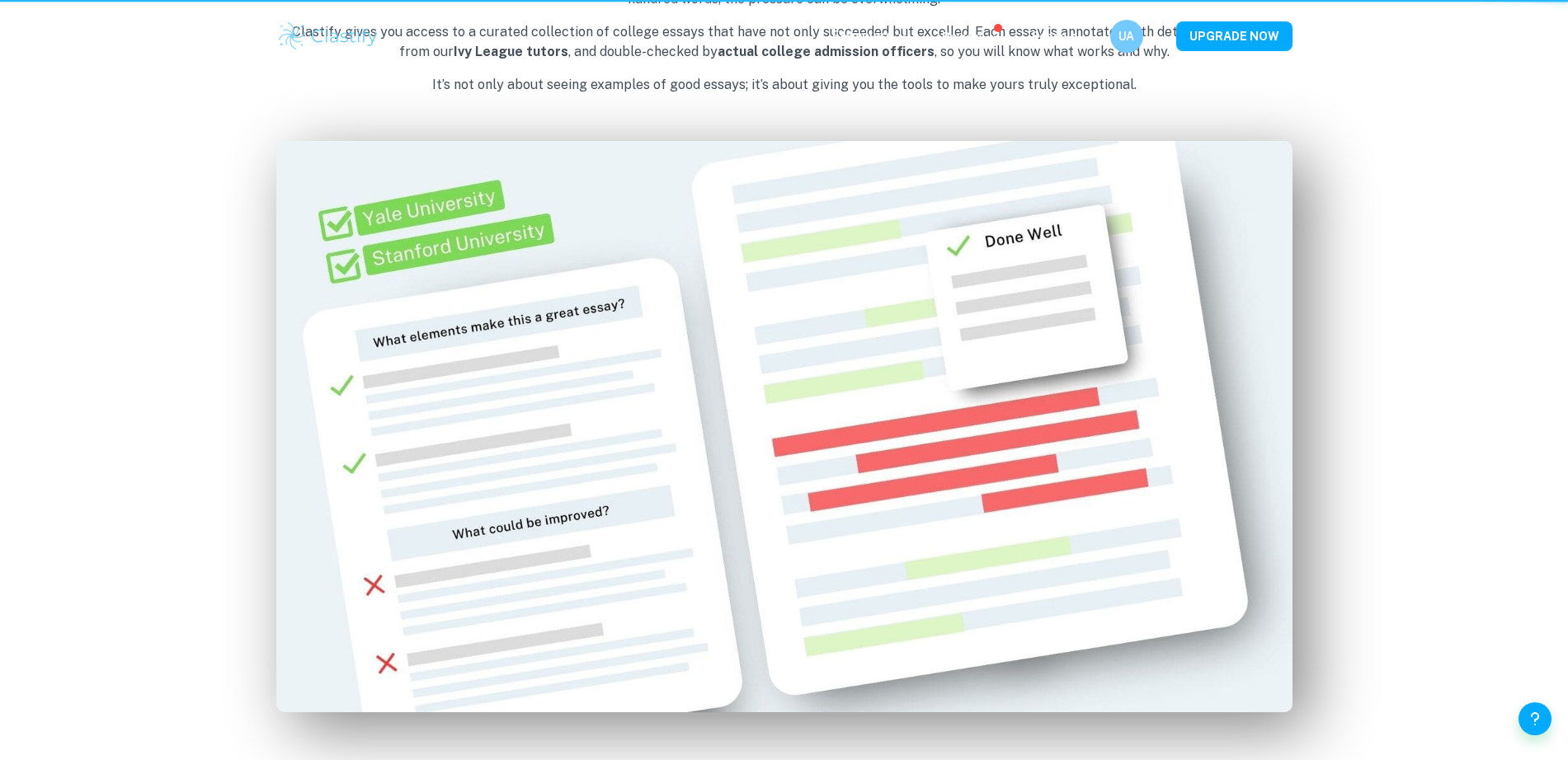 scroll, scrollTop: 0, scrollLeft: 0, axis: both 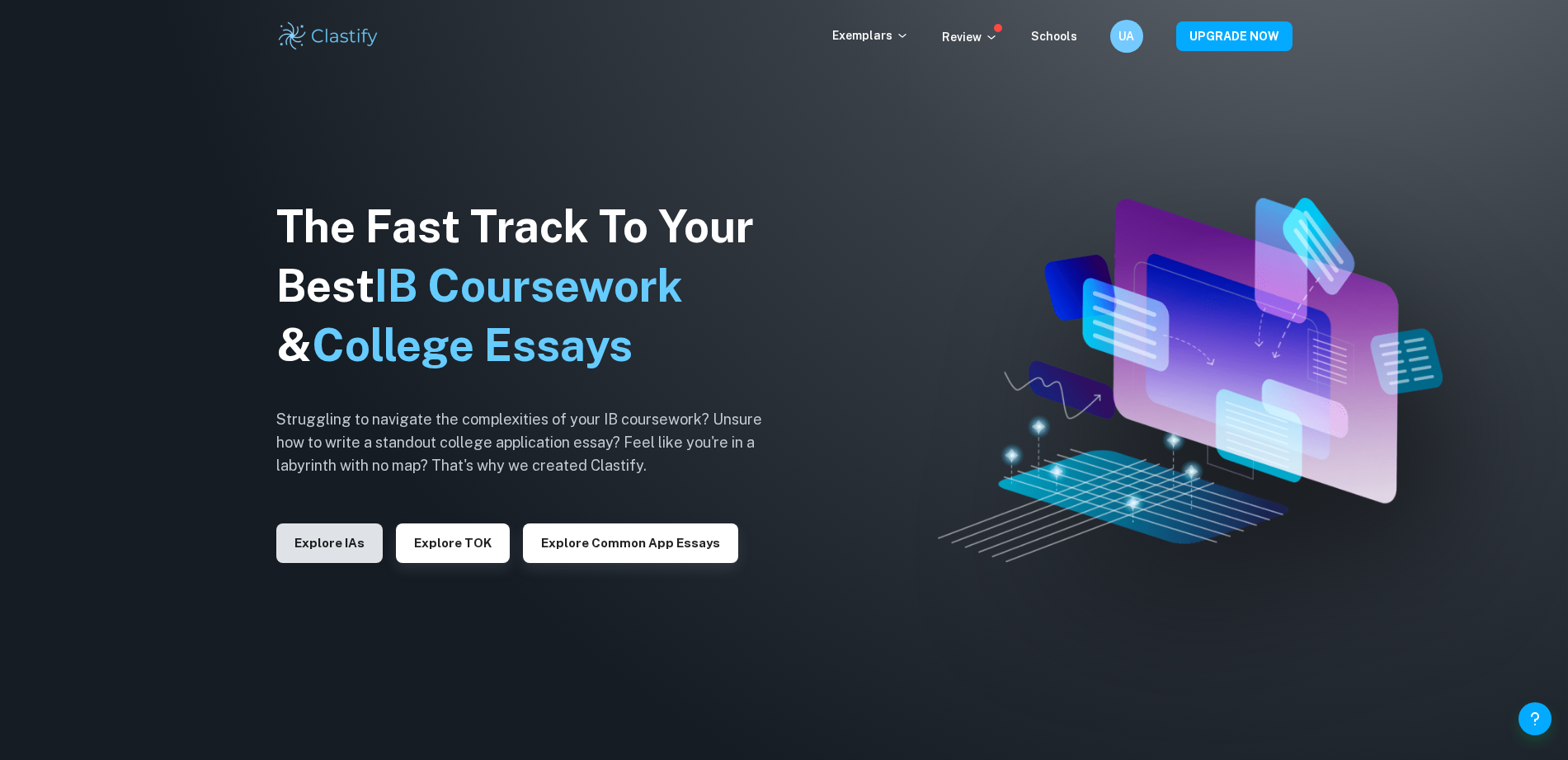 click on "Explore IAs" at bounding box center [329, 543] 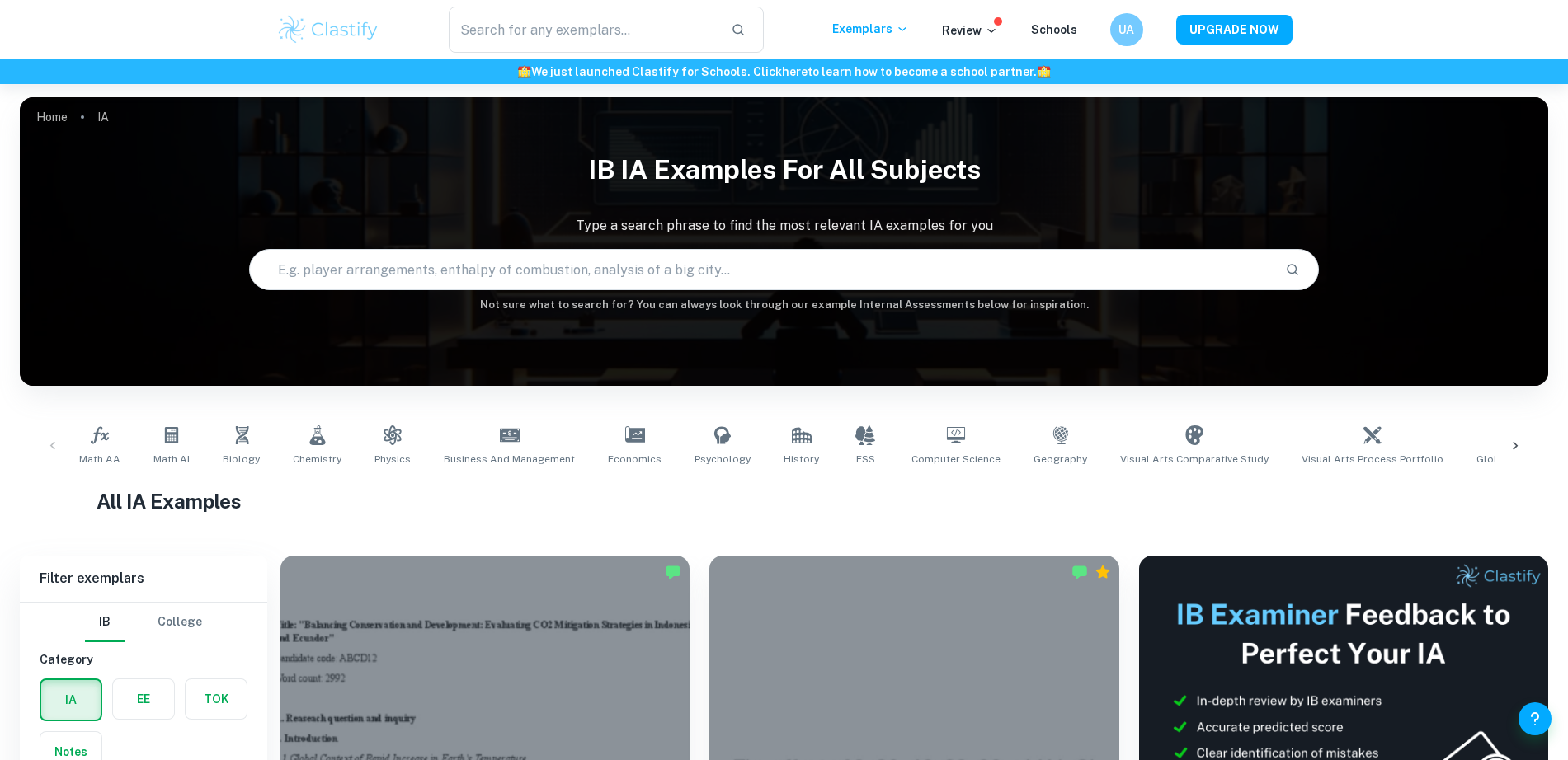 scroll, scrollTop: 309, scrollLeft: 0, axis: vertical 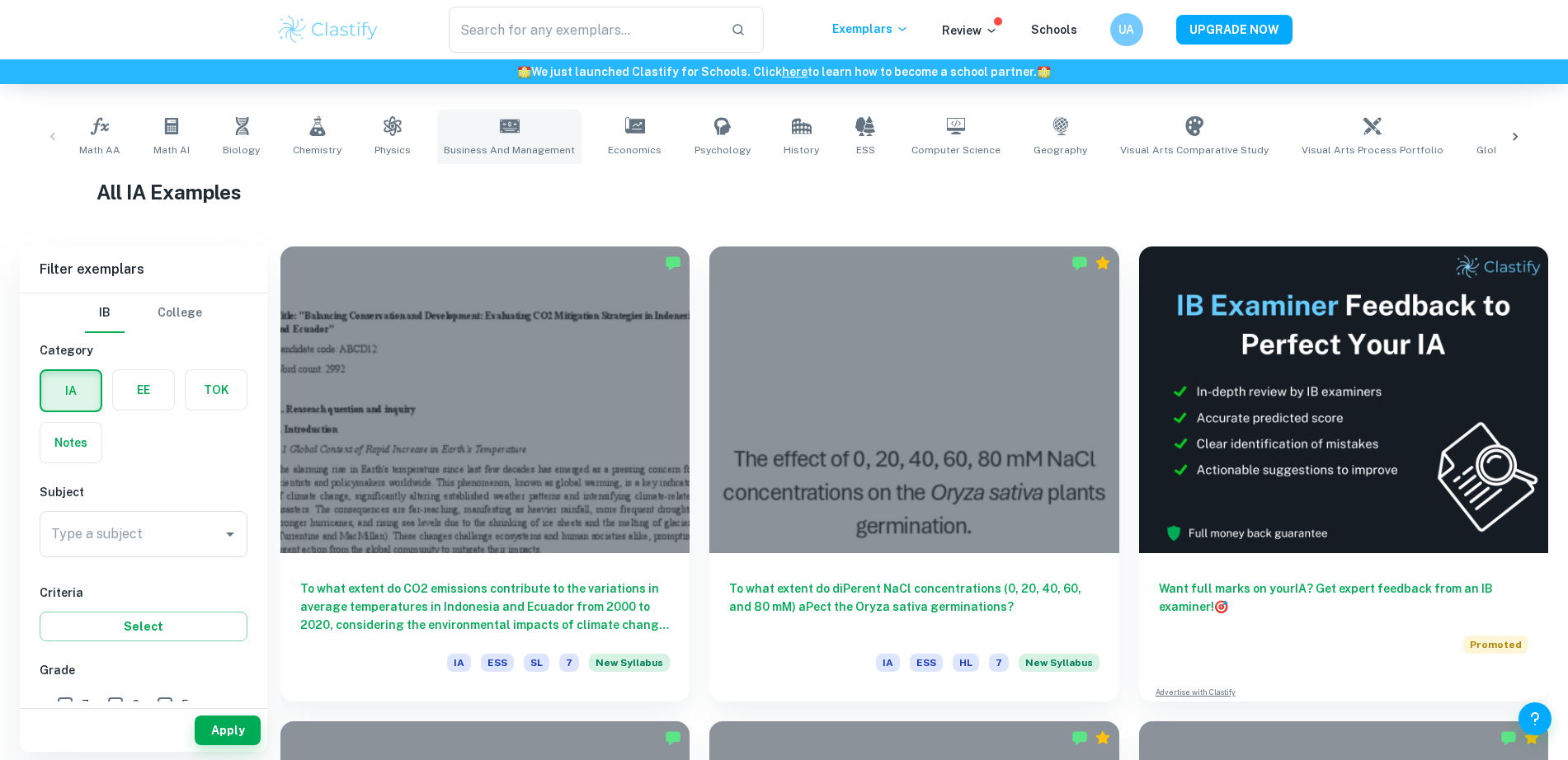 click on "Business and Management" at bounding box center (509, 137) 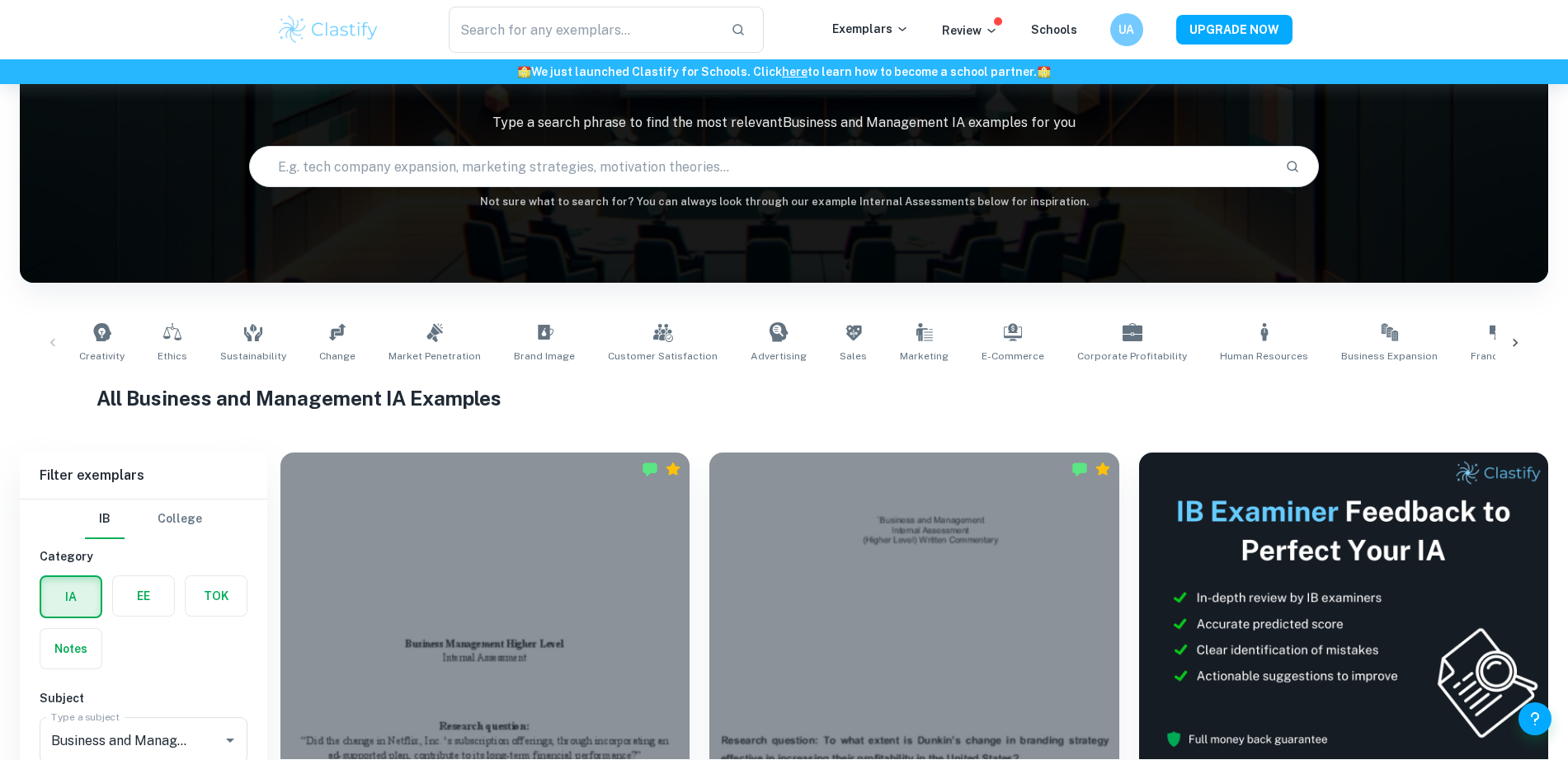 scroll, scrollTop: 206, scrollLeft: 0, axis: vertical 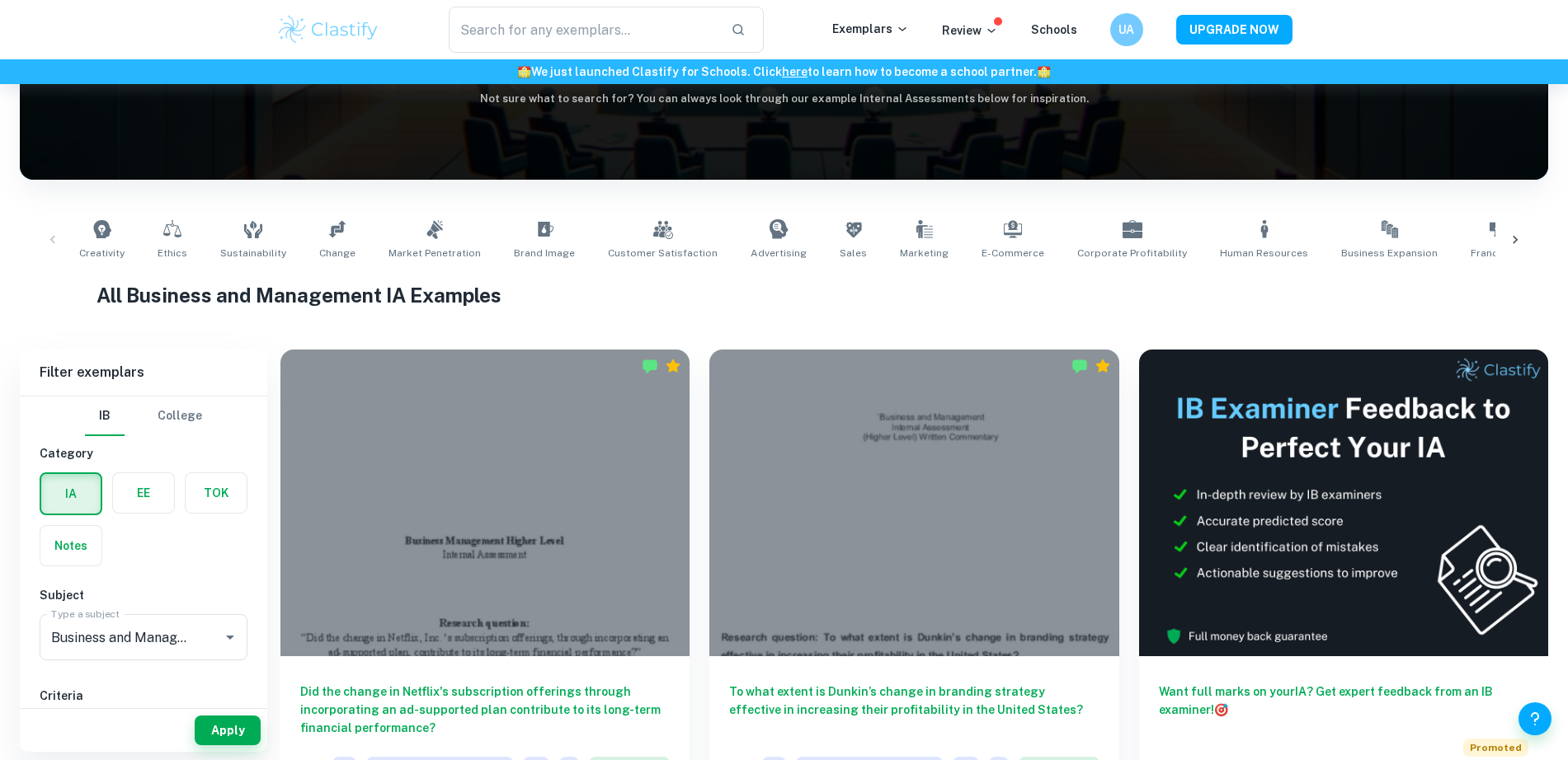 click at bounding box center (1515, 240) 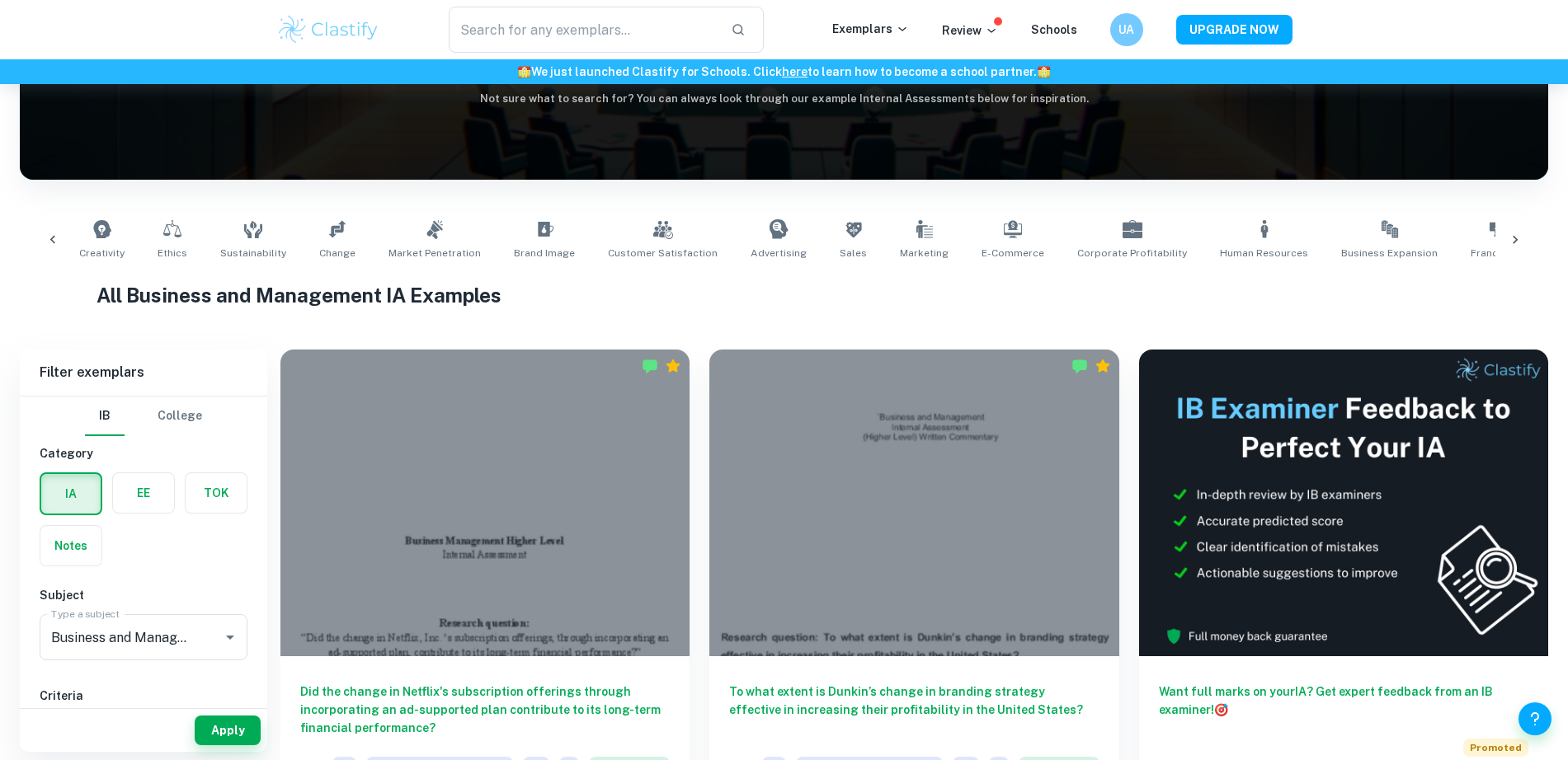 scroll, scrollTop: 0, scrollLeft: 1026, axis: horizontal 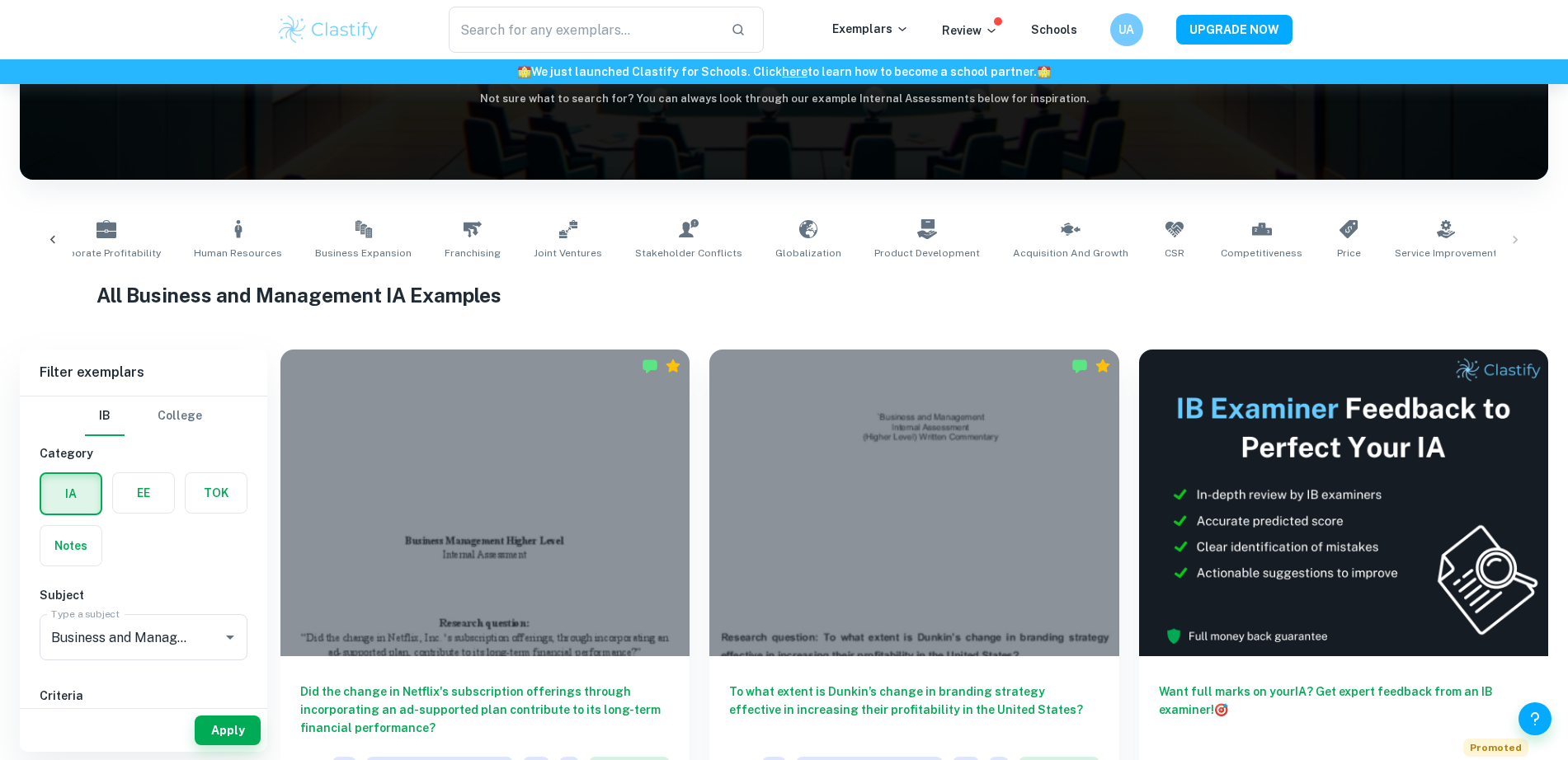 click on "Creativity Ethics Sustainability Change Market Penetration Brand Image Customer Satisfaction Advertising Sales Marketing E-commerce Corporate Profitability Human Resources Business Expansion Franchising Joint Ventures Stakeholder Conflicts Globalization Product Development Acquisition and Growth CSR Competitiveness Price Service Improvement Innovation" at bounding box center [784, 240] 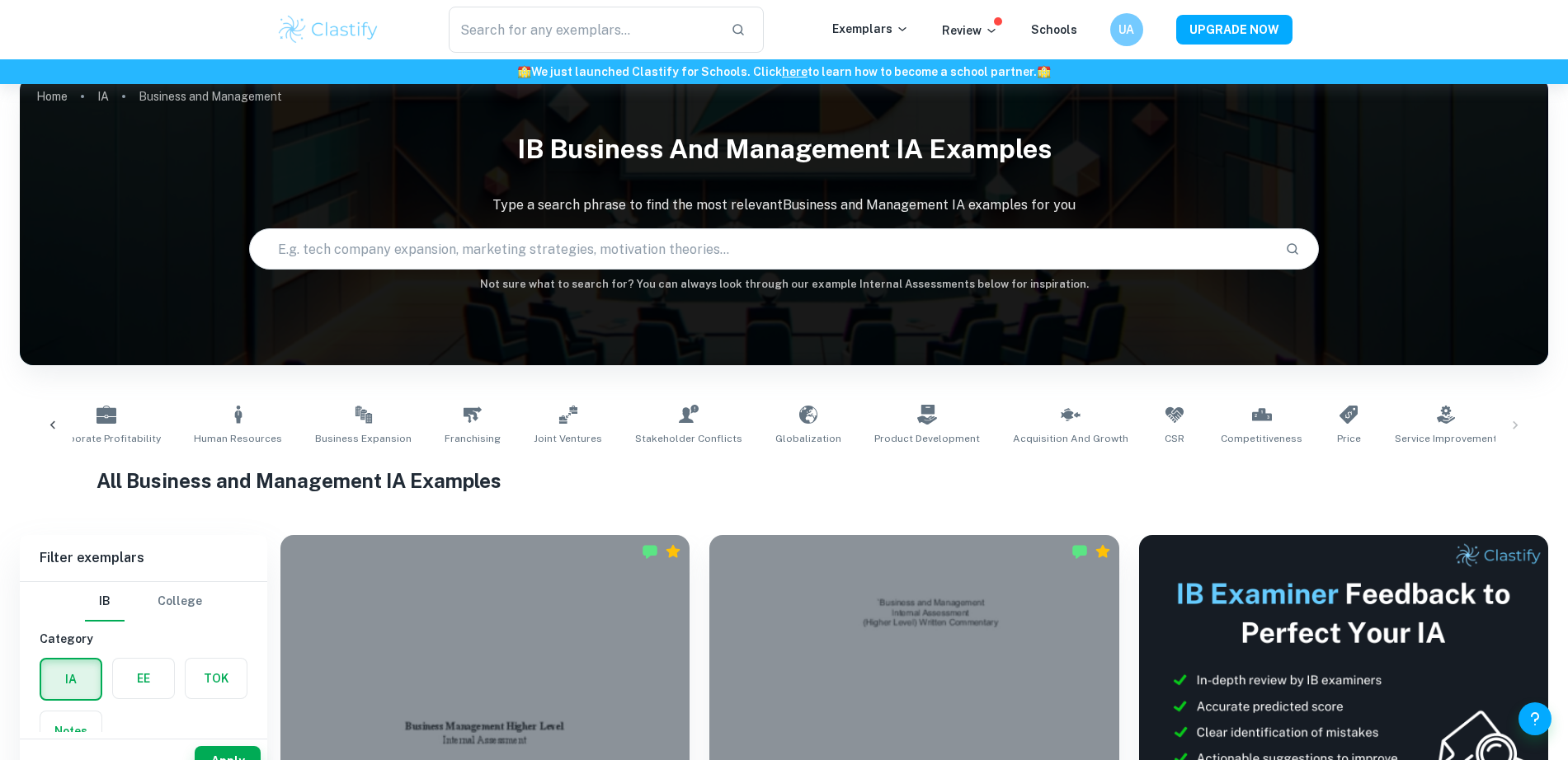 scroll, scrollTop: 0, scrollLeft: 0, axis: both 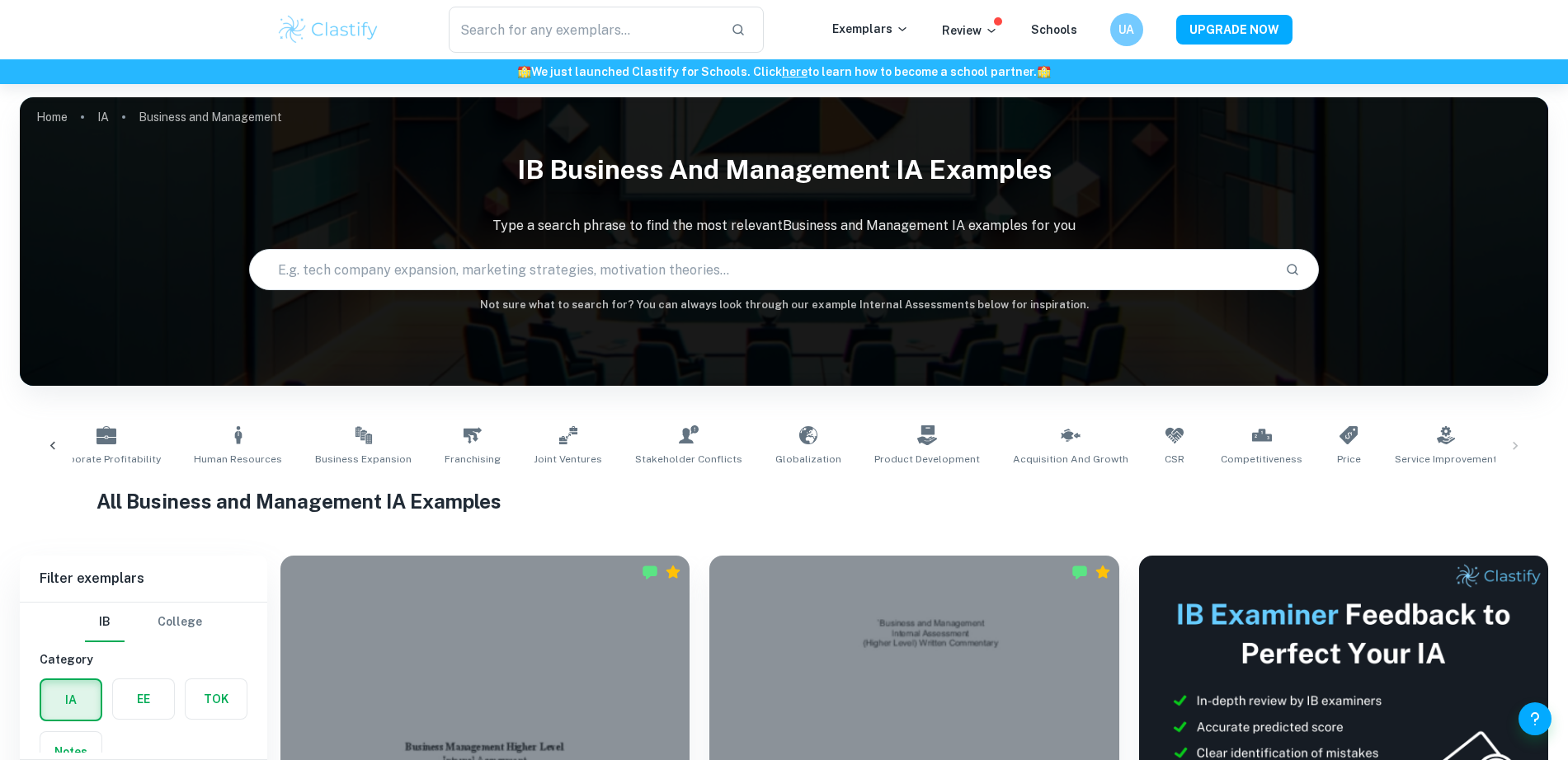 click 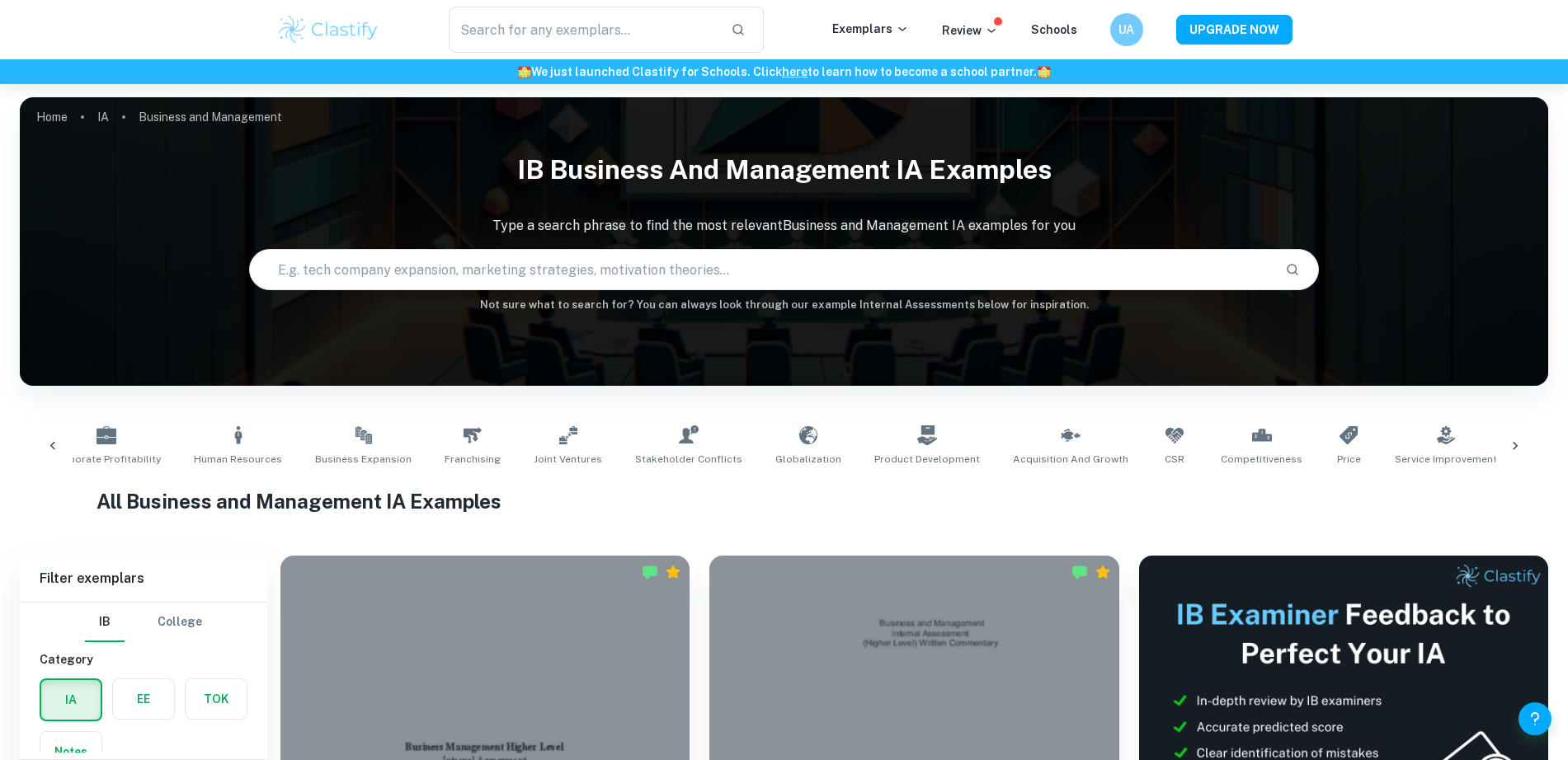 scroll, scrollTop: 0, scrollLeft: 0, axis: both 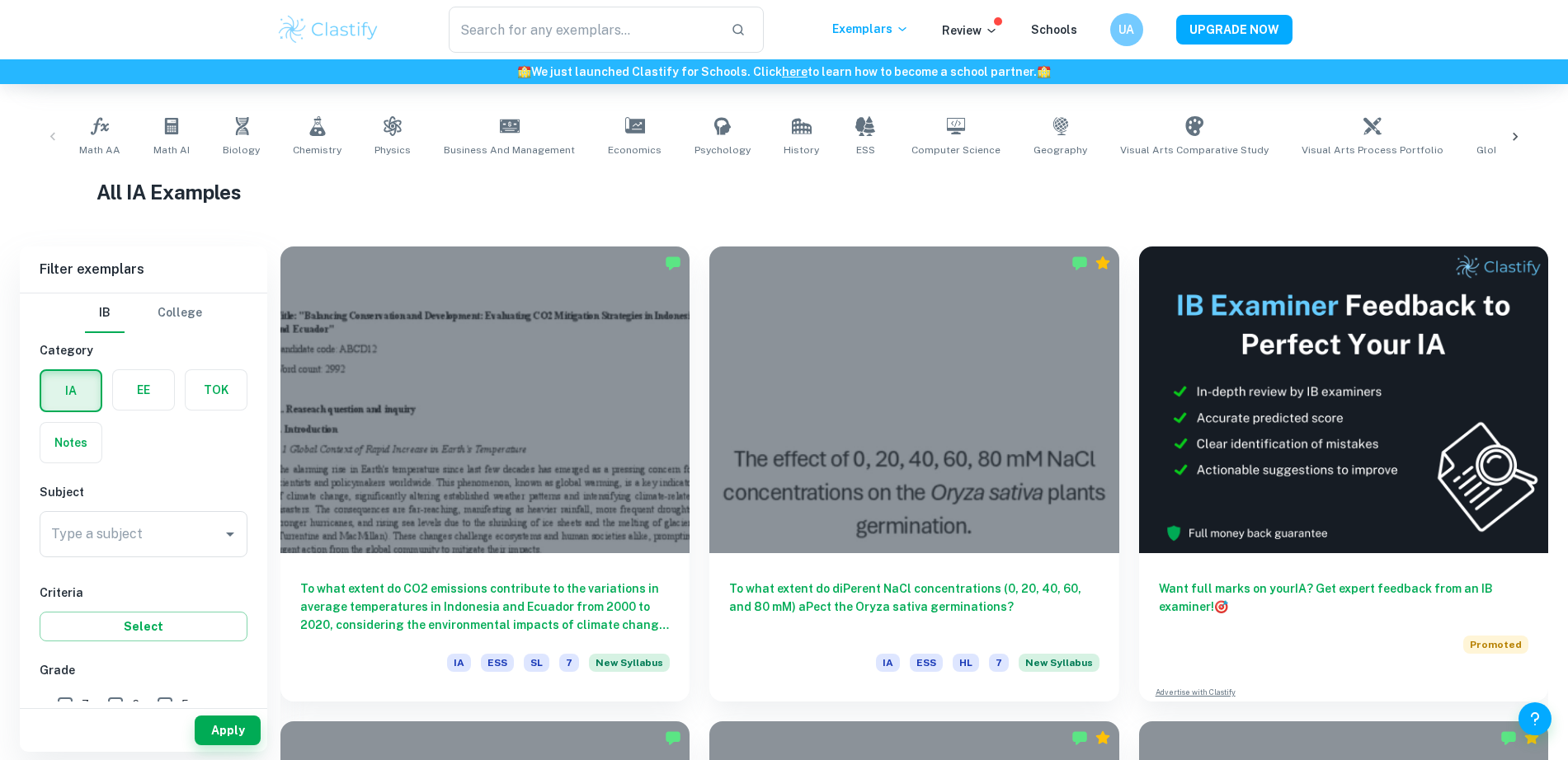 click 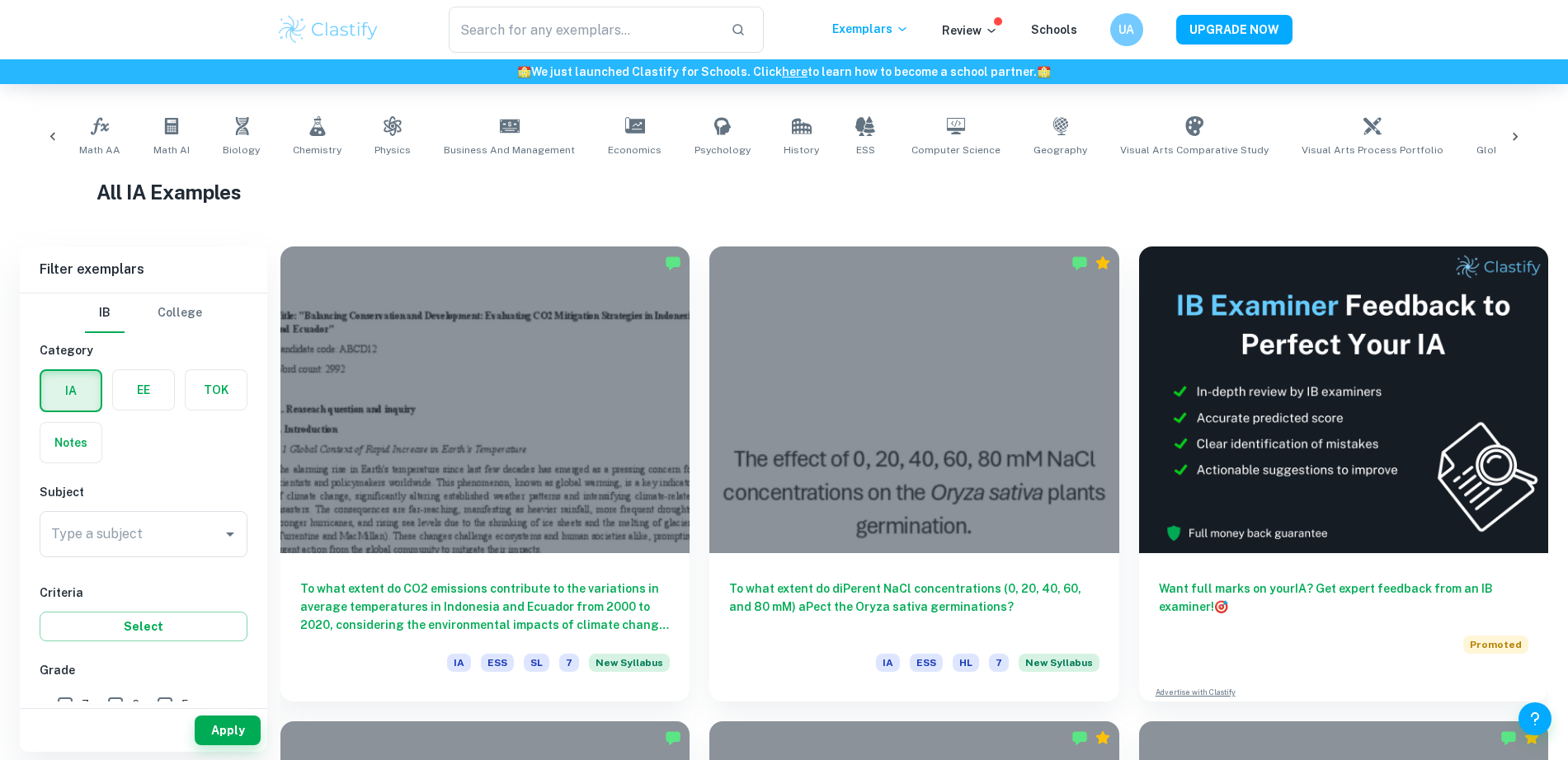 scroll, scrollTop: 0, scrollLeft: 799, axis: horizontal 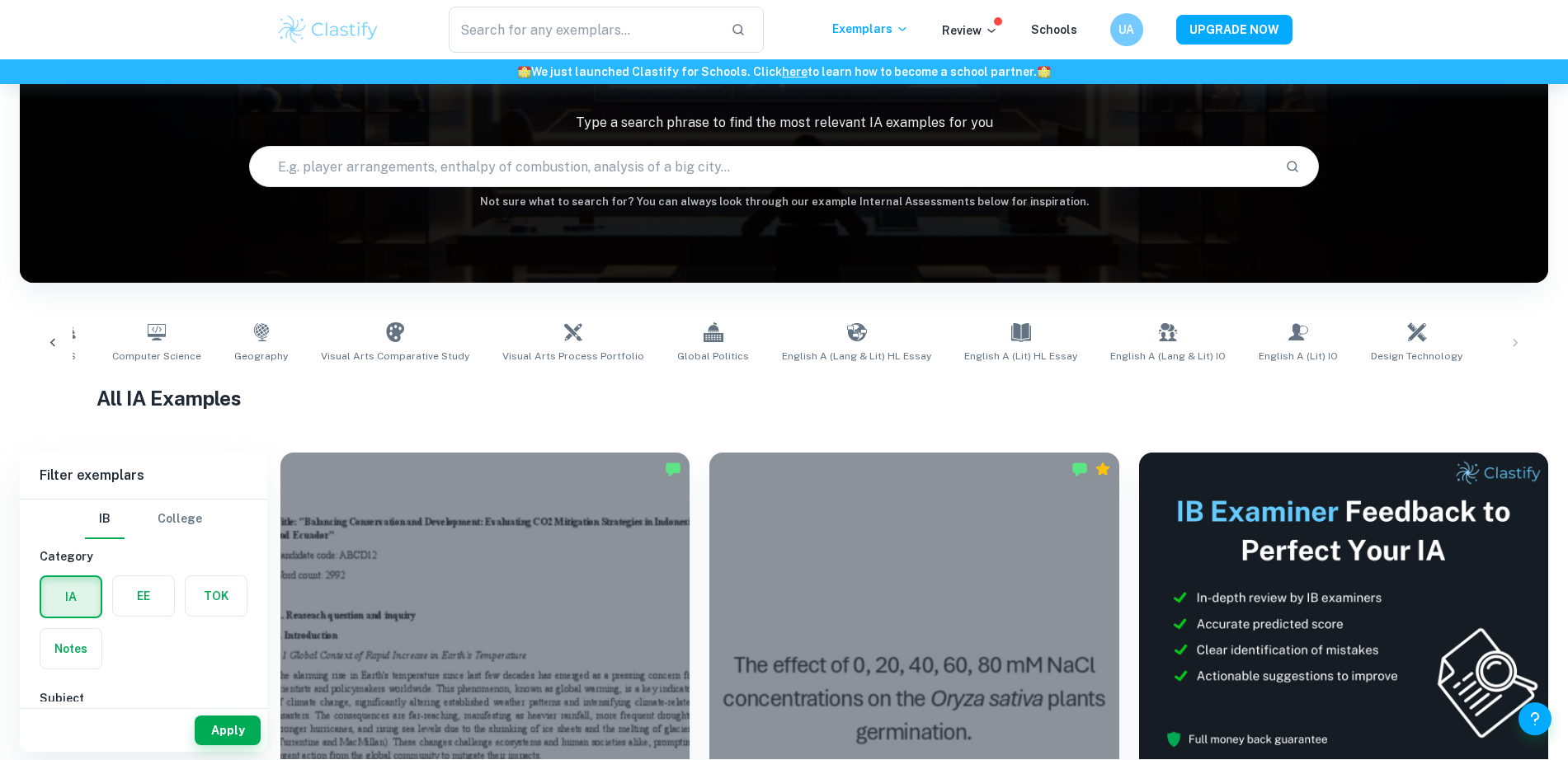 click on "Math AA Math AI Biology Chemistry Physics Business and Management Economics Psychology History ESS Computer Science Geography Visual Arts Comparative Study Visual Arts Process Portfolio Global Politics English A (Lang & Lit) HL Essay English A (Lit) HL Essay English A (Lang & Lit) IO English A (Lit) IO Design Technology Sports Science" at bounding box center (784, 343) 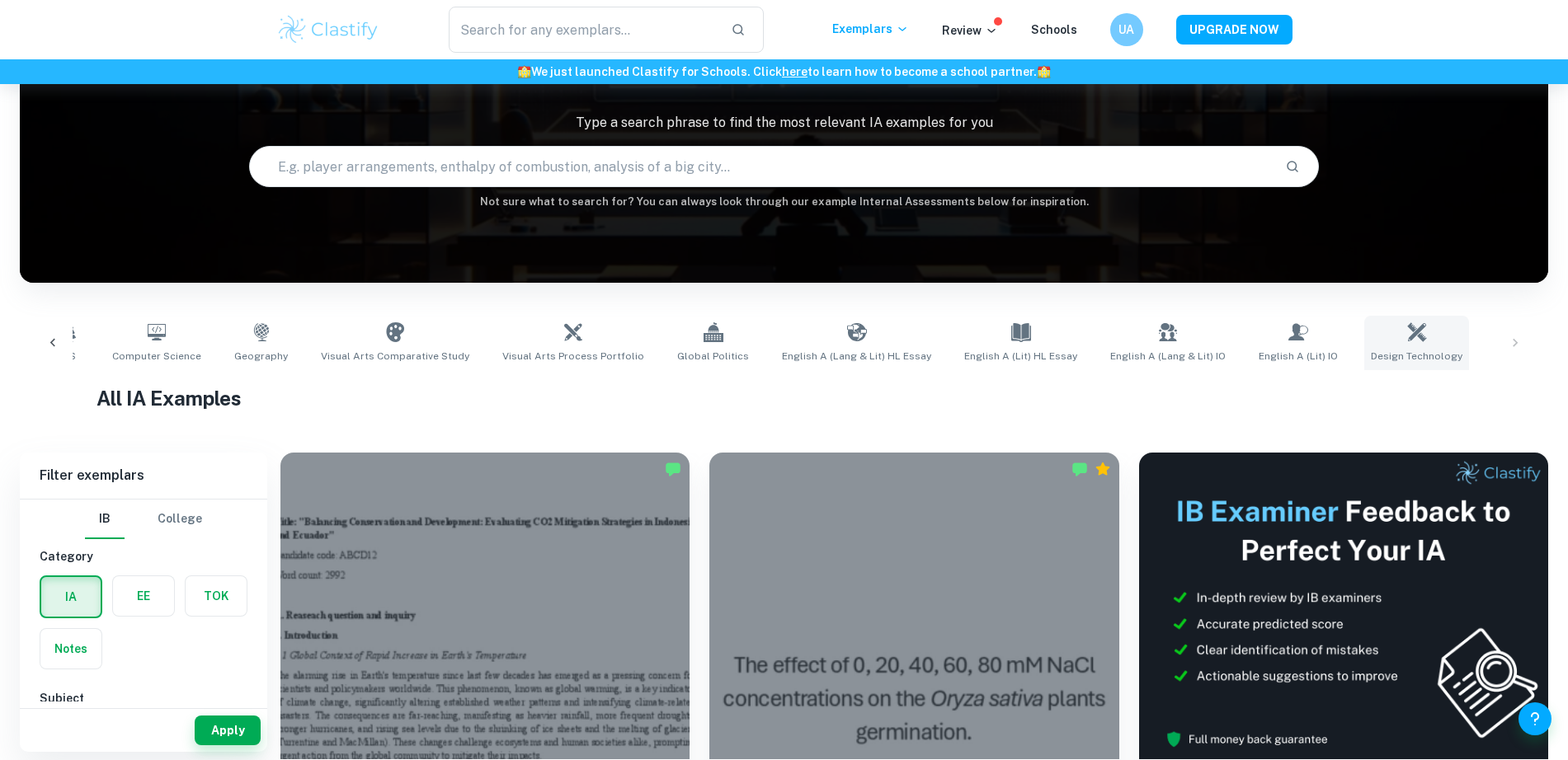 click on "Design Technology" at bounding box center (1416, 356) 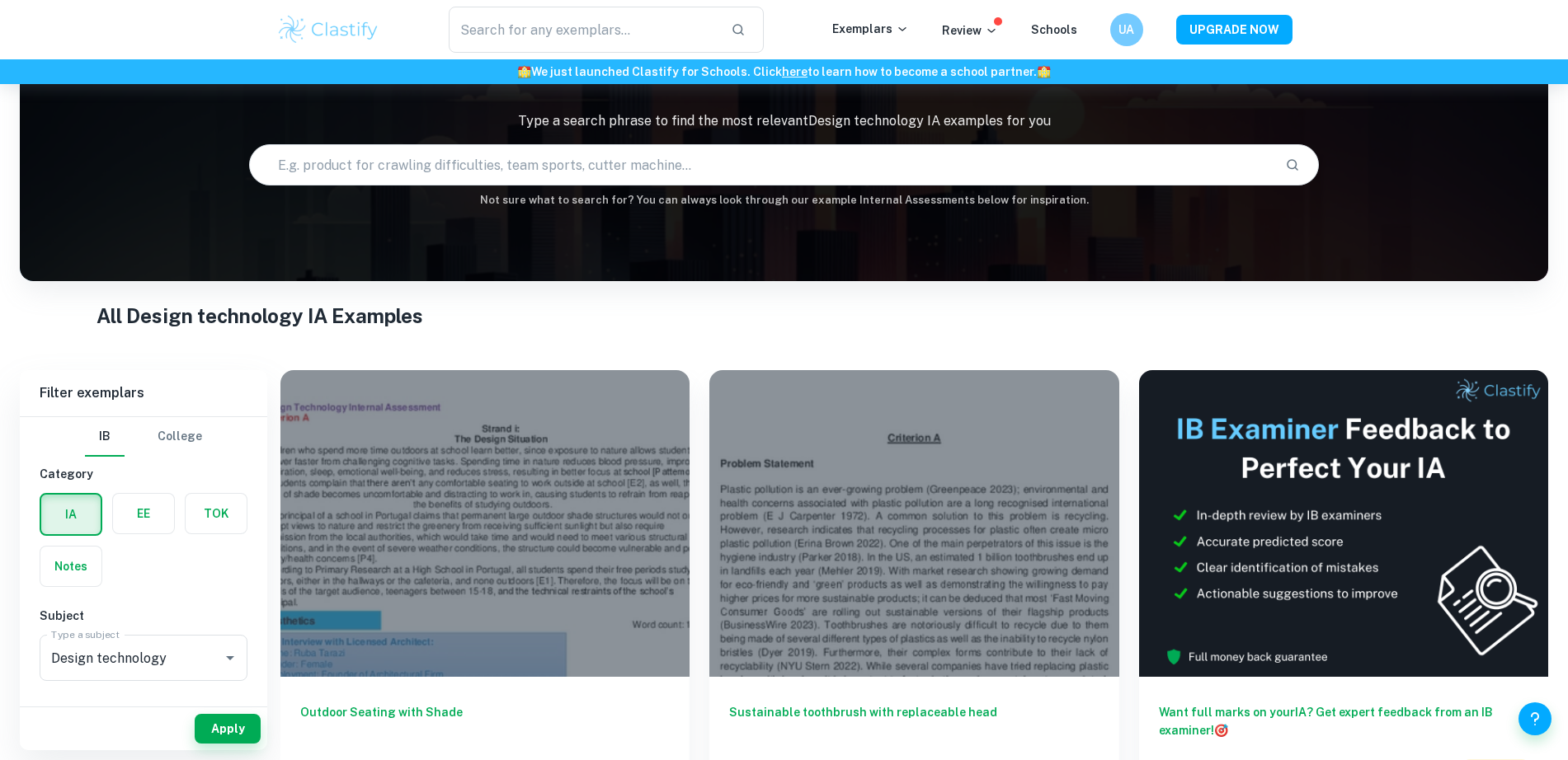 scroll, scrollTop: 206, scrollLeft: 0, axis: vertical 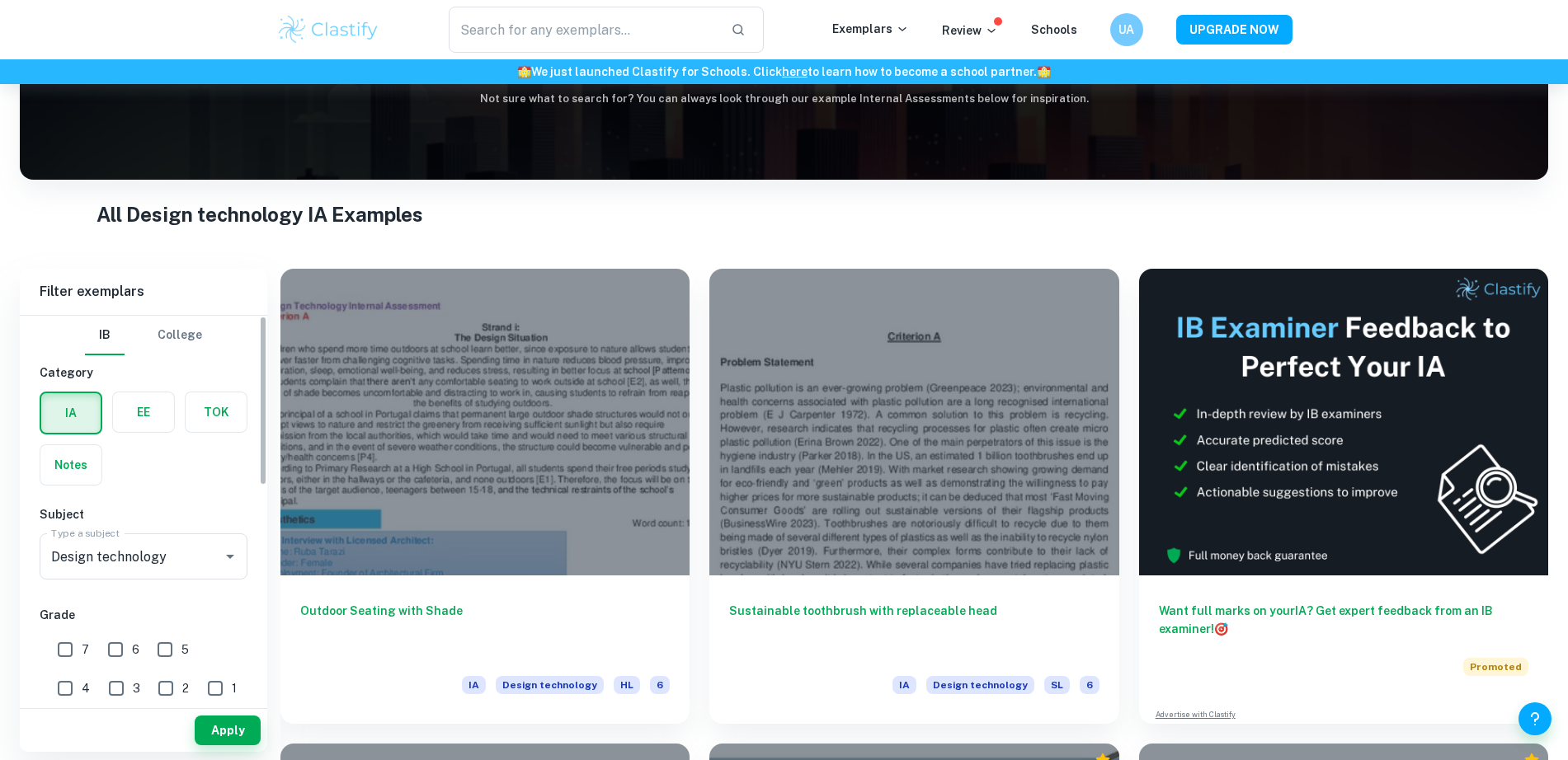 click at bounding box center [144, 412] 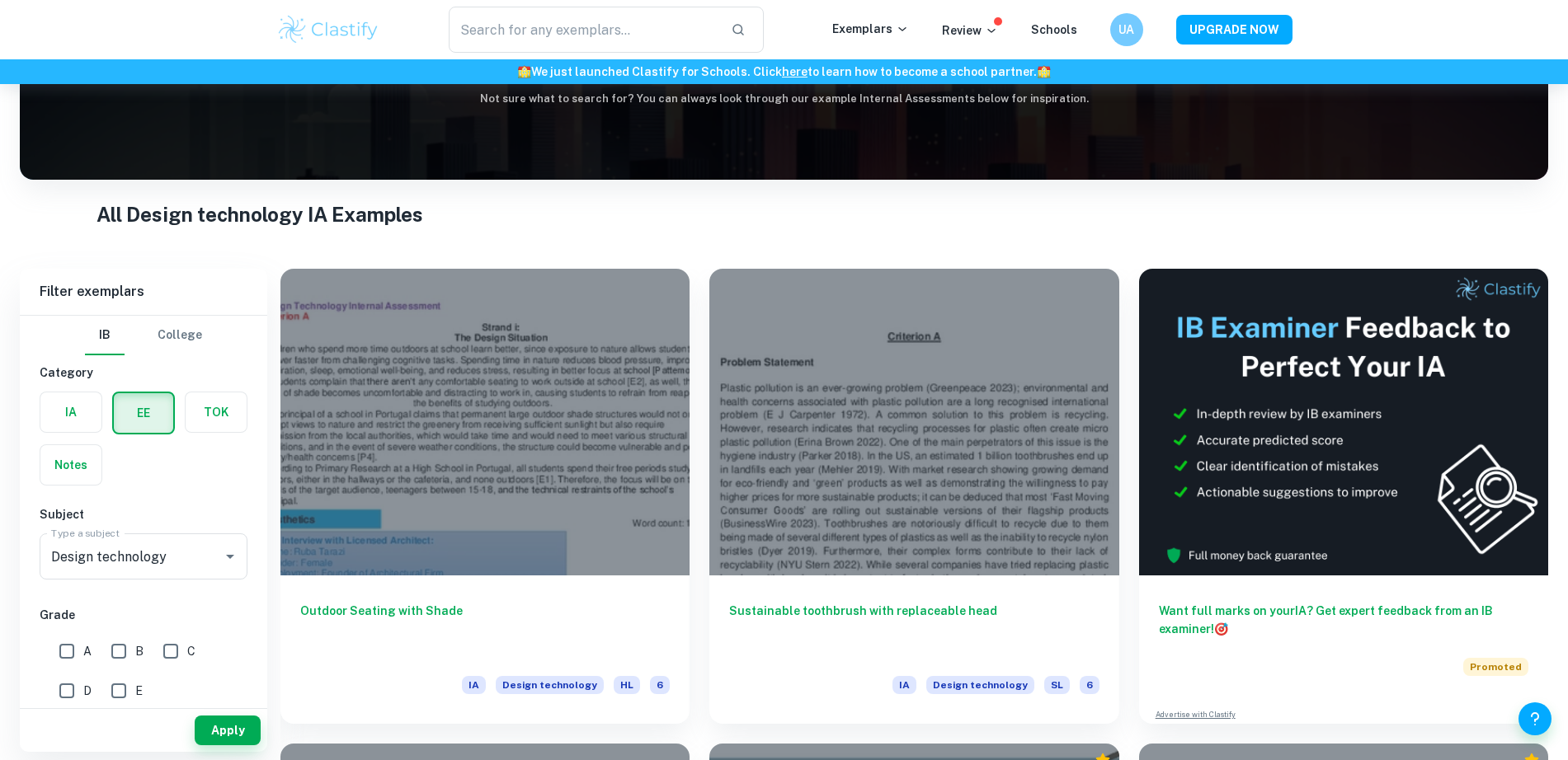 click at bounding box center (216, 412) 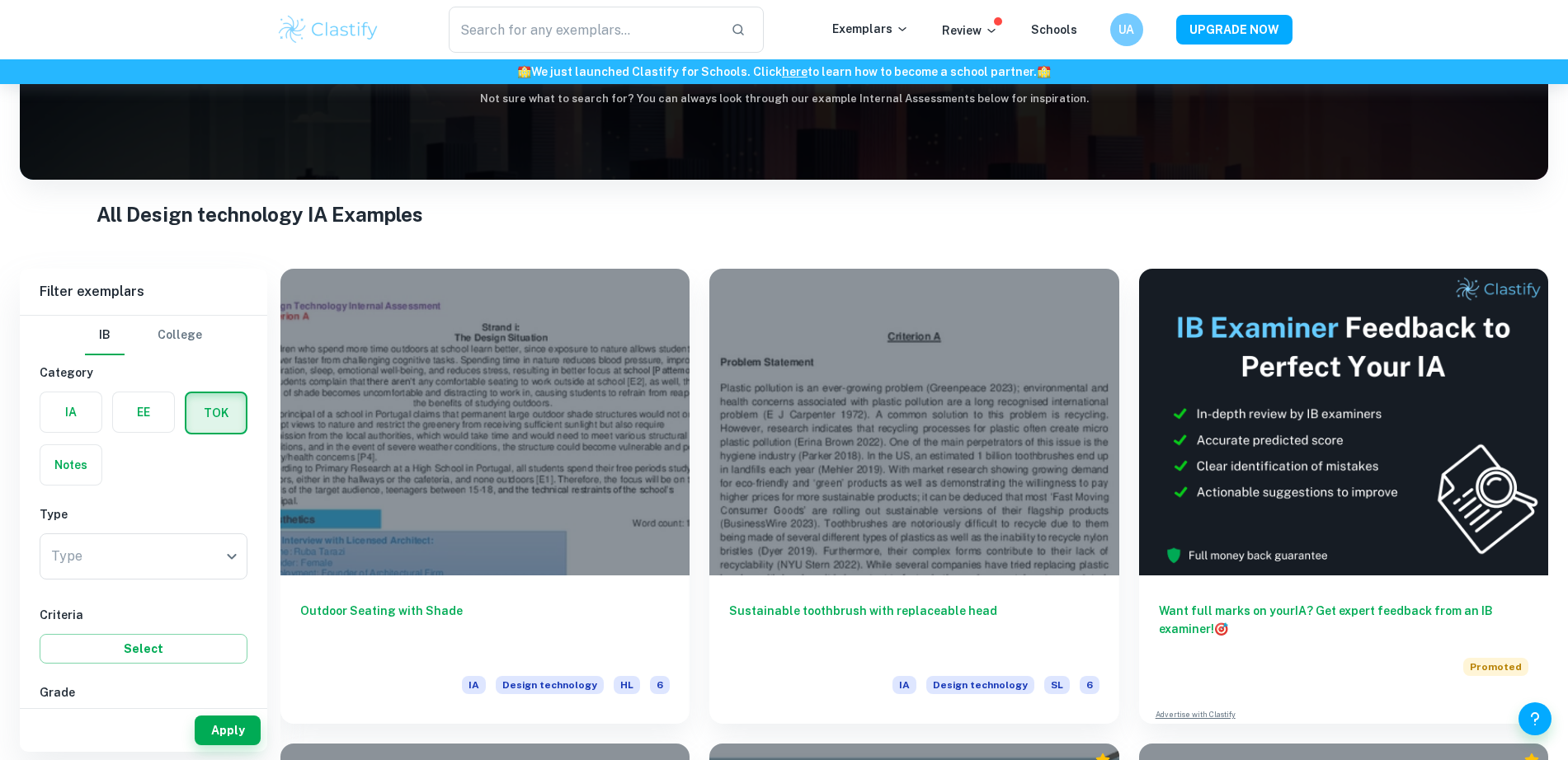 click at bounding box center (71, 465) 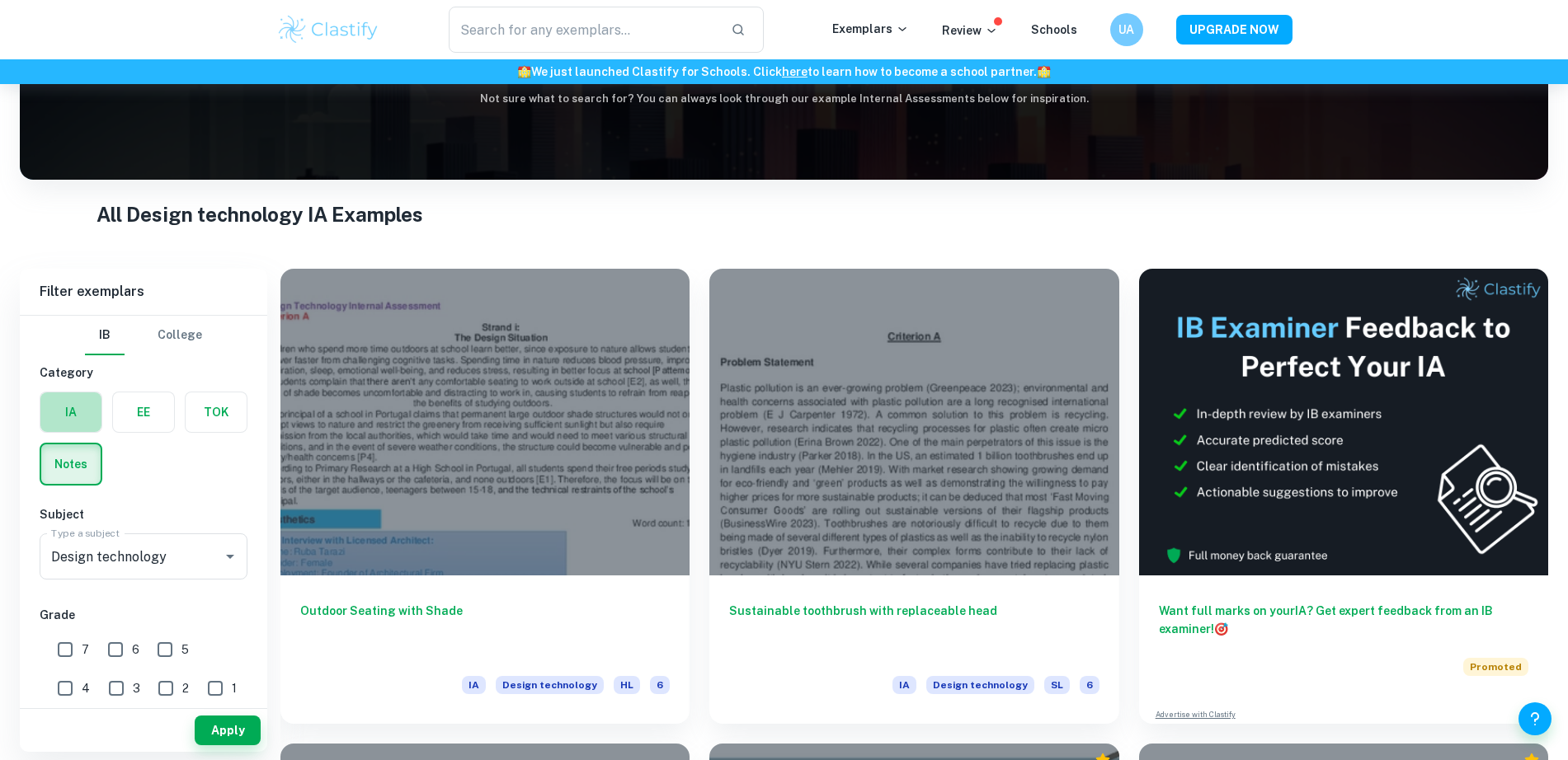 click at bounding box center [71, 412] 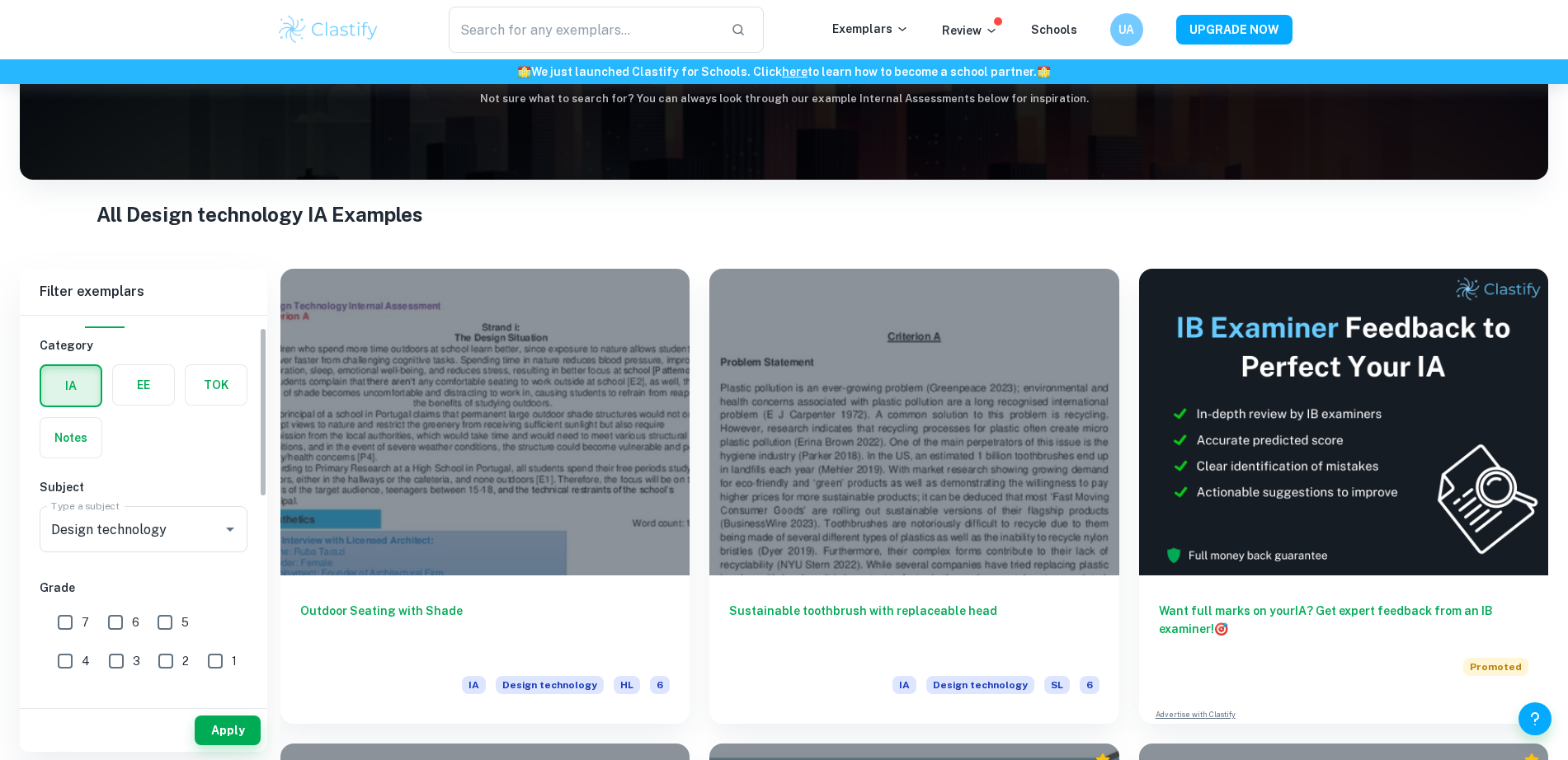 scroll, scrollTop: 0, scrollLeft: 0, axis: both 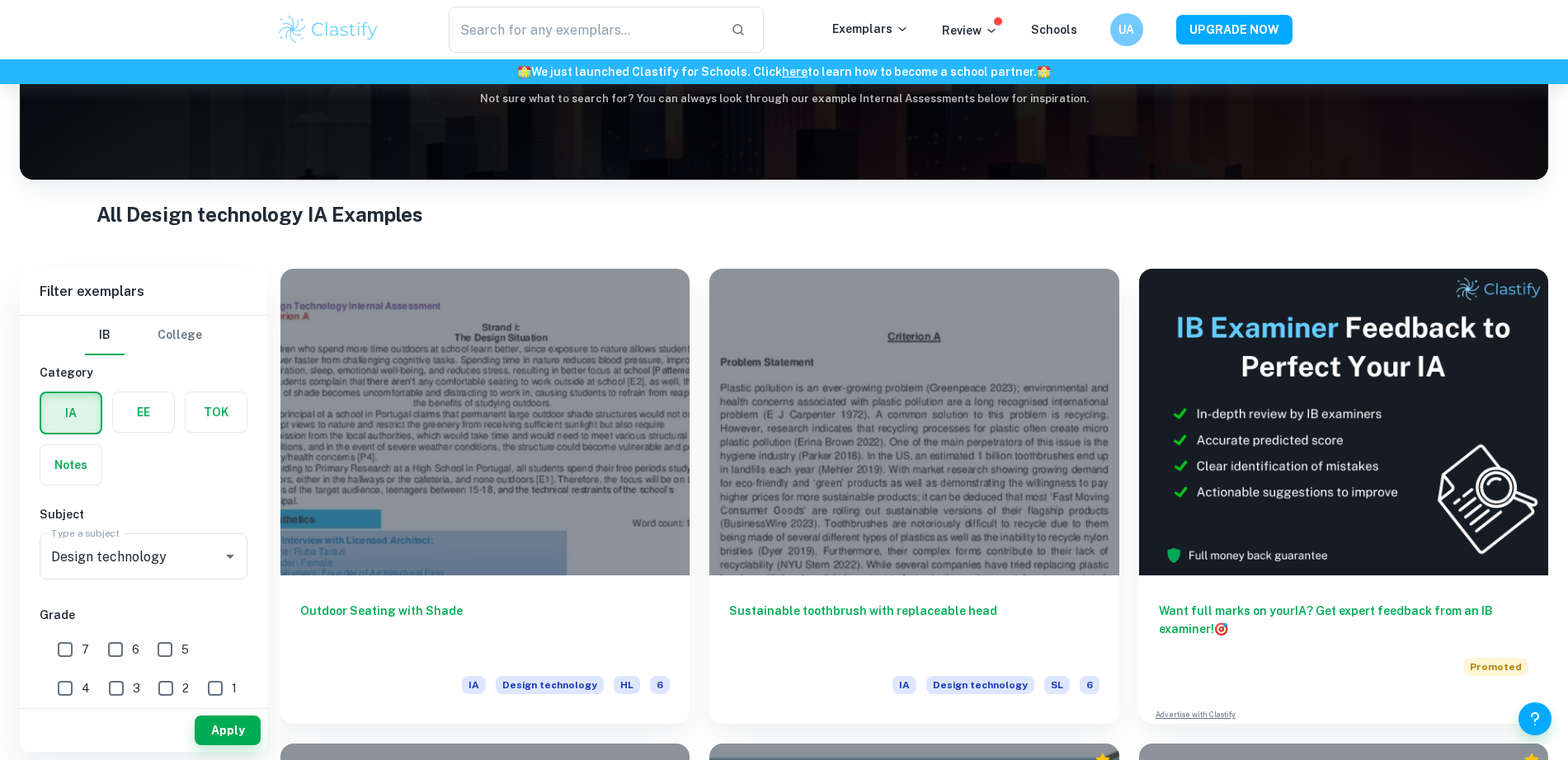 click on "IB College" at bounding box center (144, 335) 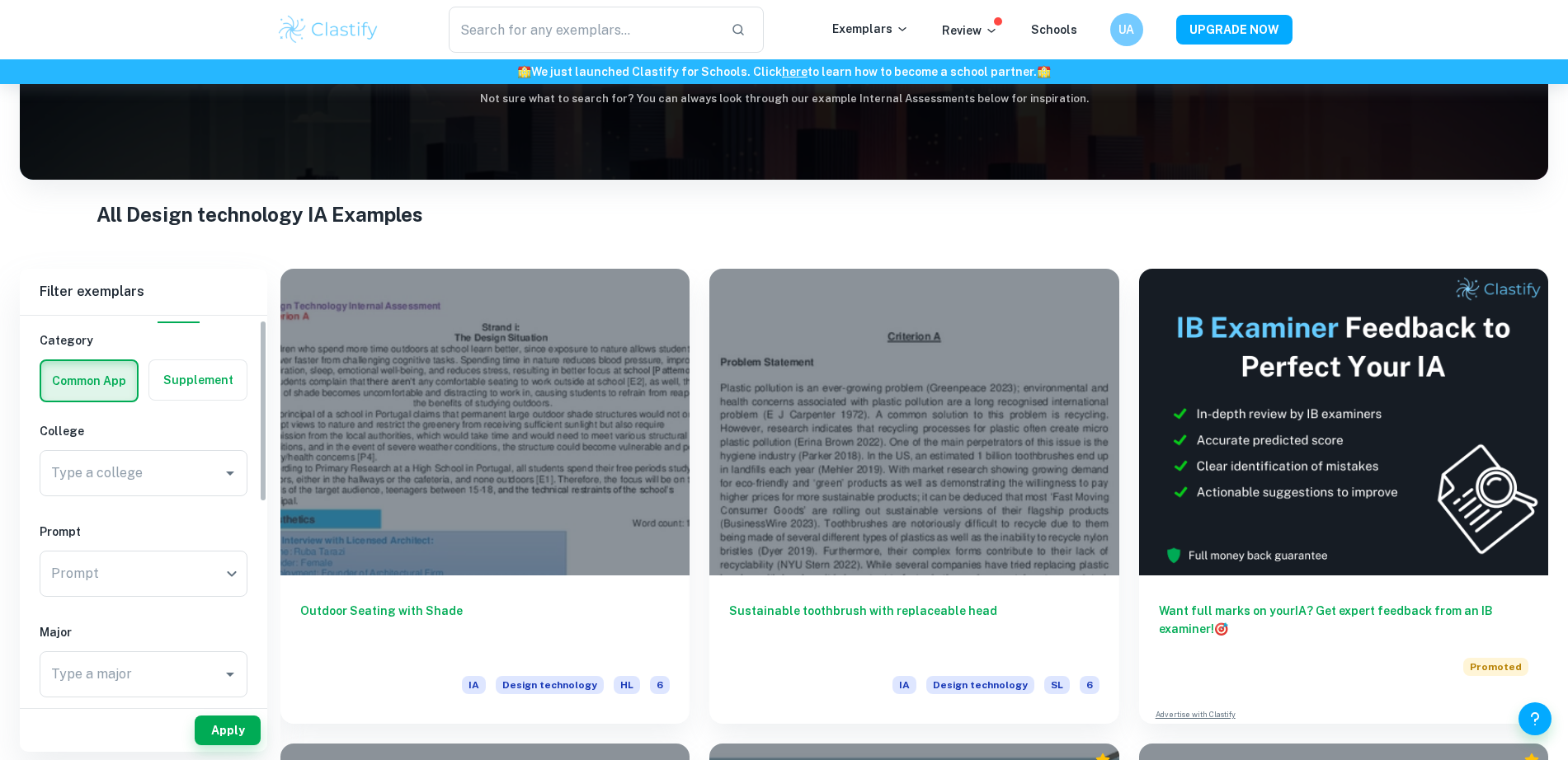 scroll, scrollTop: 0, scrollLeft: 0, axis: both 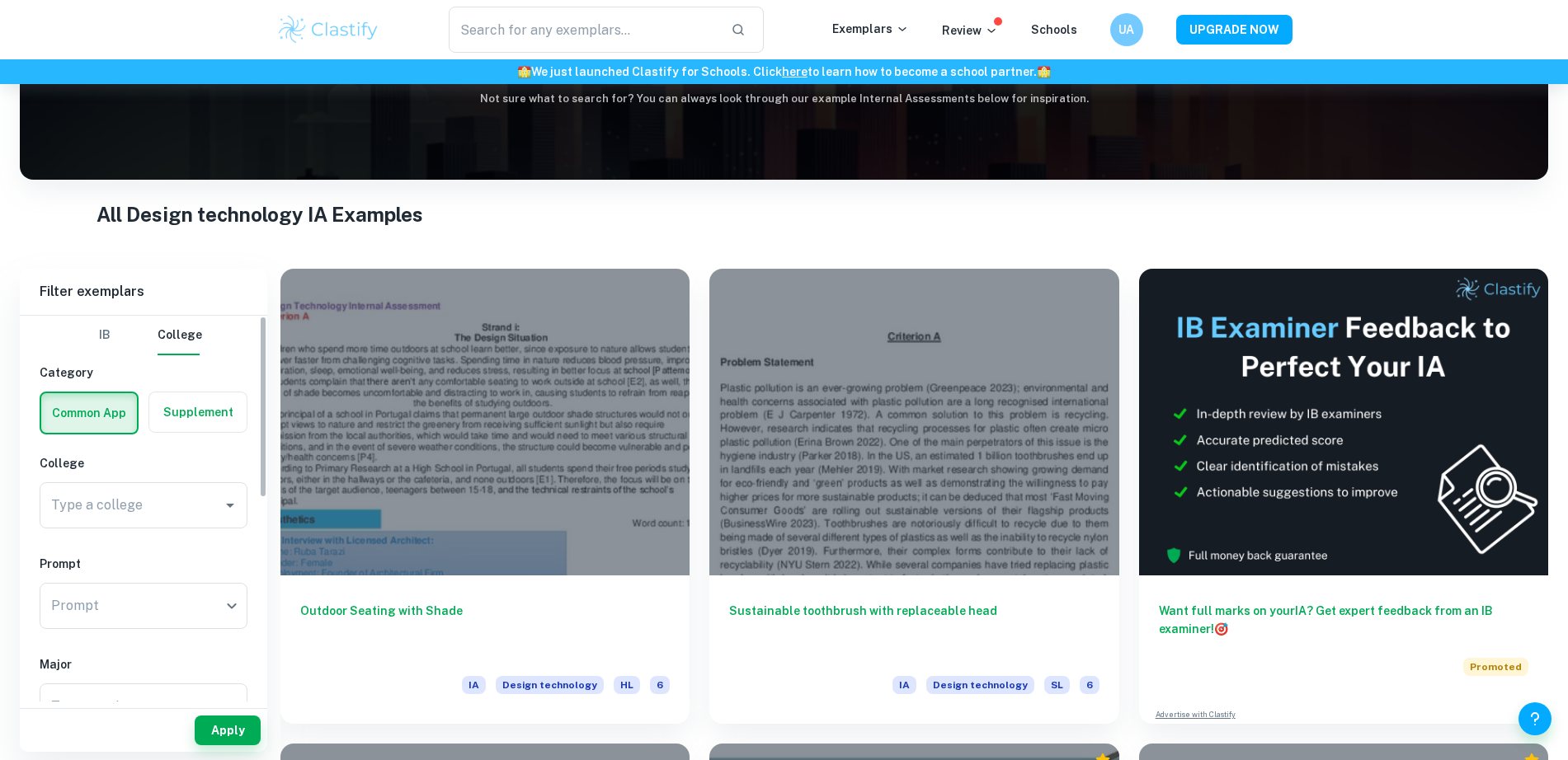 click on "IB" at bounding box center [105, 335] 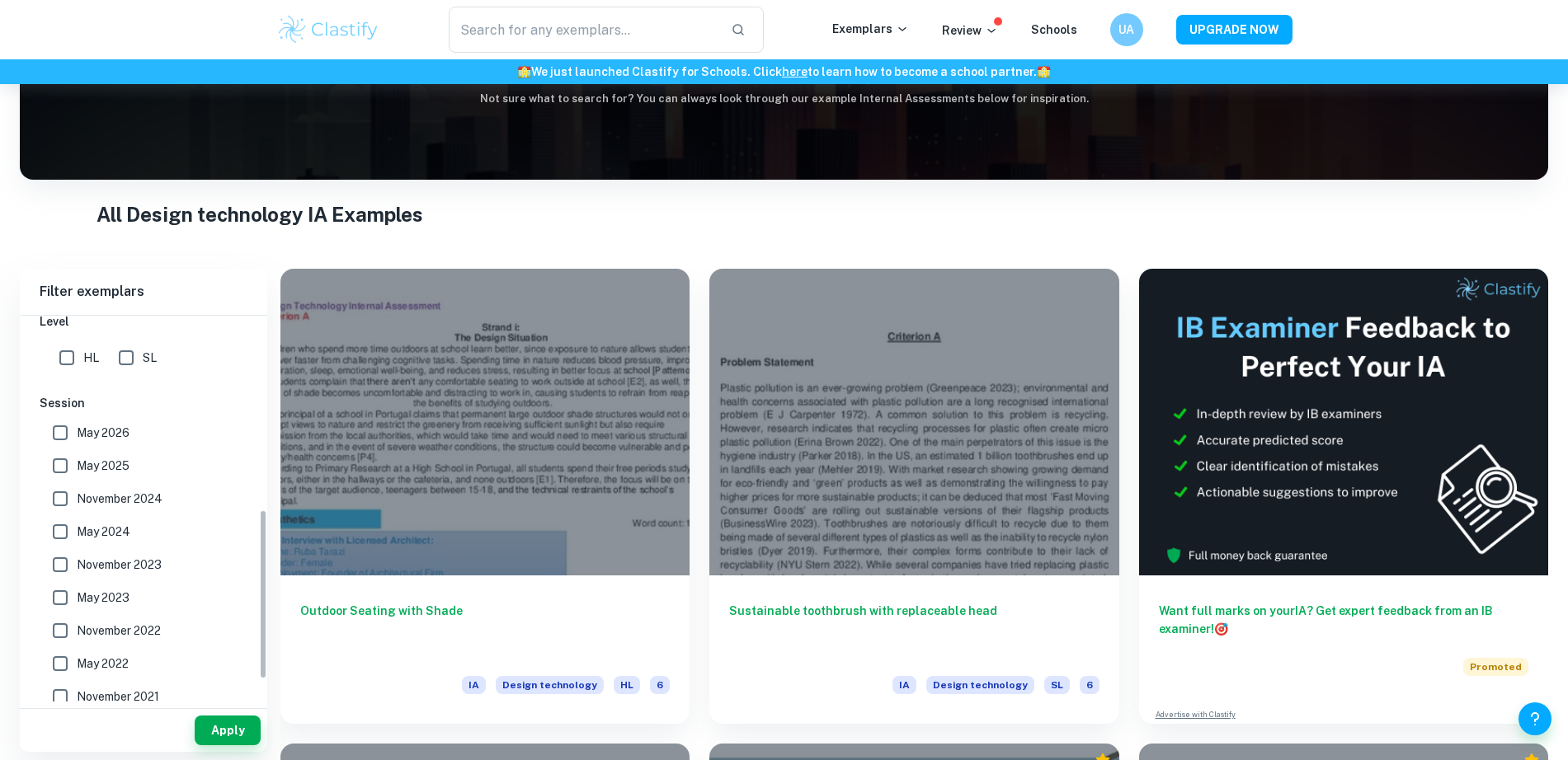 scroll, scrollTop: 490, scrollLeft: 0, axis: vertical 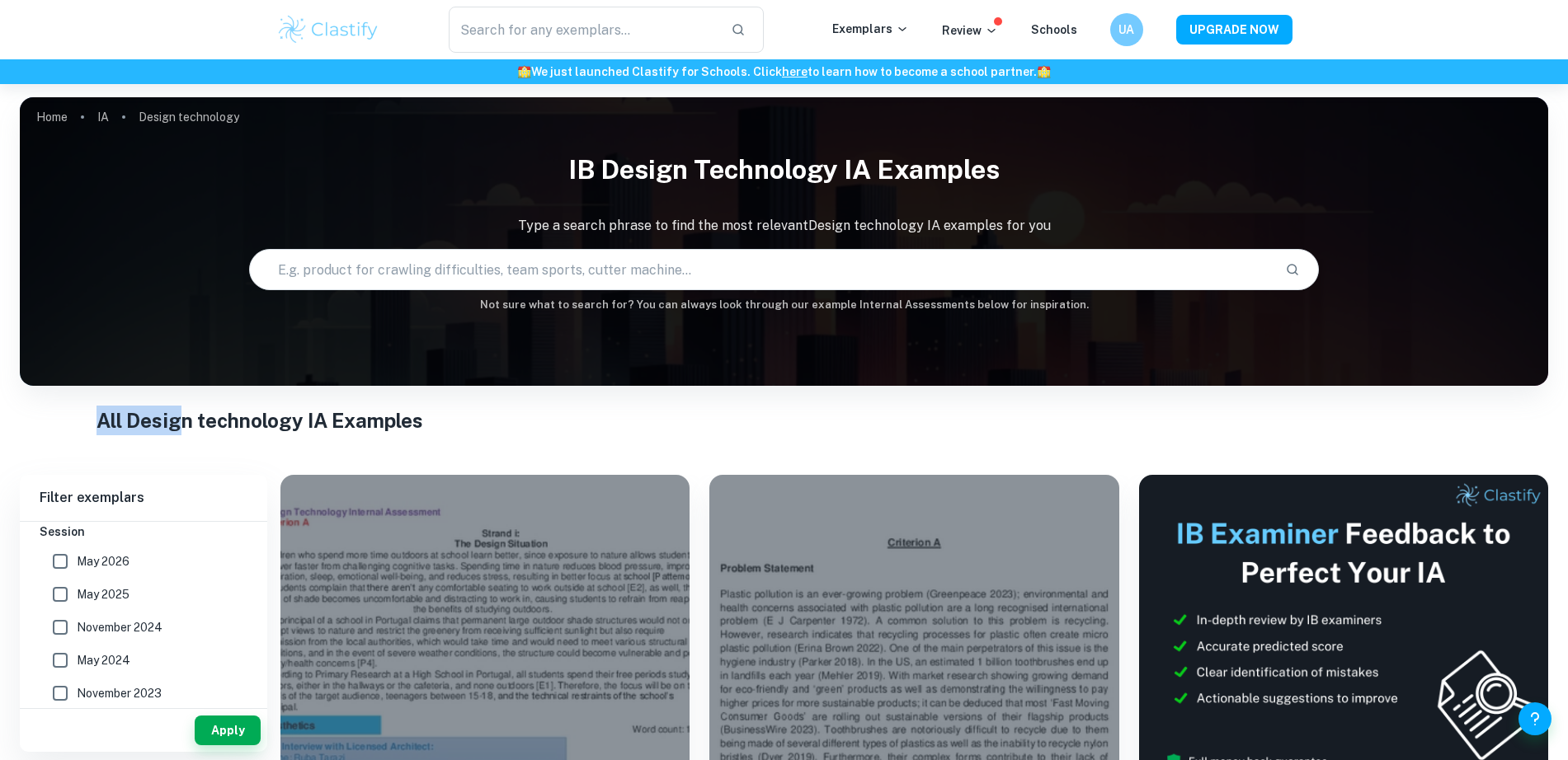 drag, startPoint x: 88, startPoint y: 415, endPoint x: 177, endPoint y: 431, distance: 90.42677 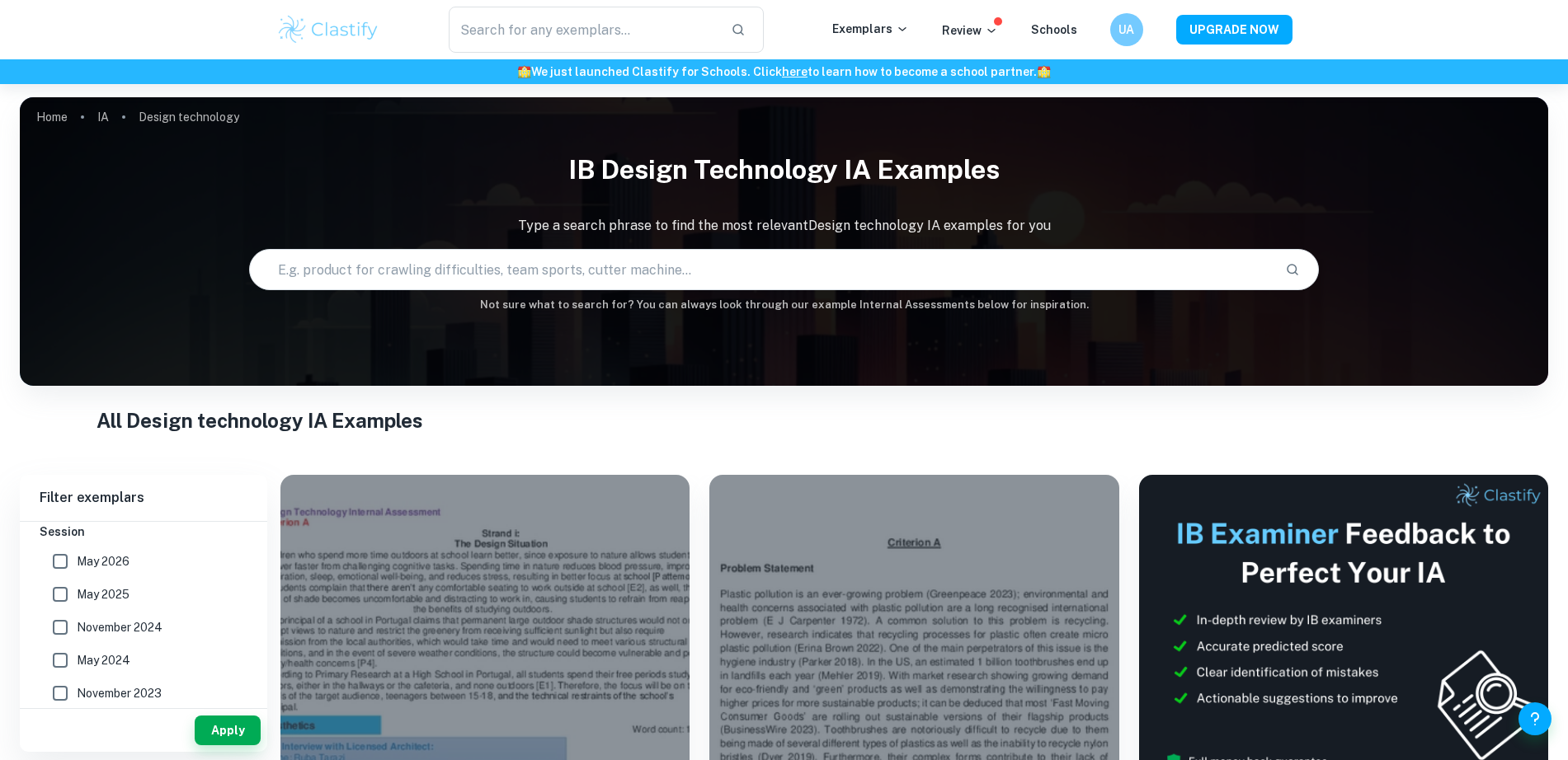click on "Home IA Design technology IB Design technology IA examples Type a search phrase to find the most relevant  Design technology   IA    examples for you ​ Not sure what to search for? You can always look through our example Internal Assessments below for inspiration. All Design technology IA Examples Filter Filter exemplars IB College Category IA EE TOK Notes Subject Type a subject Design technology Type a subject Grade 7 6 5 4 3 2 1 Level HL SL Session May 2026 May 2025 November 2024 May 2024 November 2023 May 2023 November 2022 May 2022 November 2021 May 2021 Other   Apply Filter exemplars IB College Category IA EE TOK Notes Subject Type a subject Design technology Type a subject Grade 7 6 5 4 3 2 1 Level HL SL Session May 2026 May 2025 November 2024 May 2024 November 2023 May 2023 November 2022 May 2022 November 2021 May 2021 Other   Apply   Outdoor Seating with Shade IA Design technology HL 6 Sustainable toothbrush with replaceable head IA Design technology SL 6 Want full marks on your  IA 🎯 Promoted IA" at bounding box center [784, 2407] 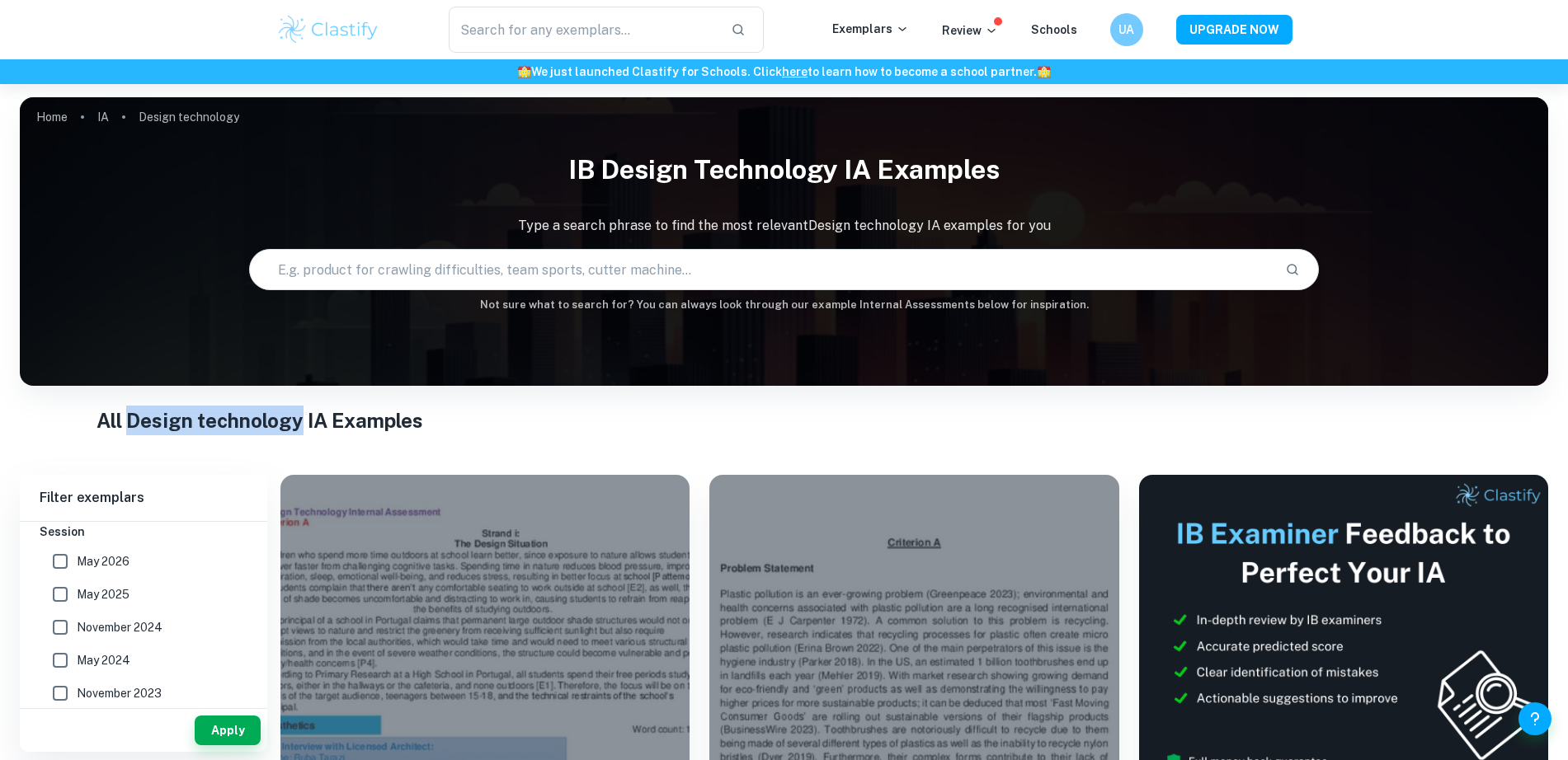 drag, startPoint x: 133, startPoint y: 411, endPoint x: 300, endPoint y: 432, distance: 168.31518 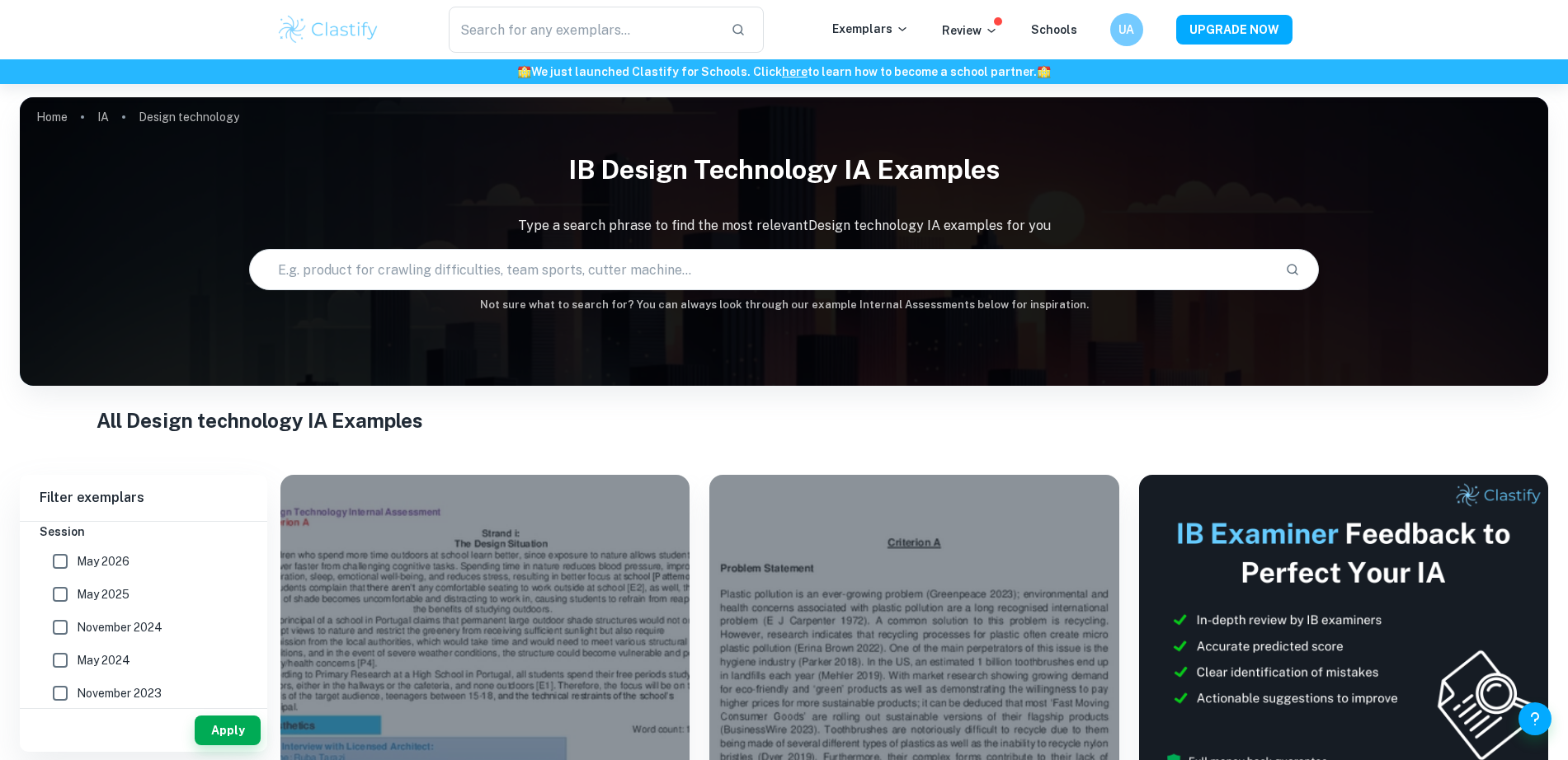 click at bounding box center (760, 270) 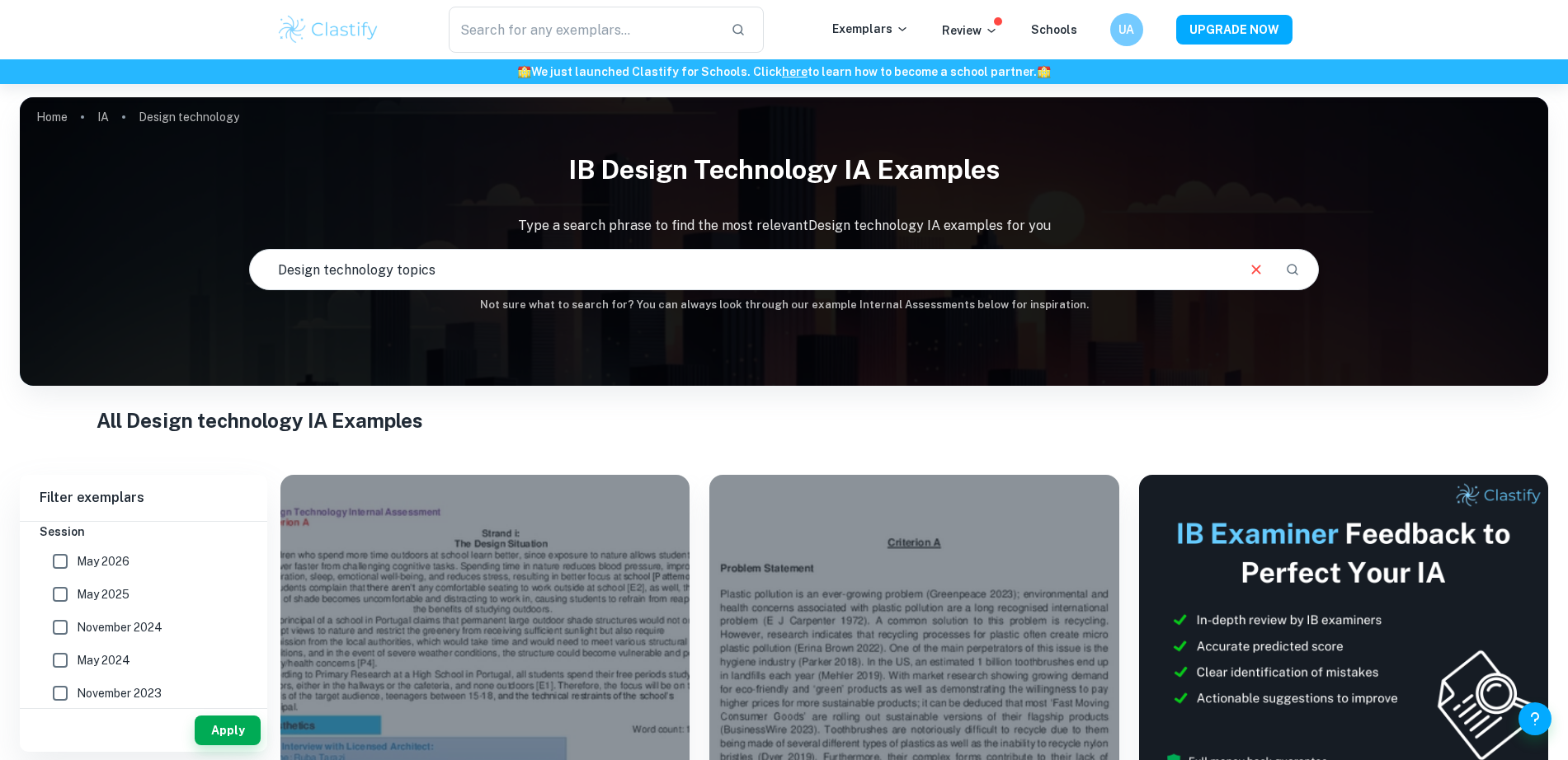 type on "Design technology topics" 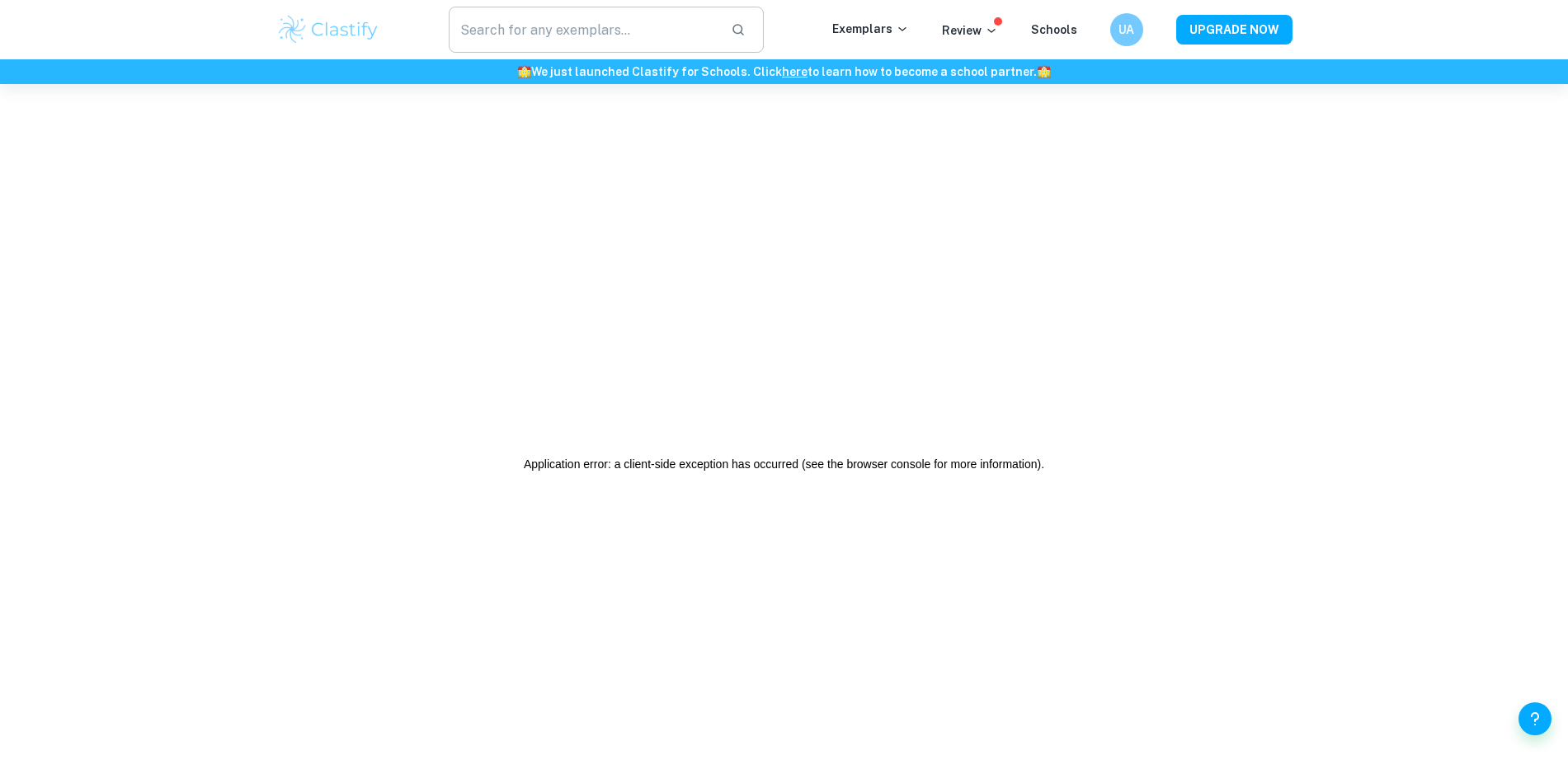 click at bounding box center (583, 30) 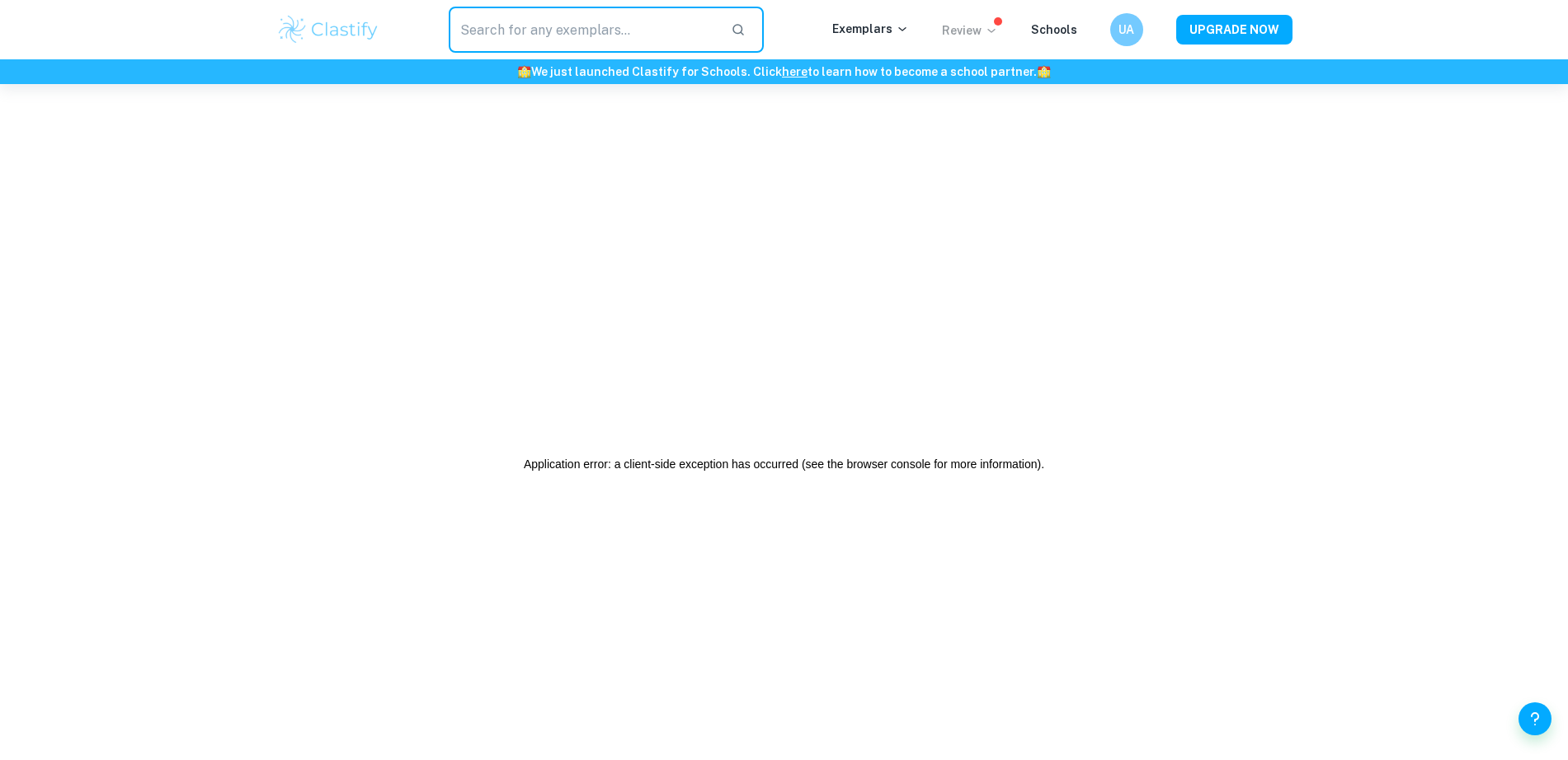 click on "Review" at bounding box center [970, 30] 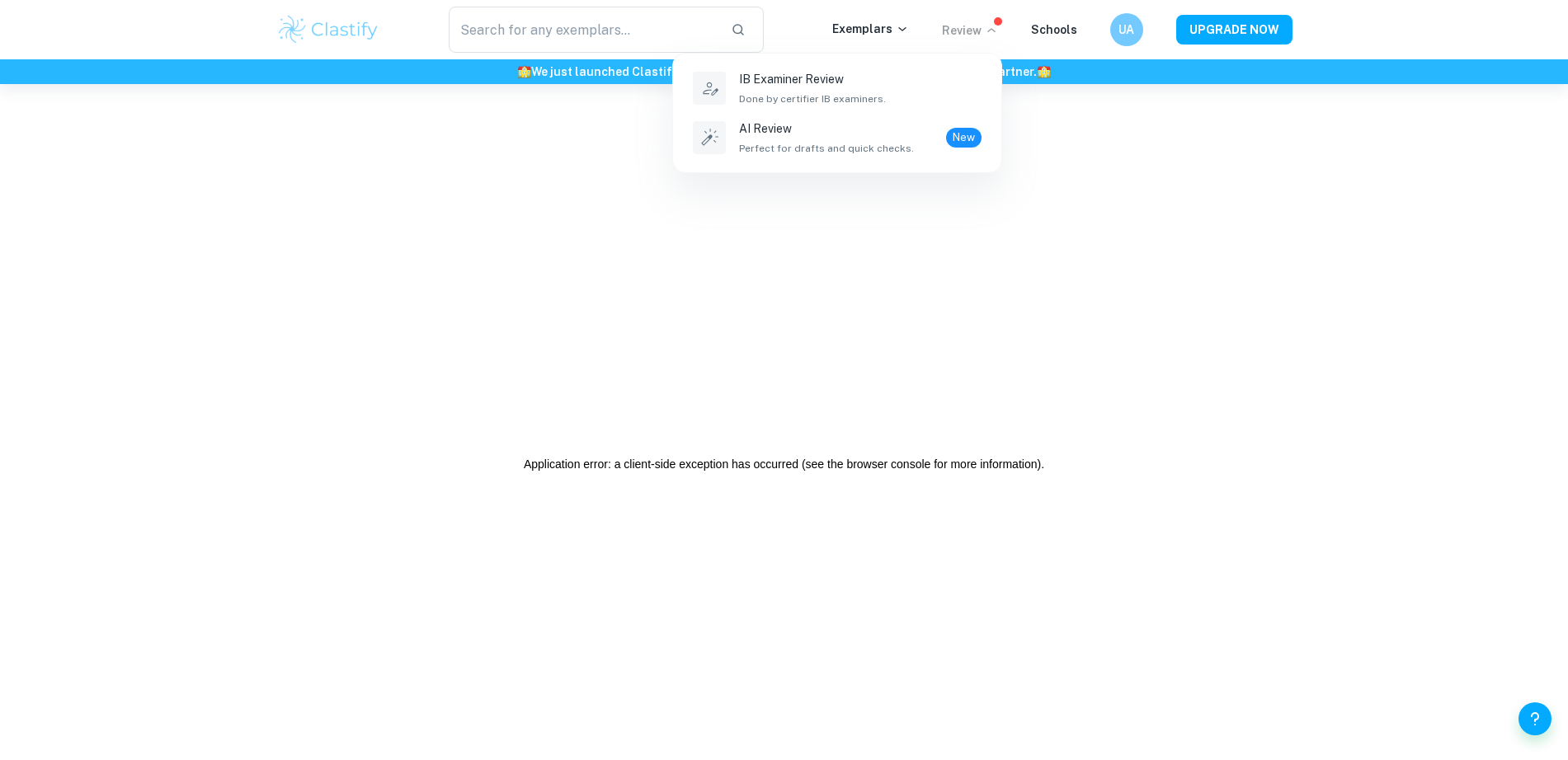 click at bounding box center [784, 380] 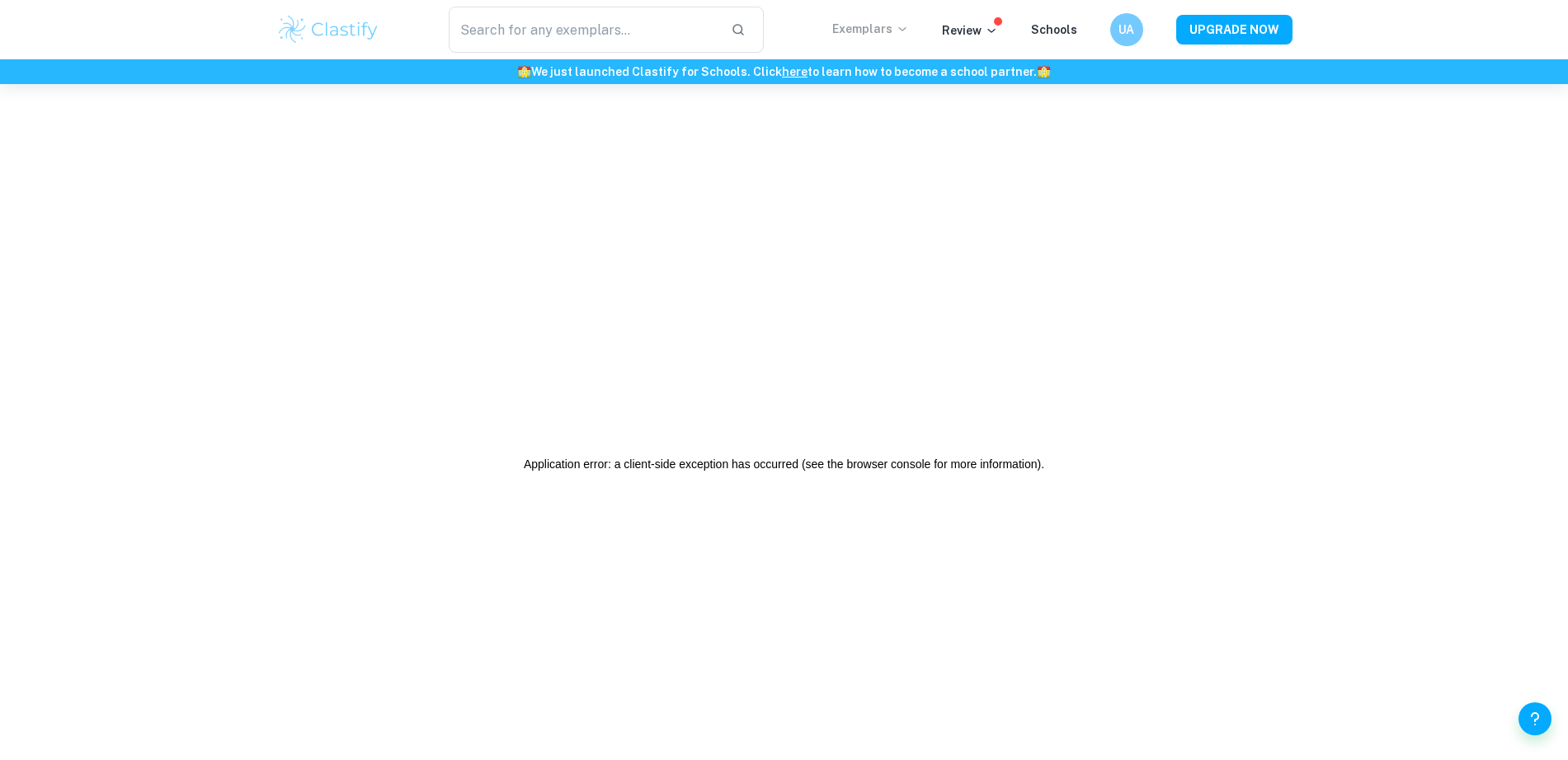 click on "Exemplars" at bounding box center (870, 29) 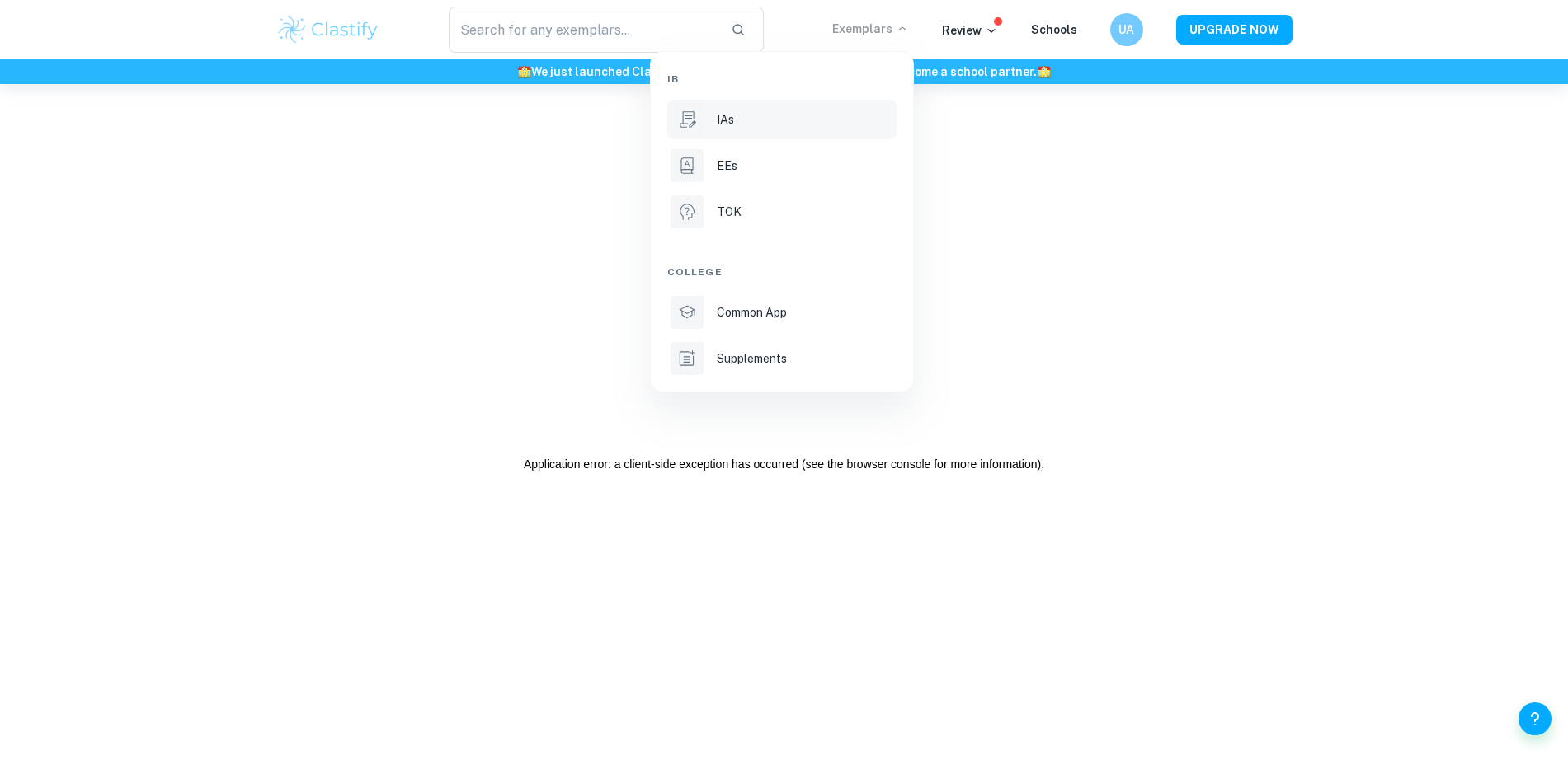 click on "IAs" at bounding box center [805, 120] 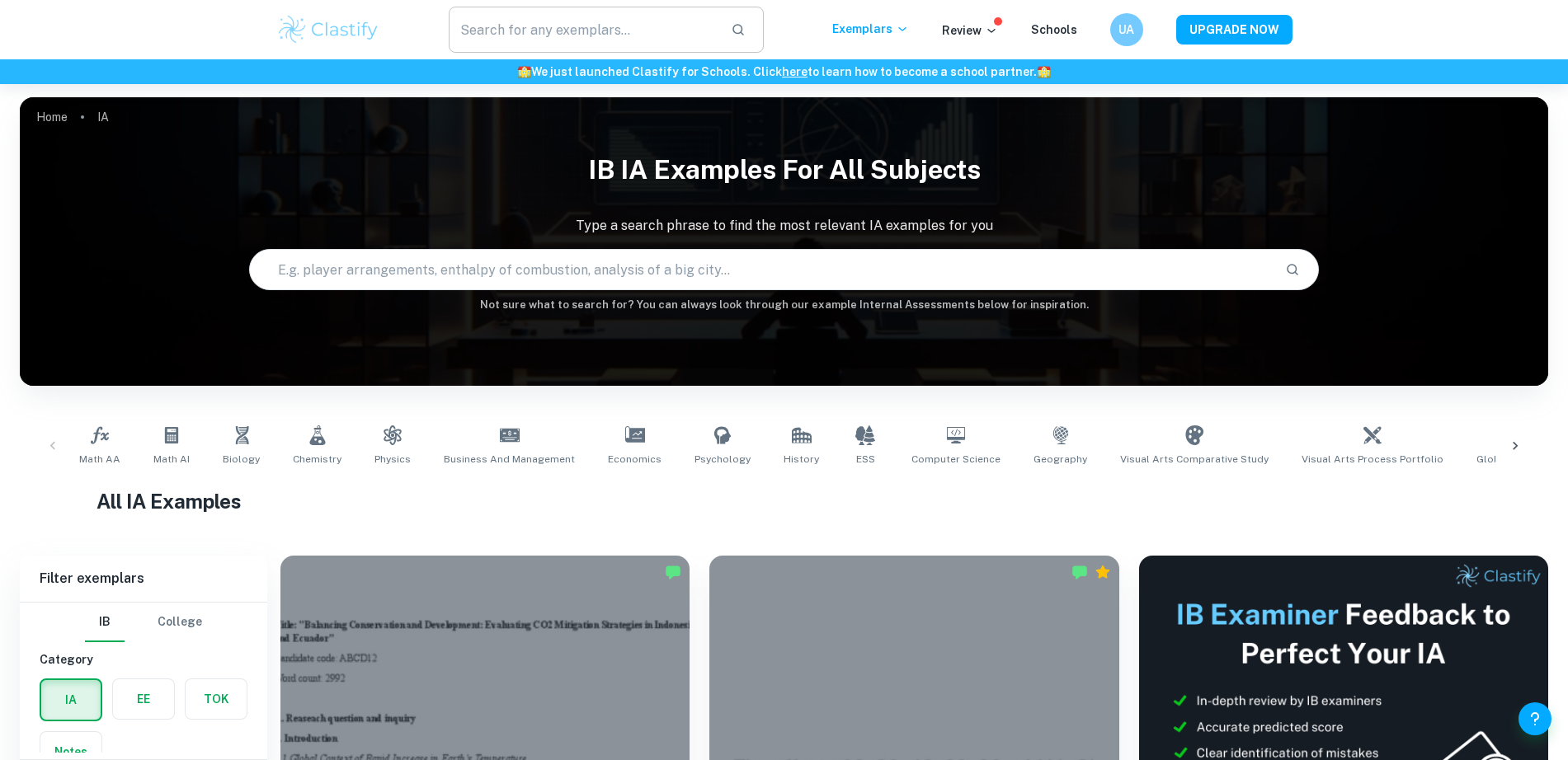 click at bounding box center [583, 30] 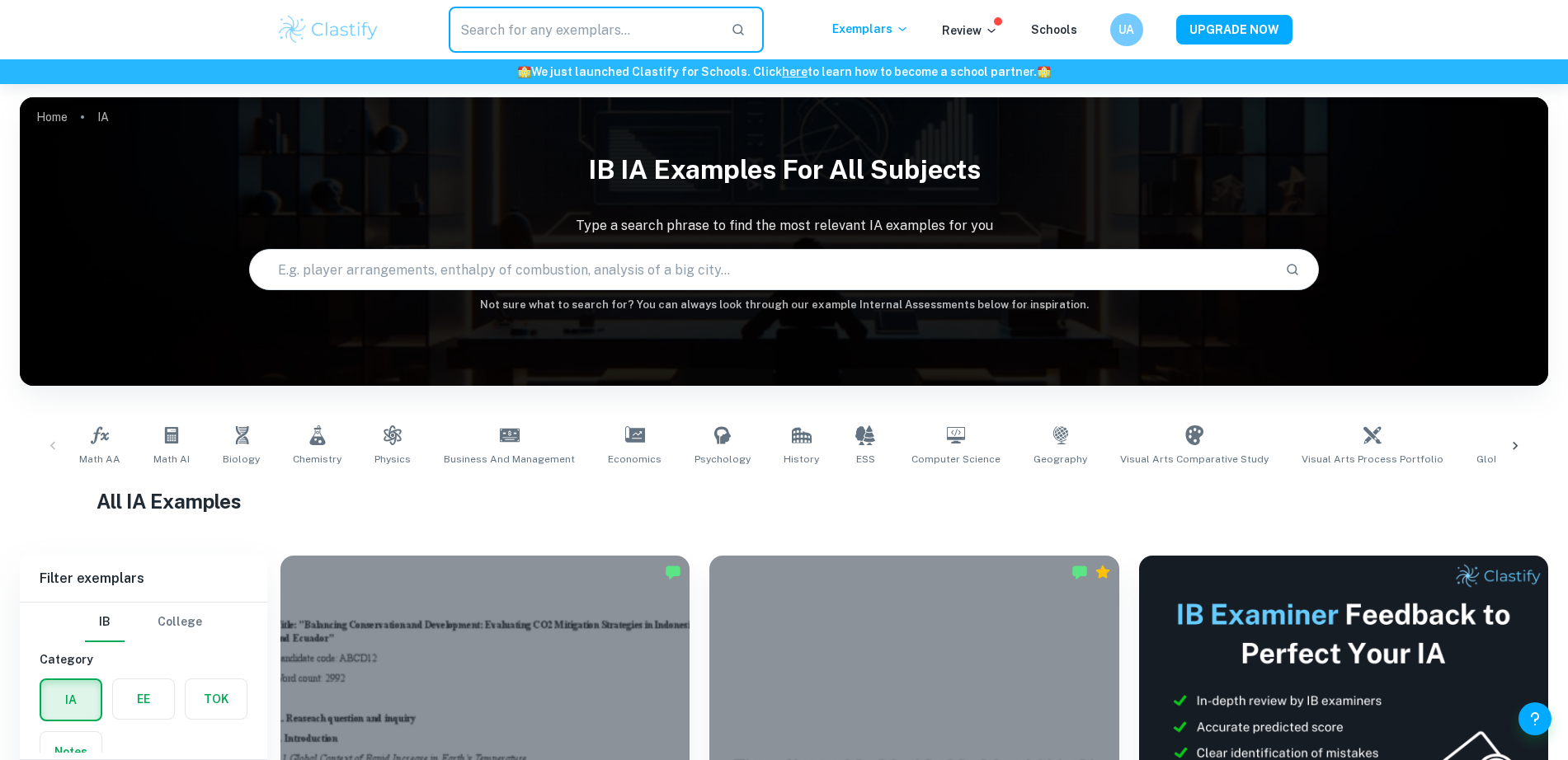 click 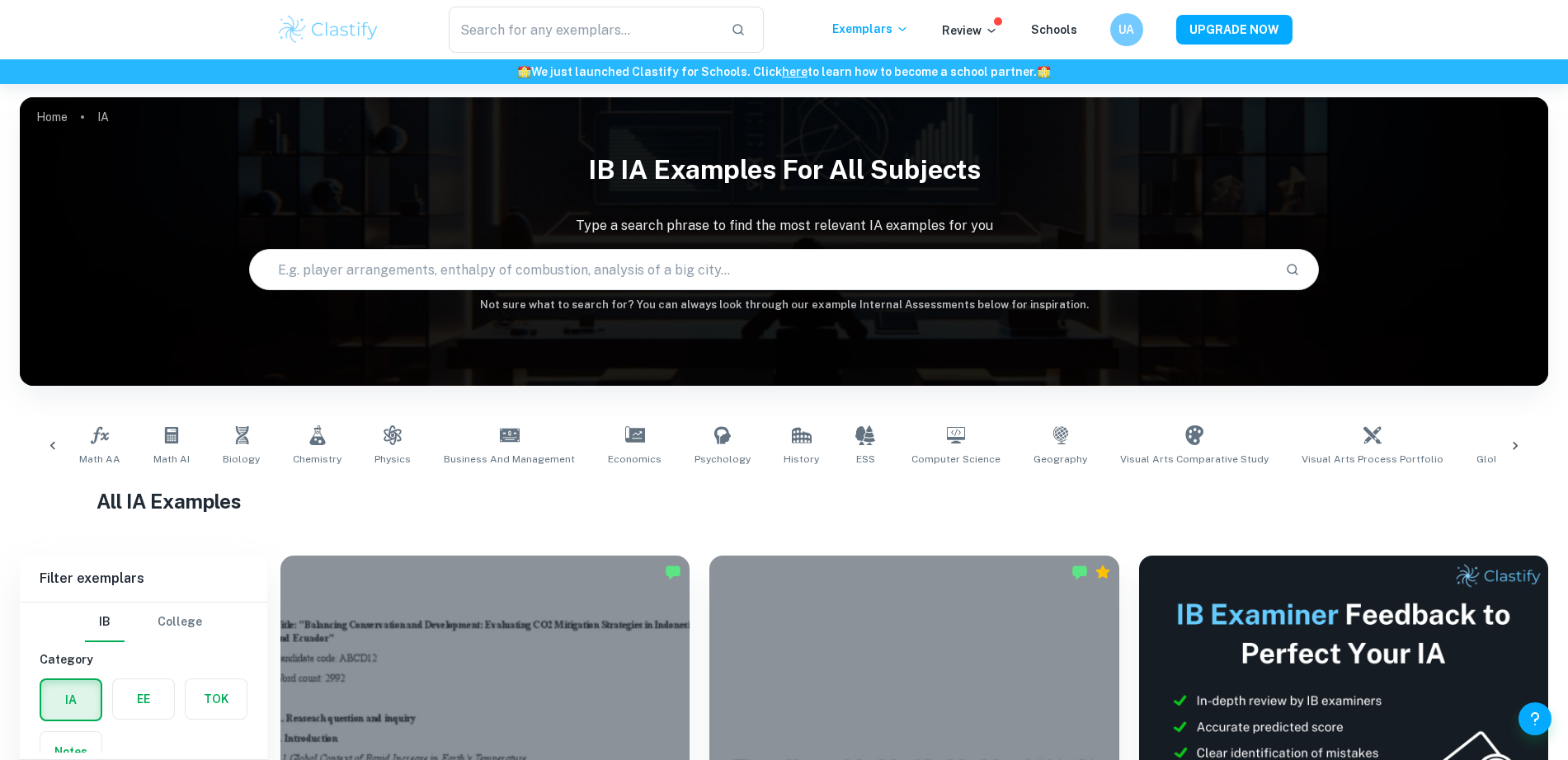 scroll, scrollTop: 0, scrollLeft: 799, axis: horizontal 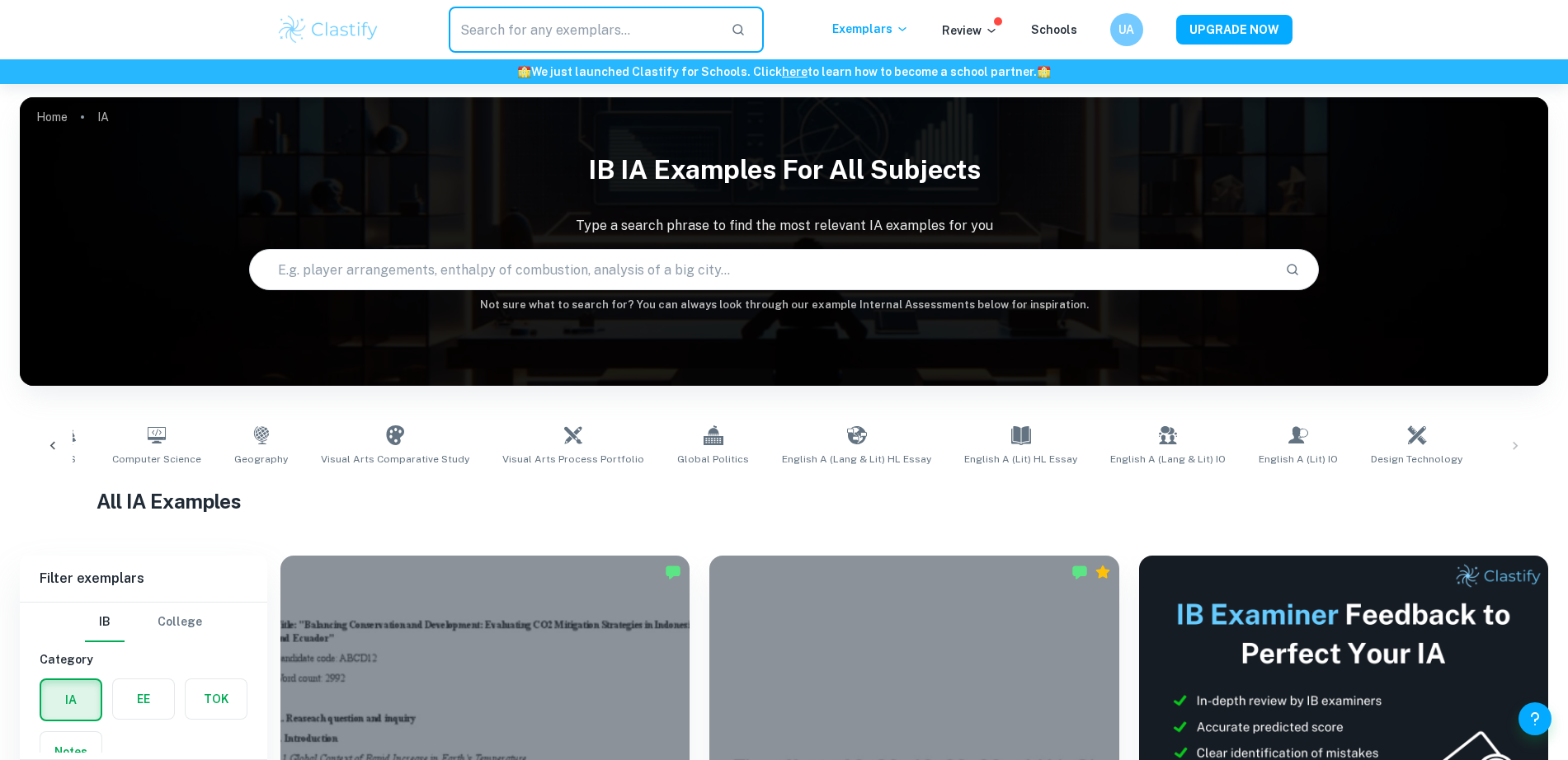 click at bounding box center (583, 30) 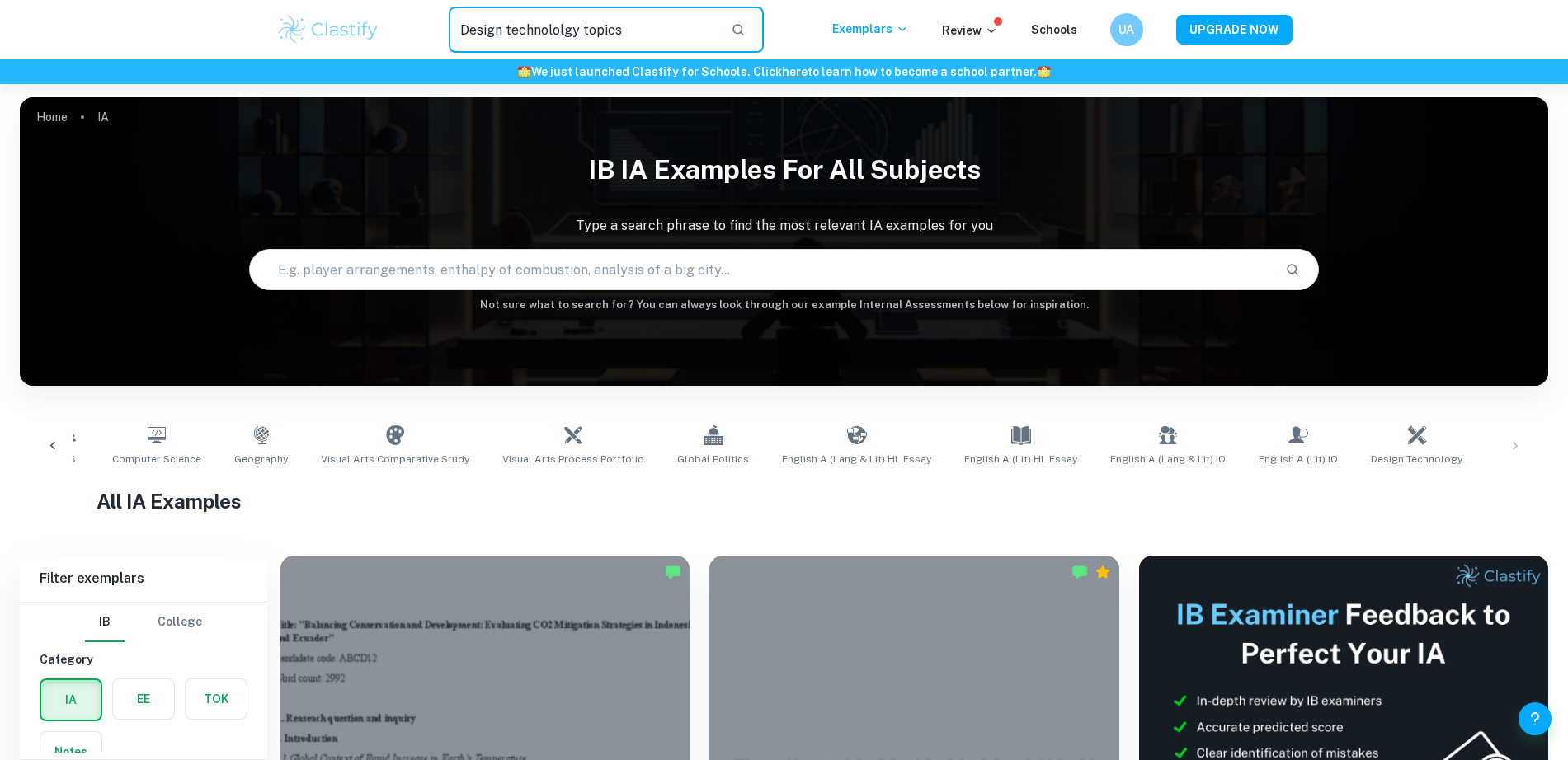 type on "Design technololgy topics" 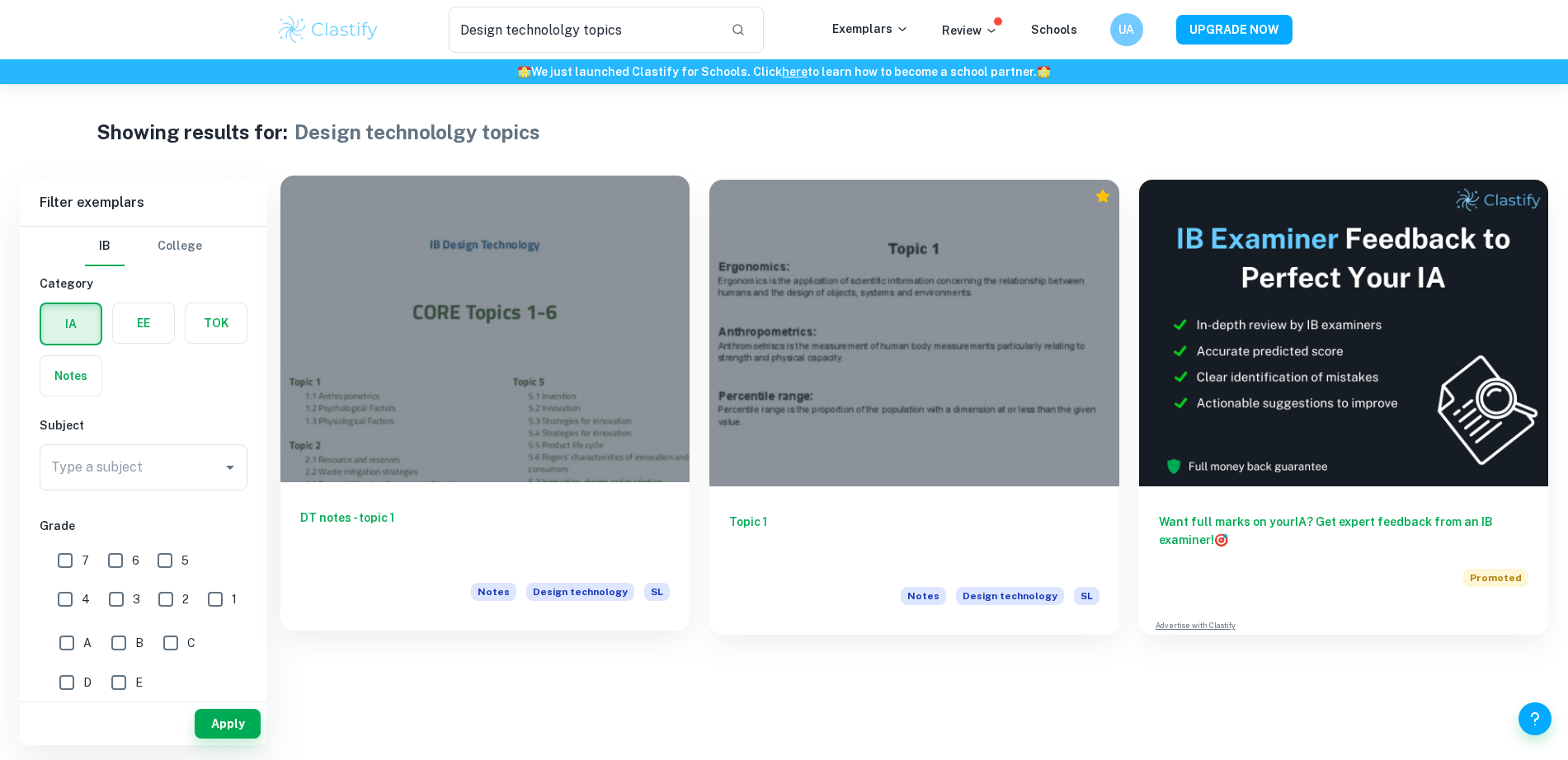 click at bounding box center [485, 329] 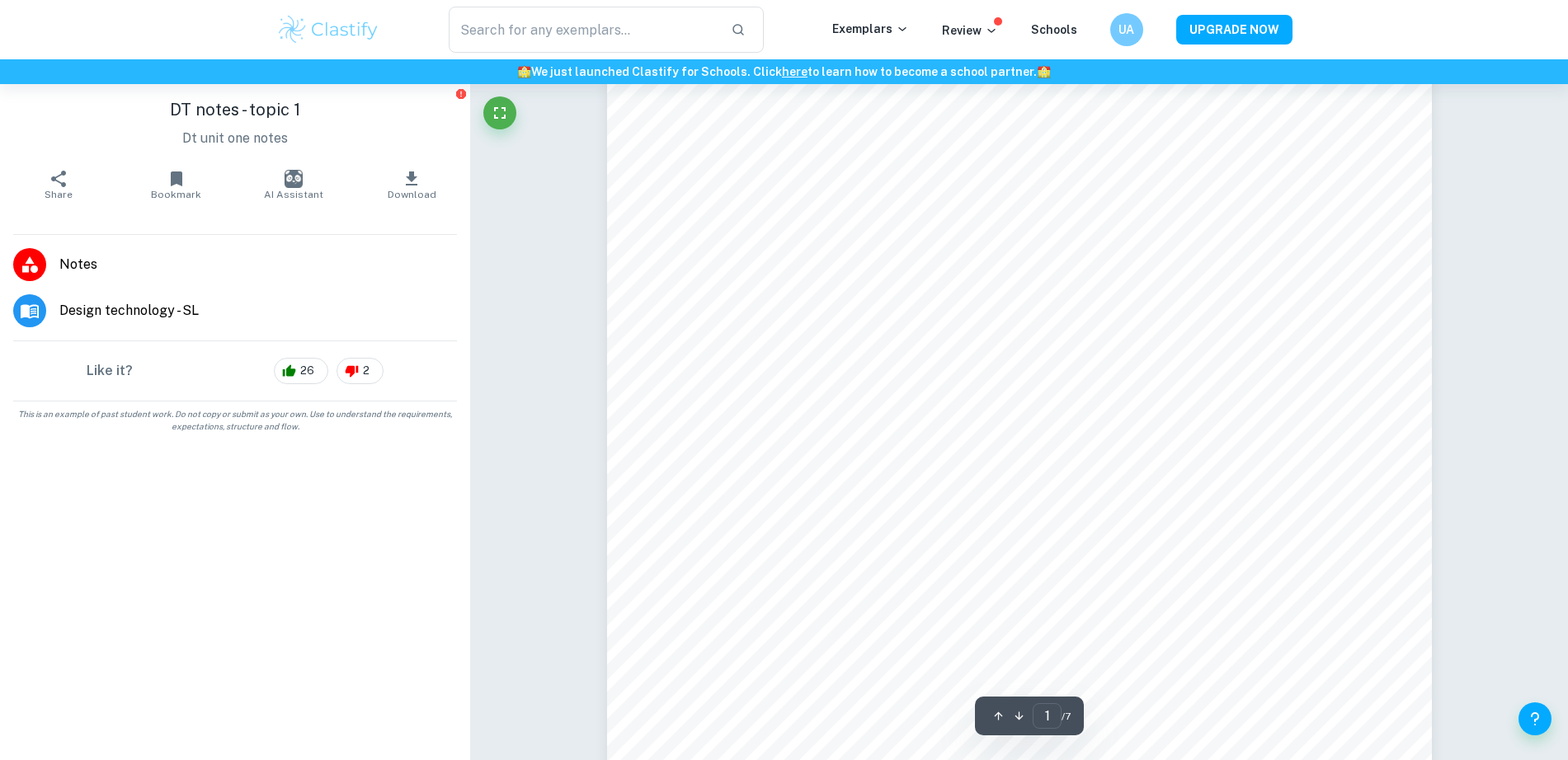 scroll, scrollTop: 0, scrollLeft: 0, axis: both 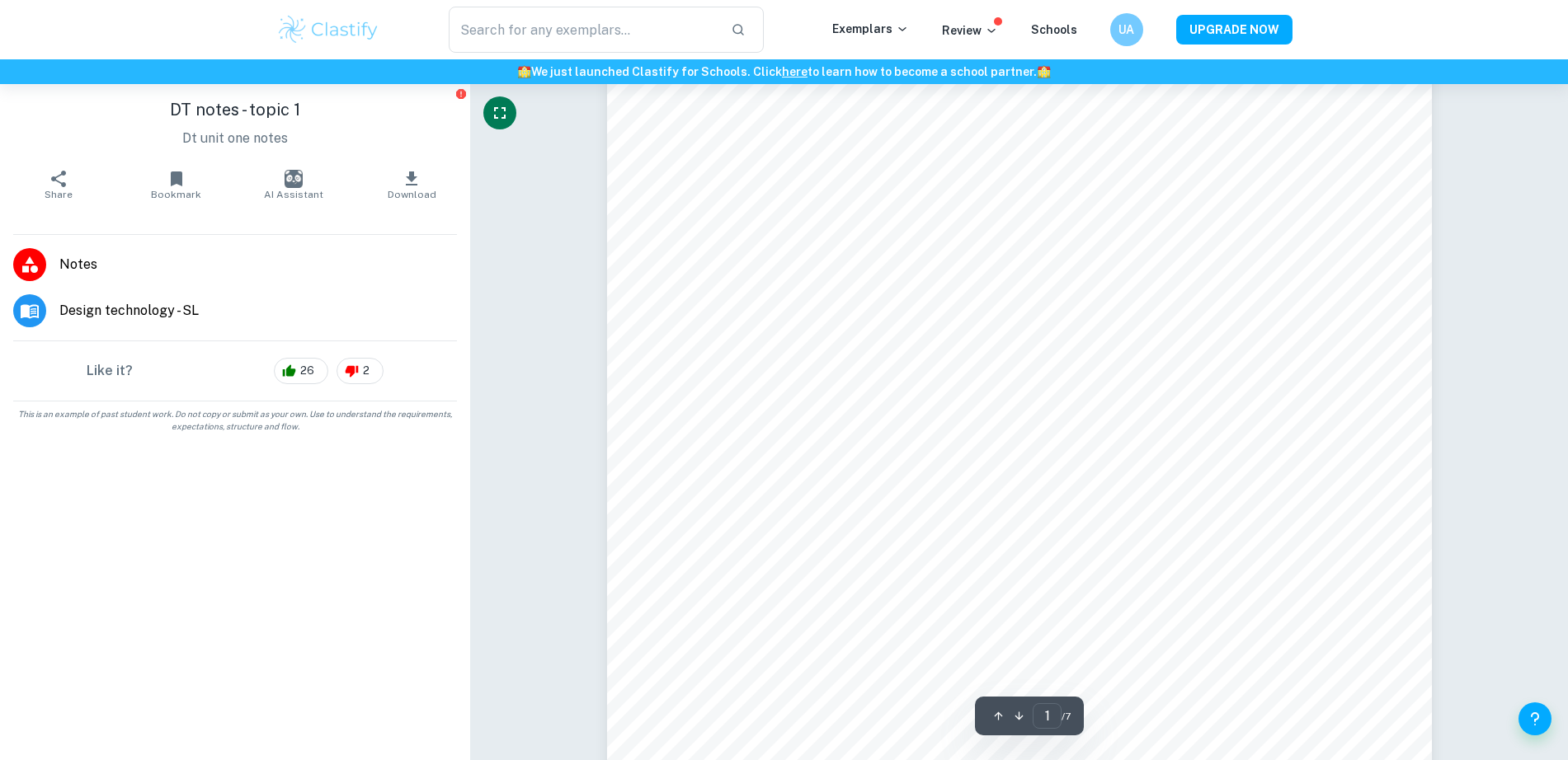 click 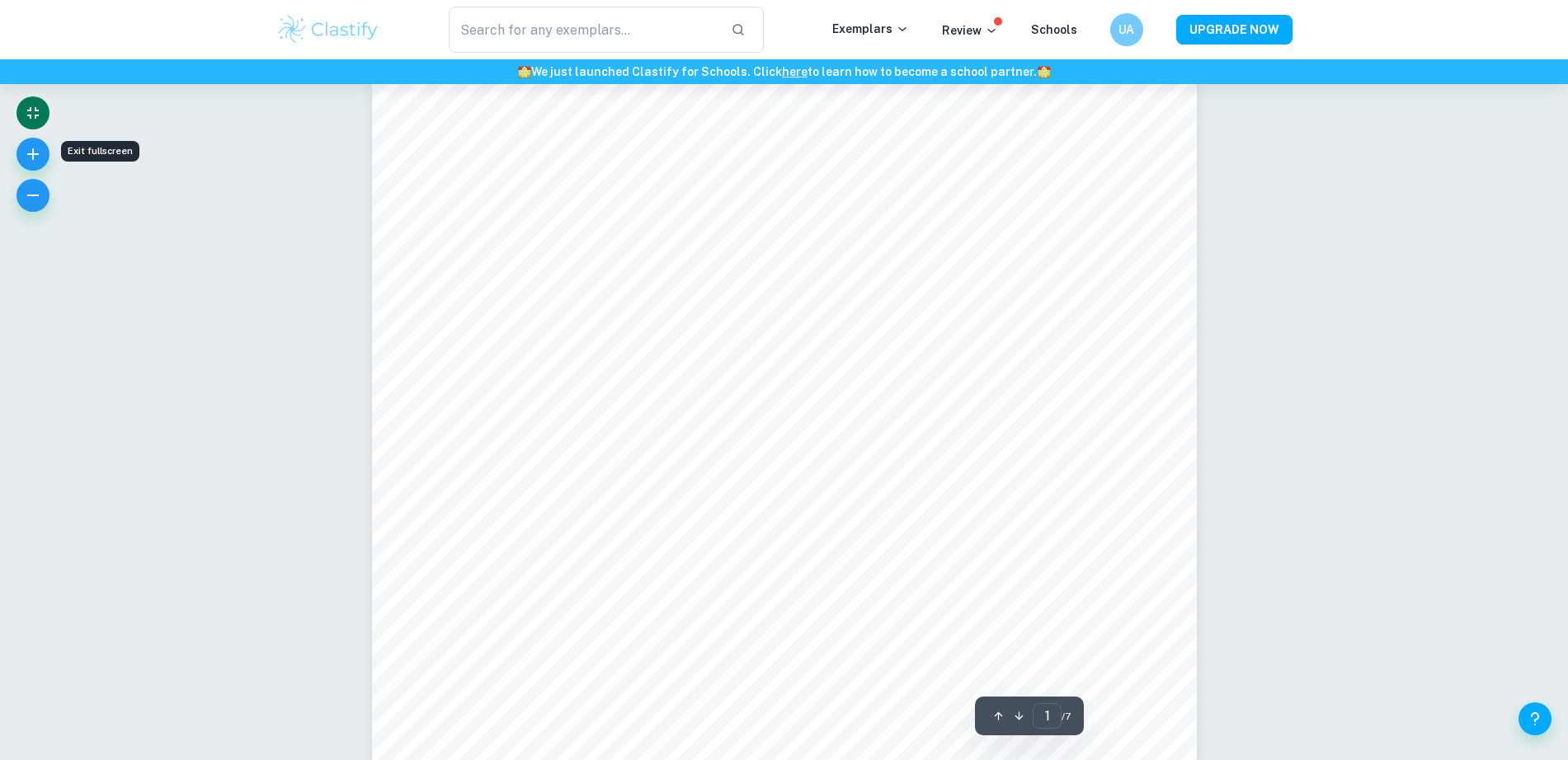 scroll, scrollTop: 309, scrollLeft: 0, axis: vertical 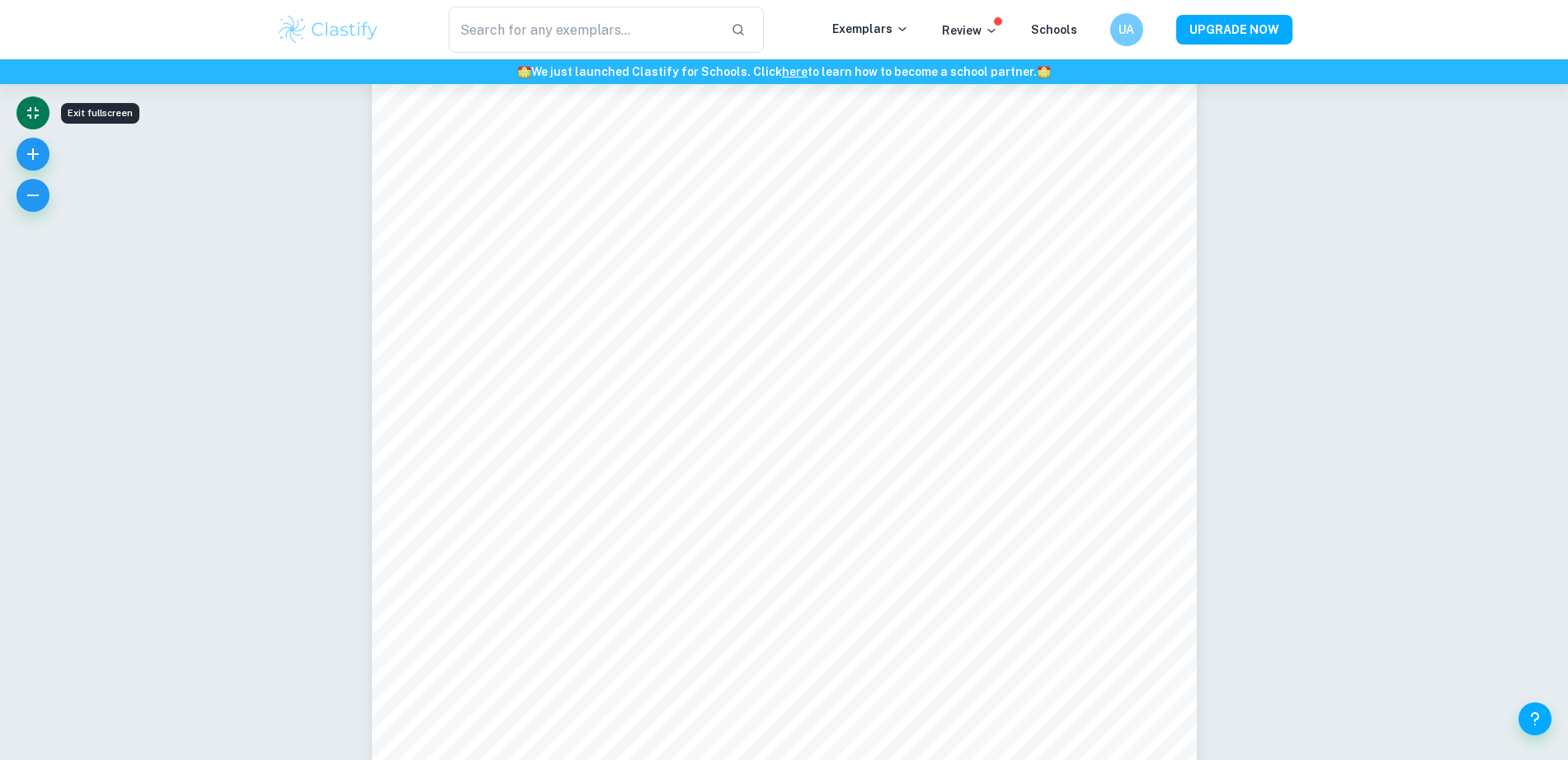 type 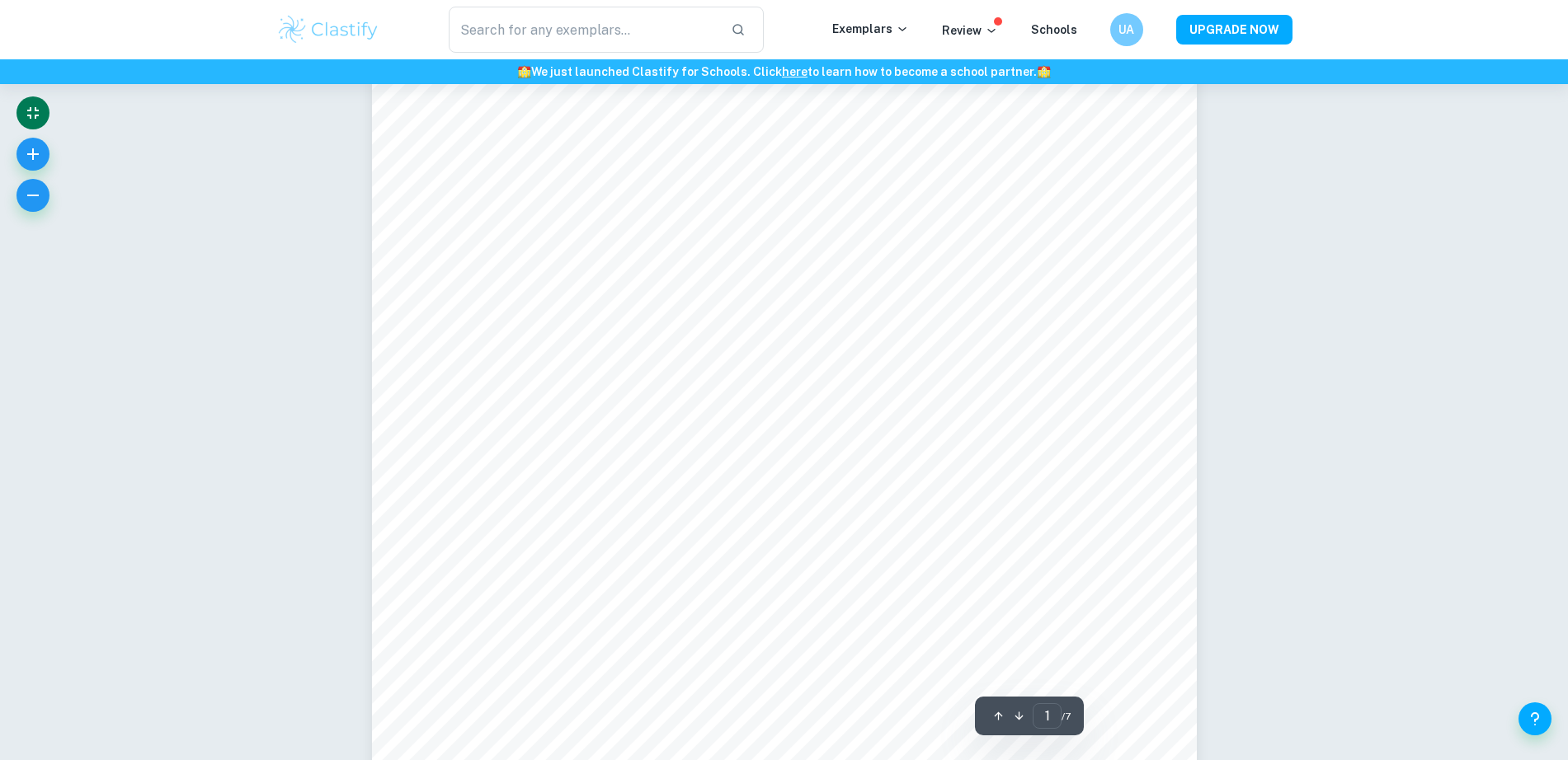 scroll, scrollTop: 0, scrollLeft: 0, axis: both 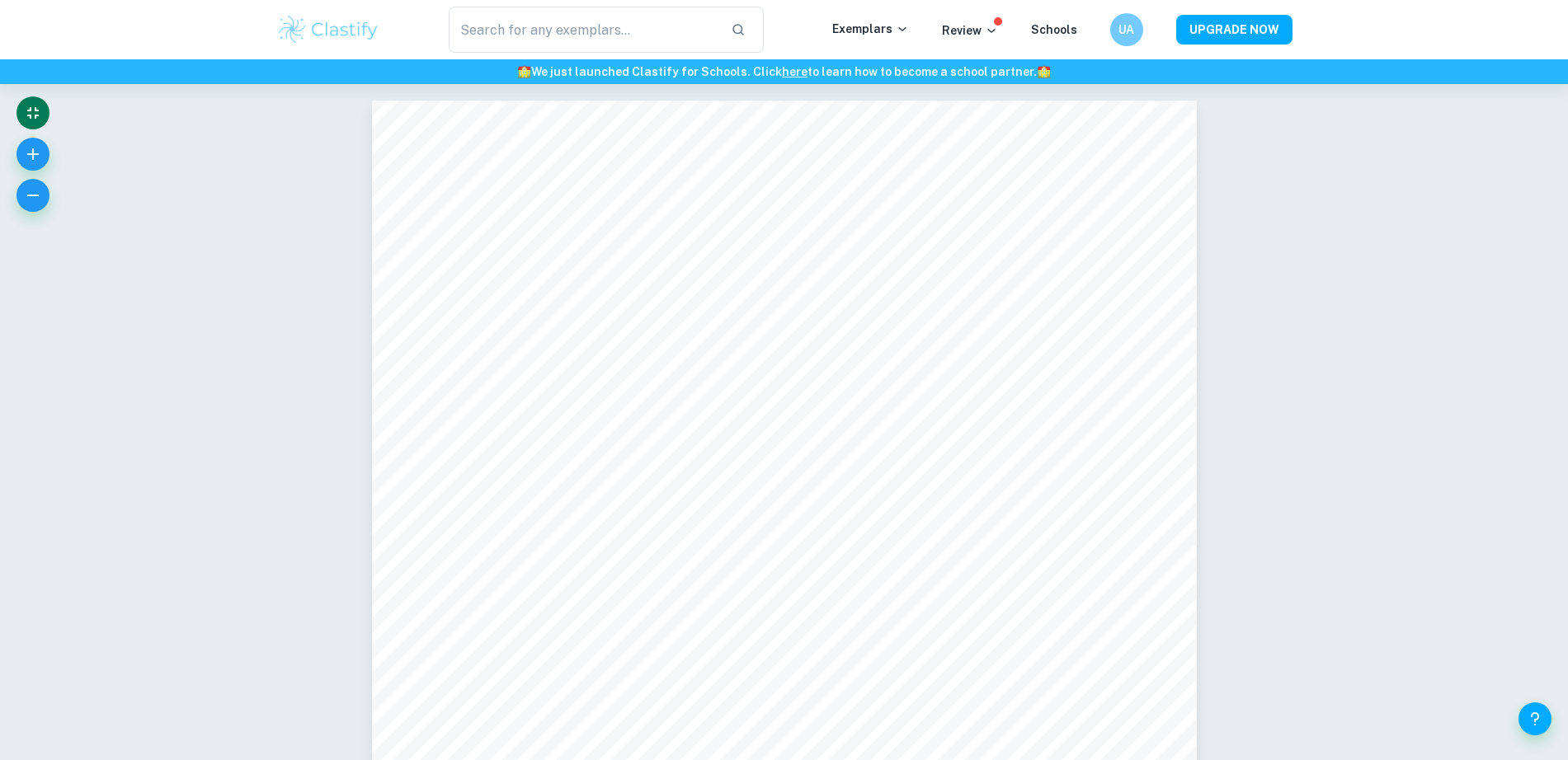 drag, startPoint x: 1283, startPoint y: 666, endPoint x: 1438, endPoint y: 351, distance: 351.0698 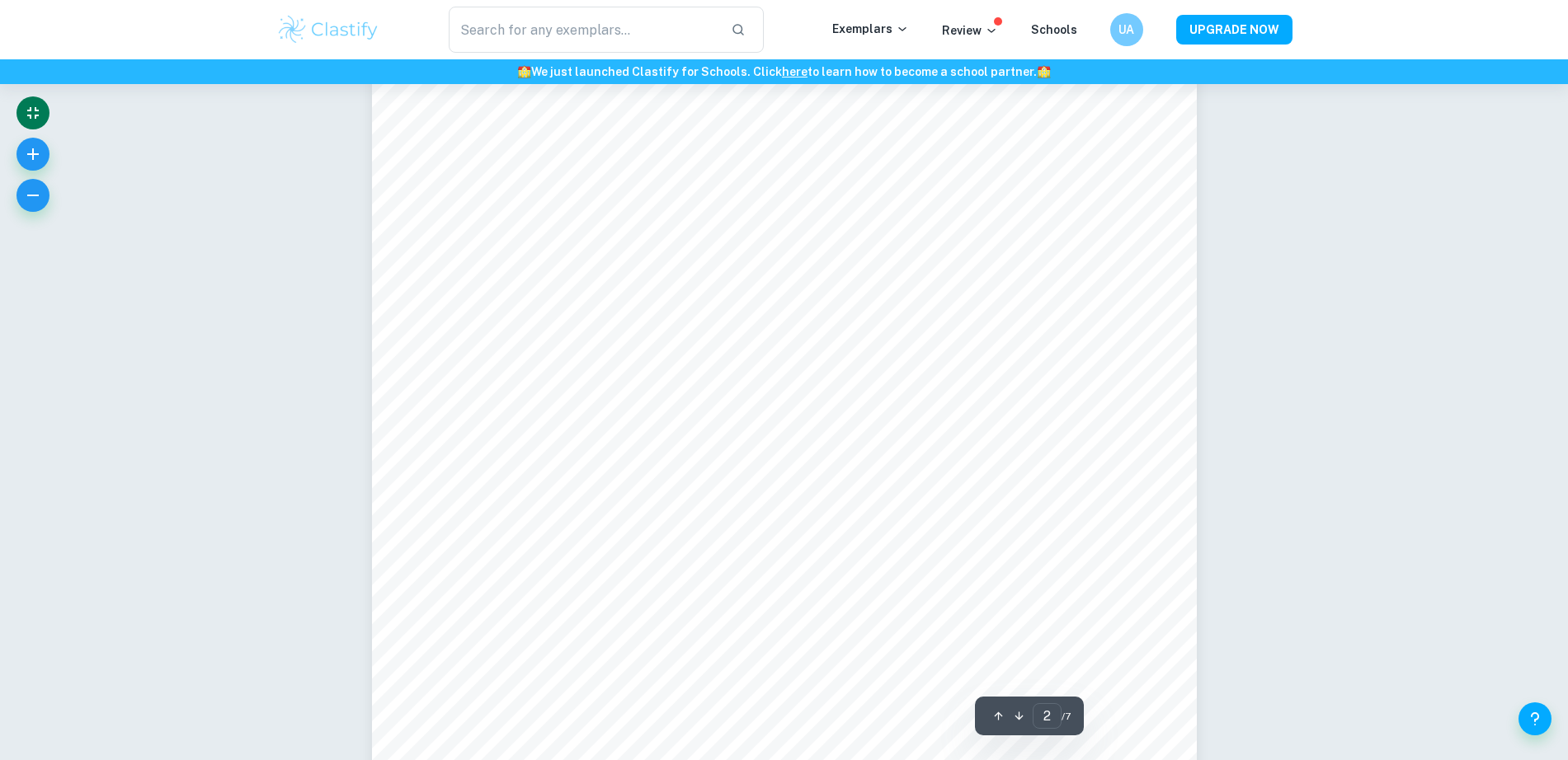 scroll, scrollTop: 1546, scrollLeft: 0, axis: vertical 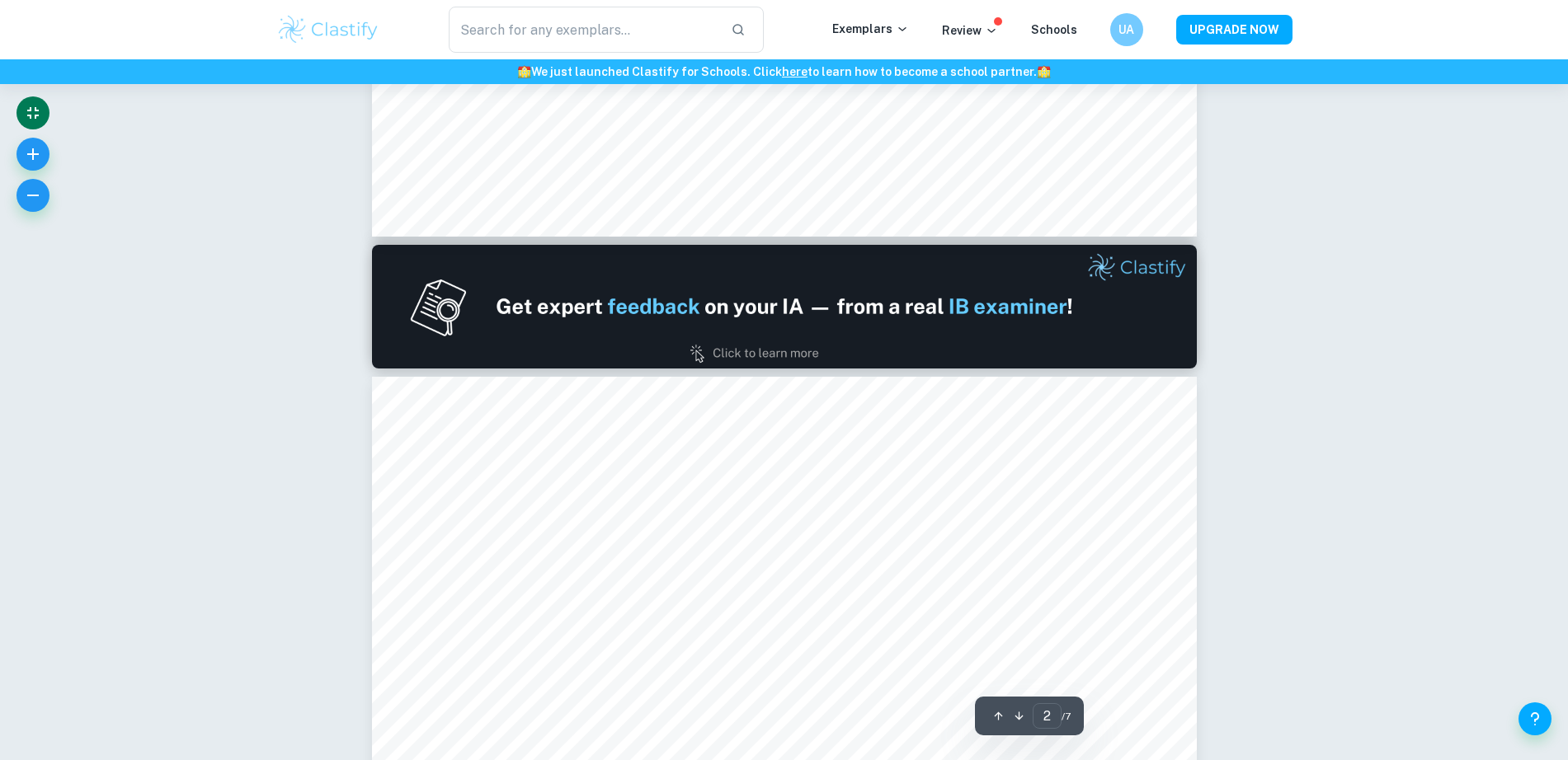 type on "1" 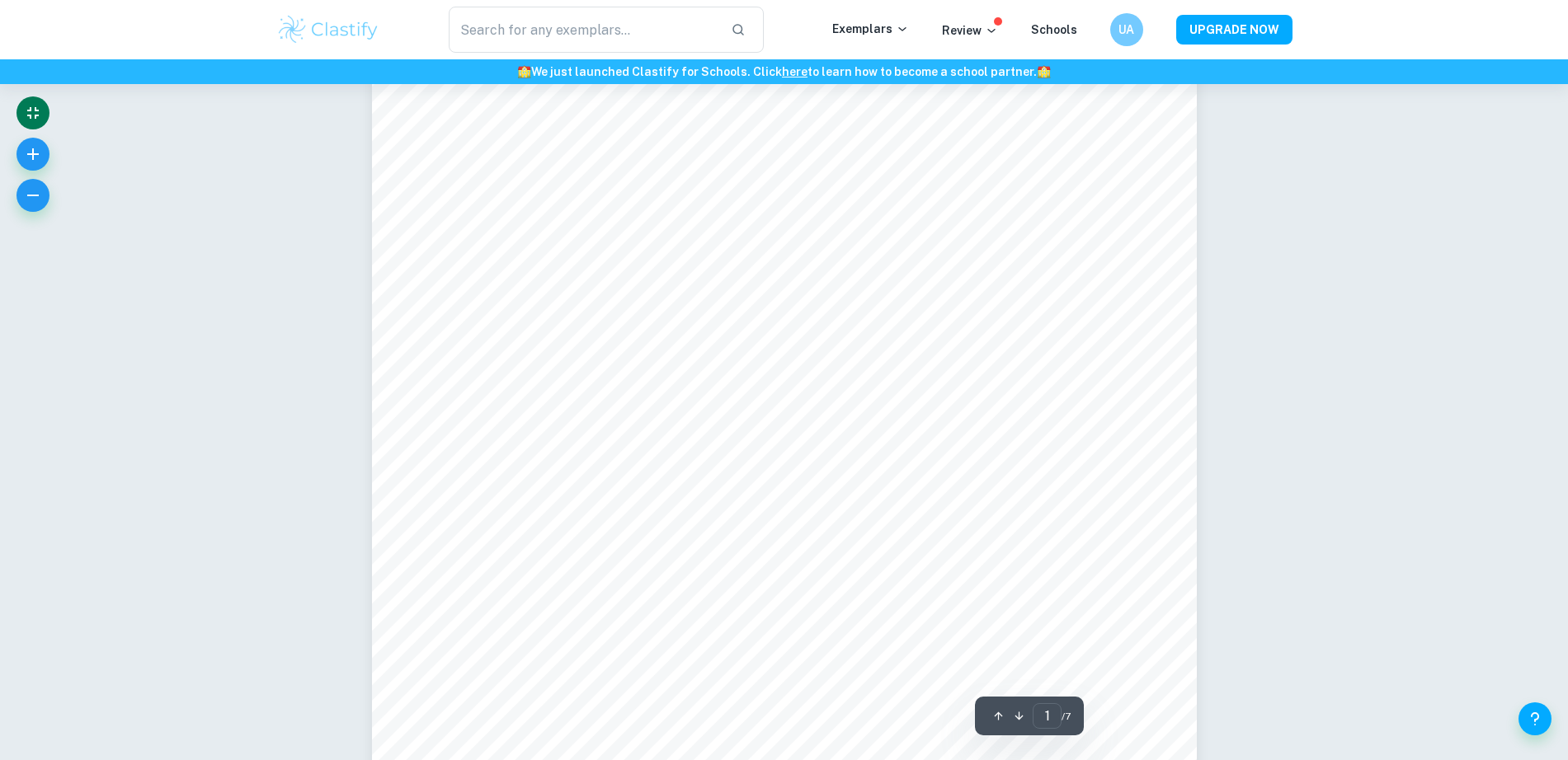 scroll, scrollTop: 0, scrollLeft: 0, axis: both 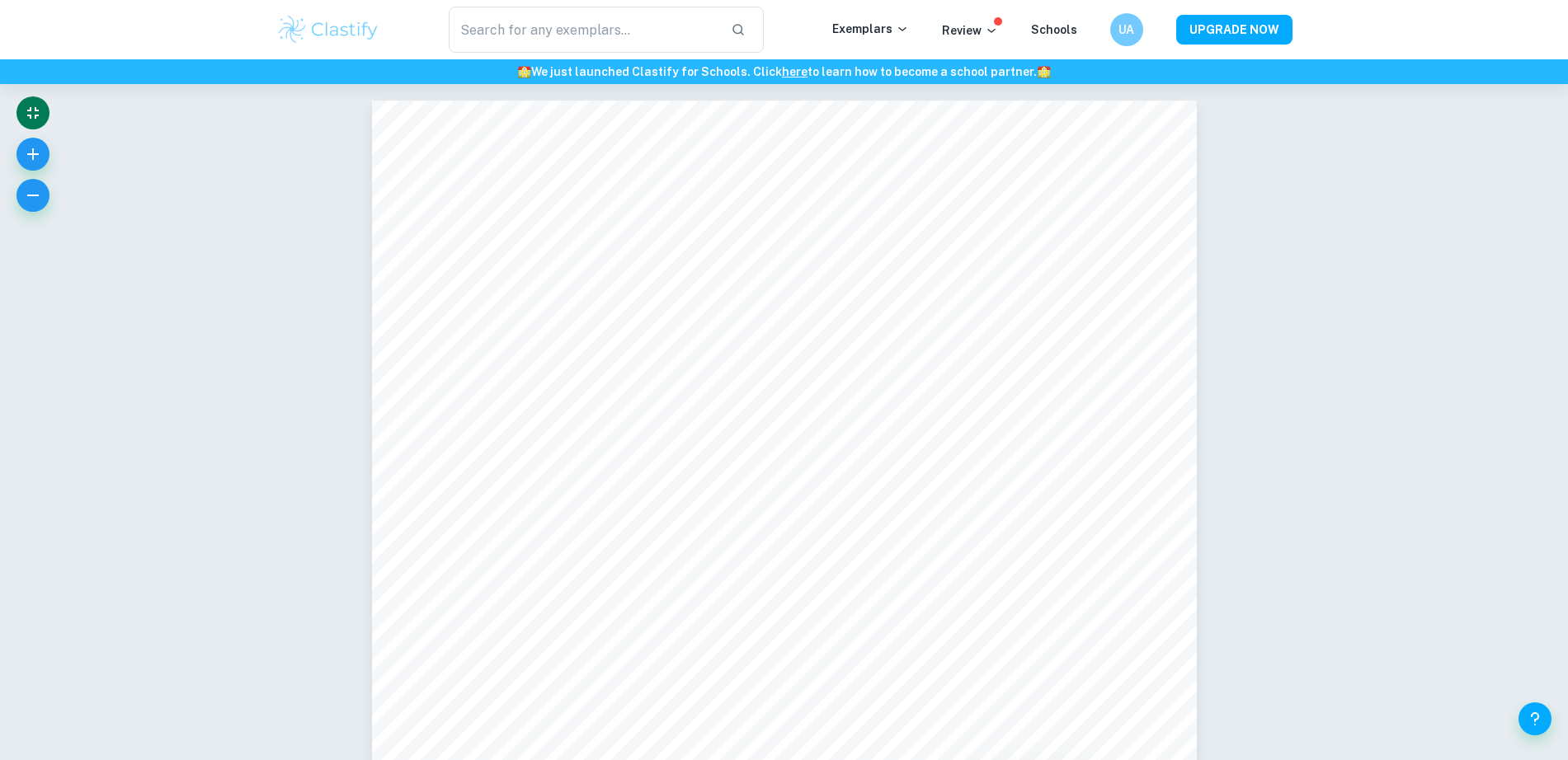click 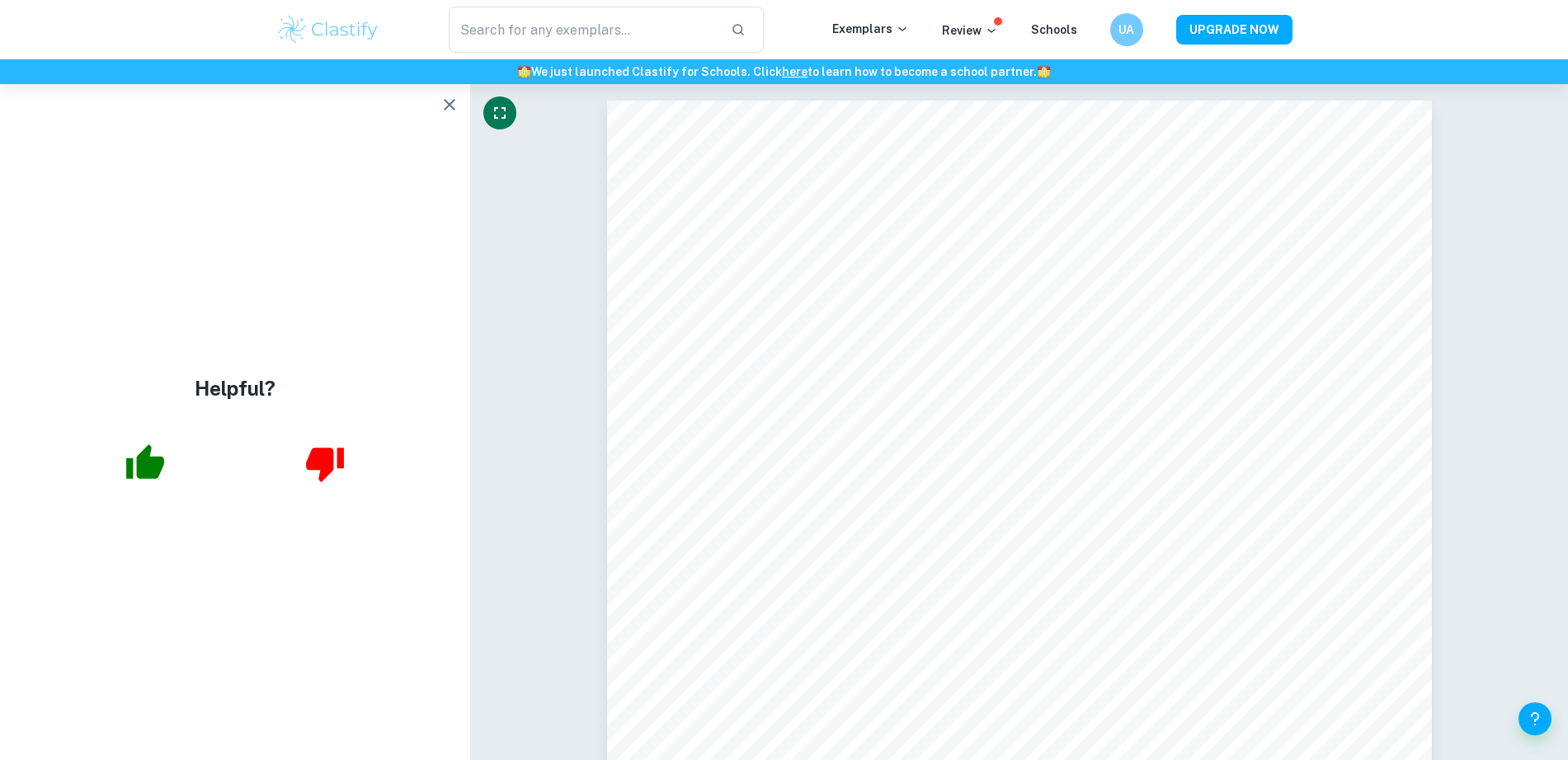 click 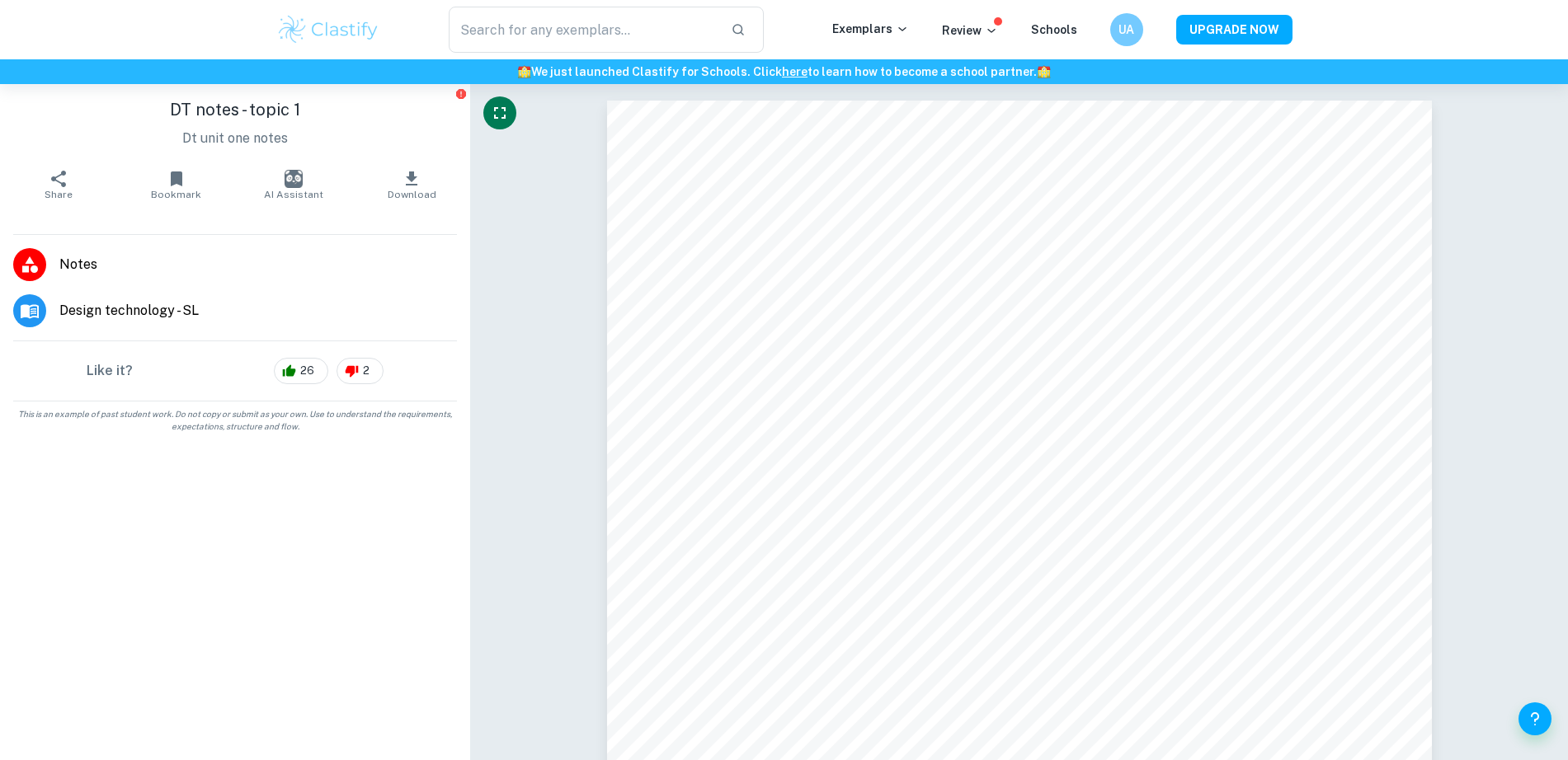 click on "Design technology - SL" at bounding box center [258, 311] 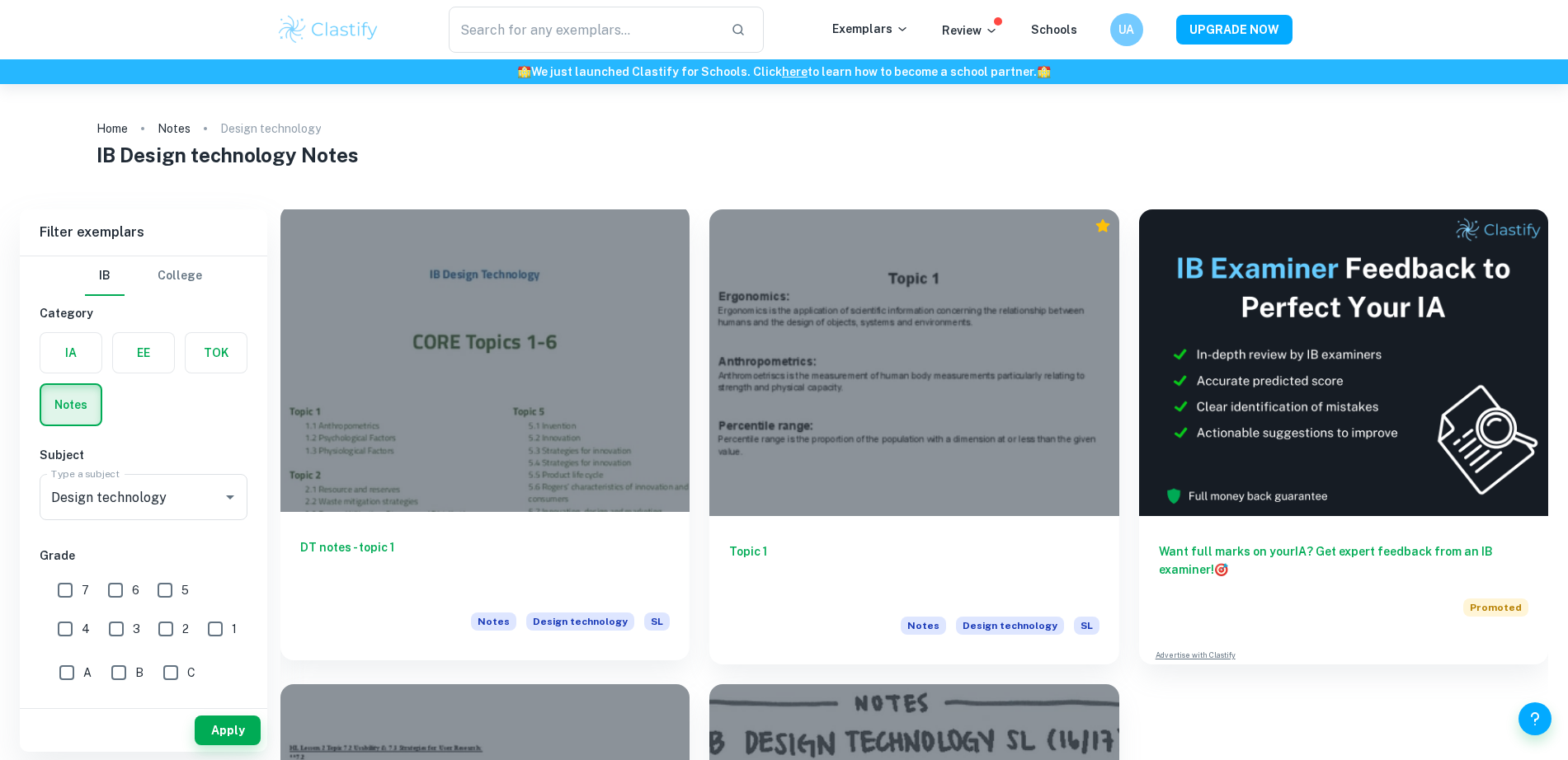 click at bounding box center [485, 359] 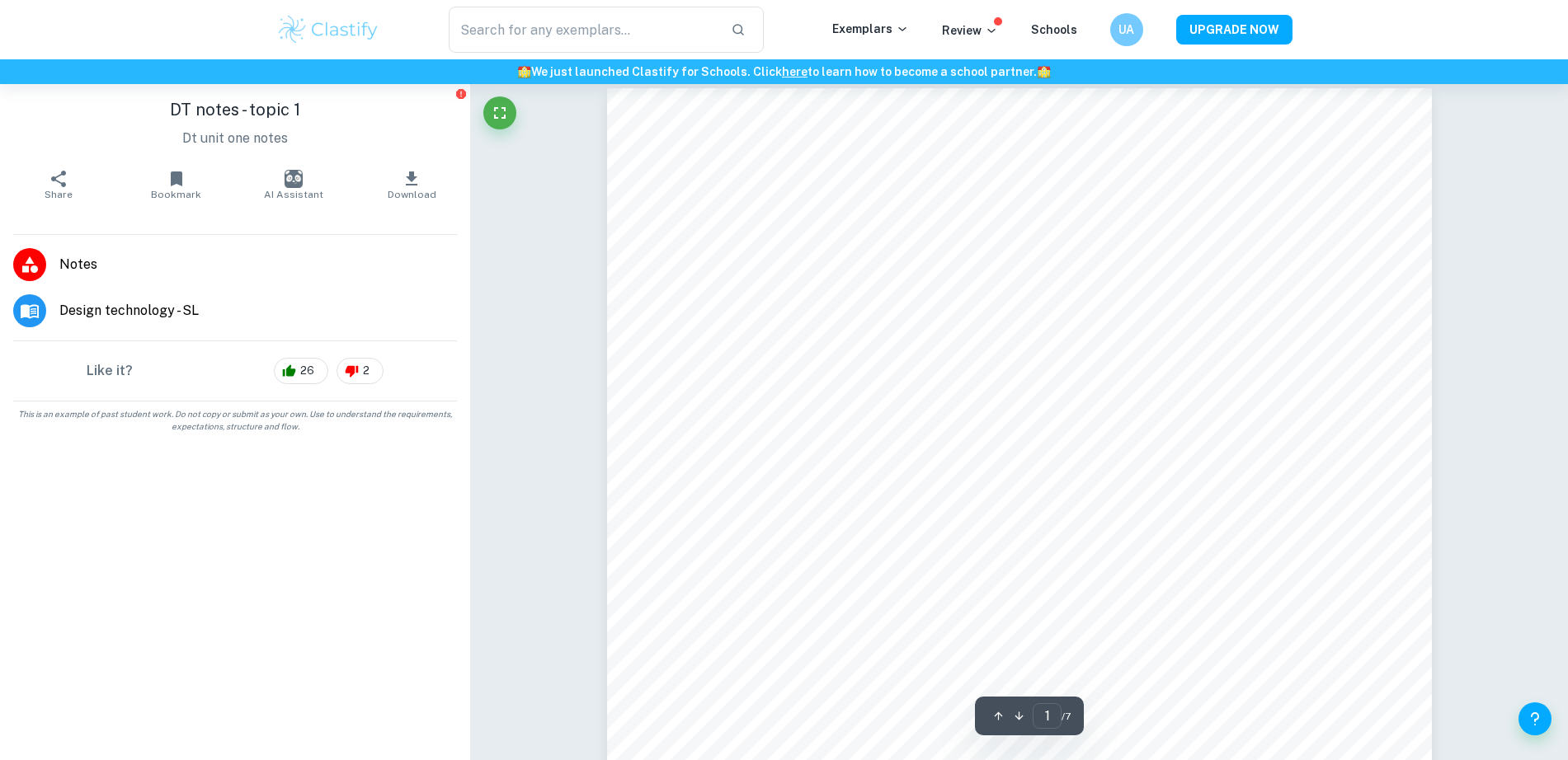 scroll, scrollTop: 0, scrollLeft: 0, axis: both 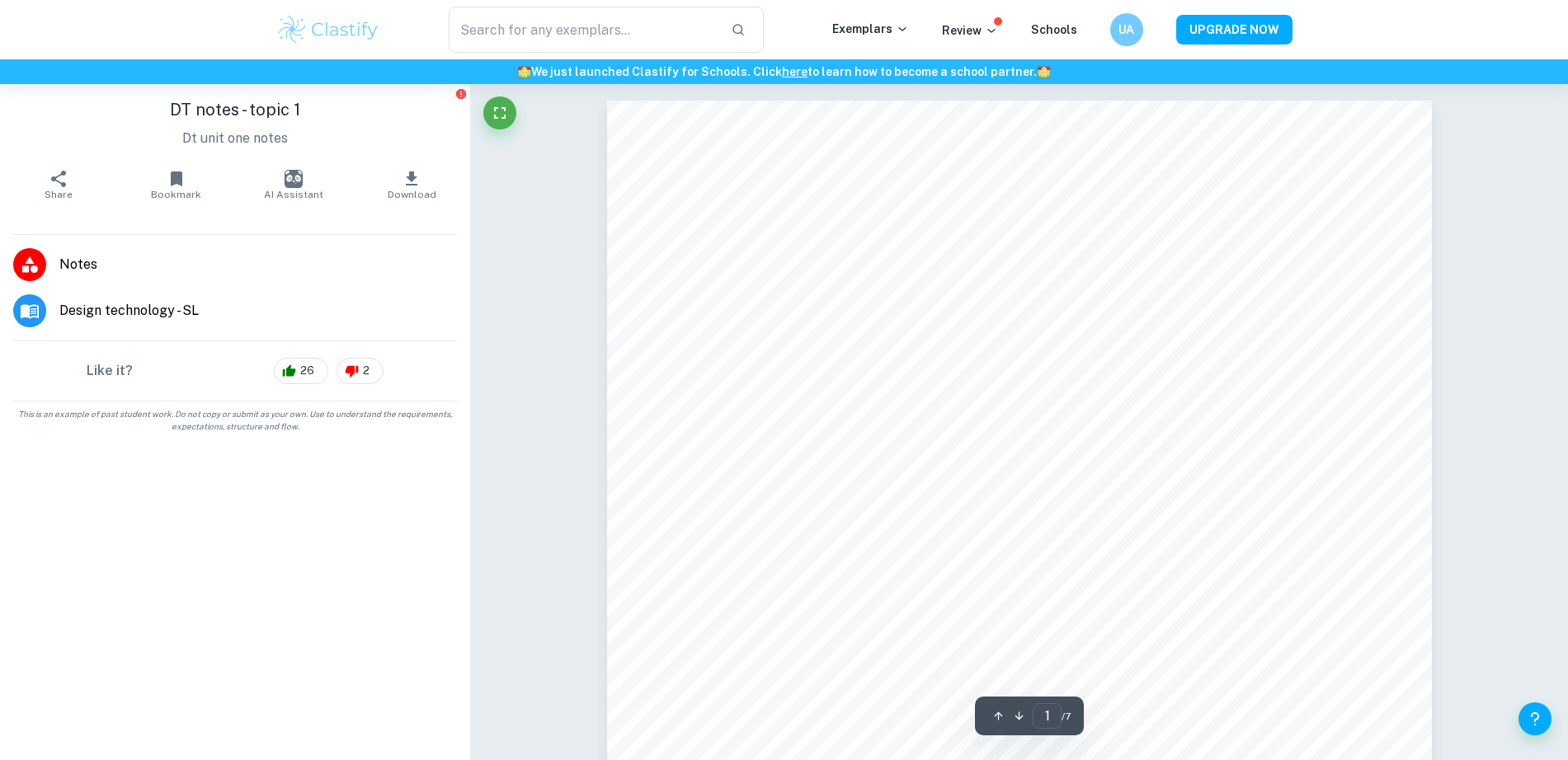click on "Download" at bounding box center (412, 185) 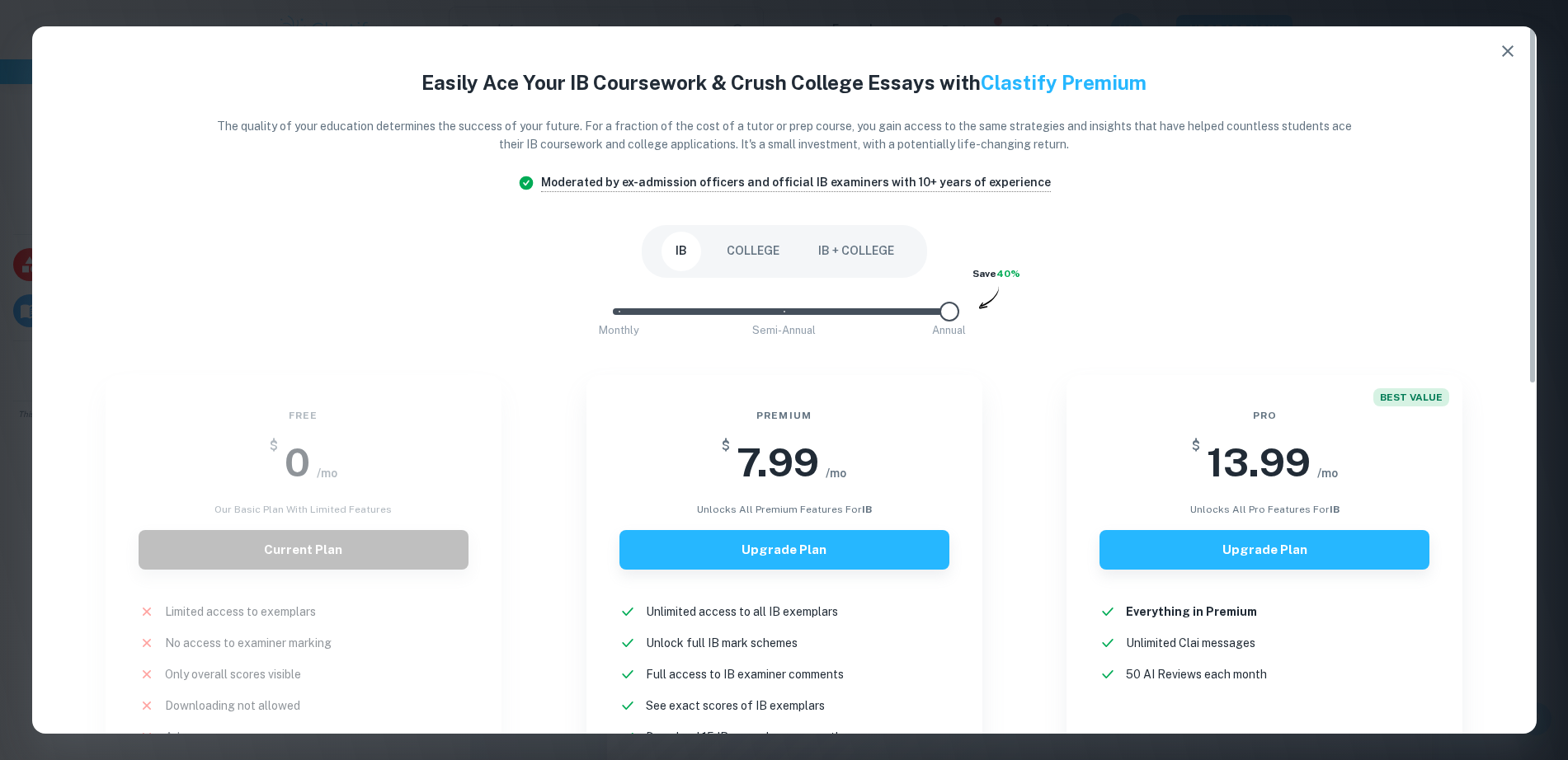 click on "Free $ 0 /mo Our basic plan with limited features Current Plan Limited access to exemplars New! No access to examiner marking New! Only overall scores visible New! Downloading not allowed New! Ads New!" at bounding box center (294, 615) 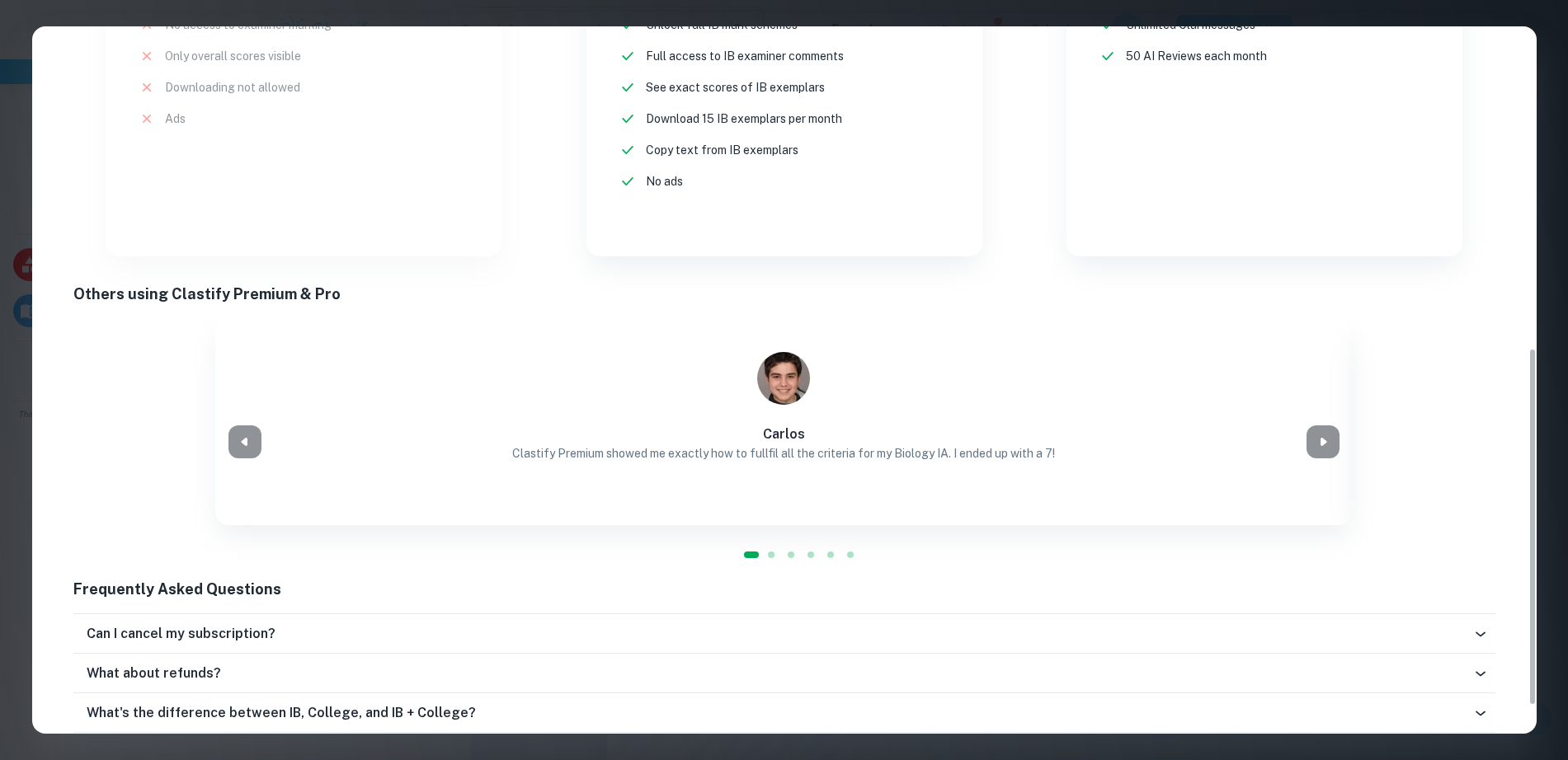 scroll, scrollTop: 690, scrollLeft: 0, axis: vertical 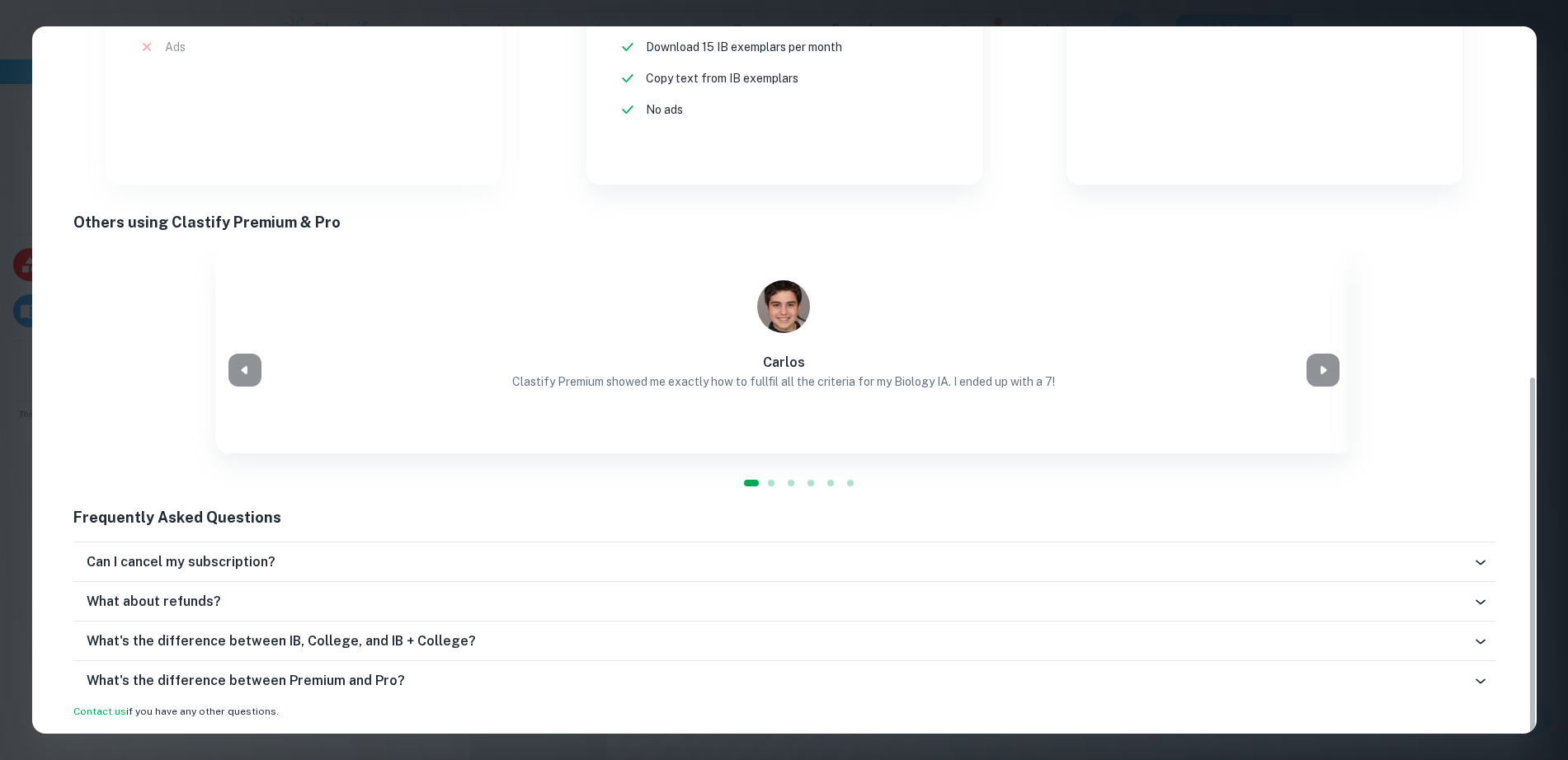 click on "Easily Ace Your IB Coursework & Crush College Essays with  Clastify Premium The quality of your education determines the success of your future. For a fraction of the cost of a tutor or prep course, you gain access to the same strategies and insights that have helped countless students ace their IB coursework and college applications. It's a small investment, with a potentially life-changing return. Moderated by ex-admission officers and official IB examiners with 10+ years of experience IB COLLEGE IB + COLLEGE Monthly Semi-Annual Annual Save  40% Free $ 0 /mo Our basic plan with limited features Current Plan Limited access to exemplars New! No access to examiner marking New! Only overall scores visible New! Downloading not allowed New! Ads New! Premium $ 7.99 /mo unlocks all premium features for  IB Upgrade Plan Unlimited access to all IB exemplars New! Unlock full IB mark schemes New! Full access to IB examiner comments New! See exact scores of IB exemplars New! Download 15 IB exemplars per month New! New!" at bounding box center (784, 380) 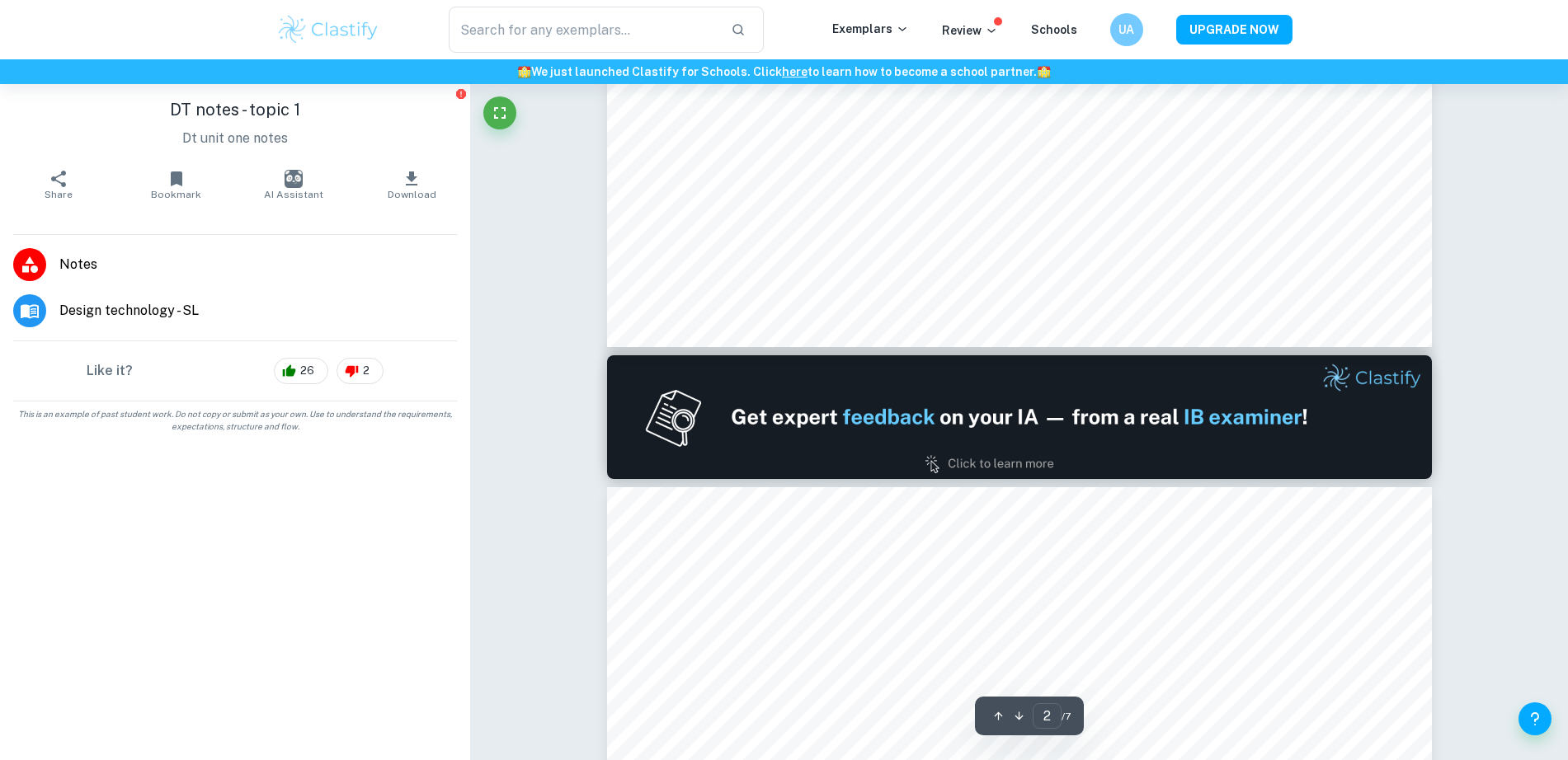 type on "1" 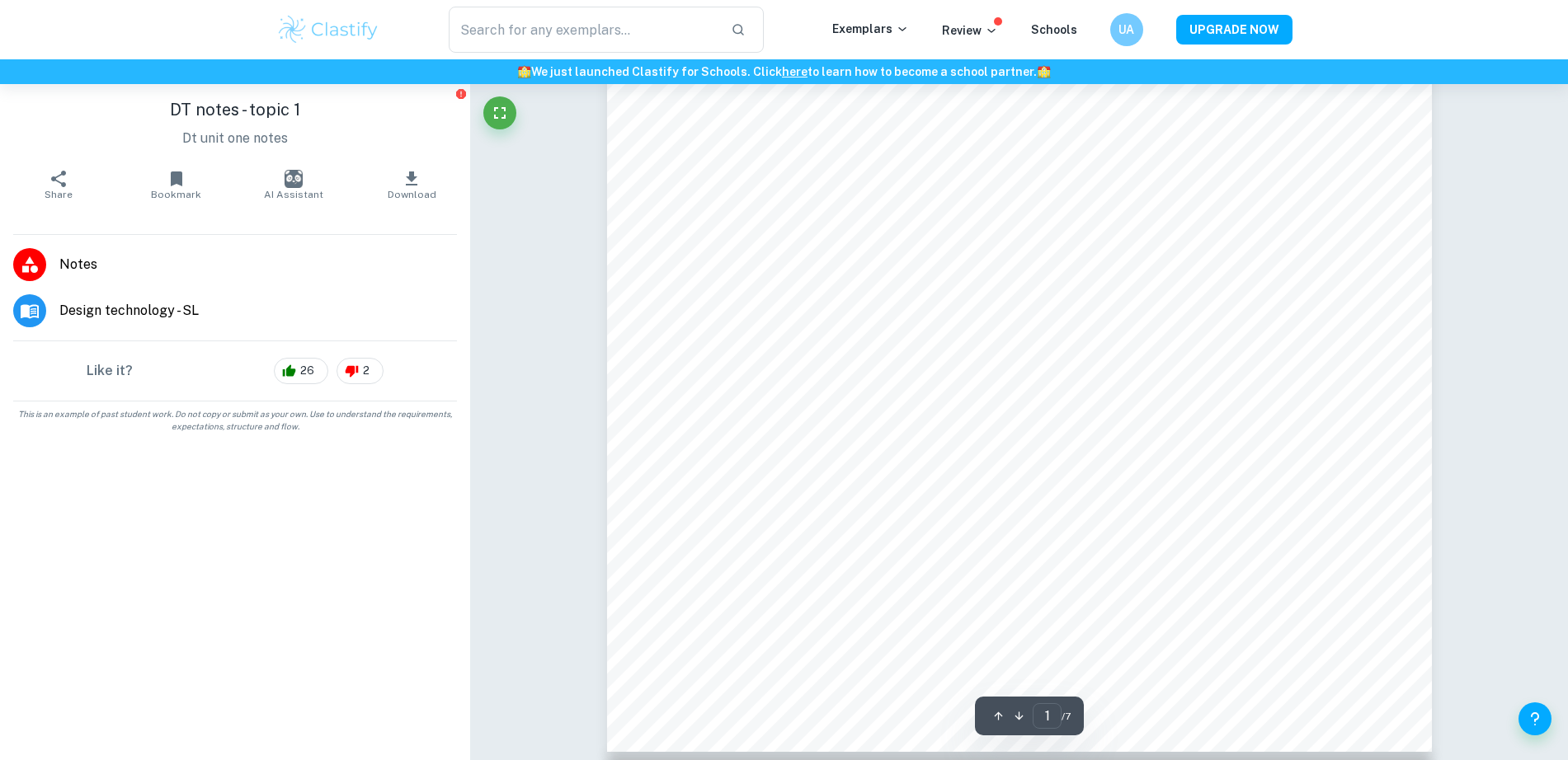 scroll, scrollTop: 0, scrollLeft: 0, axis: both 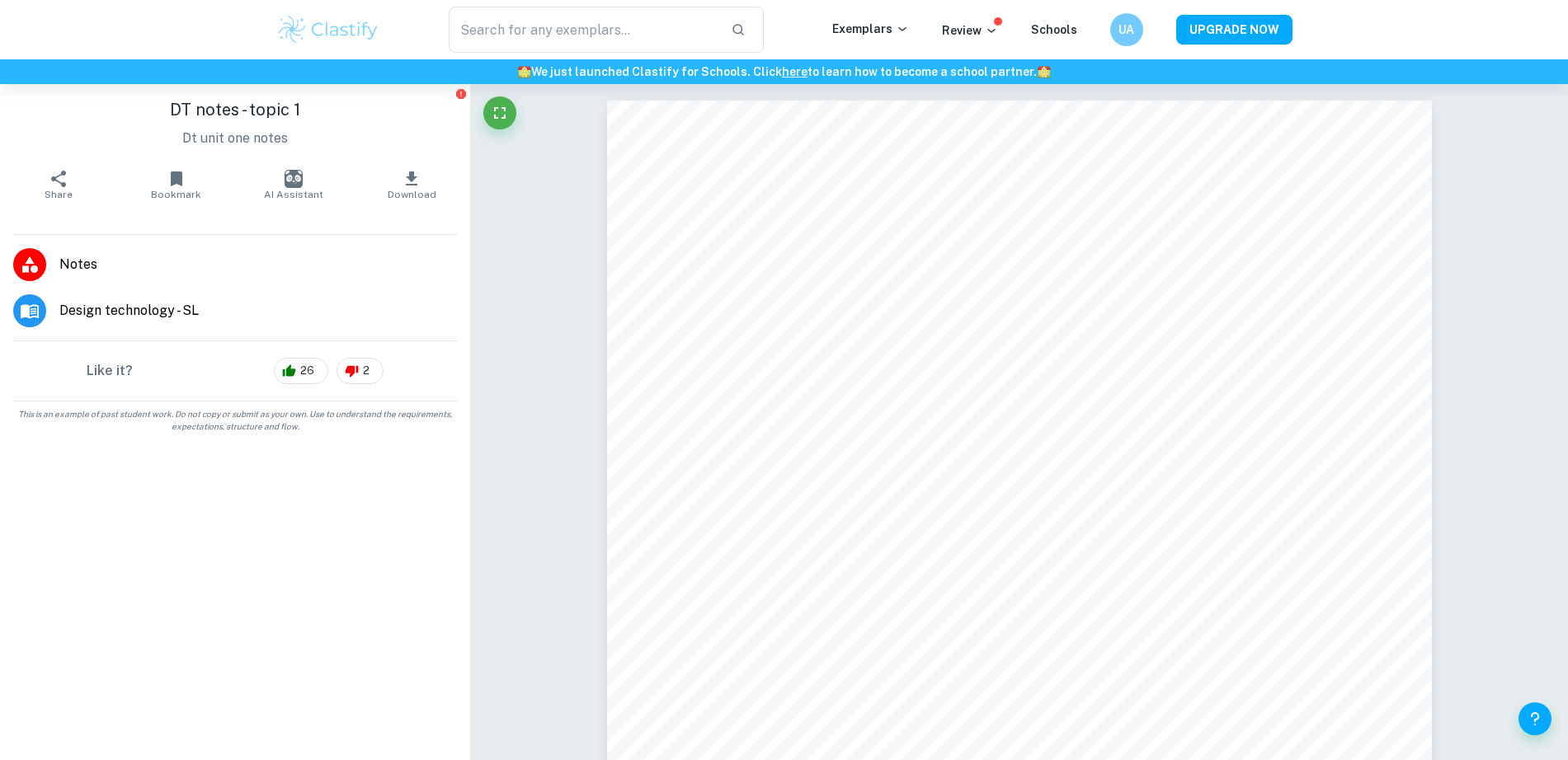 click on "Design technology - SL" at bounding box center [258, 311] 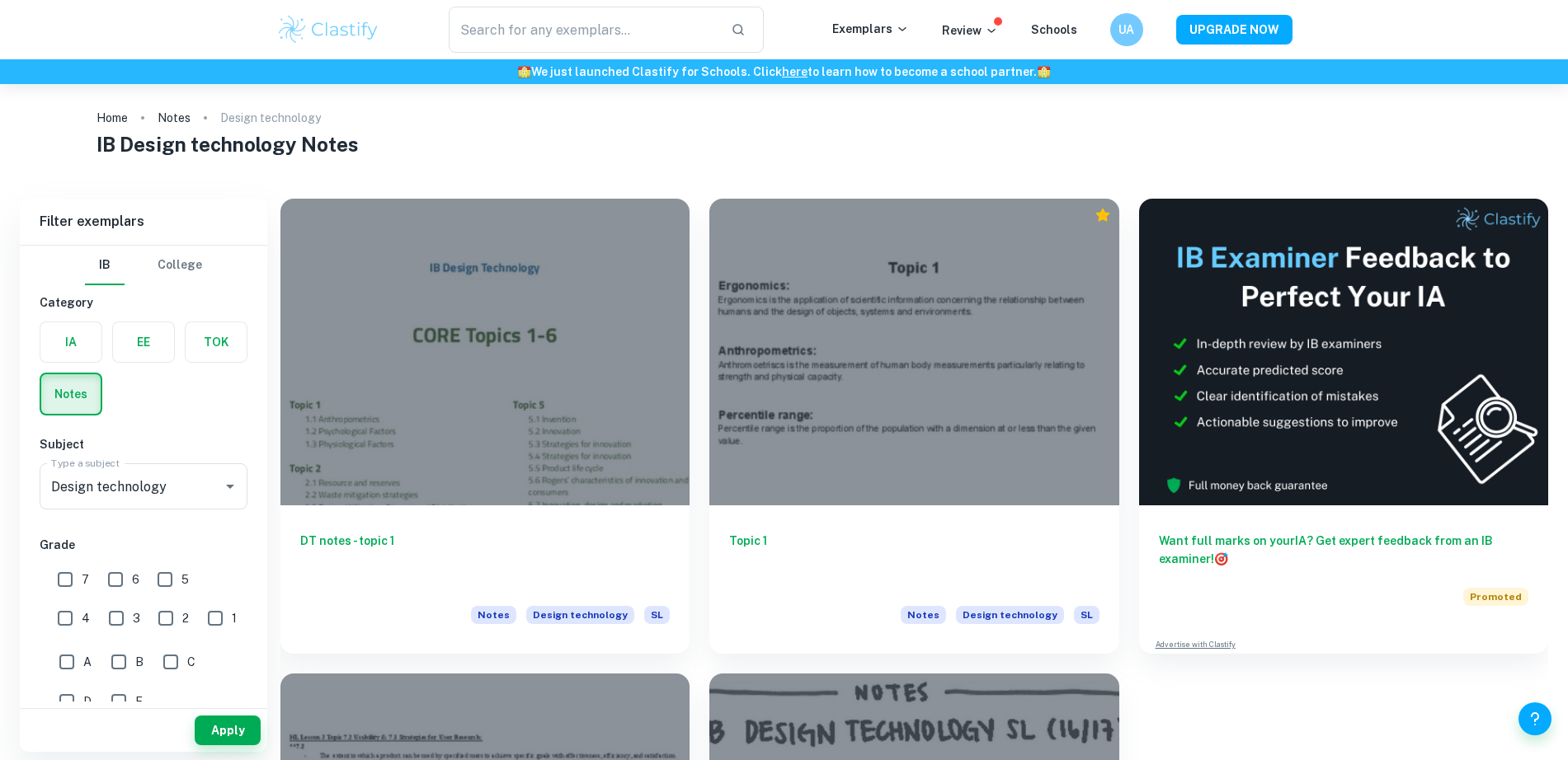 scroll, scrollTop: 0, scrollLeft: 0, axis: both 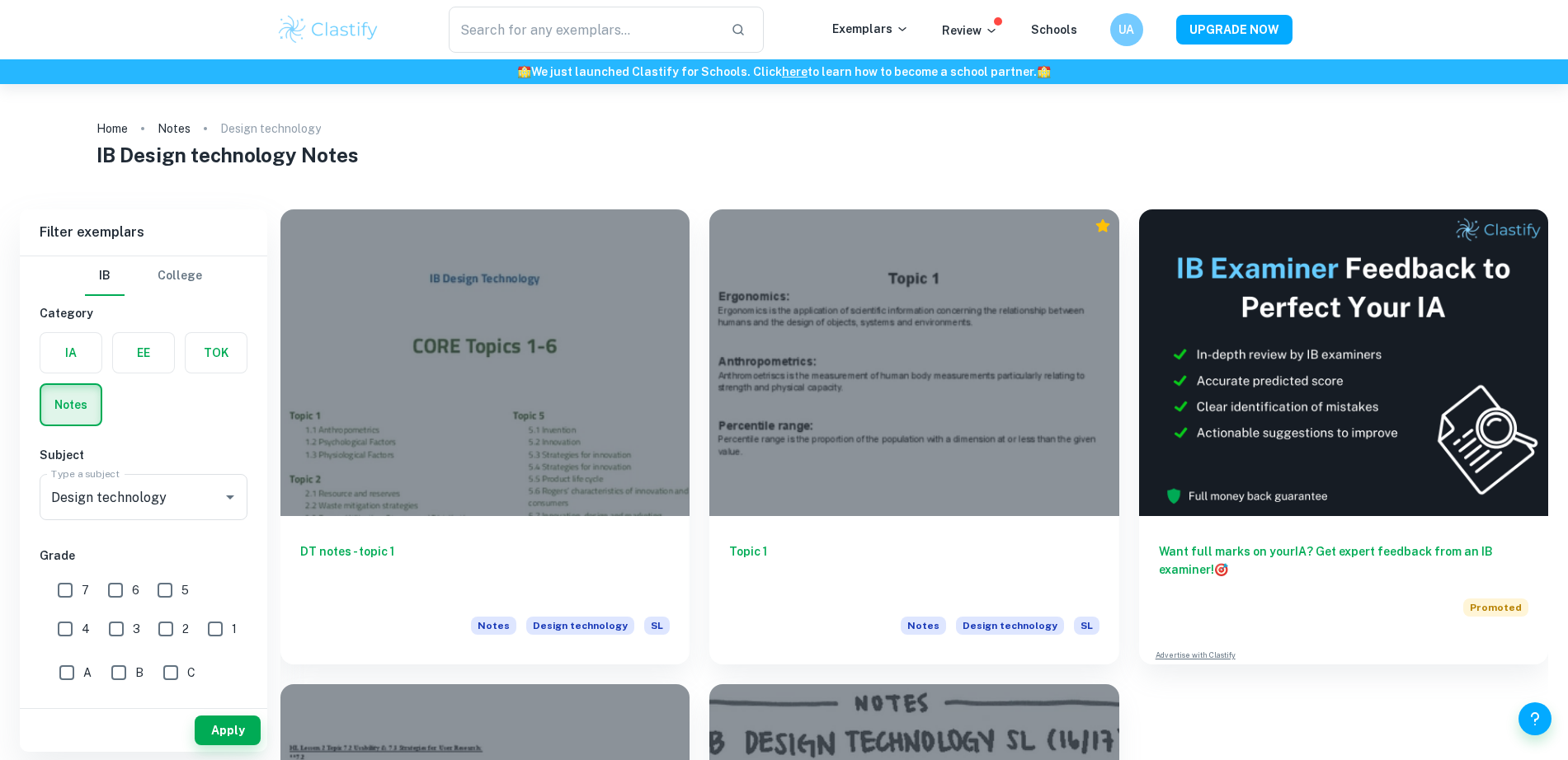 click at bounding box center [328, 30] 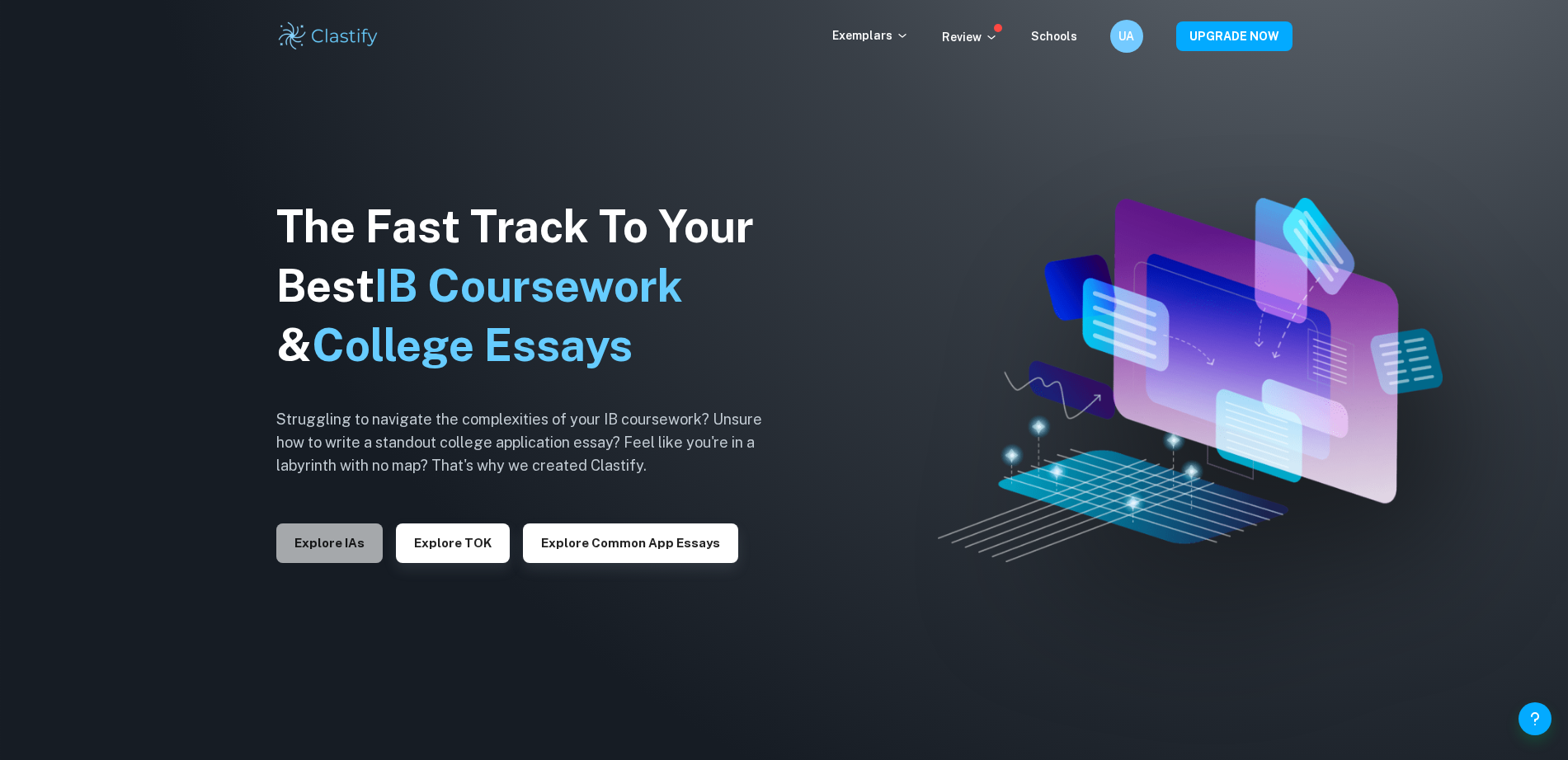 click on "Explore IAs" at bounding box center (329, 543) 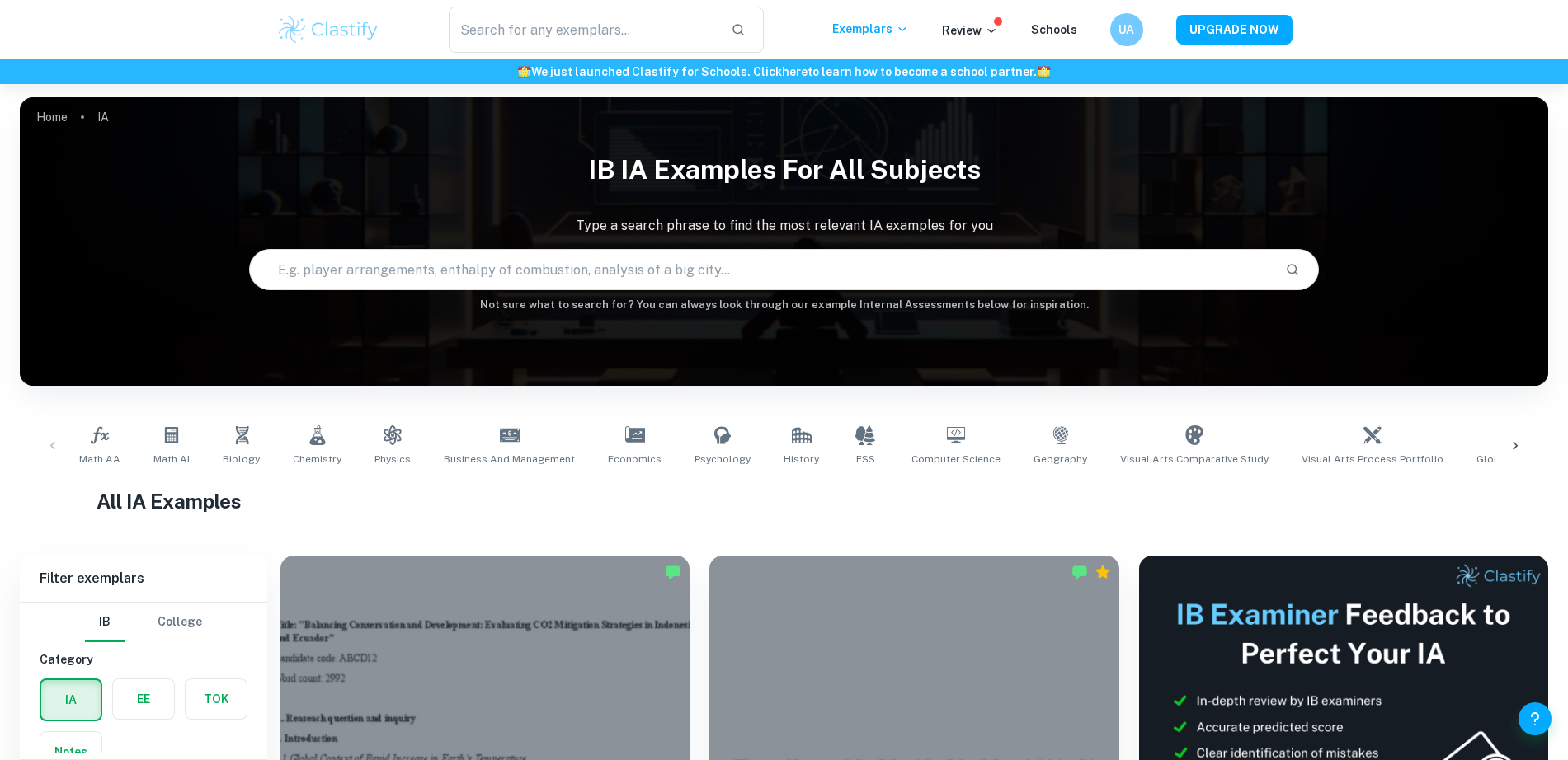 click 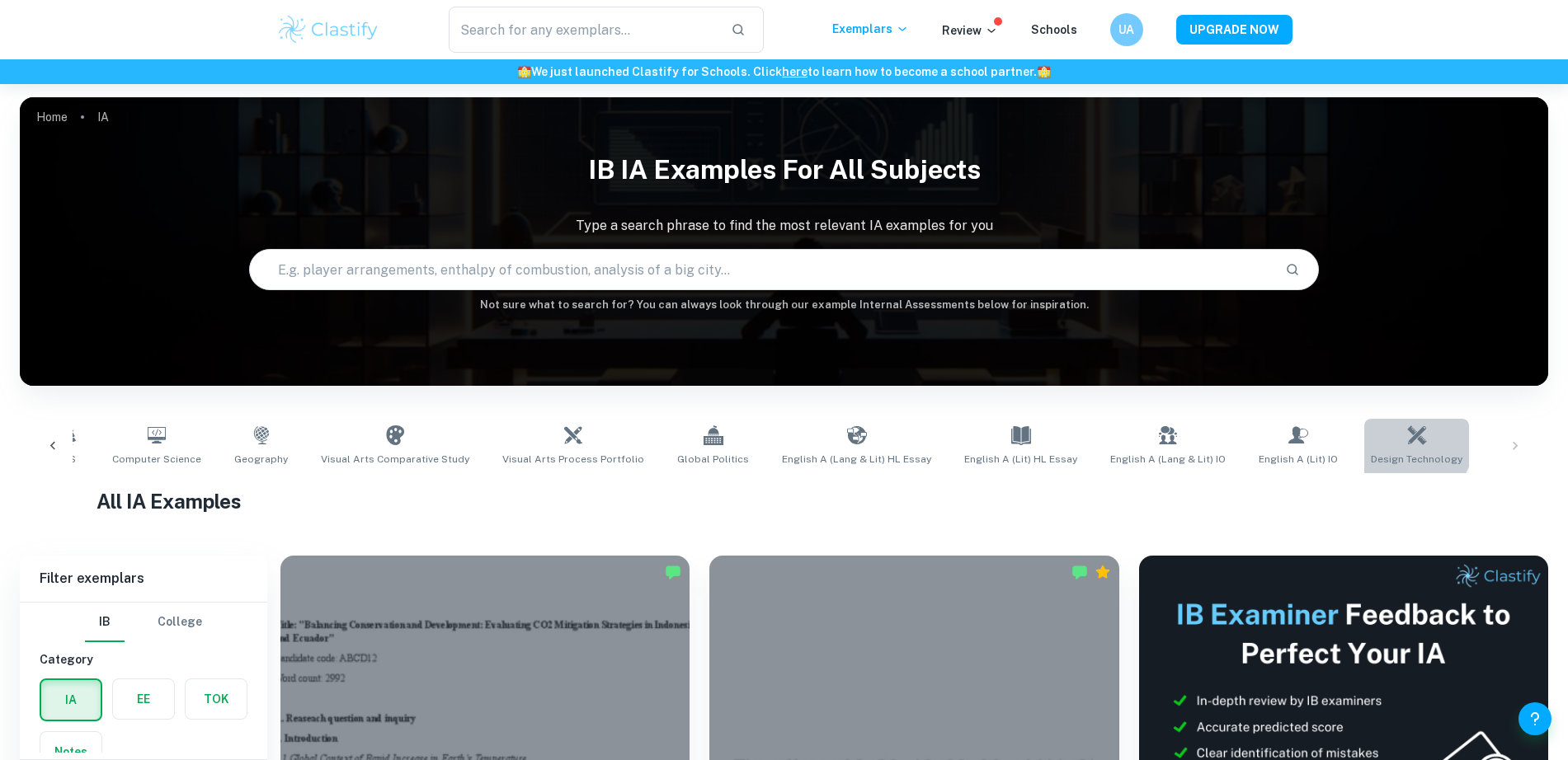click 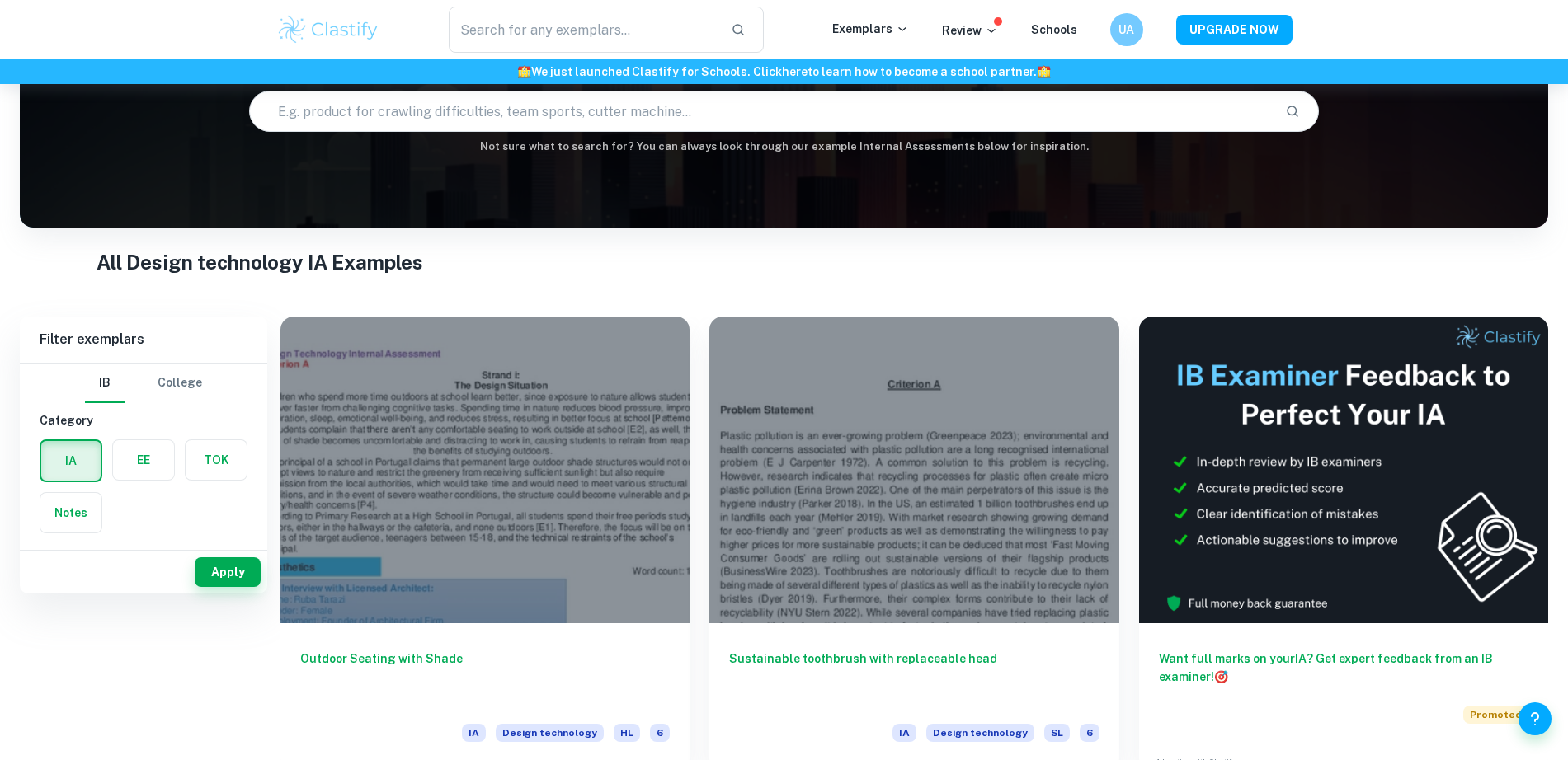 scroll, scrollTop: 0, scrollLeft: 0, axis: both 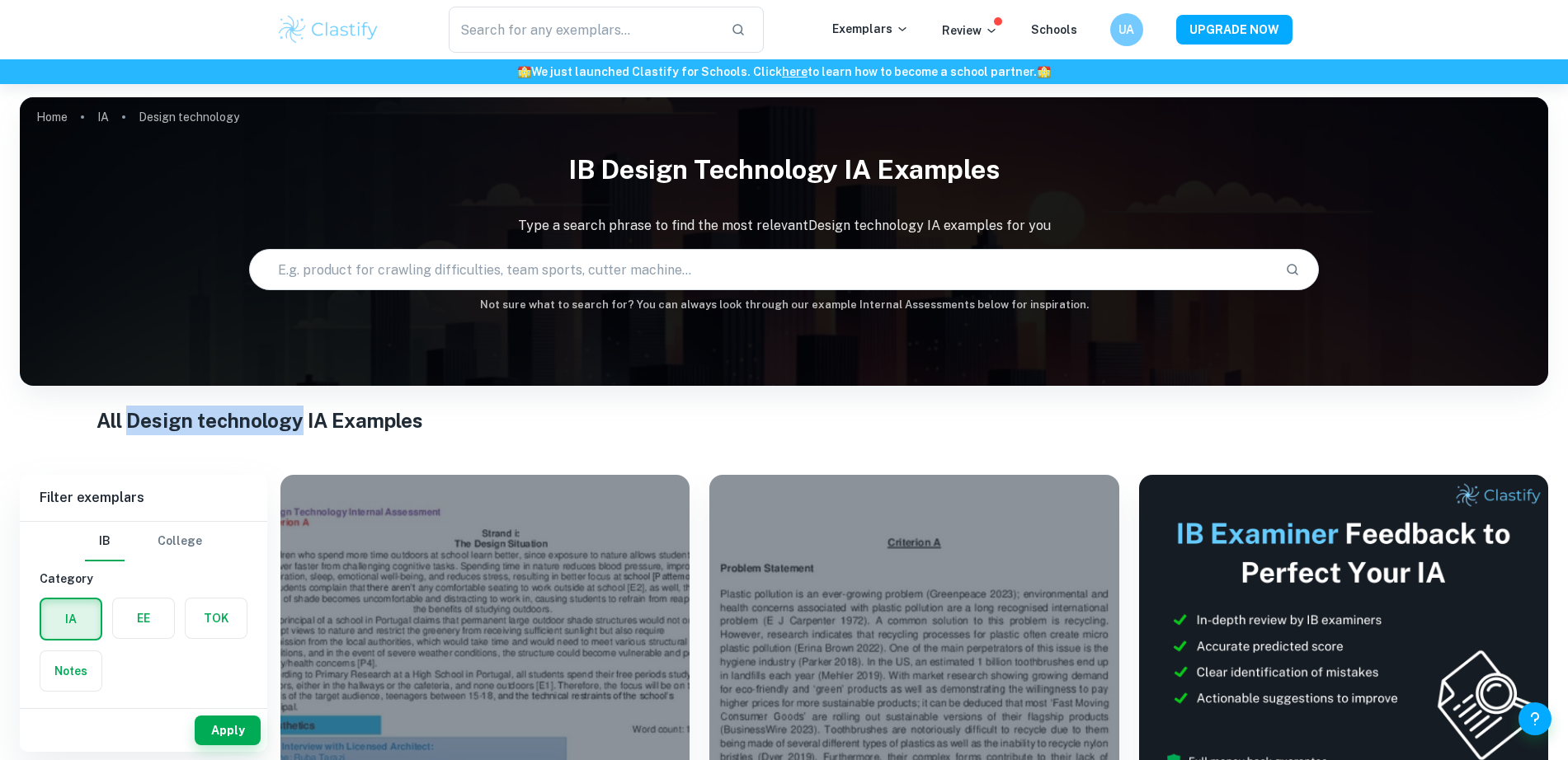 drag, startPoint x: 126, startPoint y: 414, endPoint x: 301, endPoint y: 441, distance: 177.07061 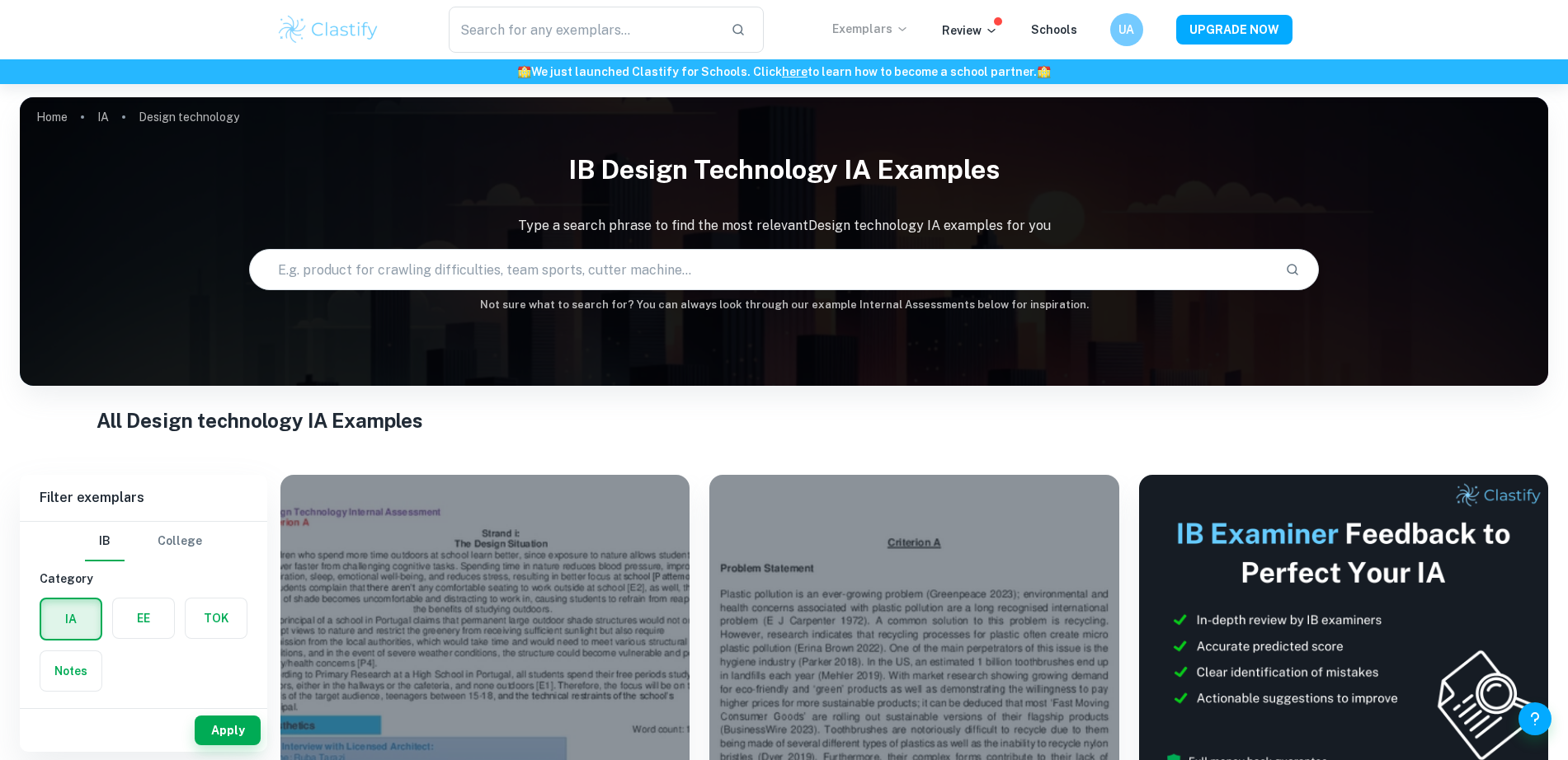 click on "Exemplars" at bounding box center (870, 29) 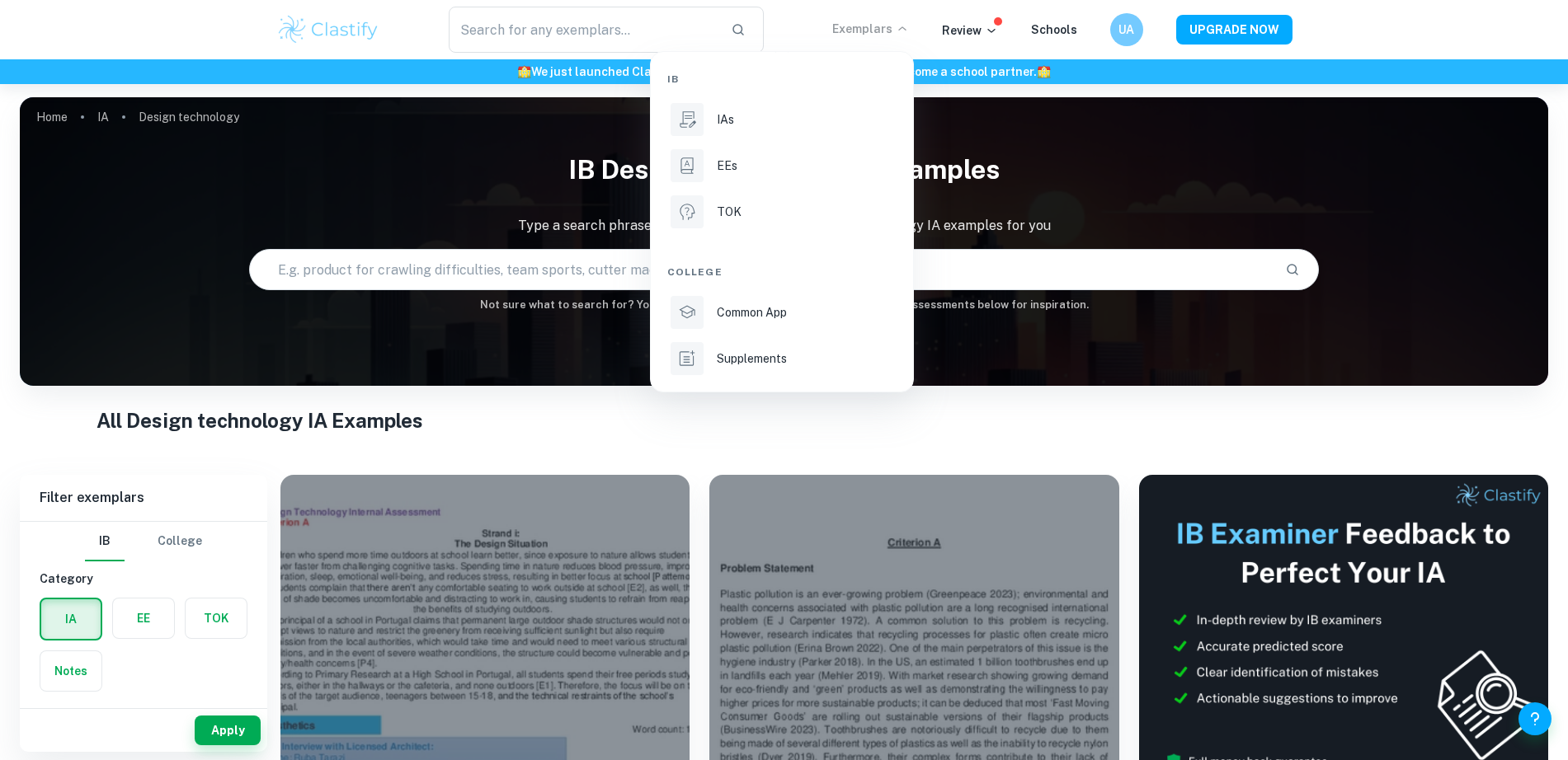 click at bounding box center (784, 380) 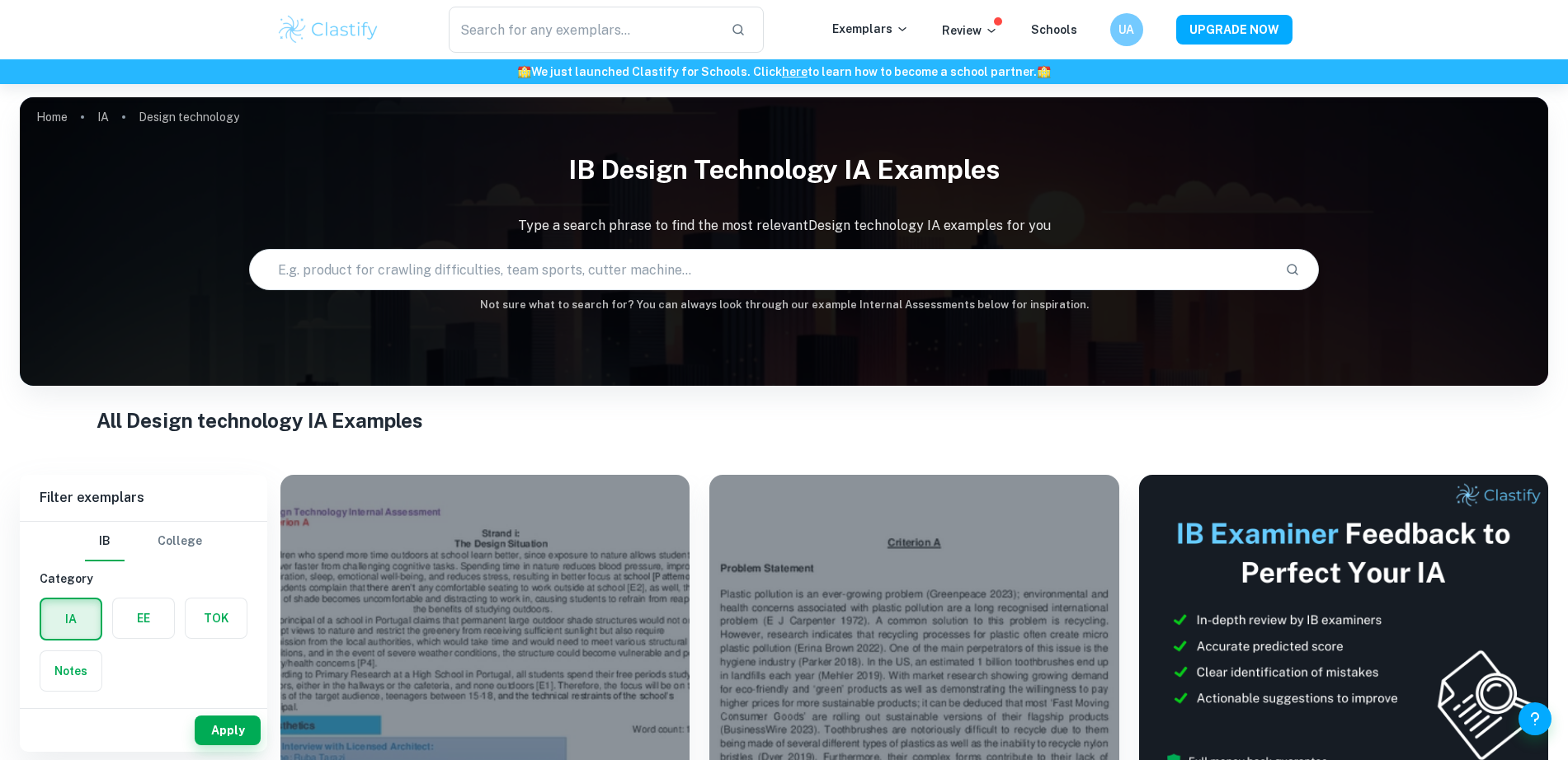 click on "Review" at bounding box center [970, 30] 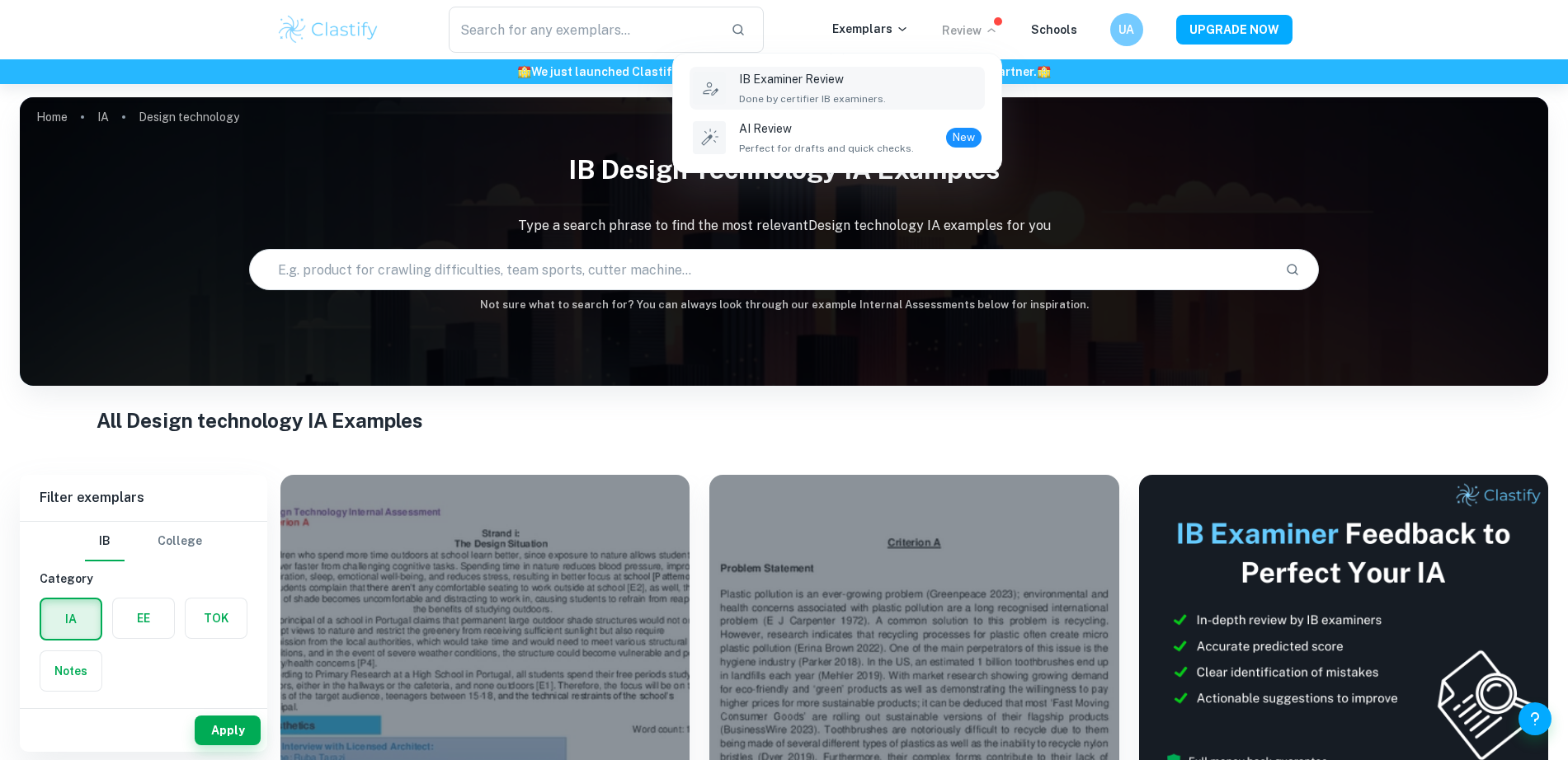 click on "Done by certifier IB examiners." at bounding box center [812, 99] 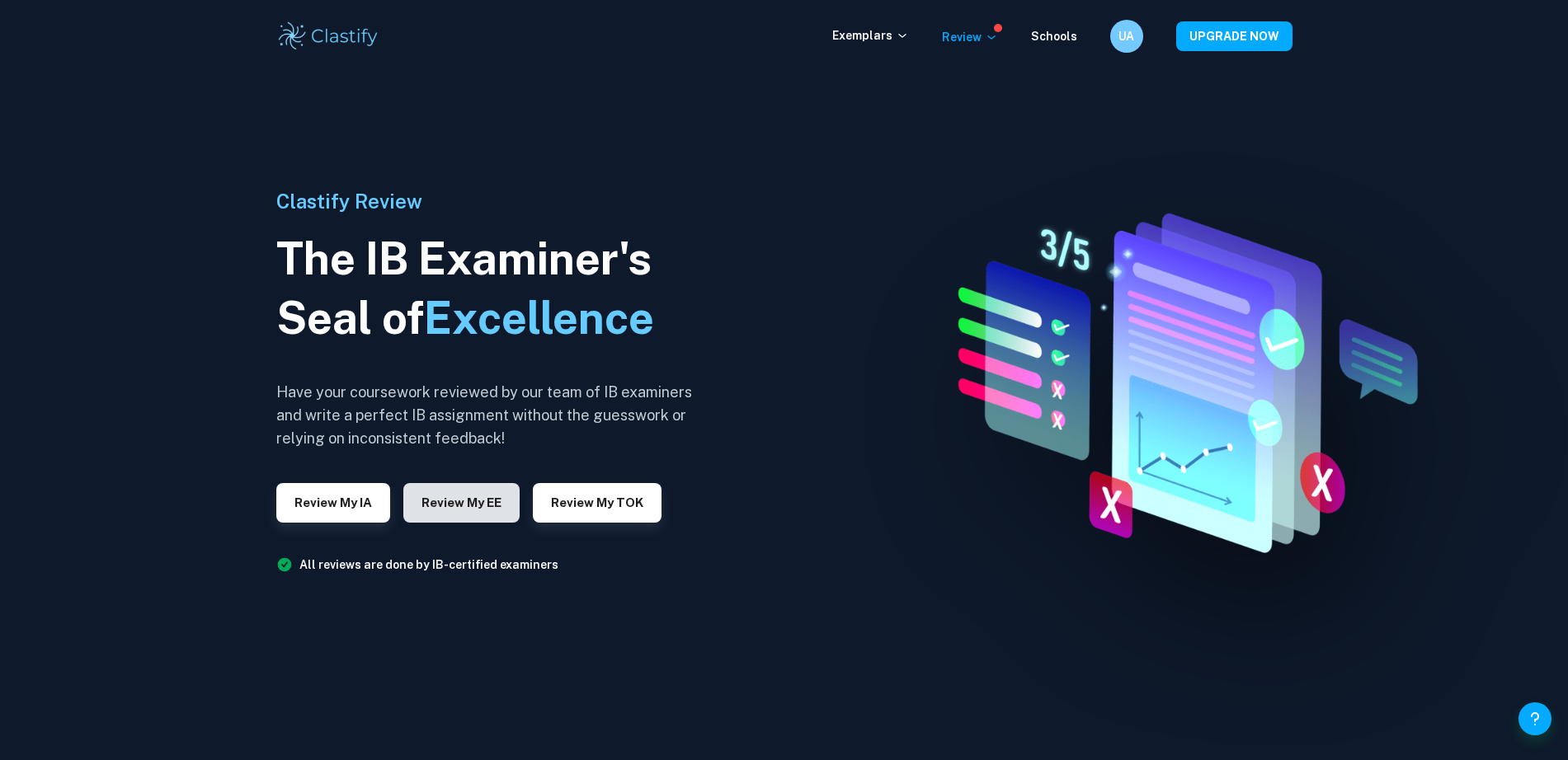 click on "Review my EE" at bounding box center (461, 503) 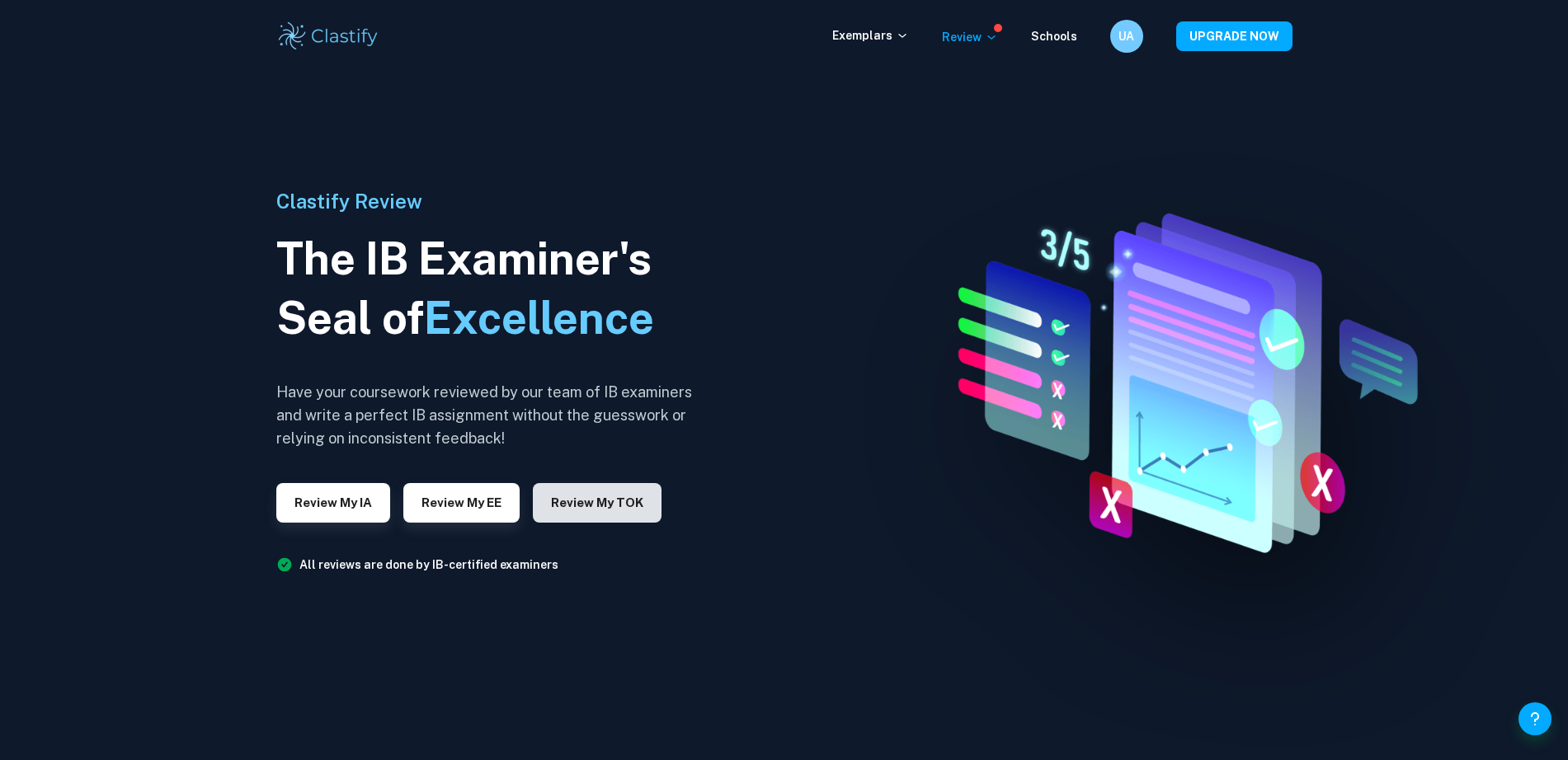 click on "Review my TOK" at bounding box center [597, 503] 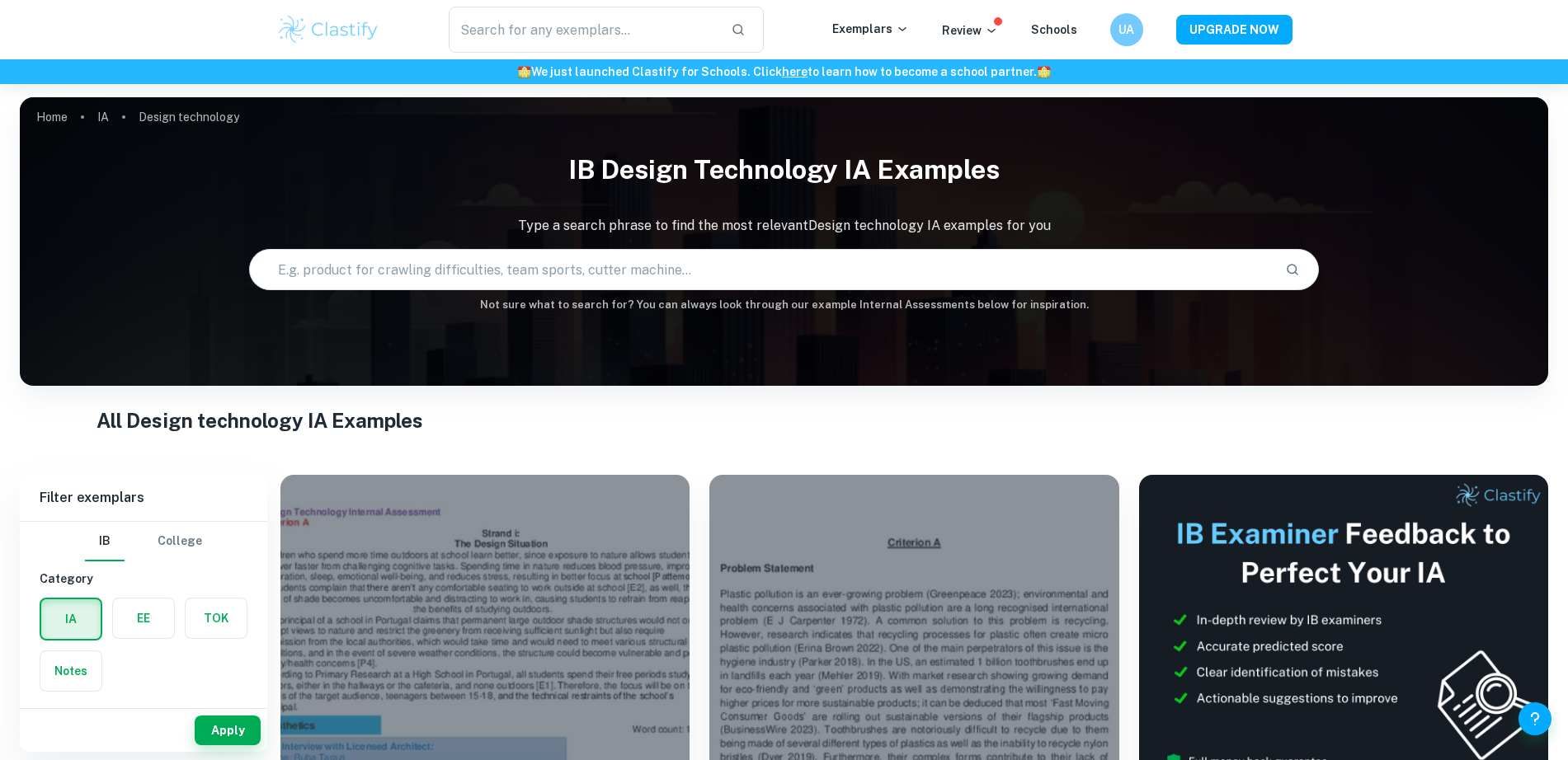 click at bounding box center [760, 270] 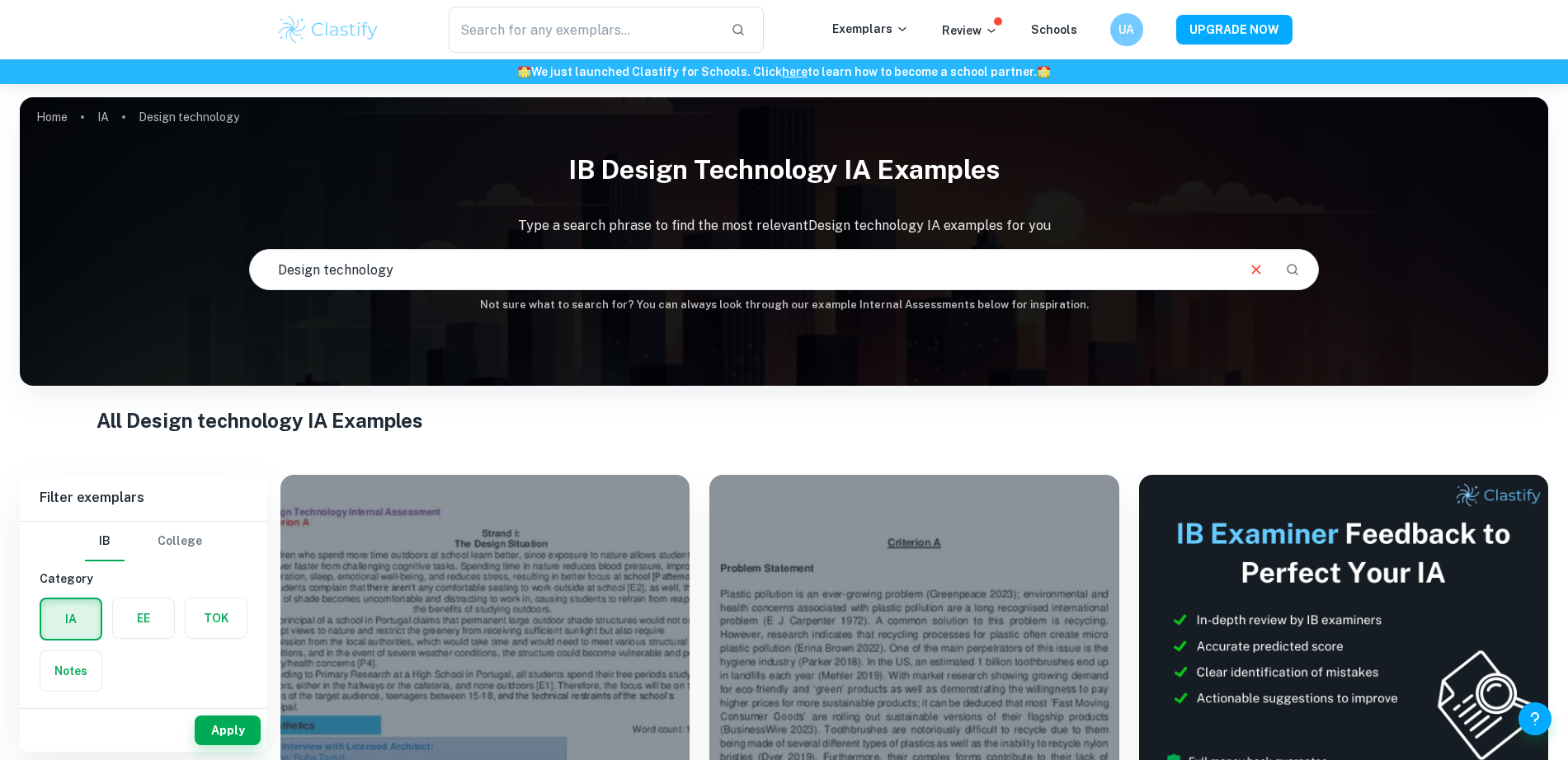 click on "Design technology" at bounding box center (742, 270) 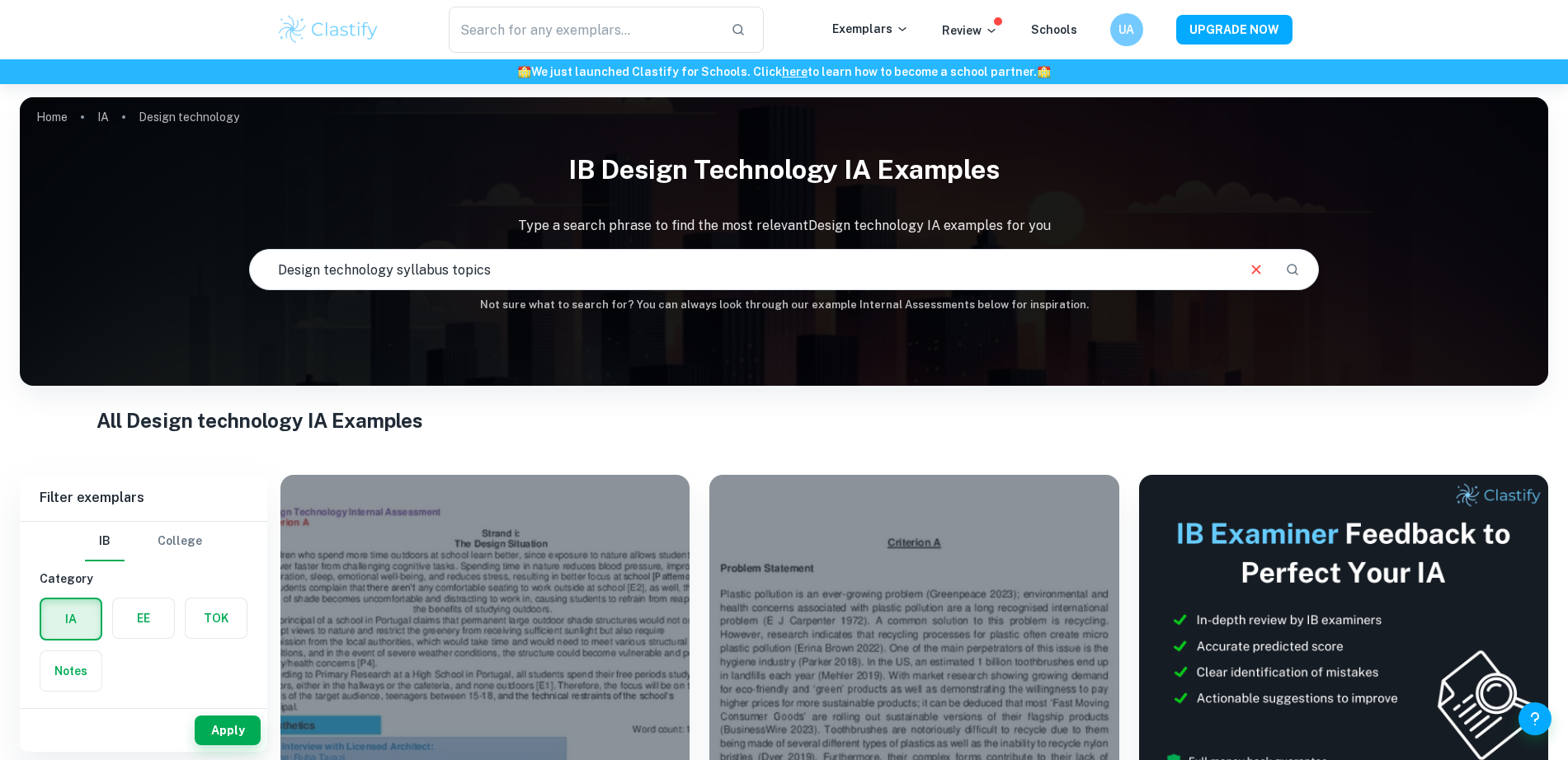 type on "Design technology syllabus topics" 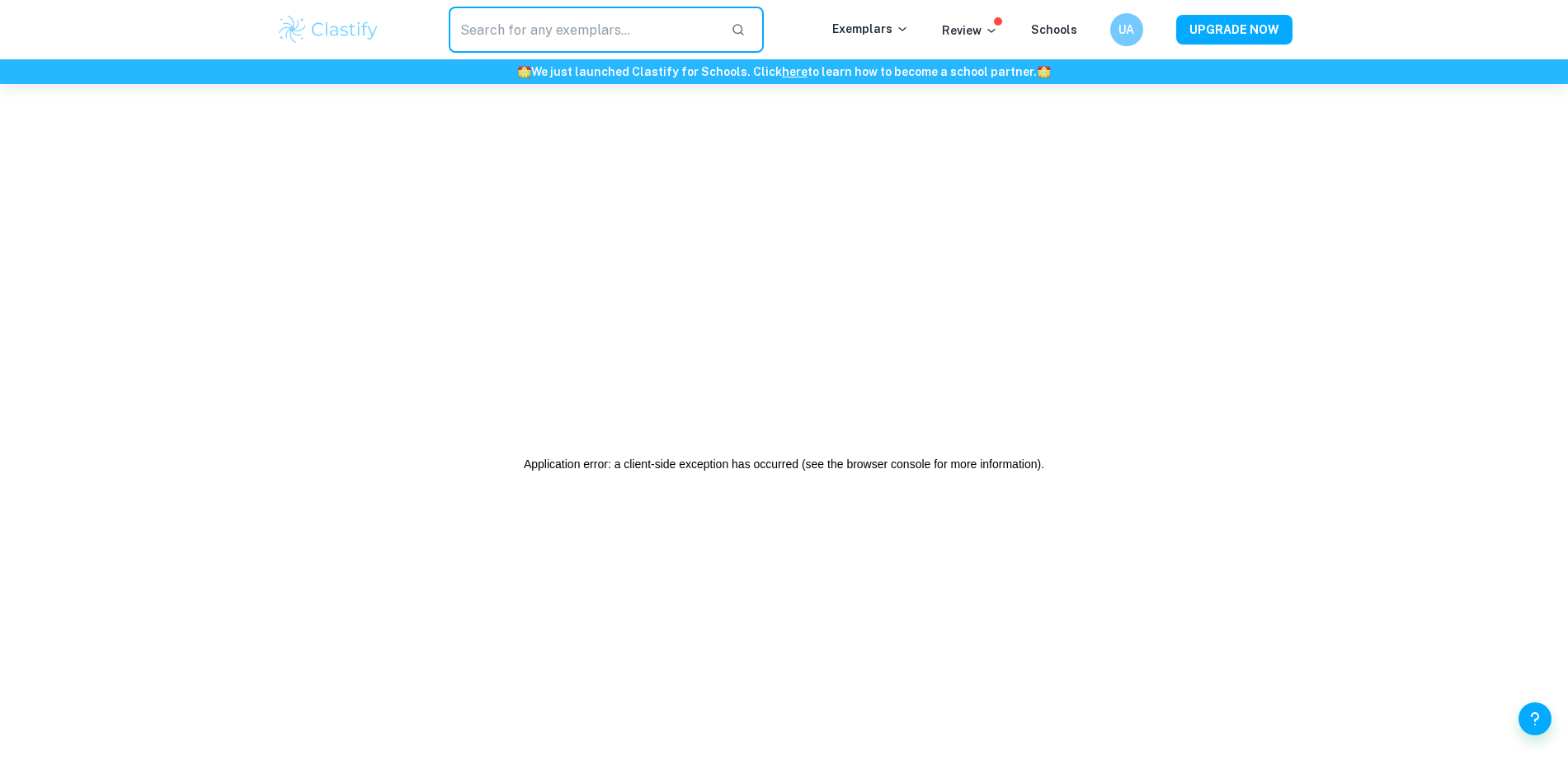 click at bounding box center (583, 30) 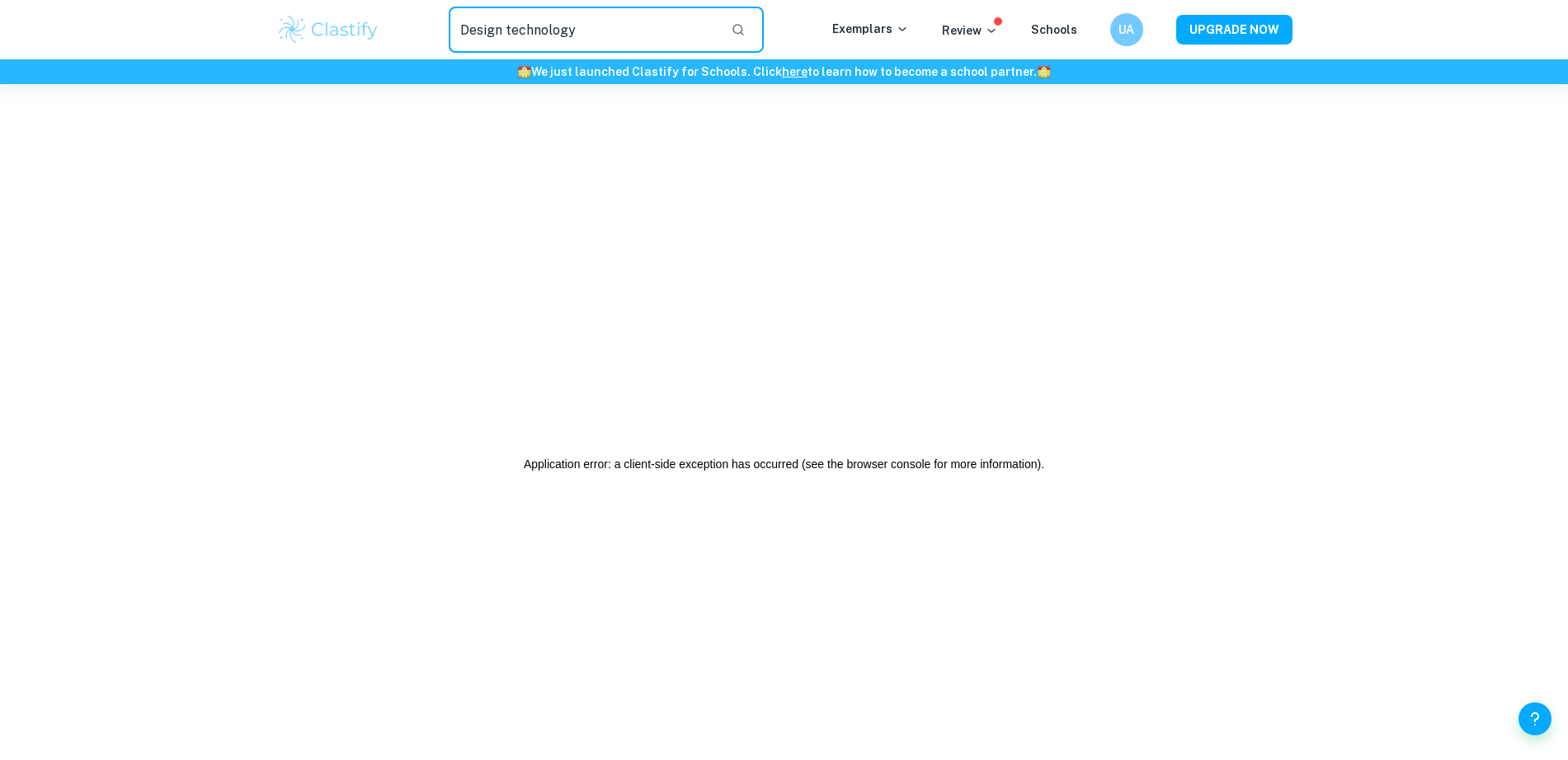 click on "Design technology" at bounding box center (583, 30) 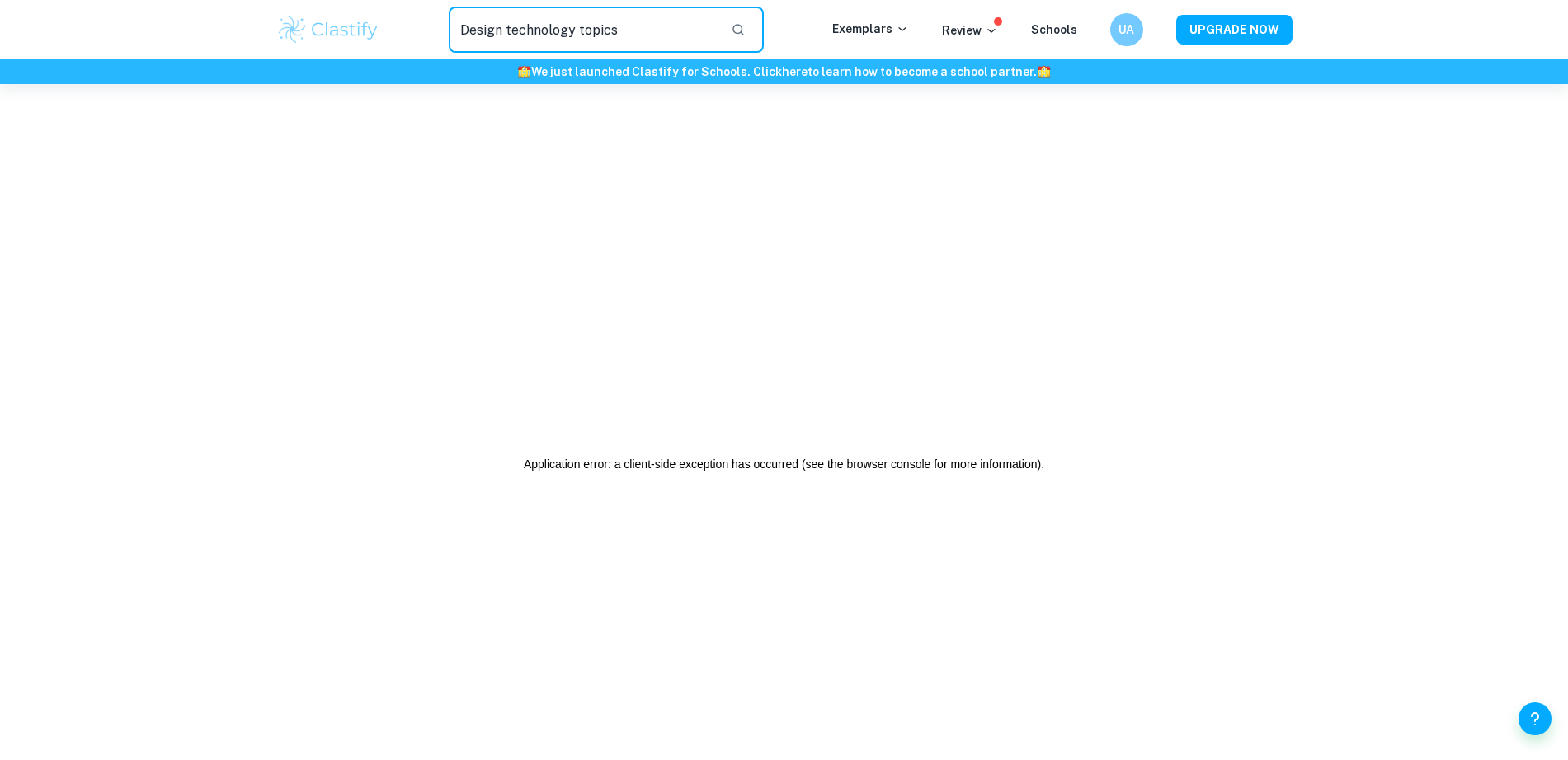 type on "Design technology topics" 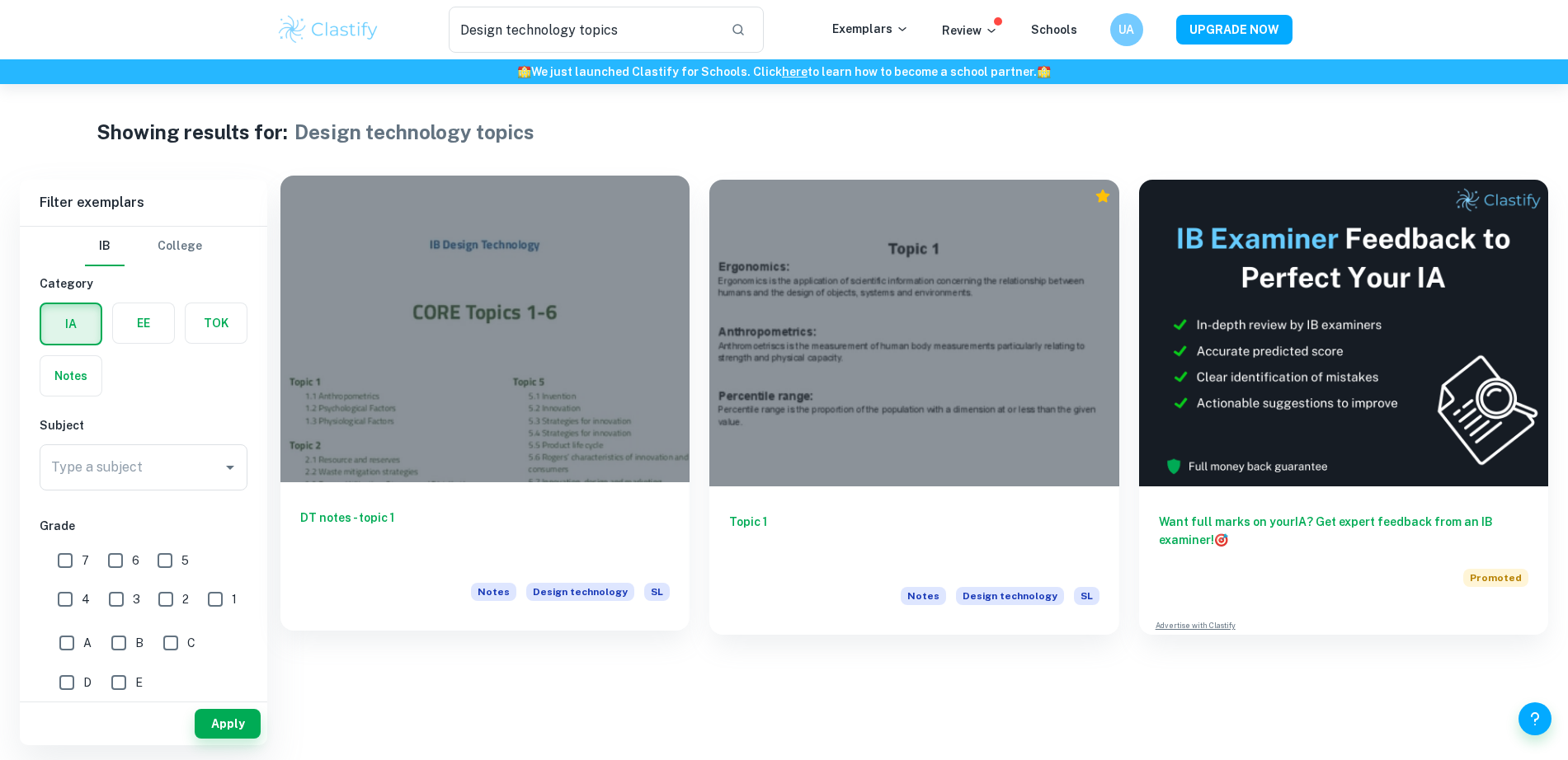 click at bounding box center (485, 329) 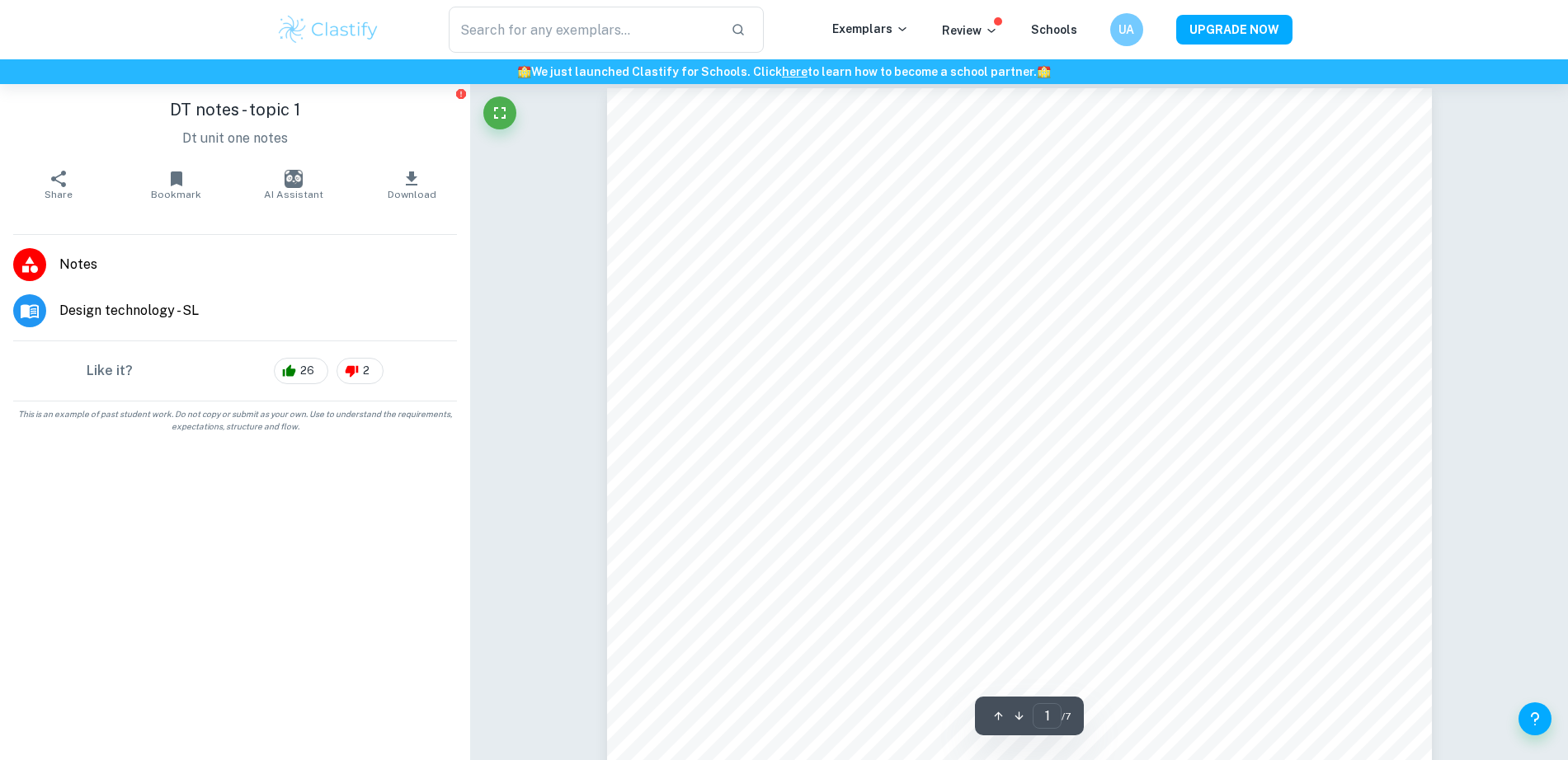 scroll, scrollTop: 0, scrollLeft: 0, axis: both 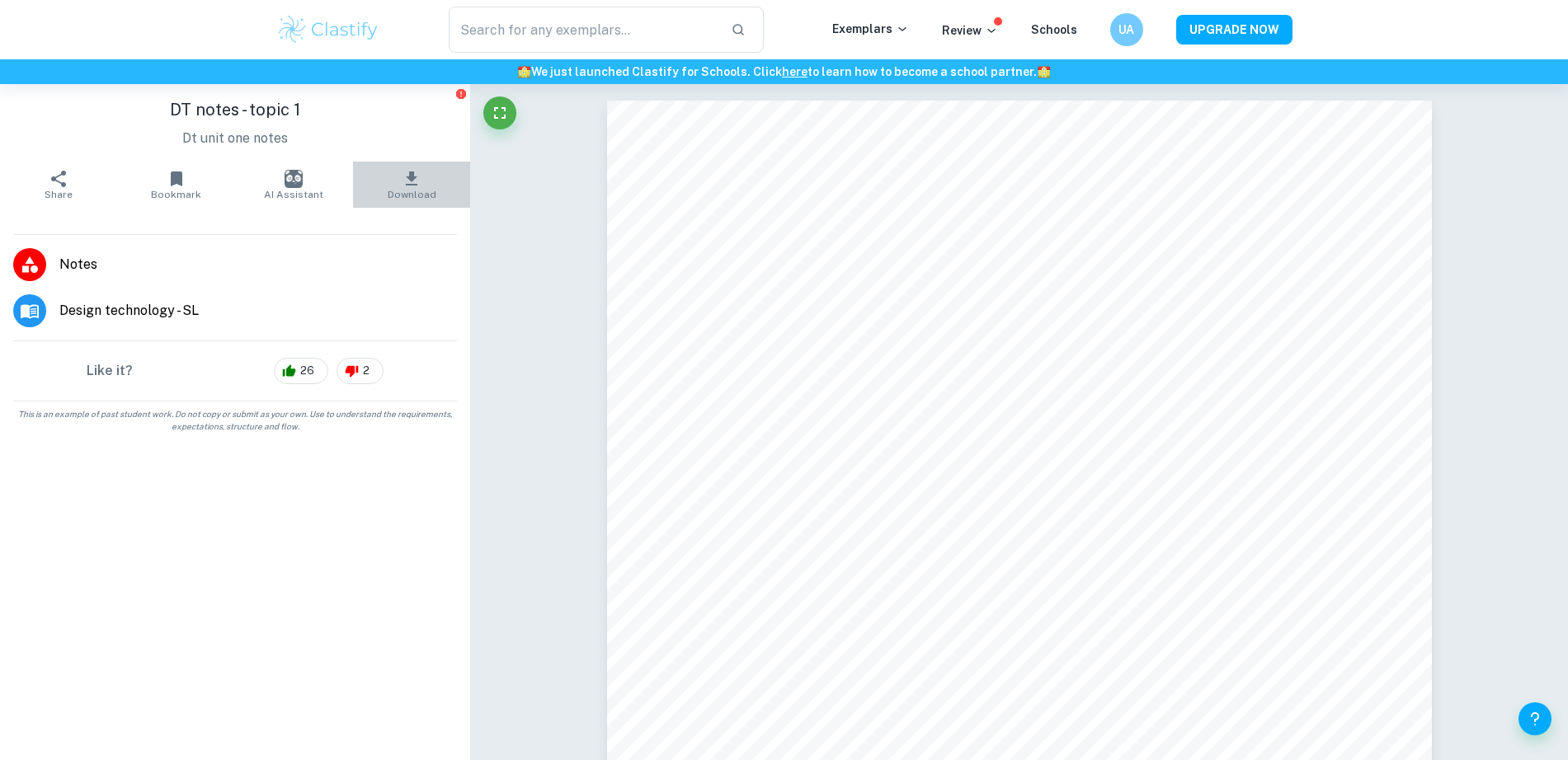 click on "Download" at bounding box center [412, 185] 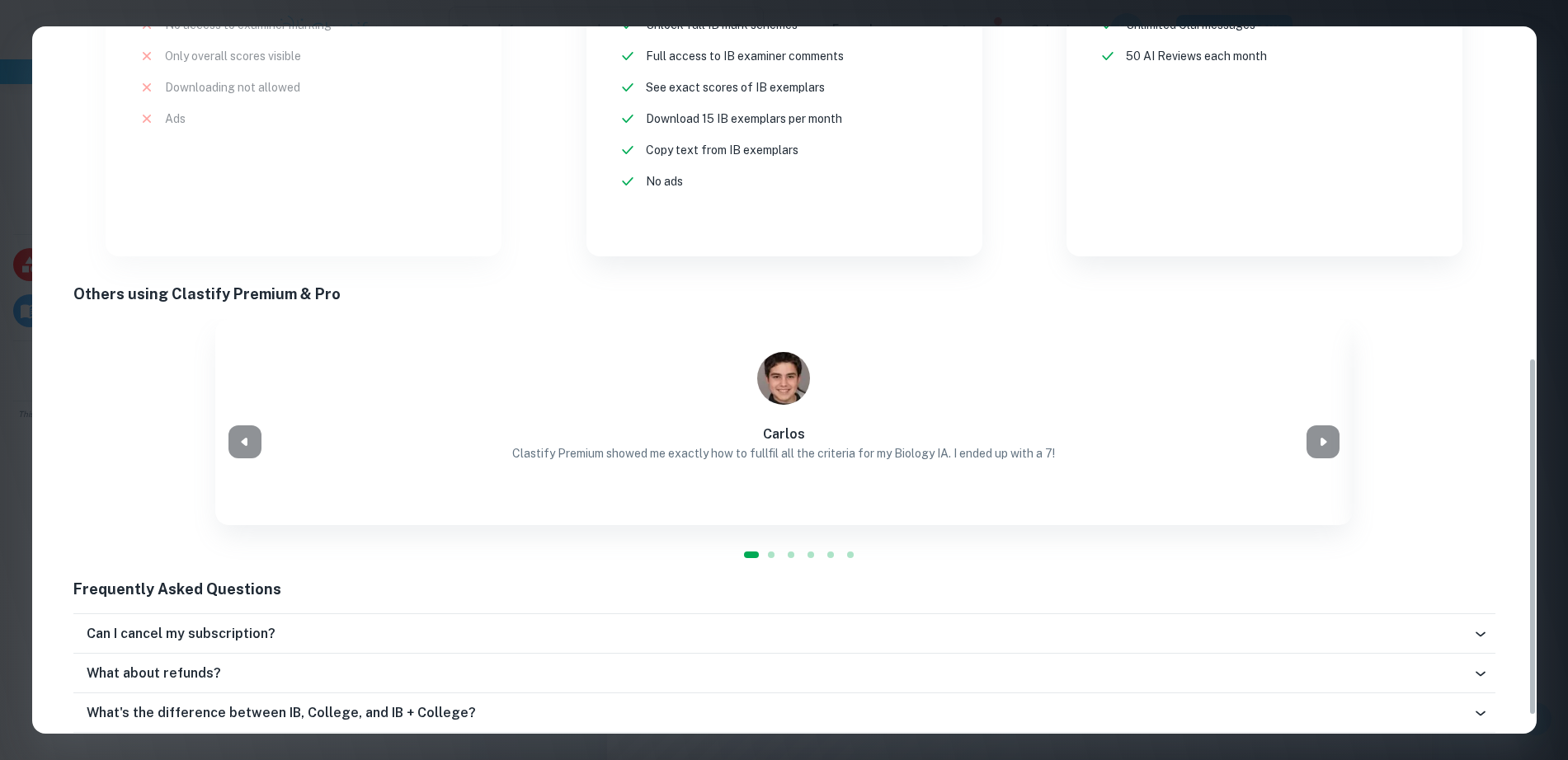scroll, scrollTop: 690, scrollLeft: 0, axis: vertical 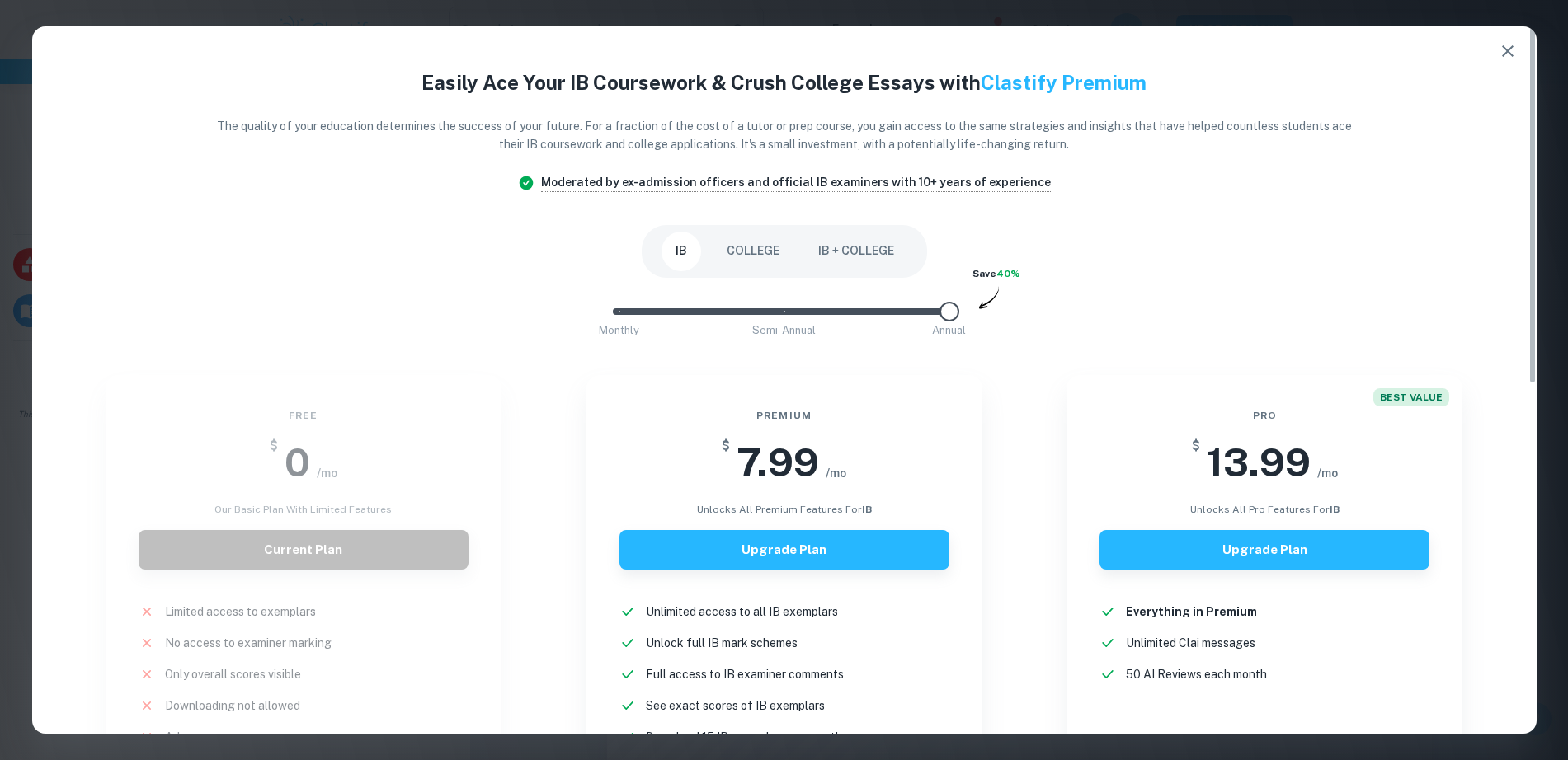 click 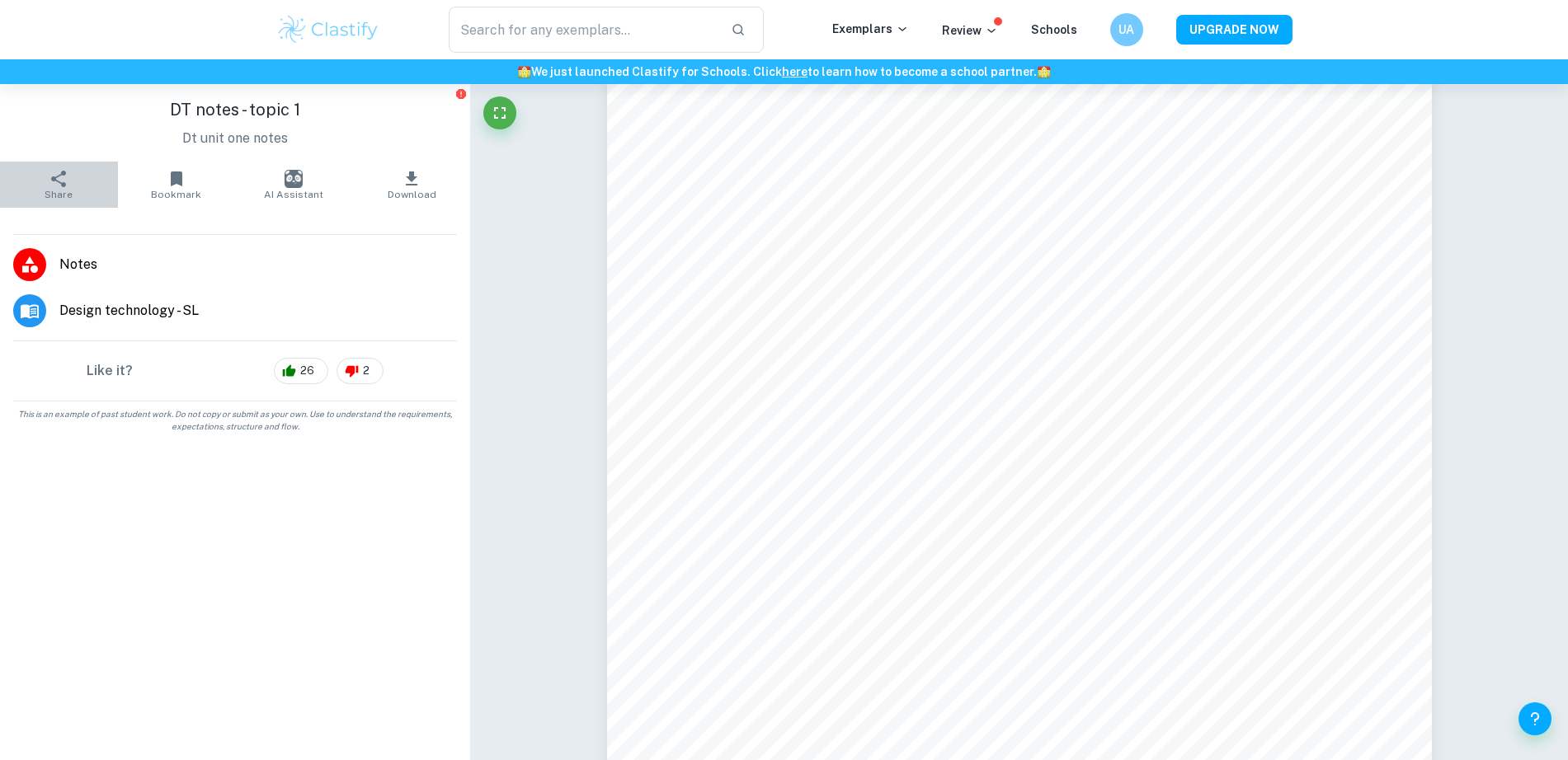 click on "Share" at bounding box center (59, 185) 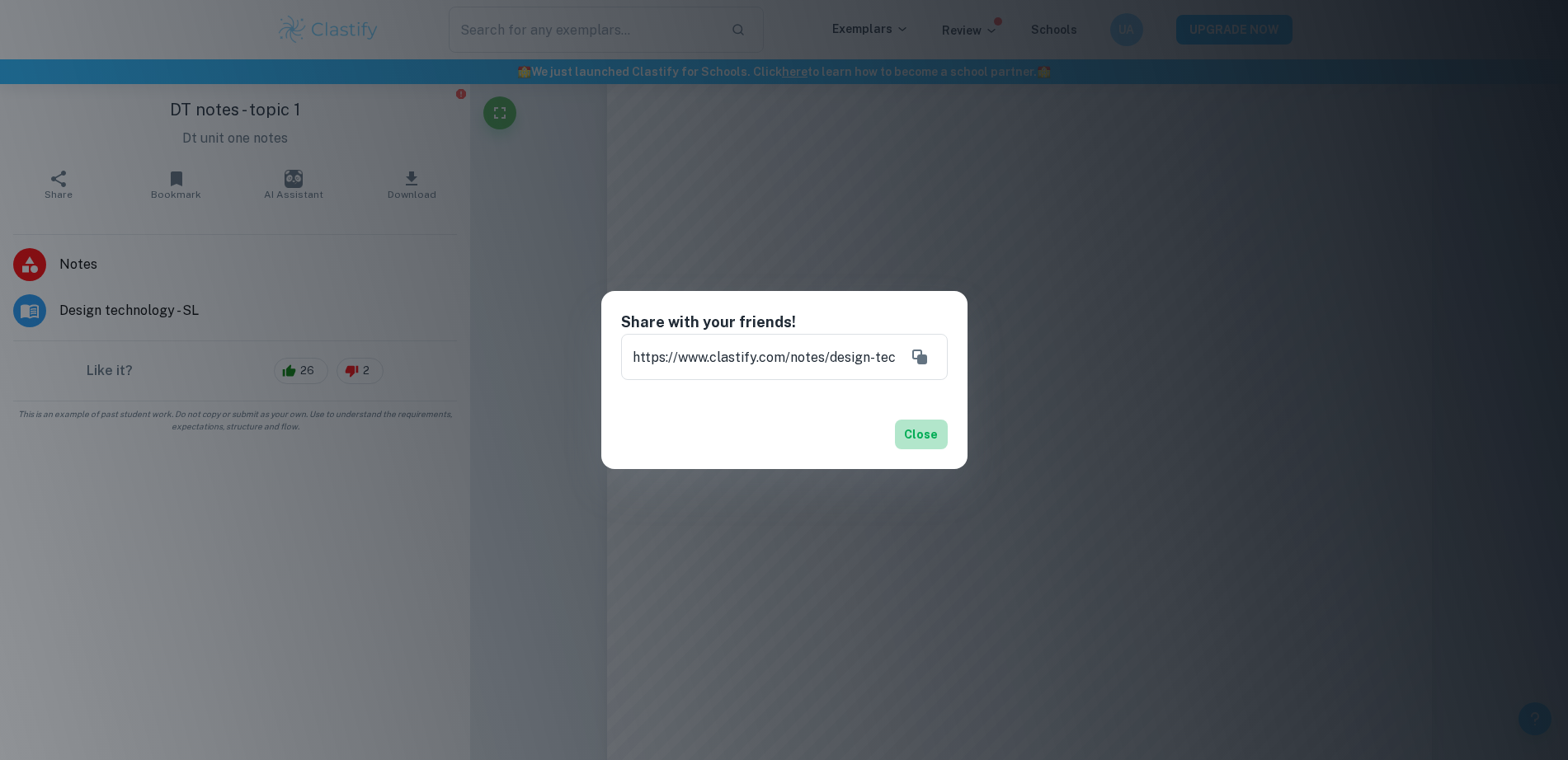 click on "Close" at bounding box center [921, 434] 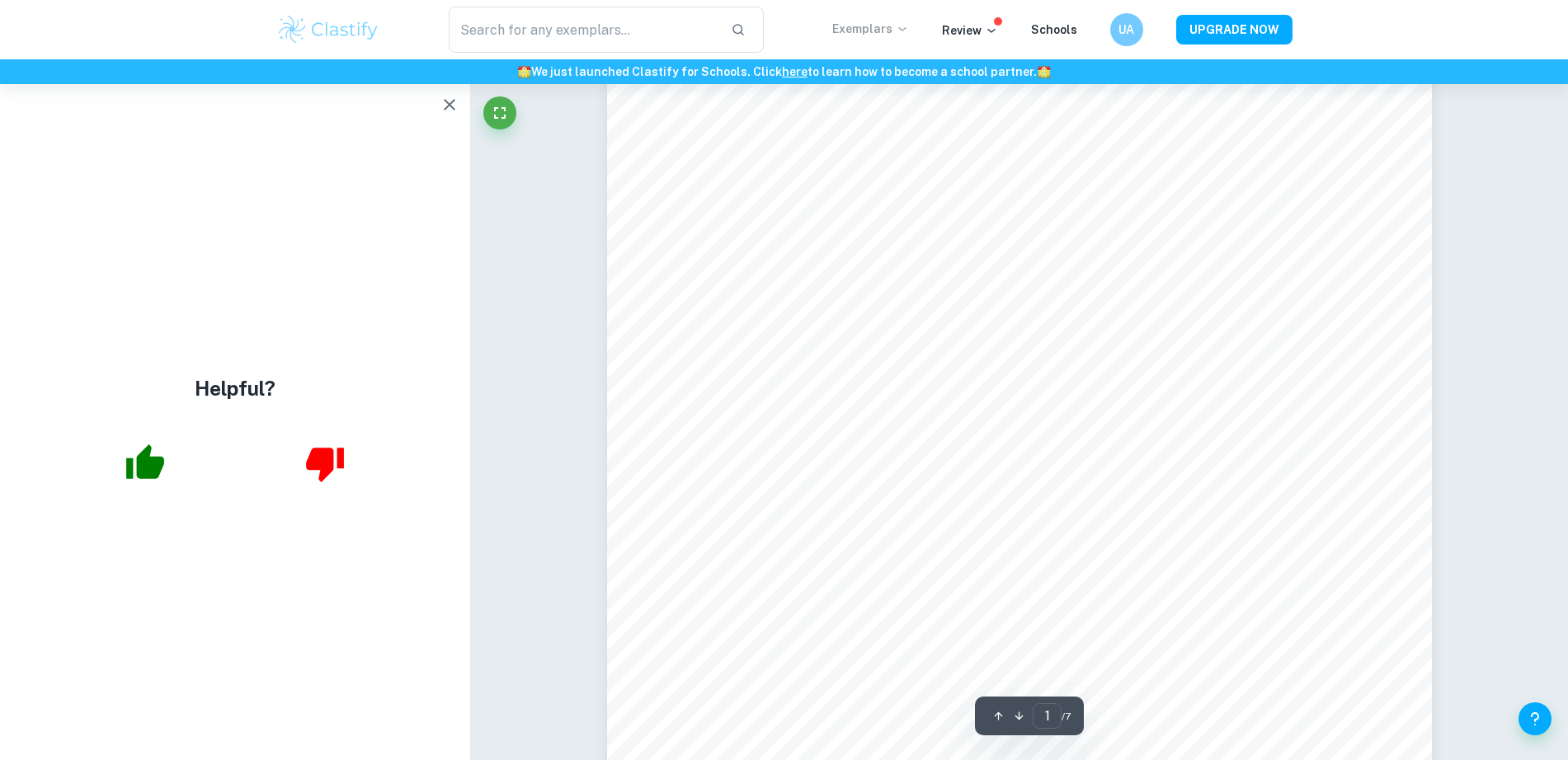 click on "Exemplars" at bounding box center [870, 29] 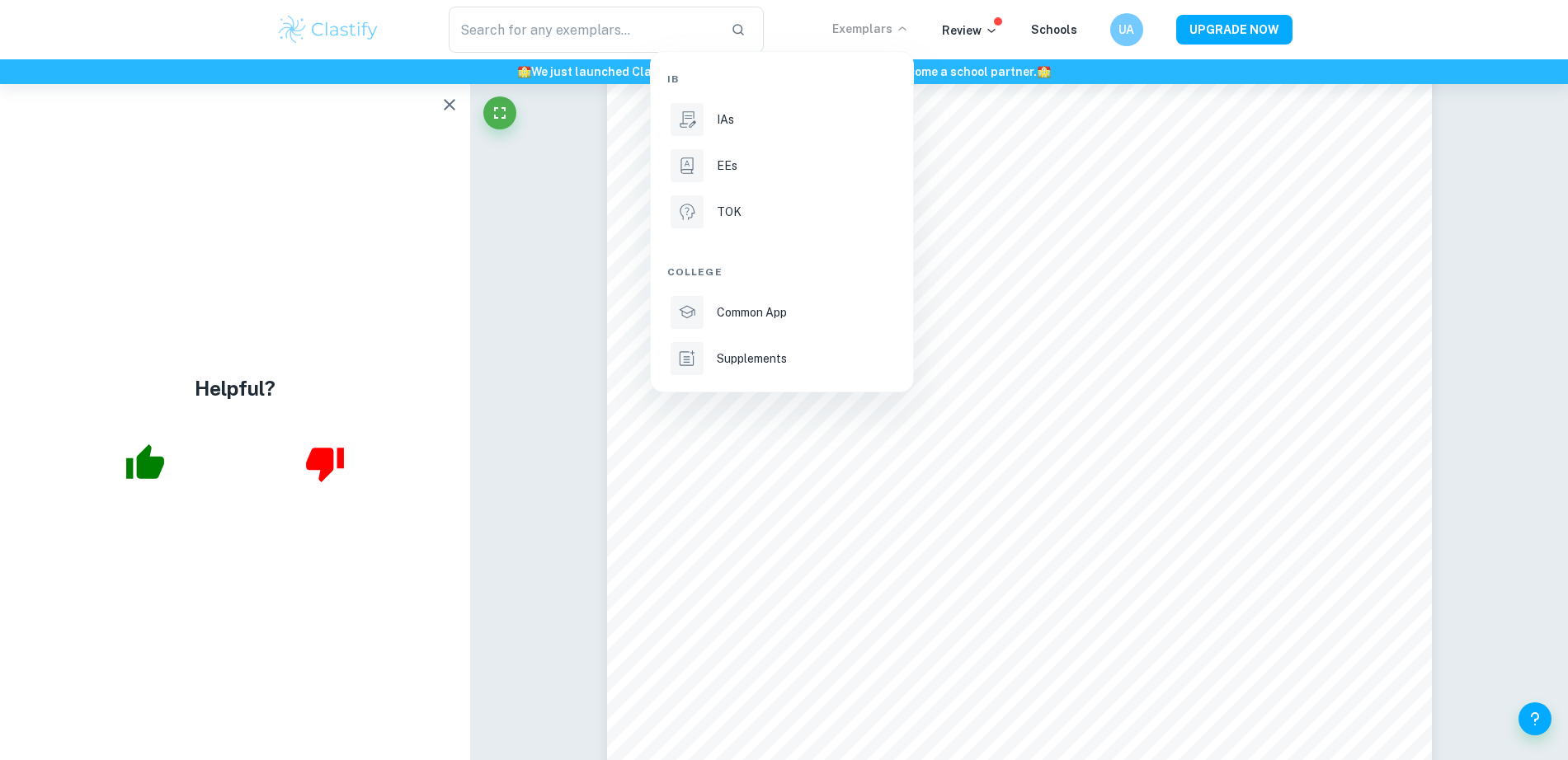 click at bounding box center [784, 380] 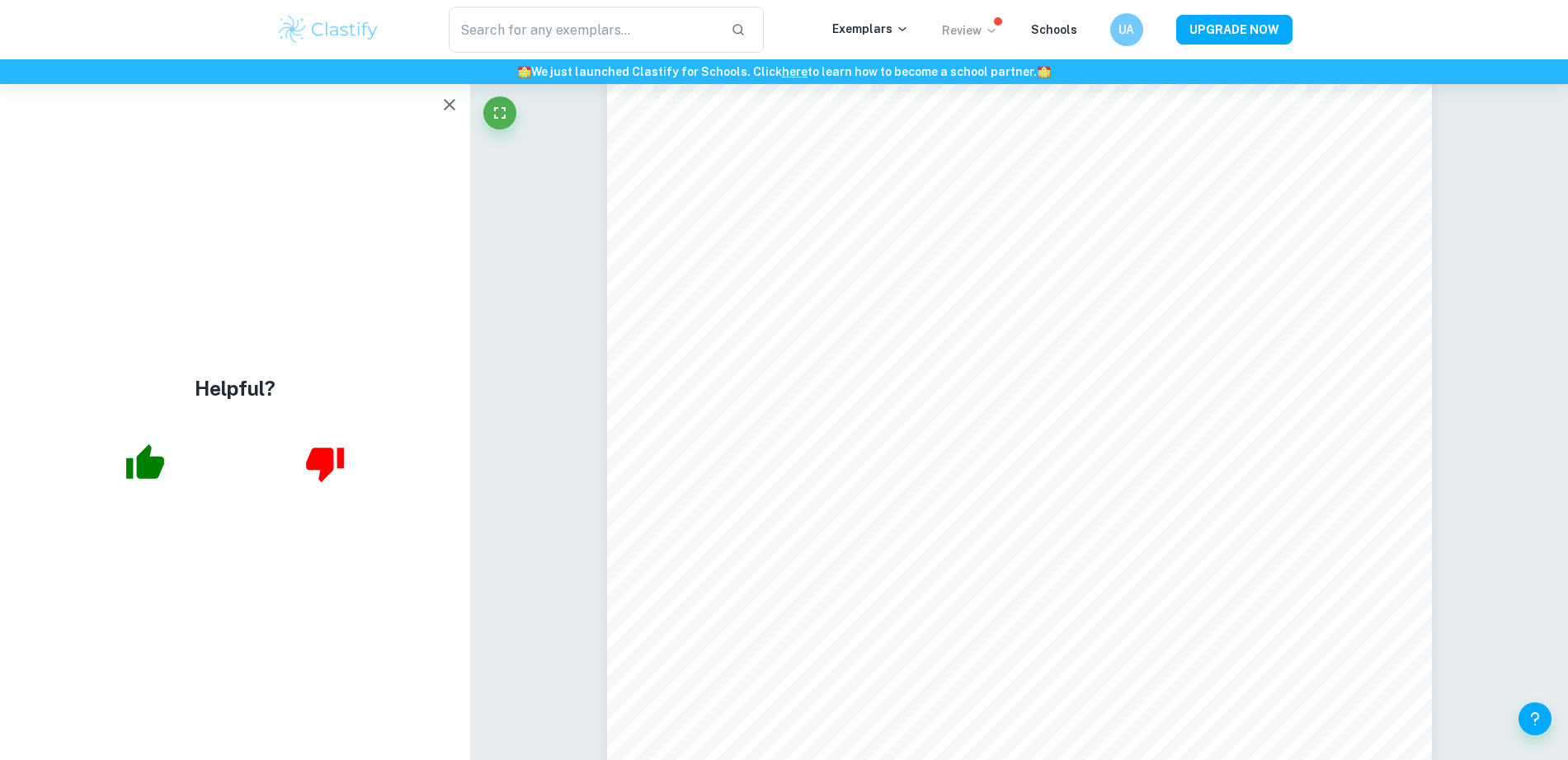 click on "Review" at bounding box center (970, 30) 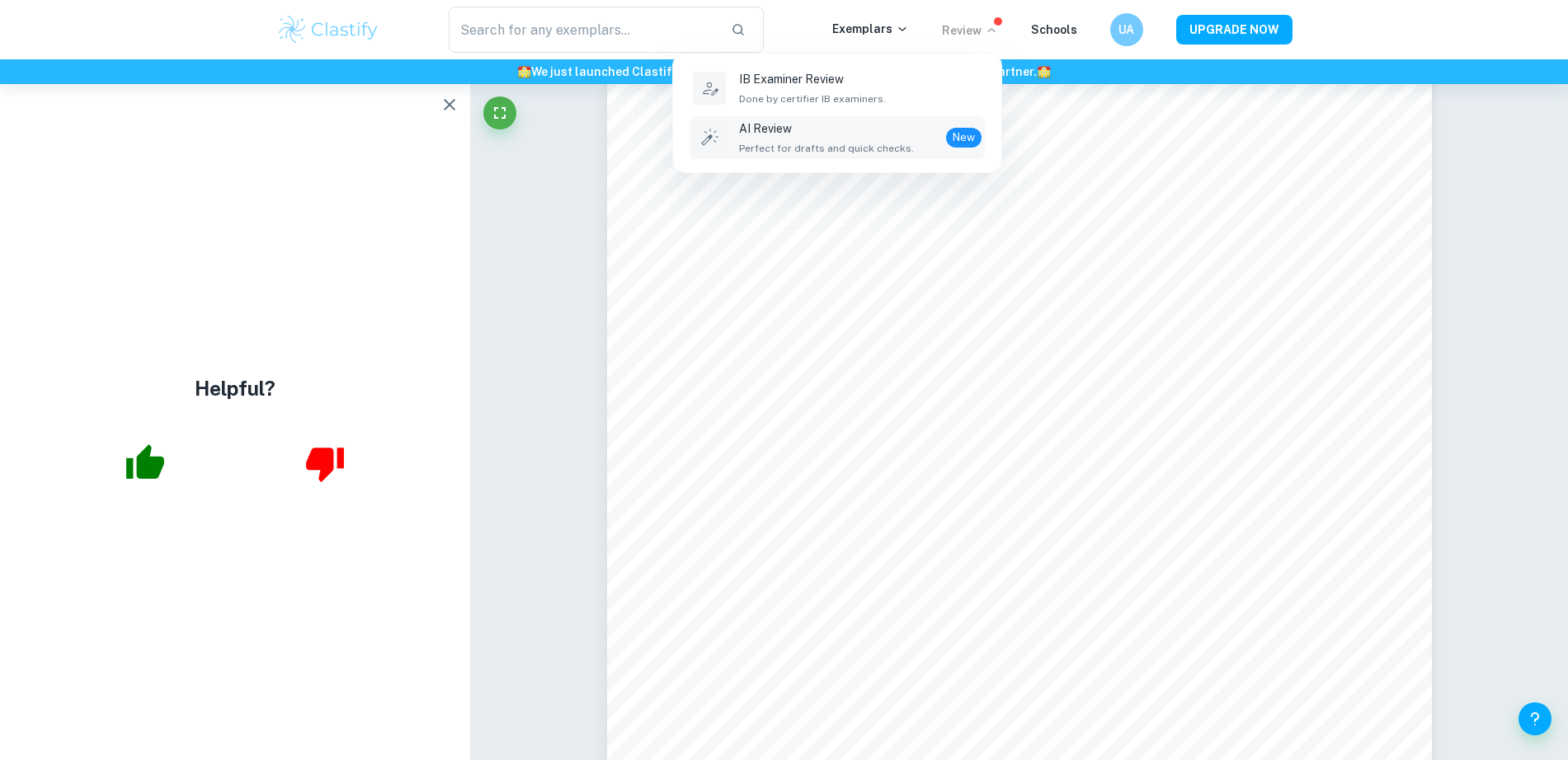 click on "AI Review" at bounding box center [826, 129] 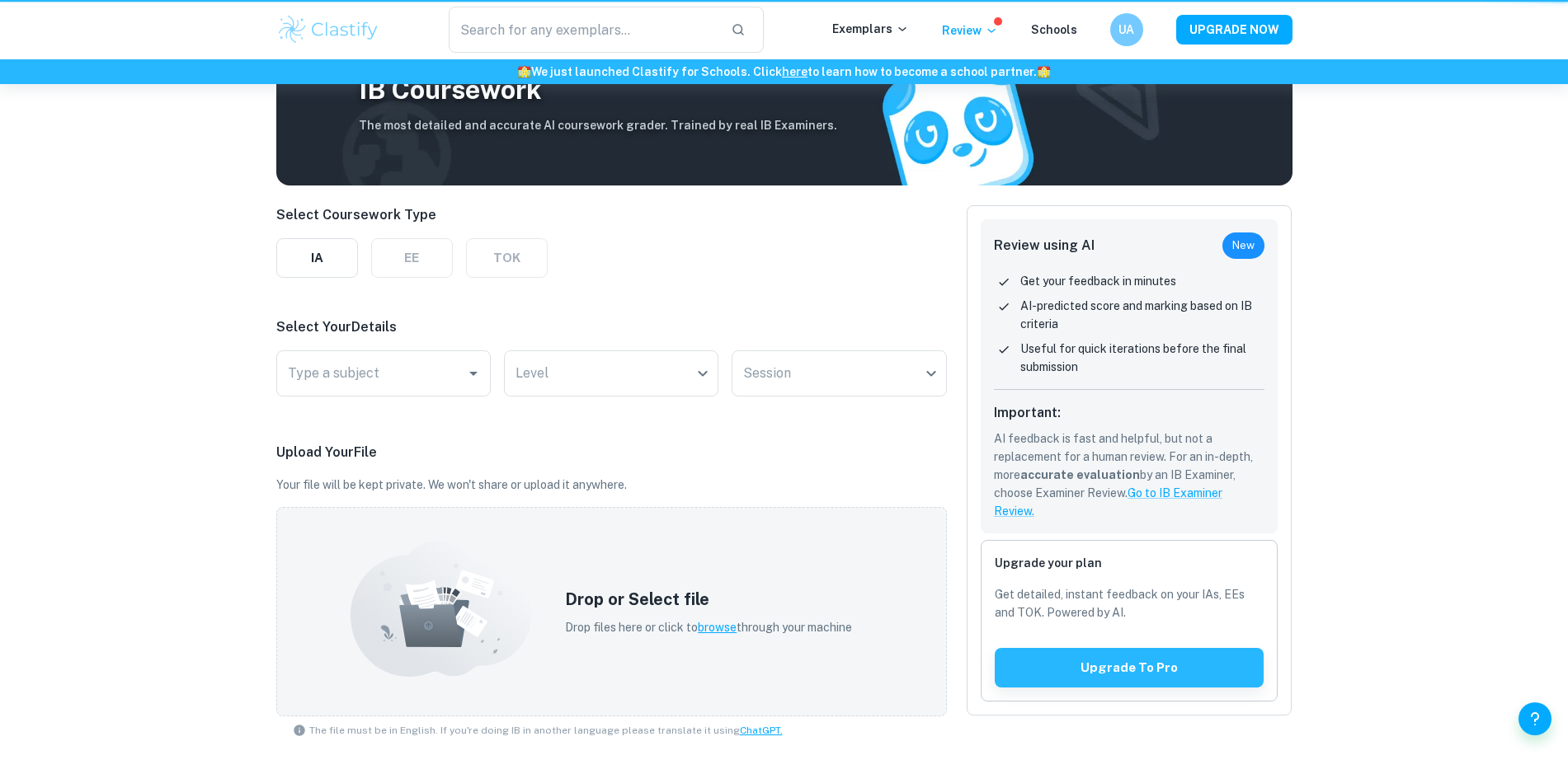 scroll, scrollTop: 0, scrollLeft: 0, axis: both 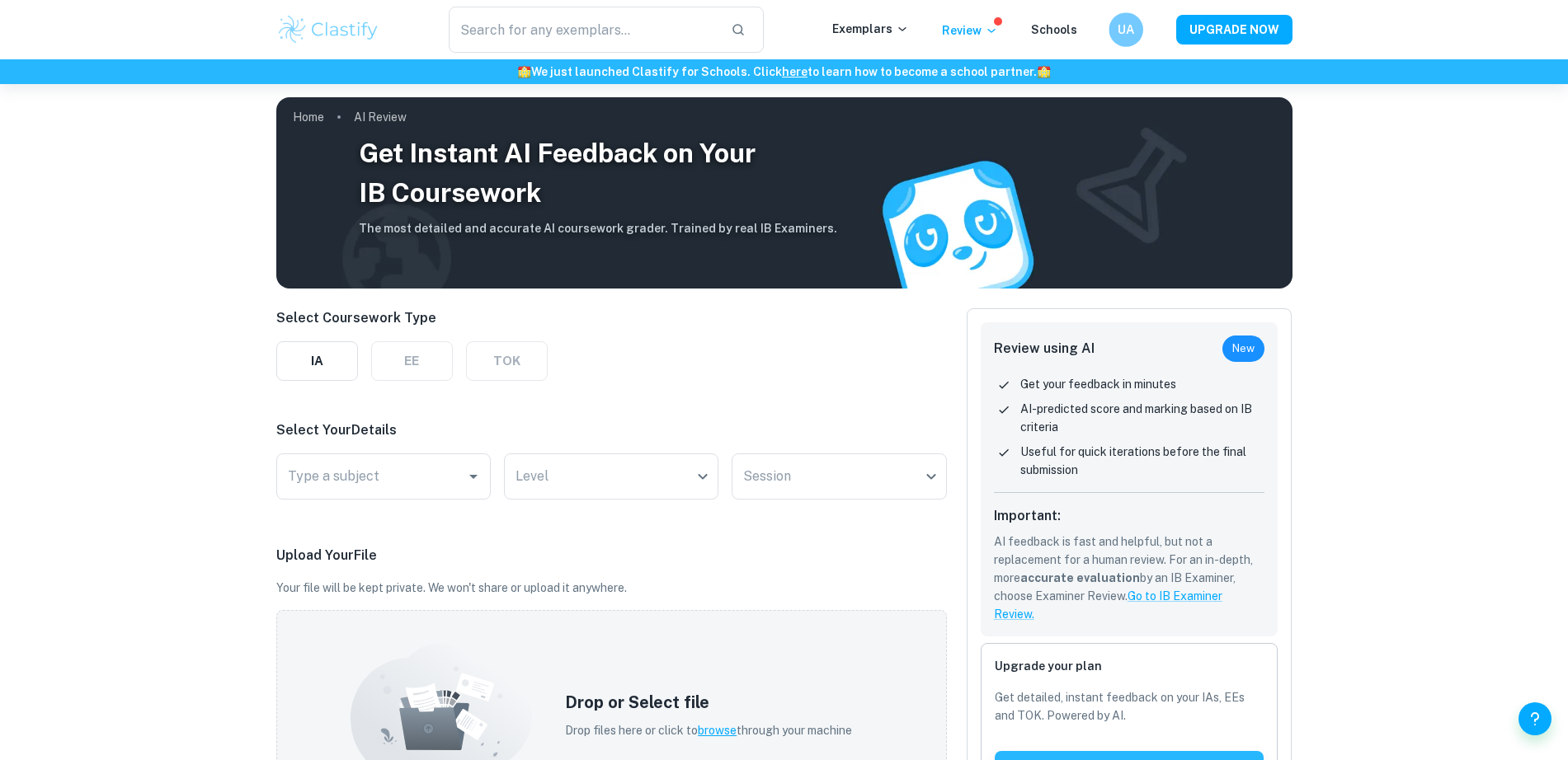 click on "UA" at bounding box center [1126, 30] 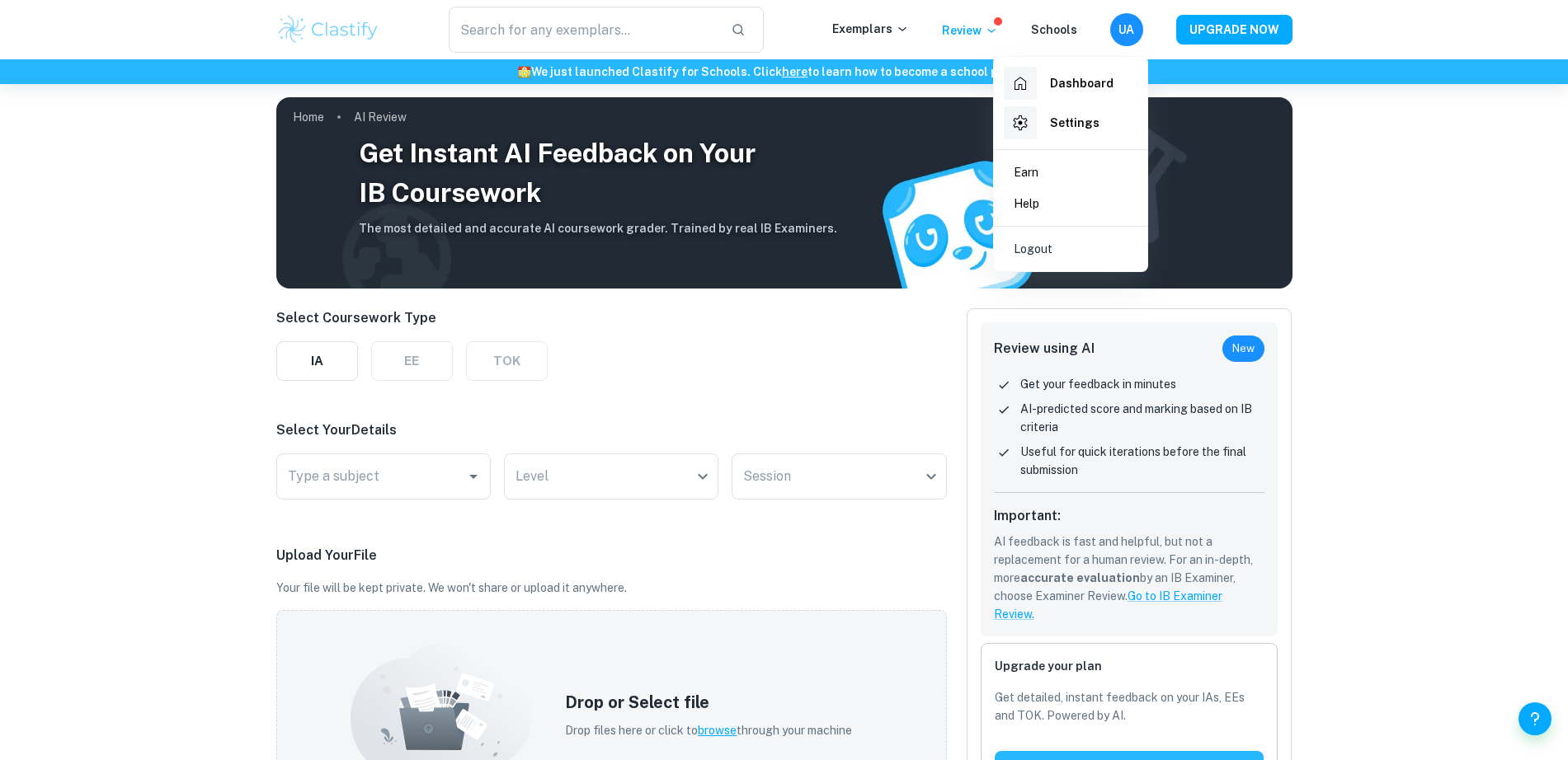 click at bounding box center (784, 380) 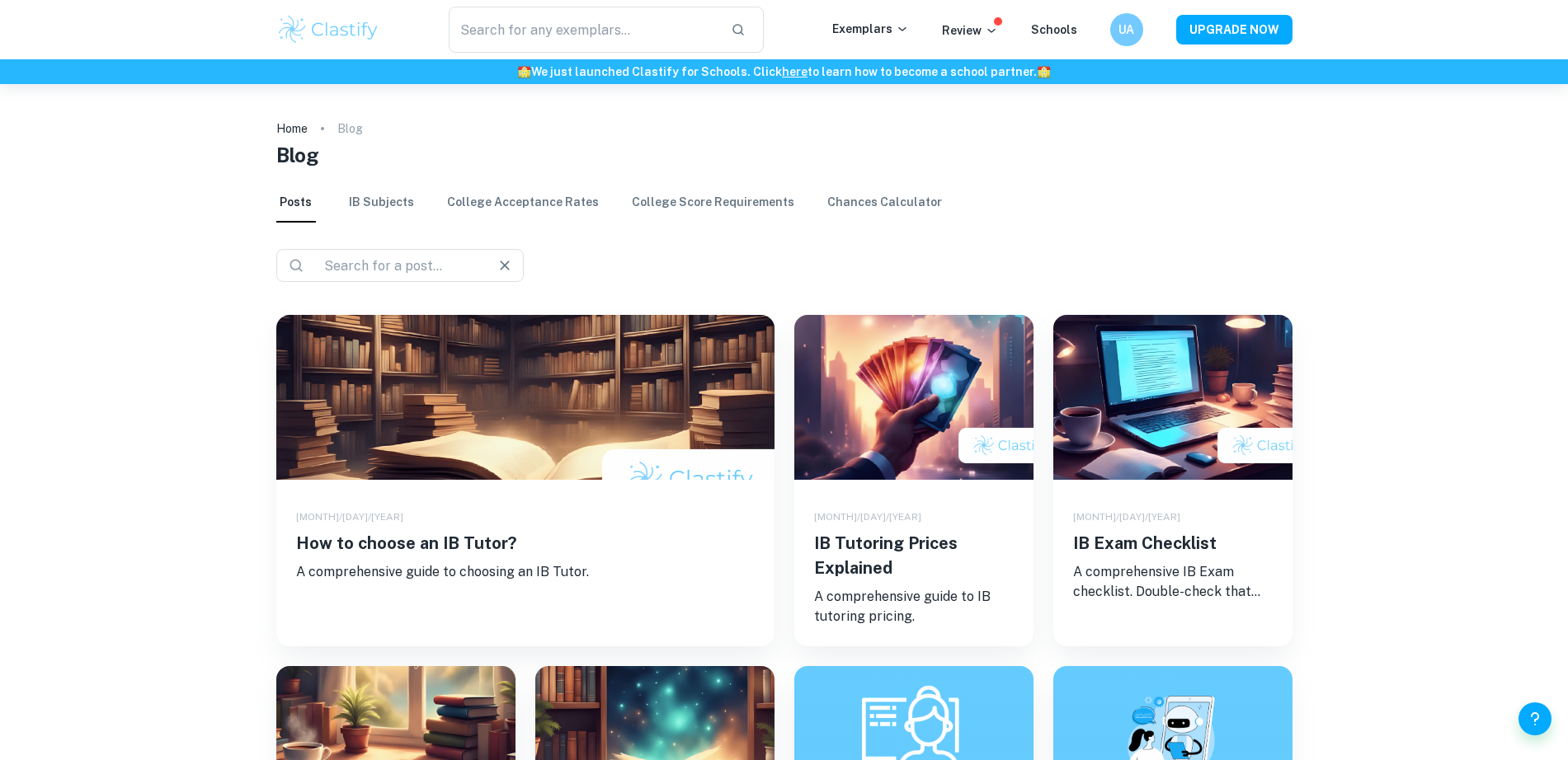 click at bounding box center [393, 265] 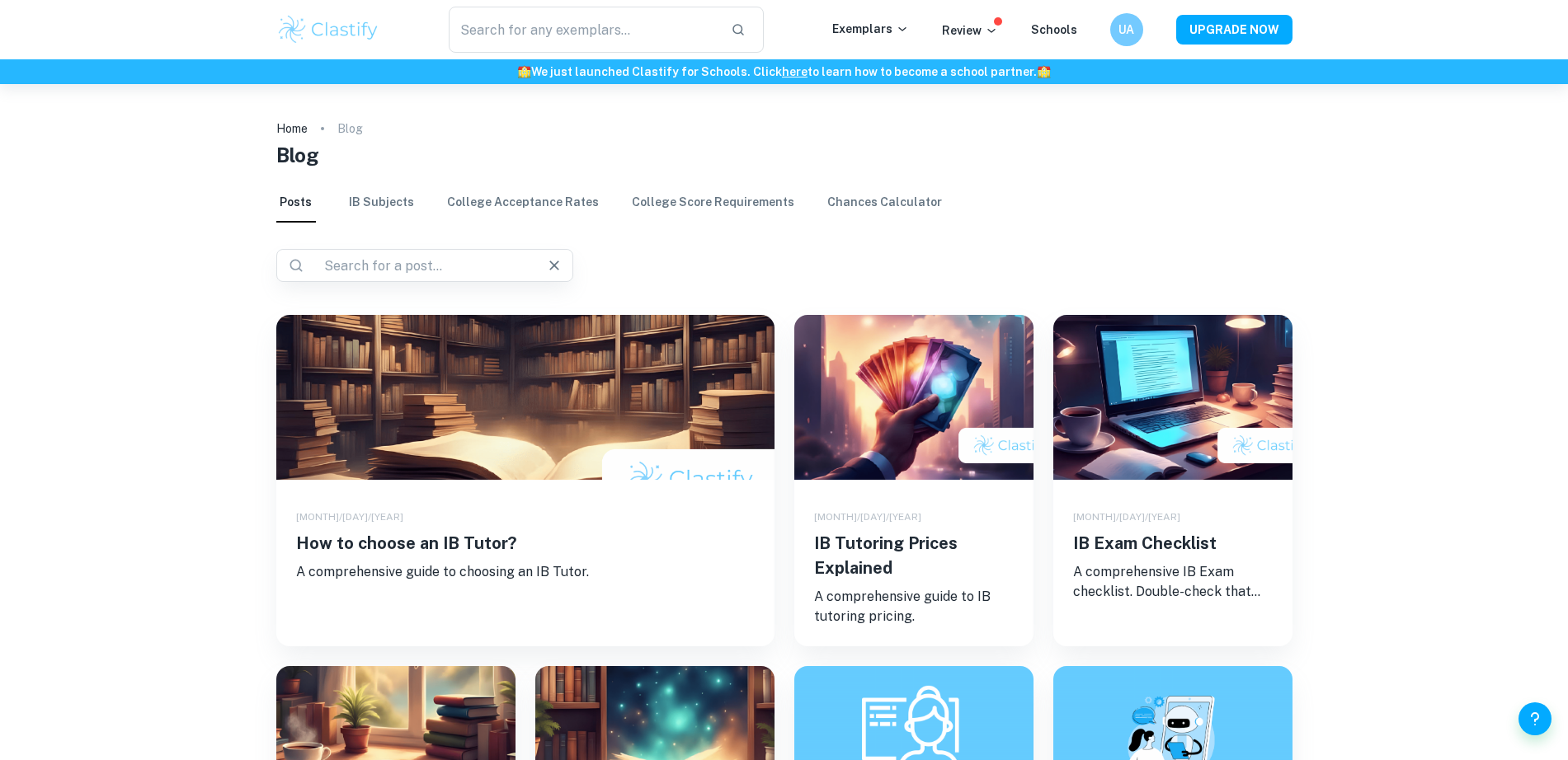 scroll, scrollTop: 0, scrollLeft: 0, axis: both 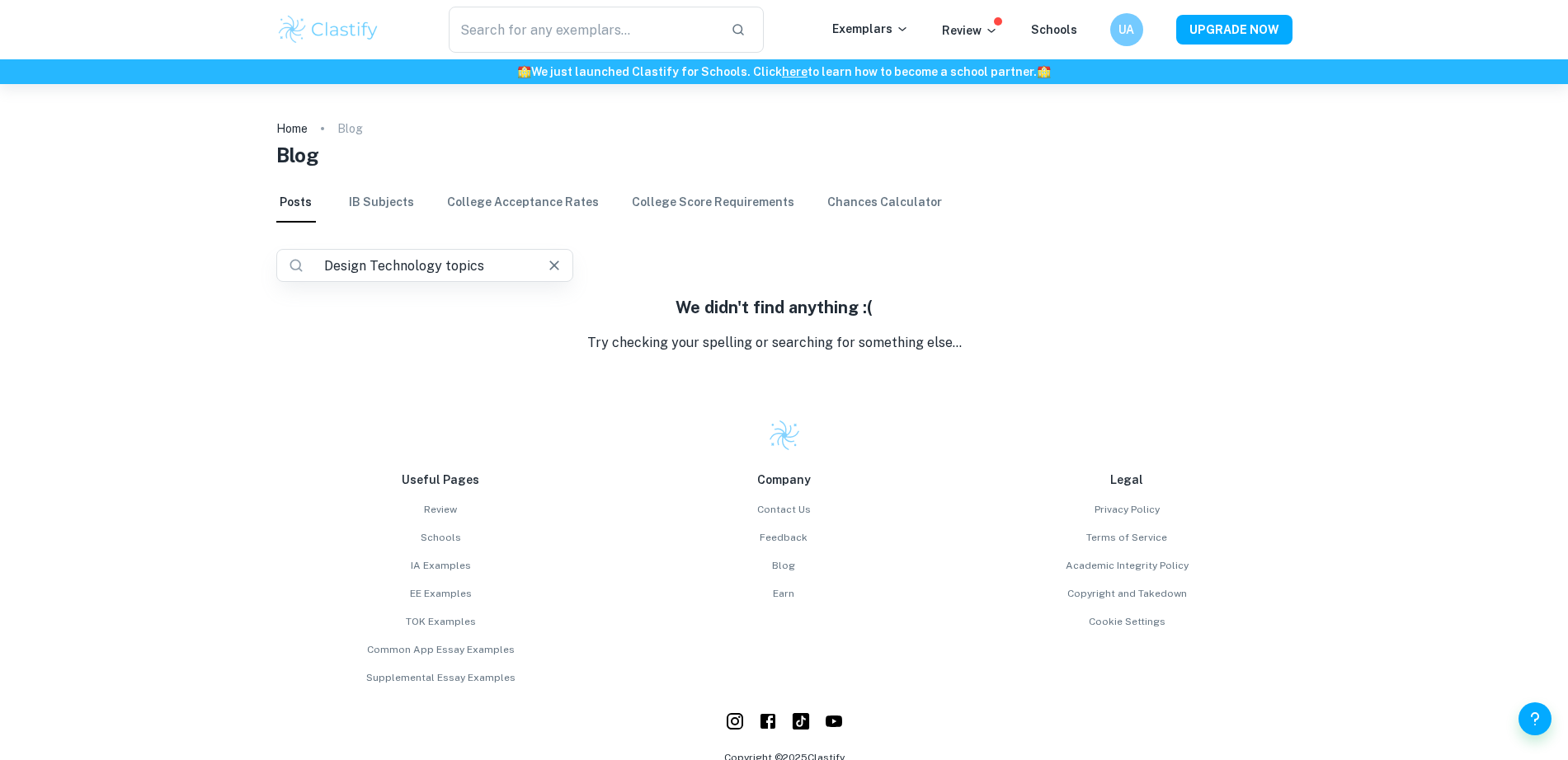 click on "Design Technology topics" at bounding box center [418, 265] 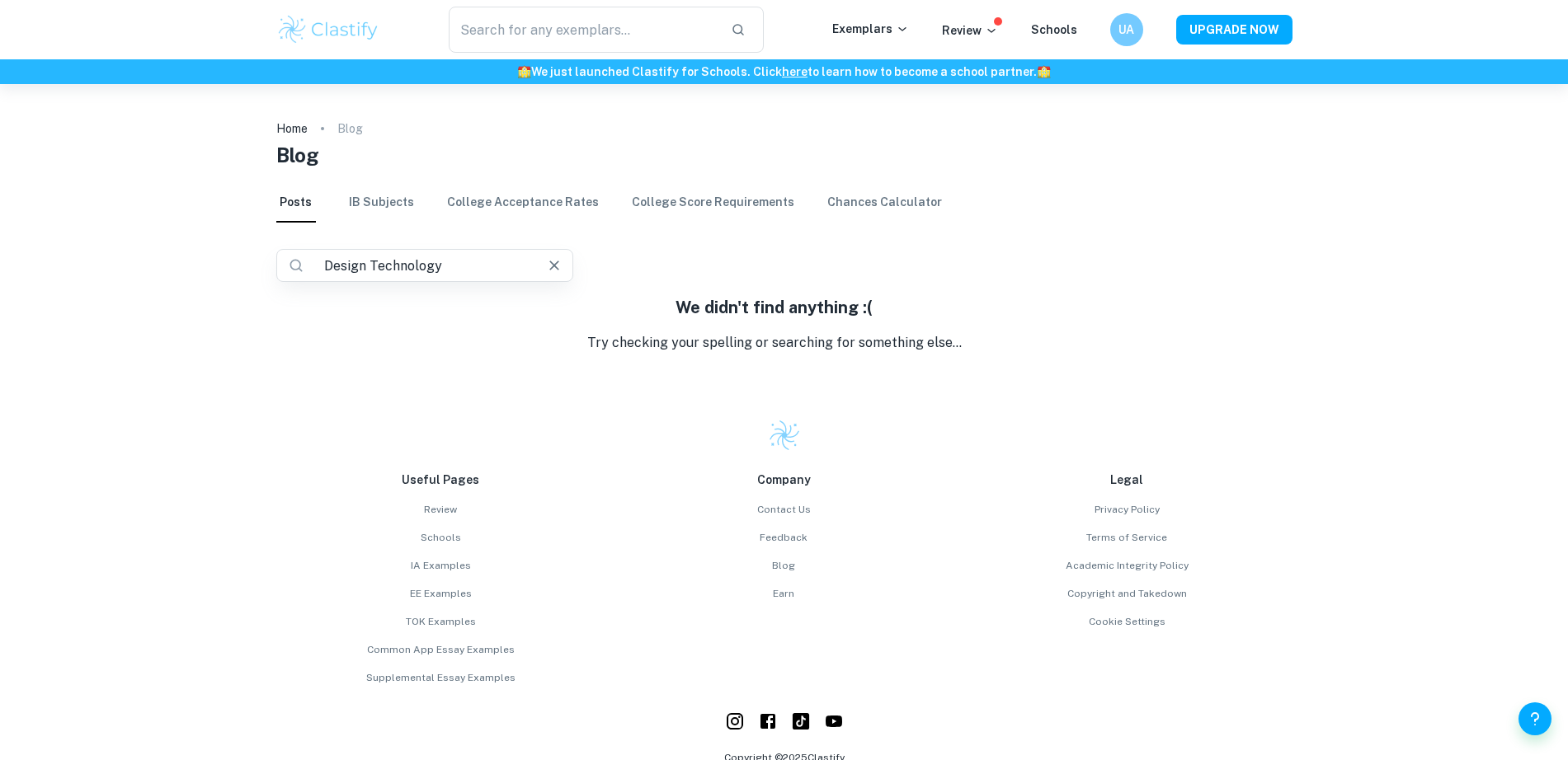 type on "Design Technology" 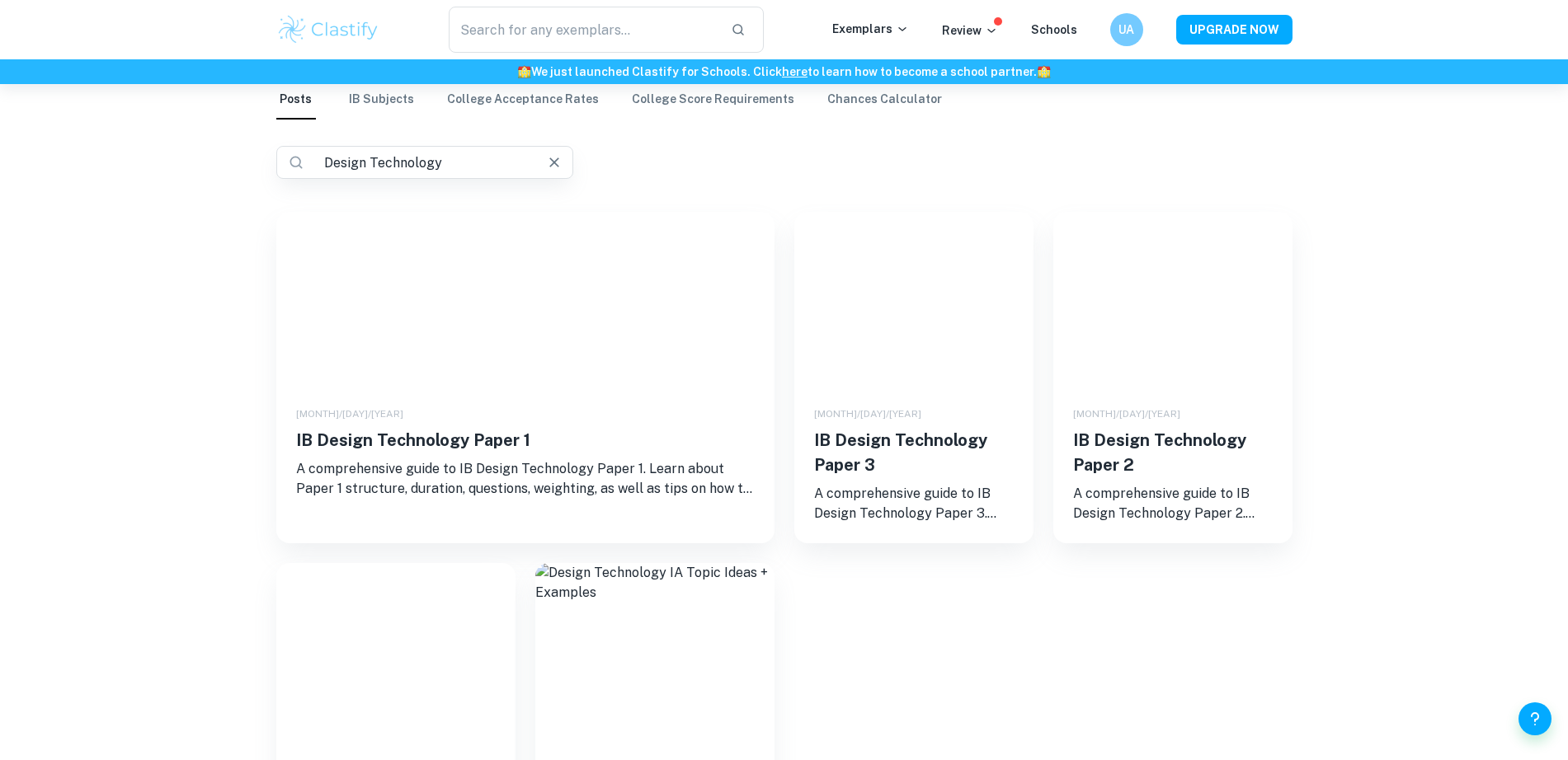 scroll, scrollTop: 412, scrollLeft: 0, axis: vertical 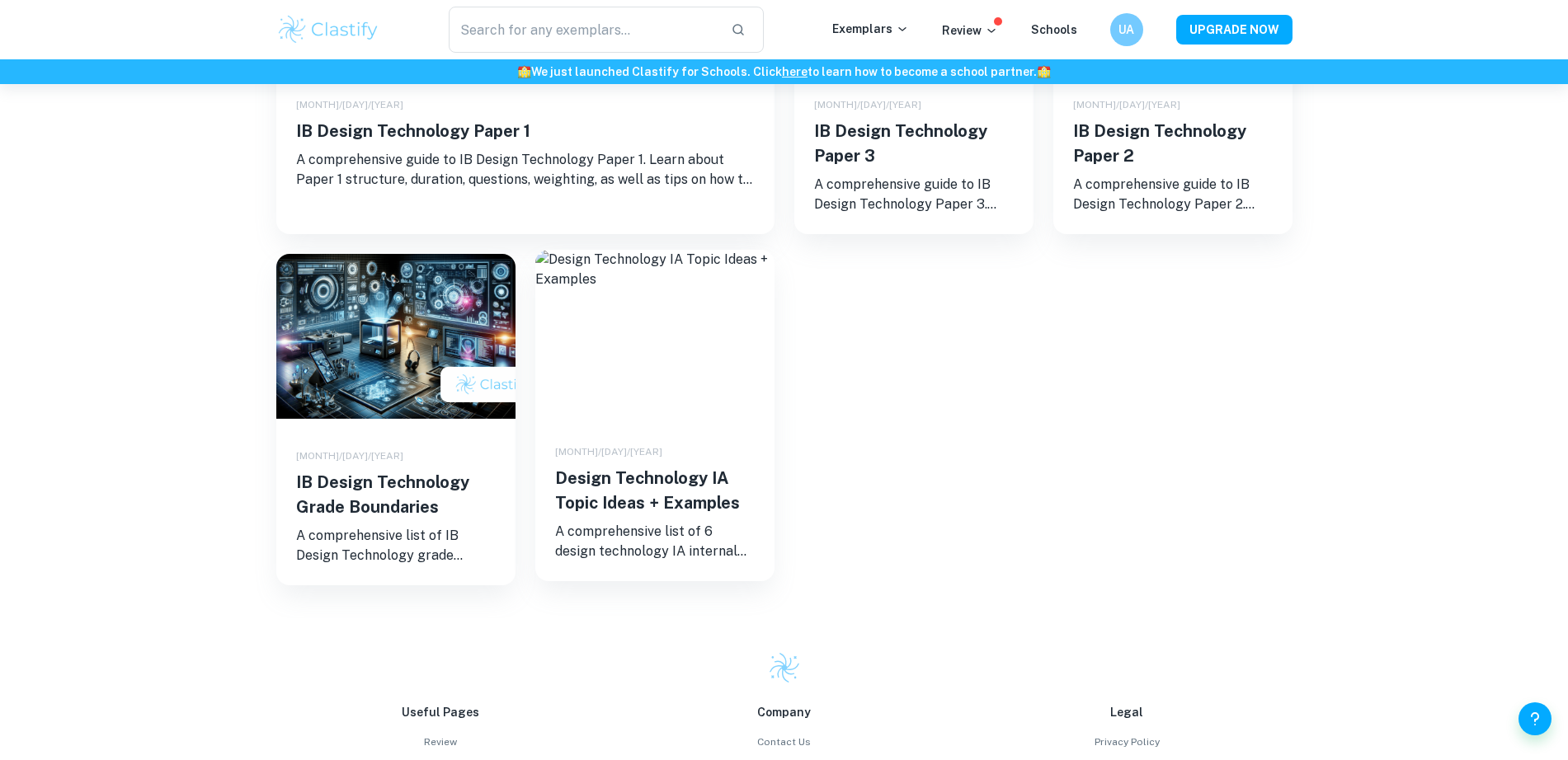 click on "12/18/2023 Design Technology IA Topic Ideas + Examples A comprehensive list of 6 design technology IA internal assessment topic ideas along with explanations and examples. See what can be done and use this as inspiration for your own topic." at bounding box center (655, 498) 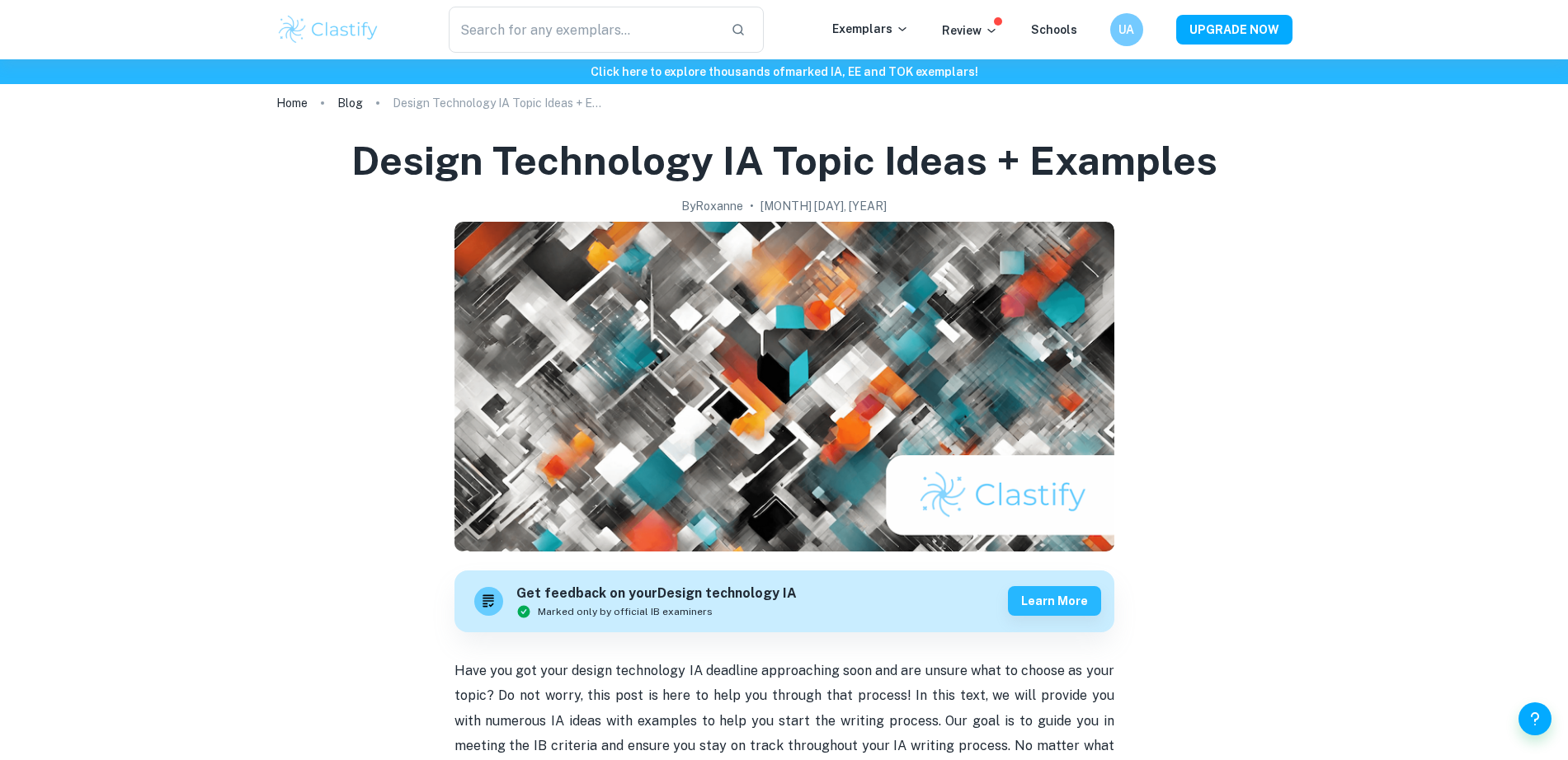 scroll, scrollTop: 0, scrollLeft: 0, axis: both 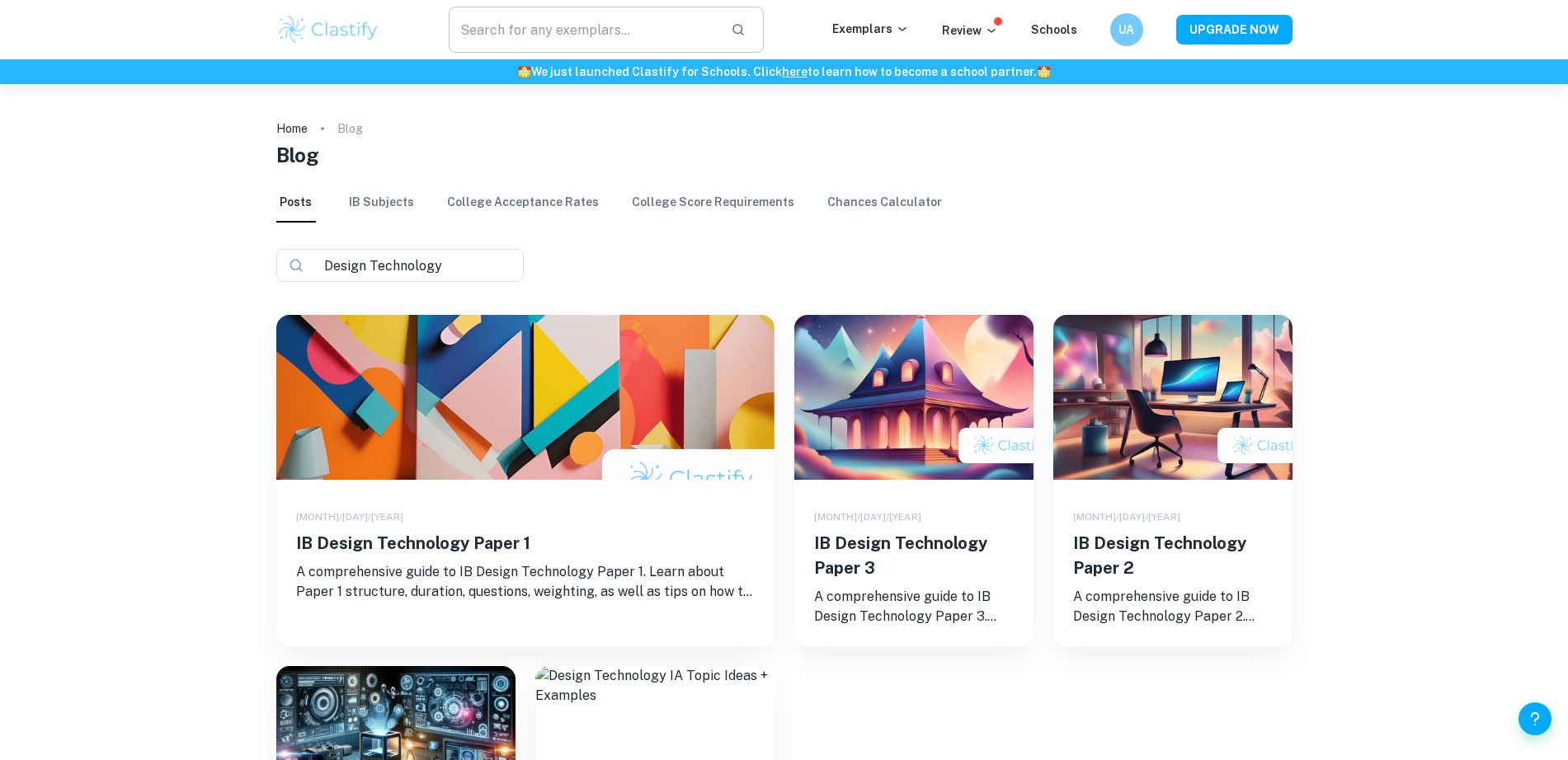 click at bounding box center (583, 30) 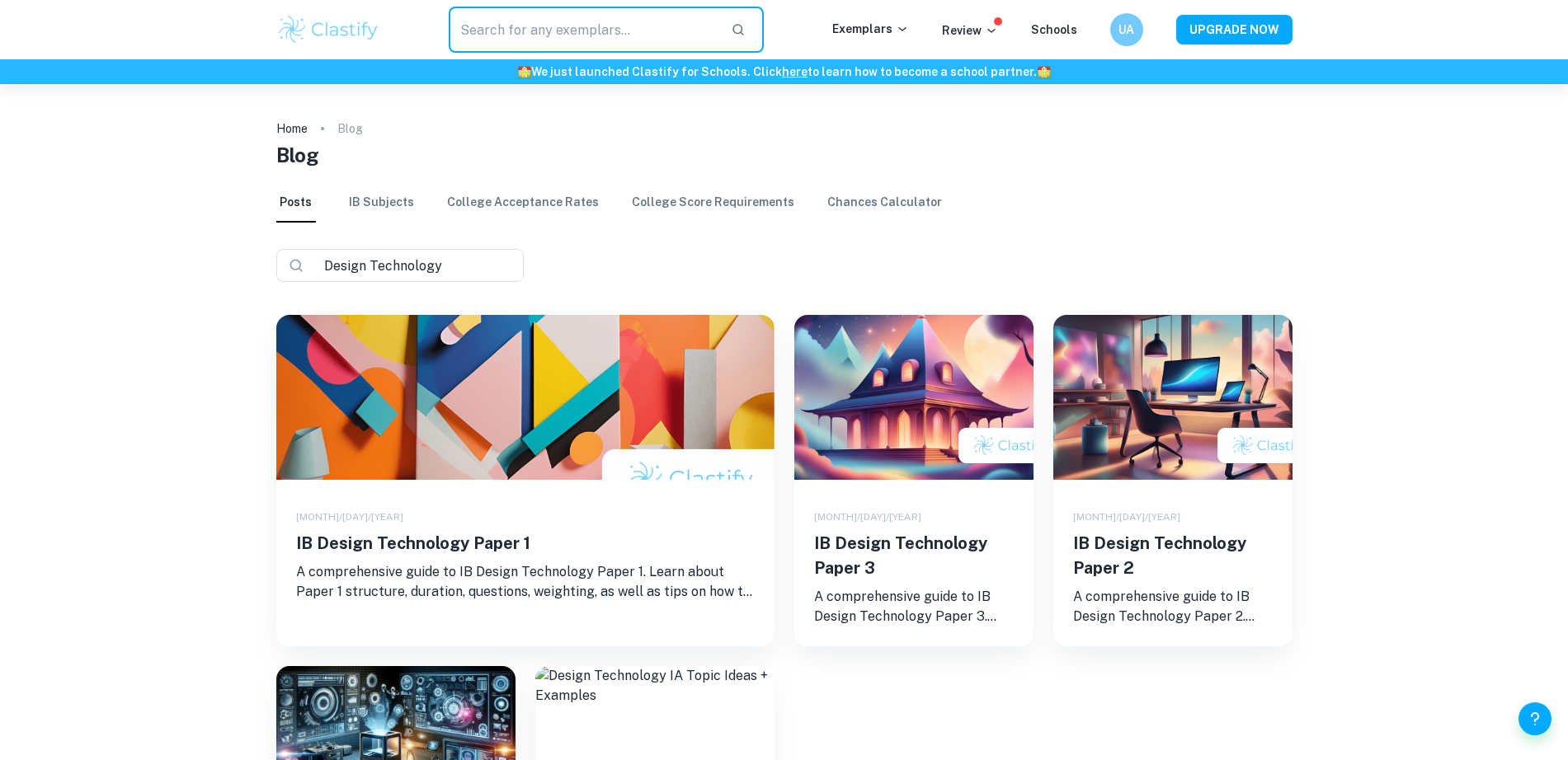click at bounding box center (583, 30) 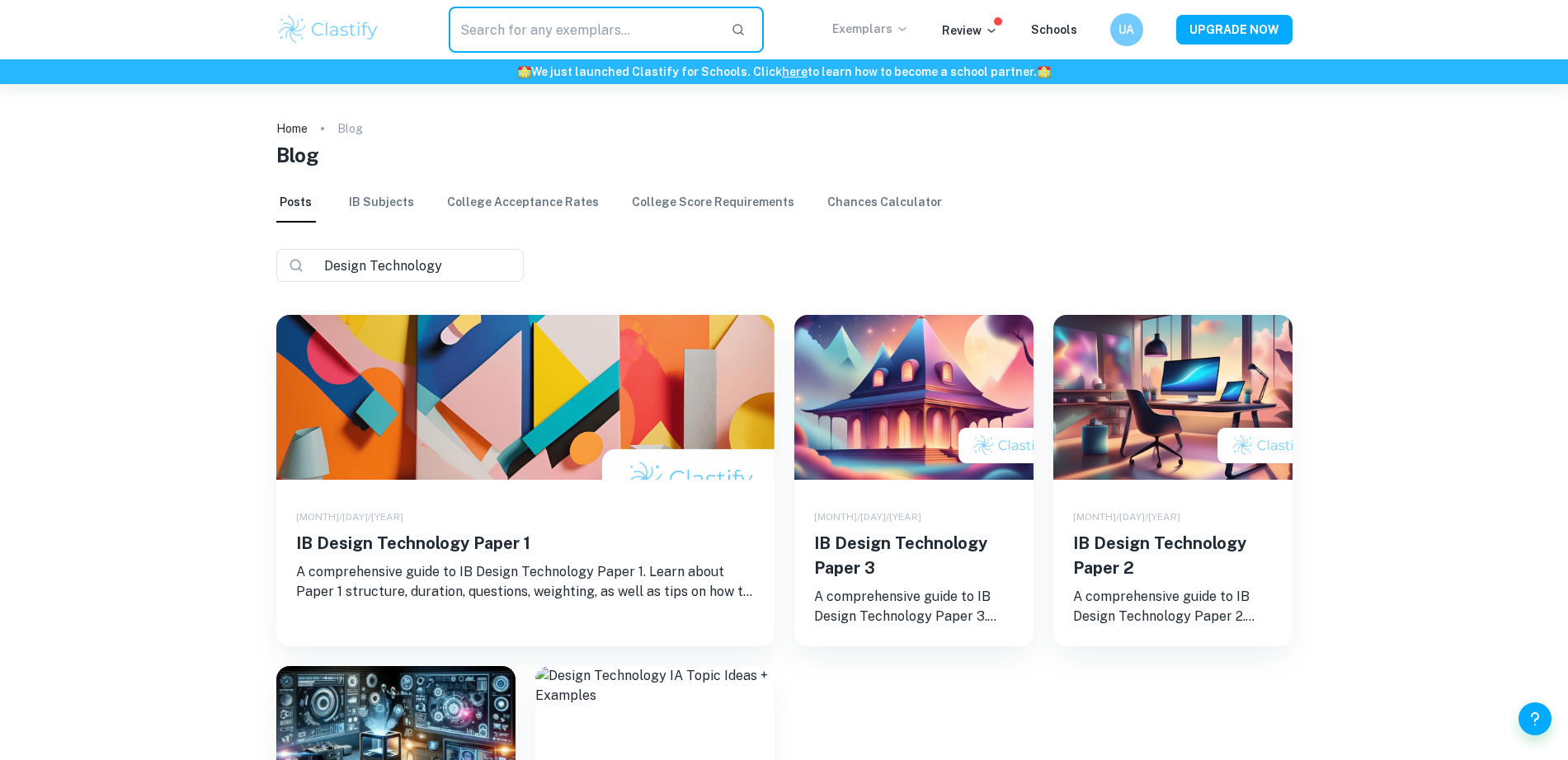 click on "Exemplars" at bounding box center [870, 29] 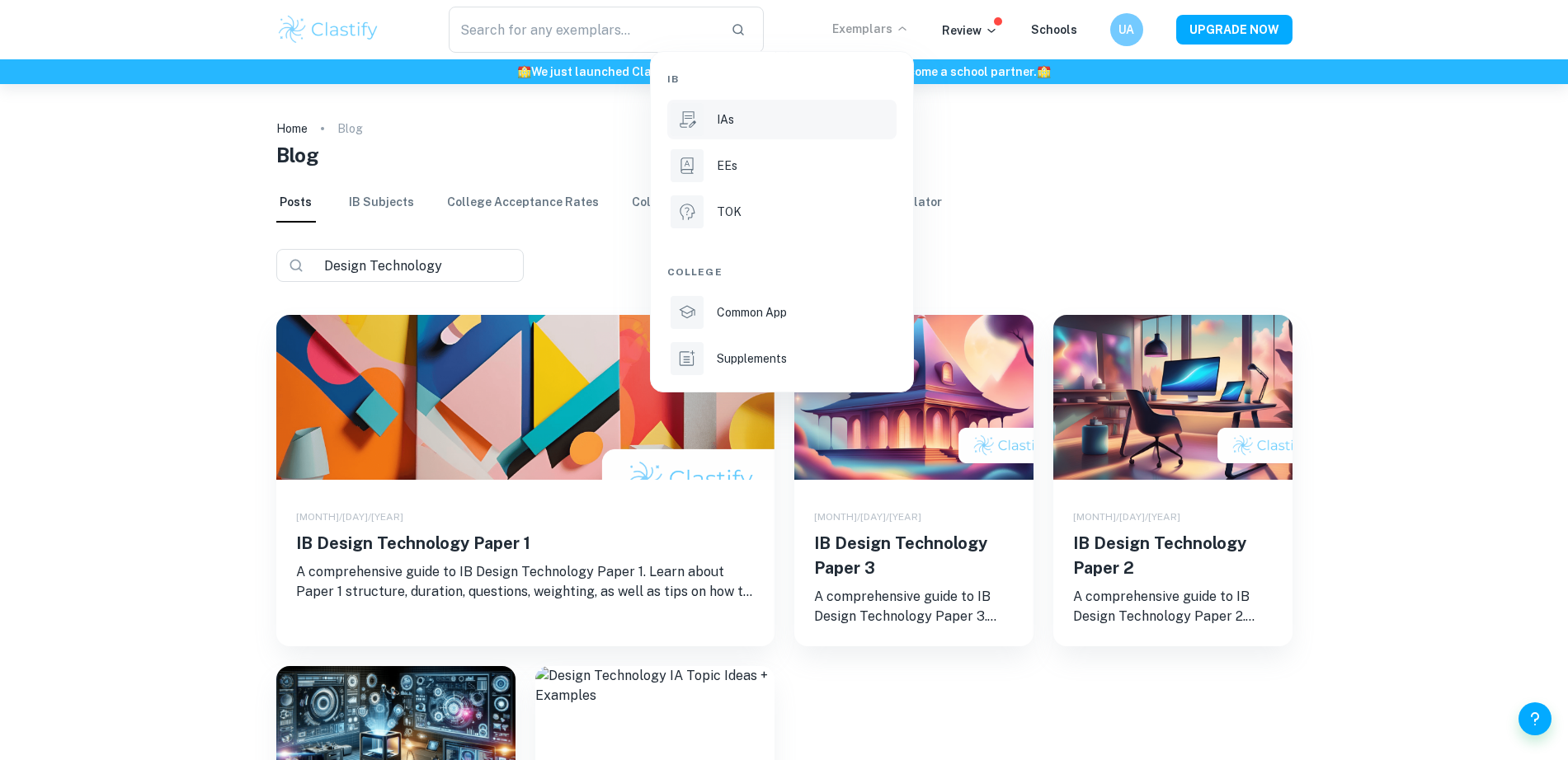 click on "IAs" at bounding box center [805, 120] 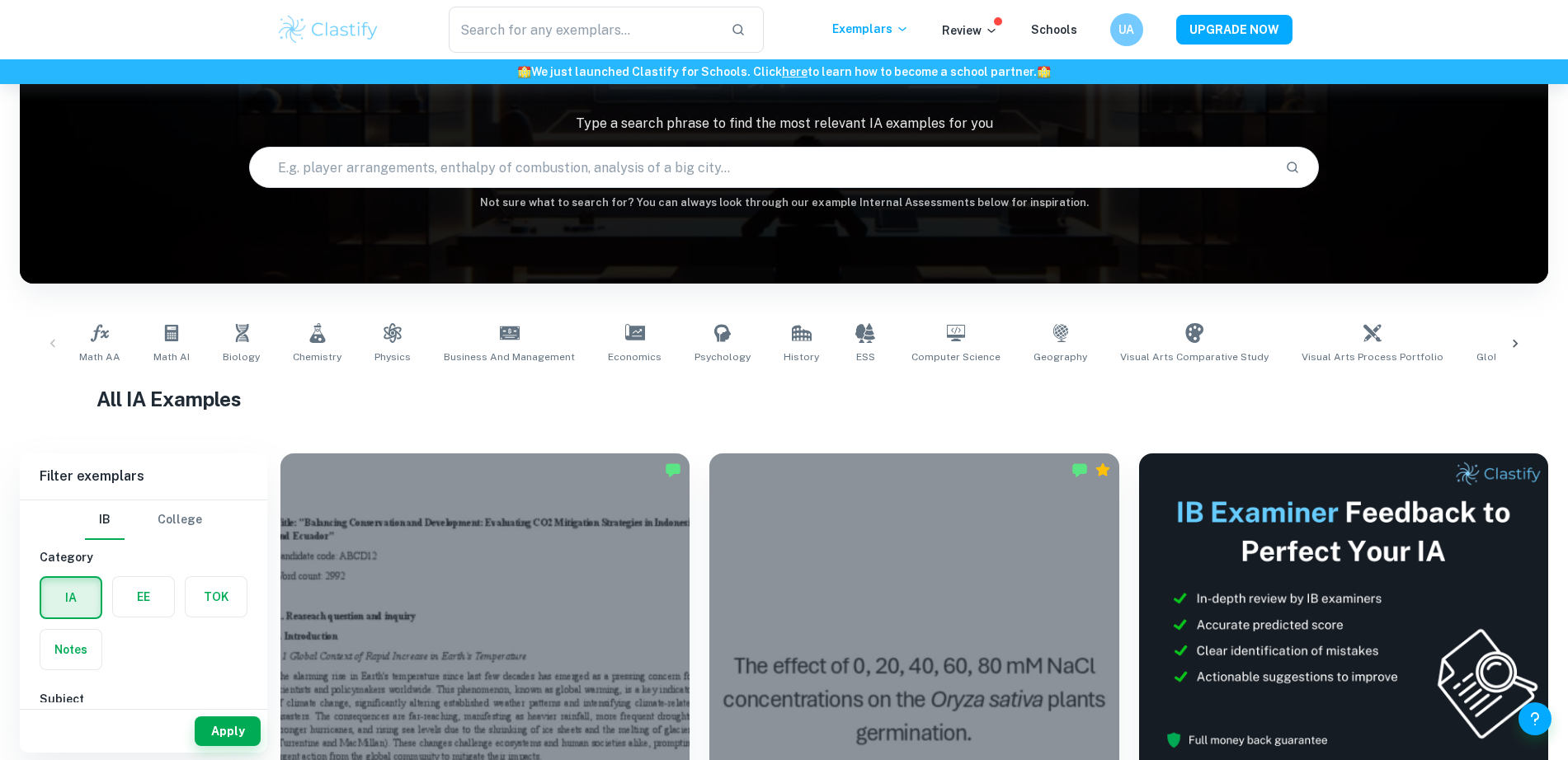 scroll, scrollTop: 103, scrollLeft: 0, axis: vertical 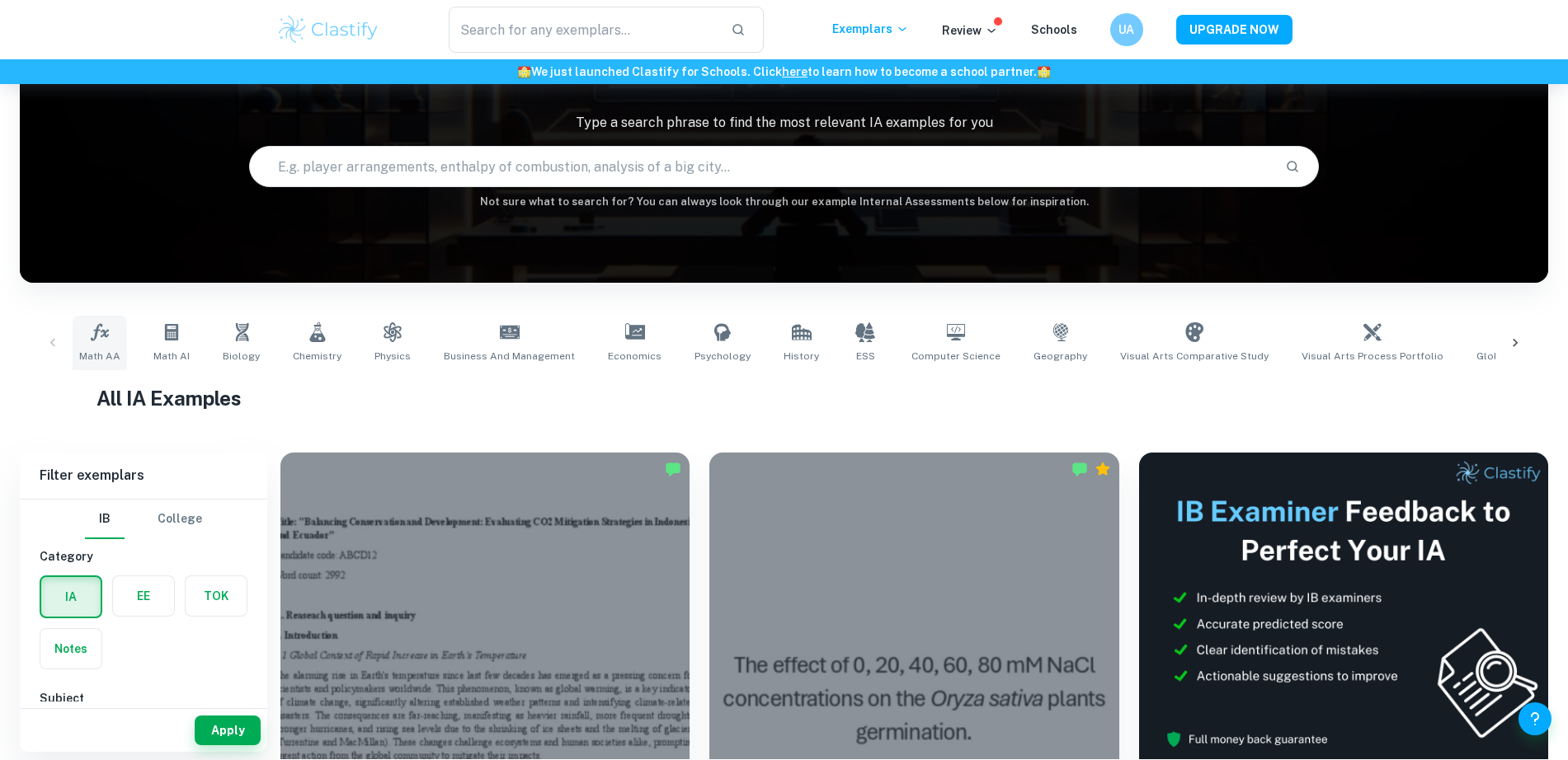 click on "Math AA" at bounding box center (100, 343) 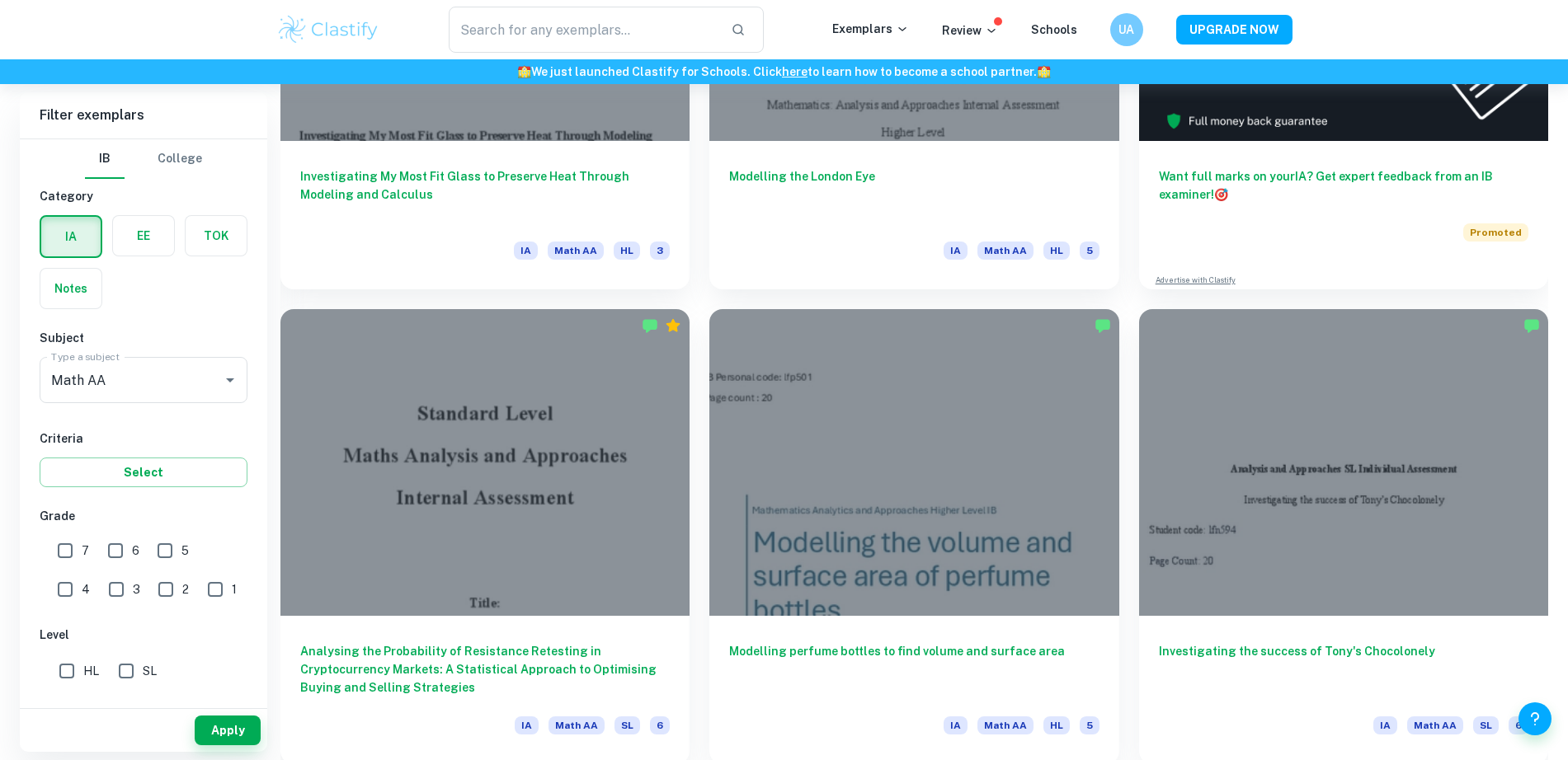 scroll, scrollTop: 0, scrollLeft: 0, axis: both 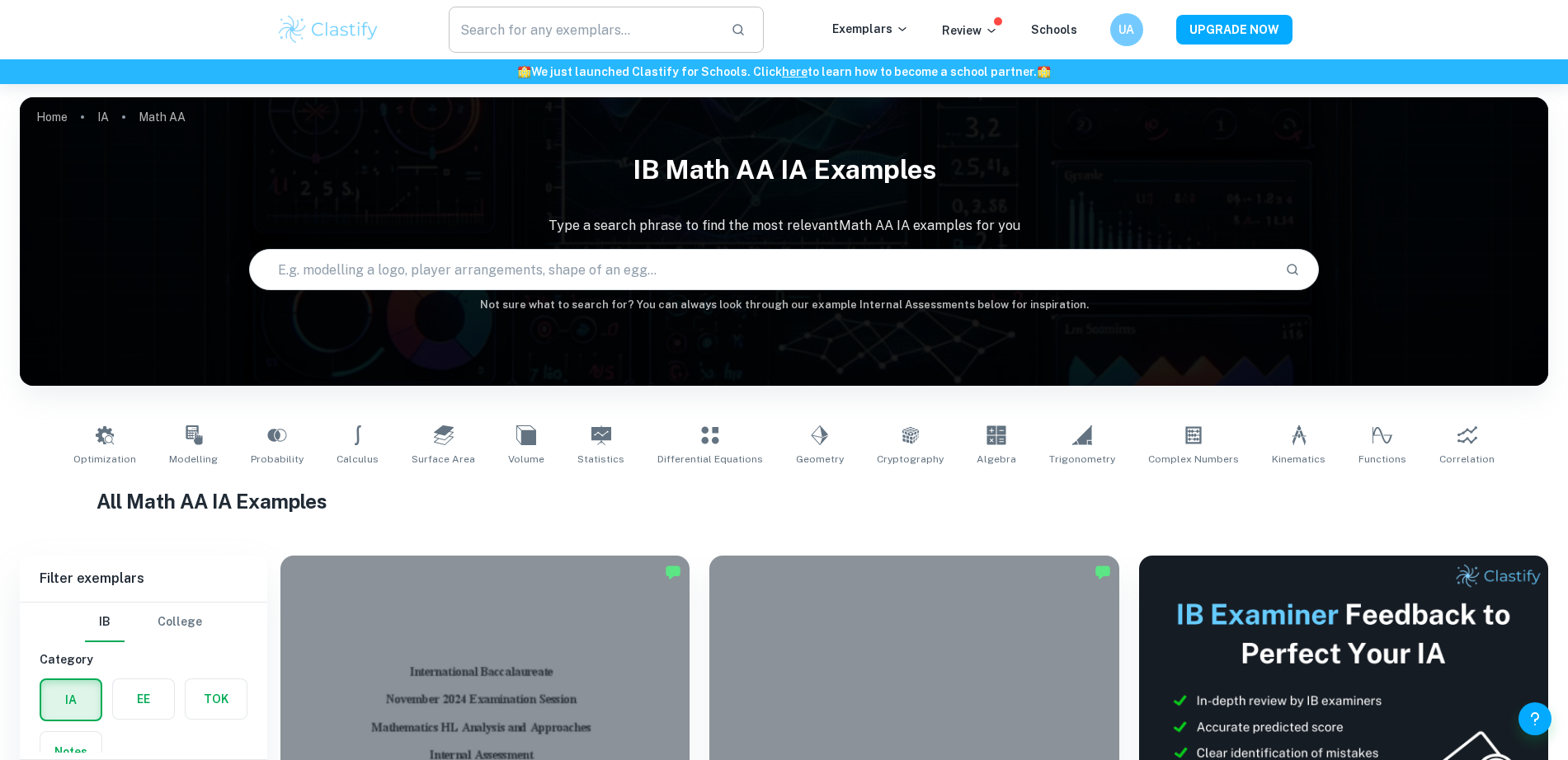 click at bounding box center [583, 30] 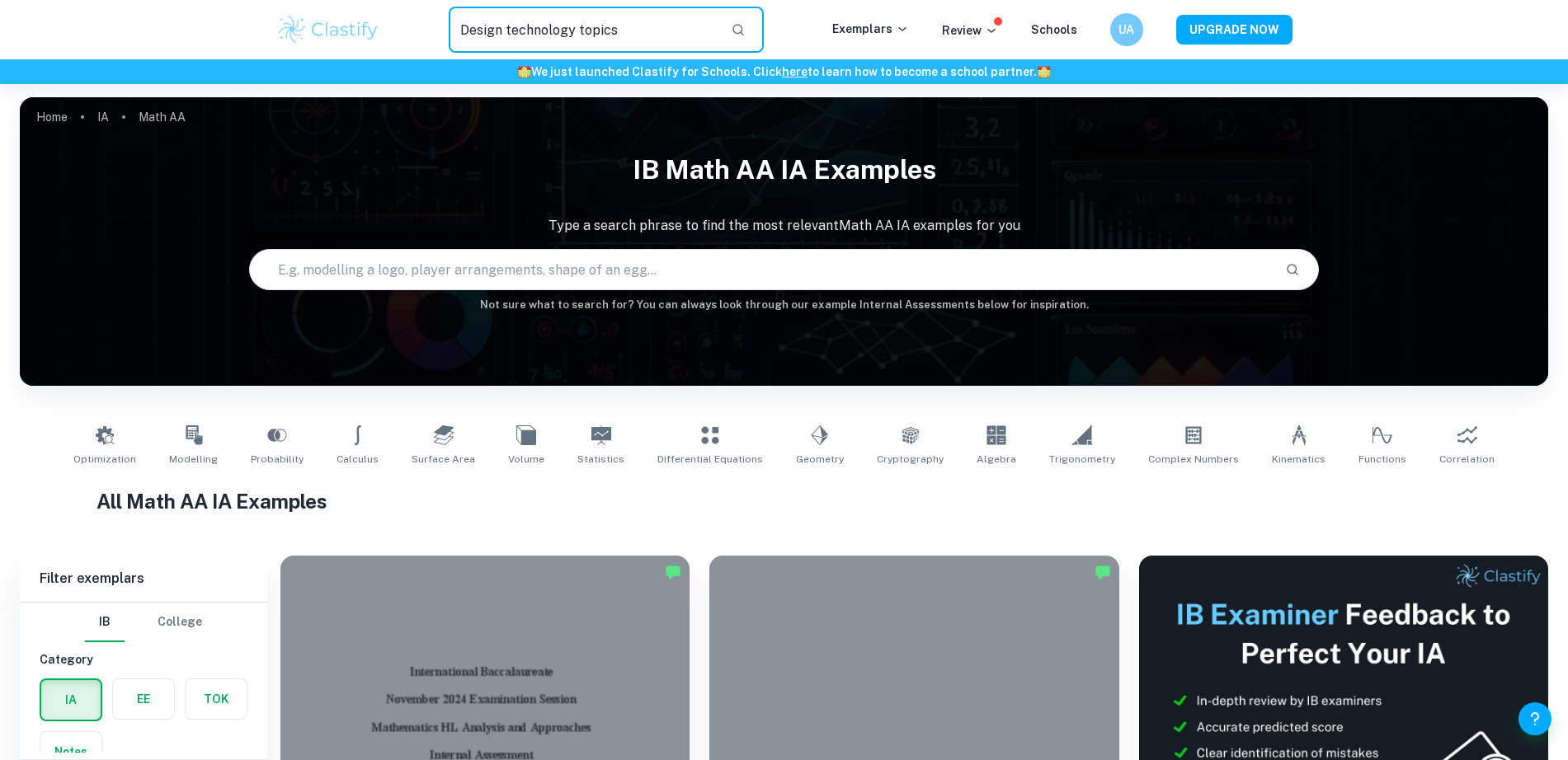 type on "Design technology topics" 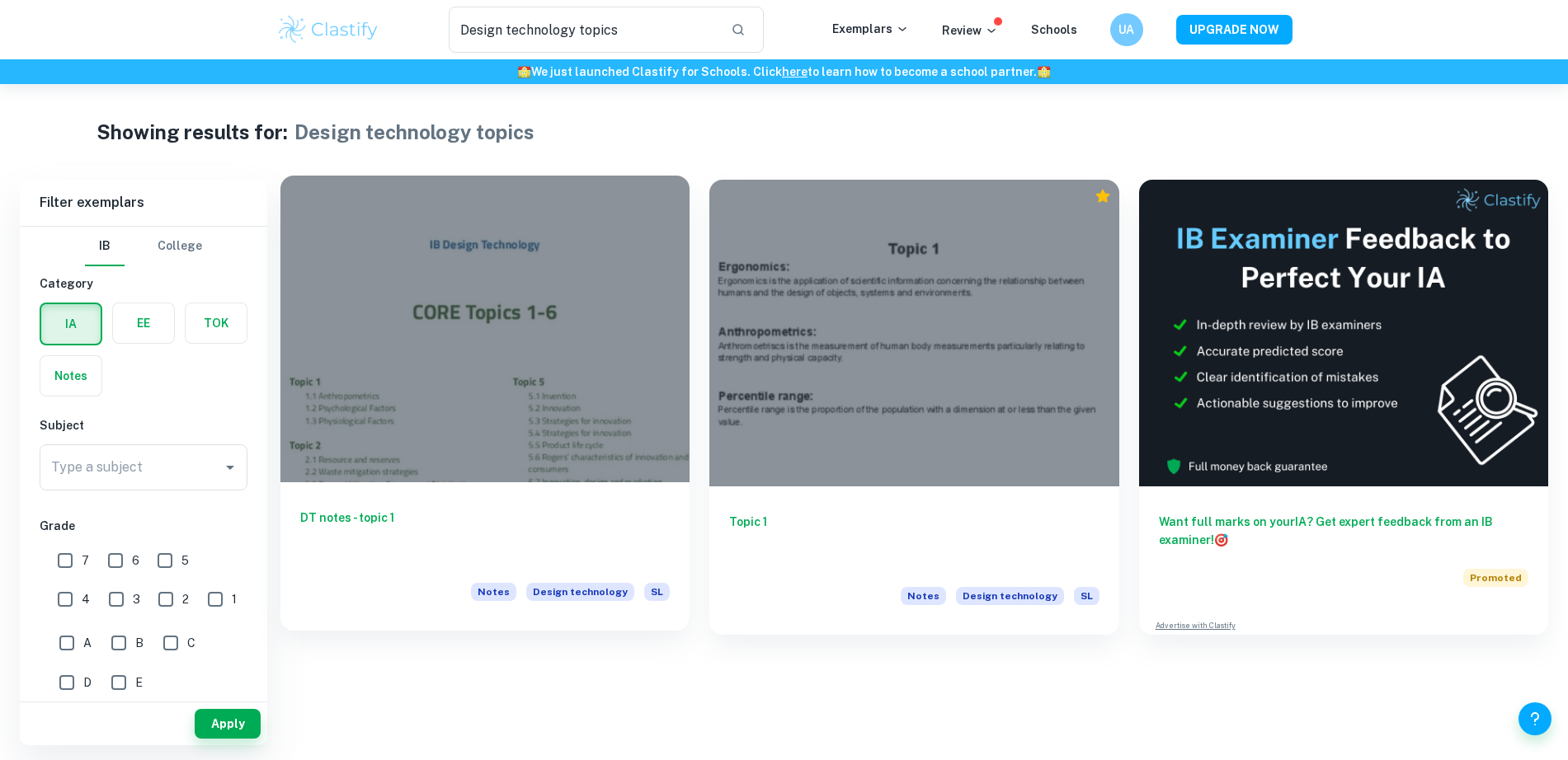 click at bounding box center [485, 329] 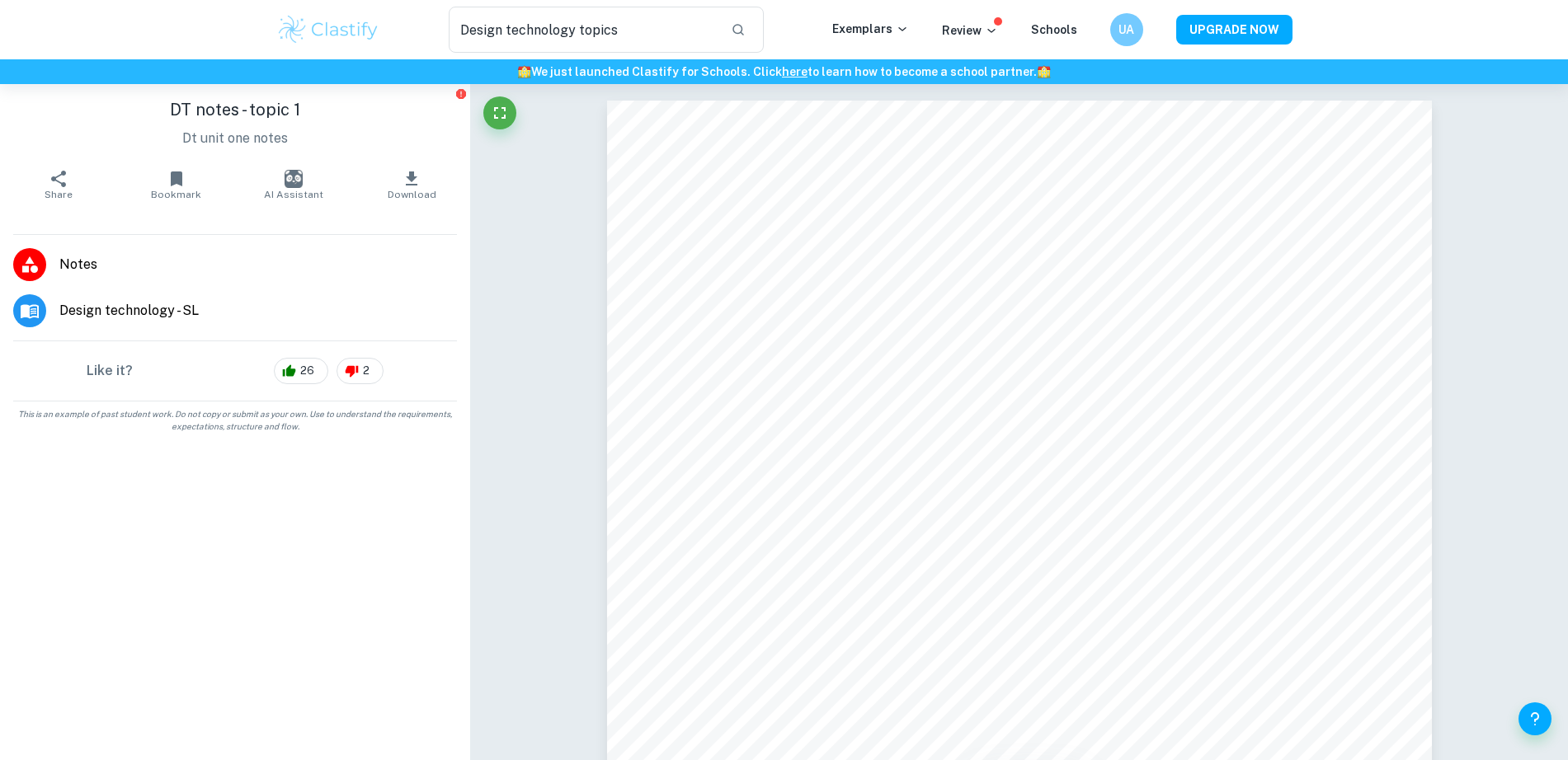 click on "Design technology - SL" at bounding box center (258, 311) 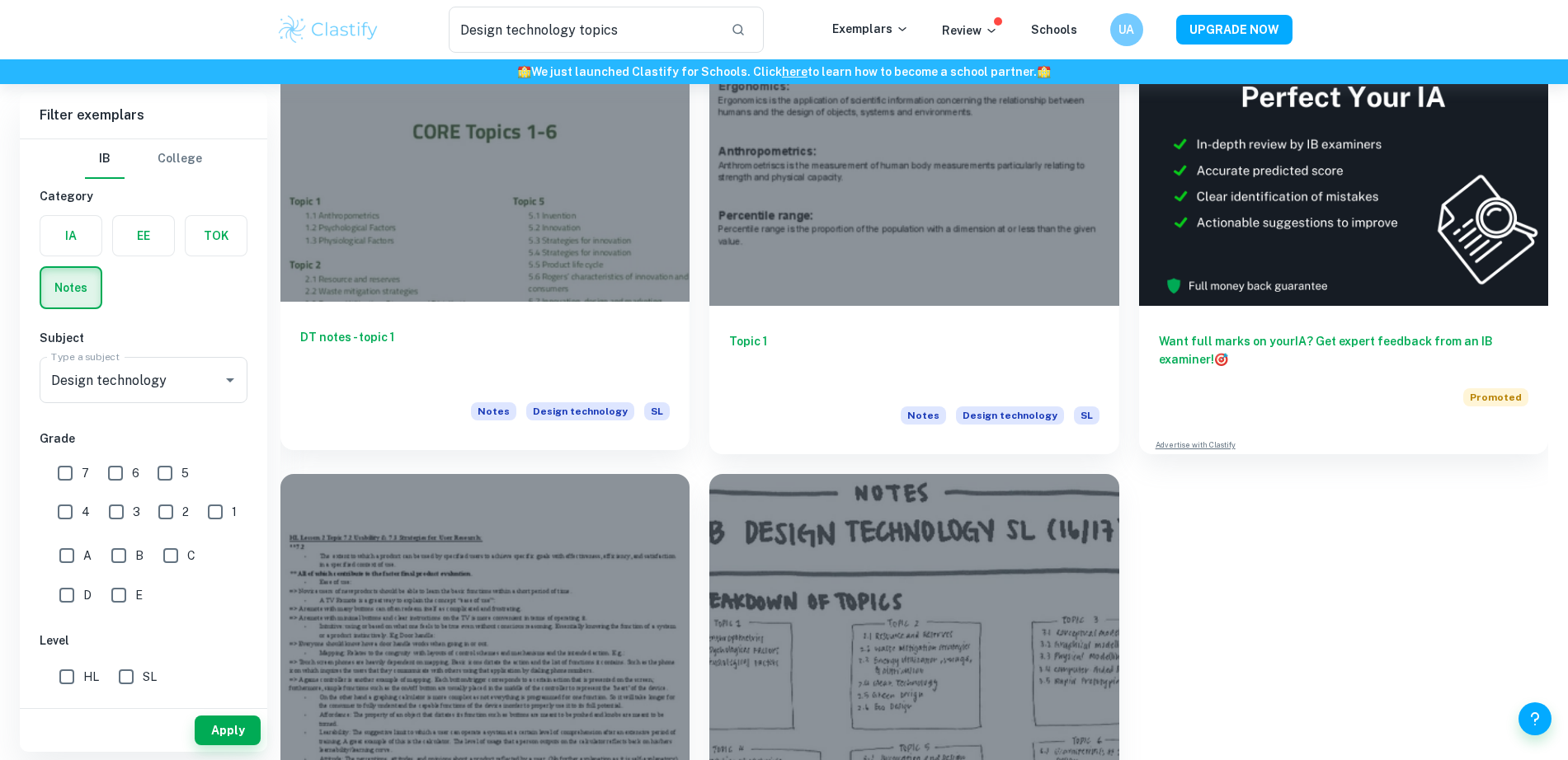 scroll, scrollTop: 218, scrollLeft: 0, axis: vertical 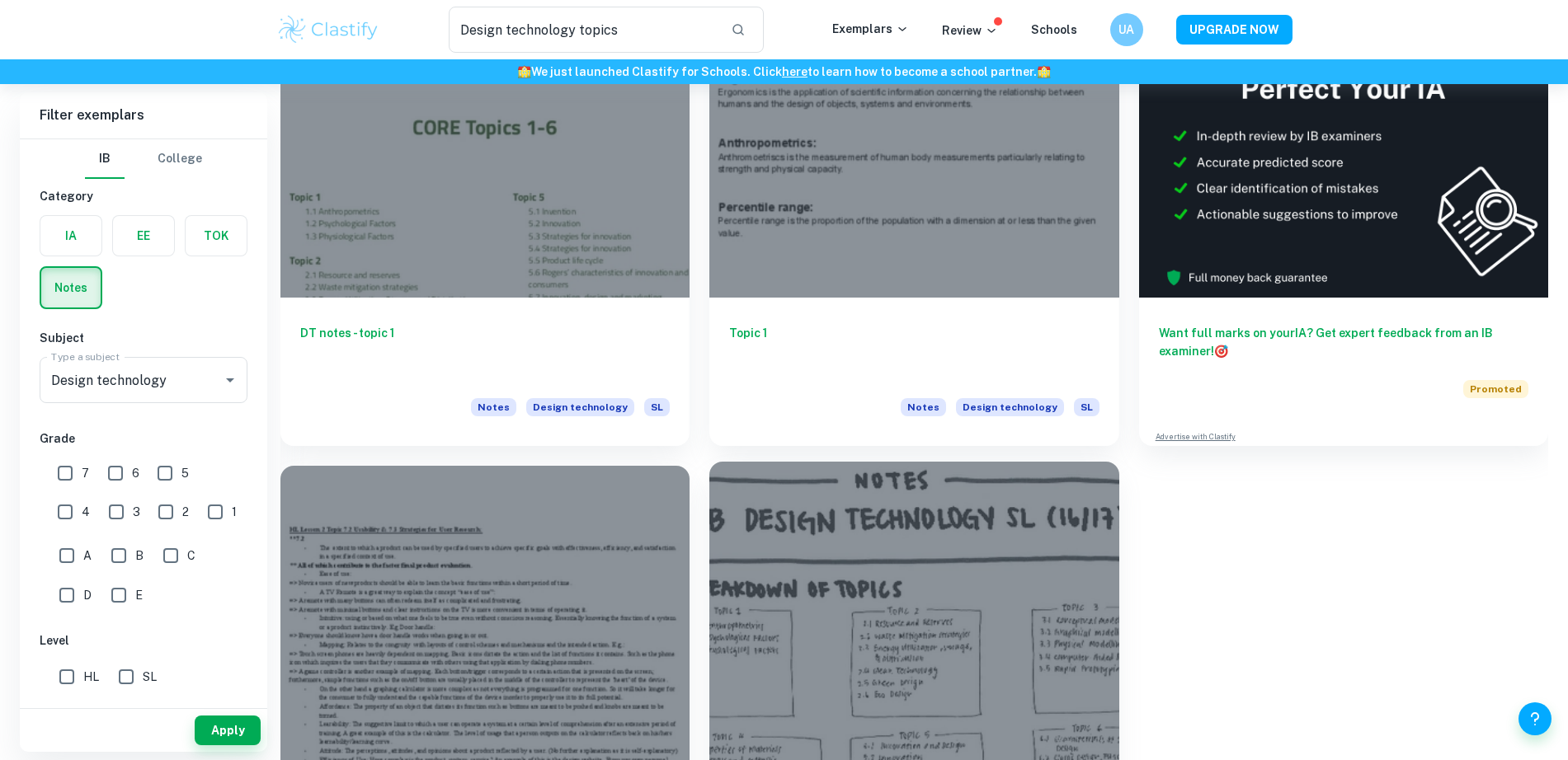 click at bounding box center [914, 615] 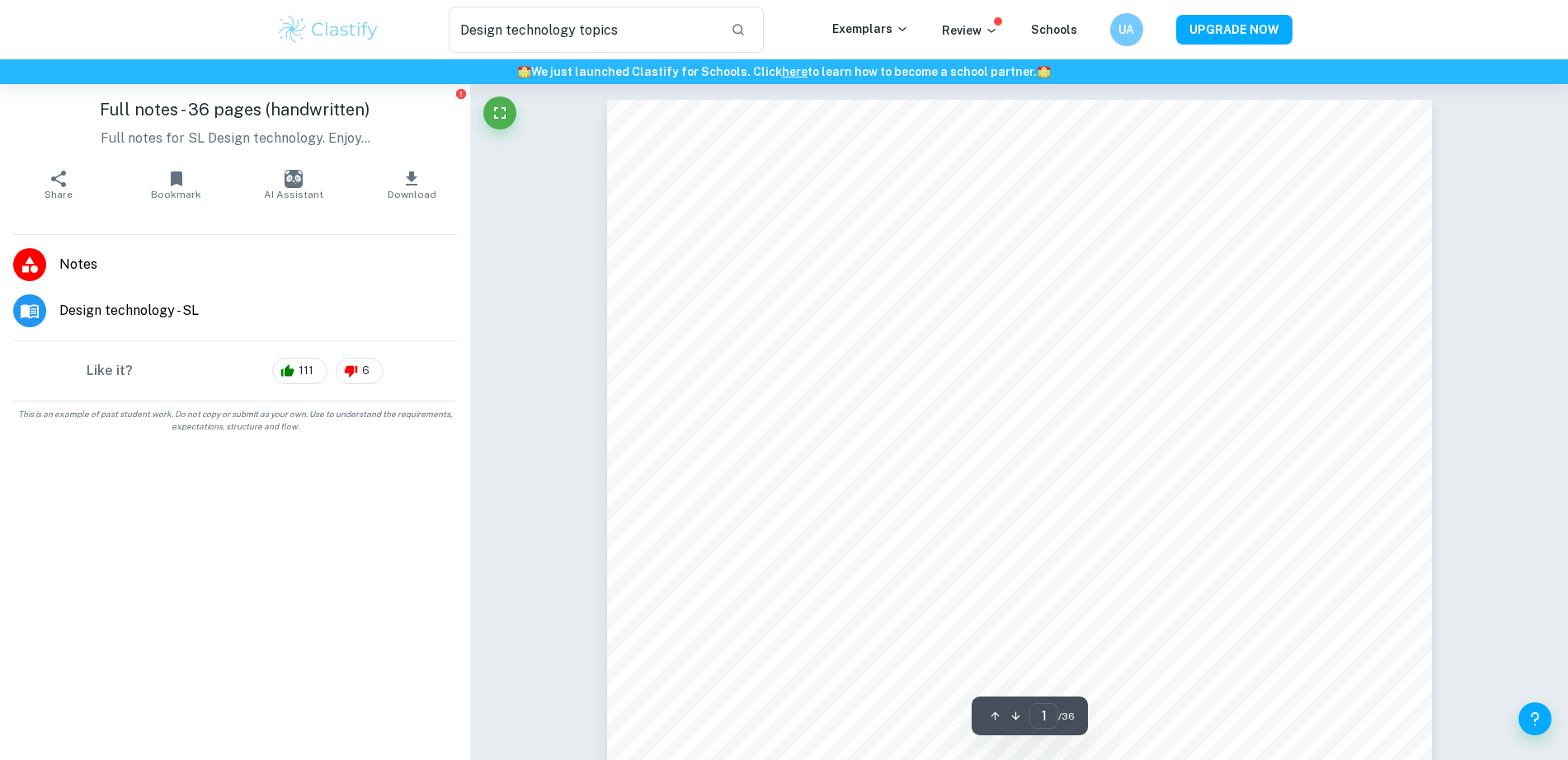 scroll, scrollTop: 0, scrollLeft: 0, axis: both 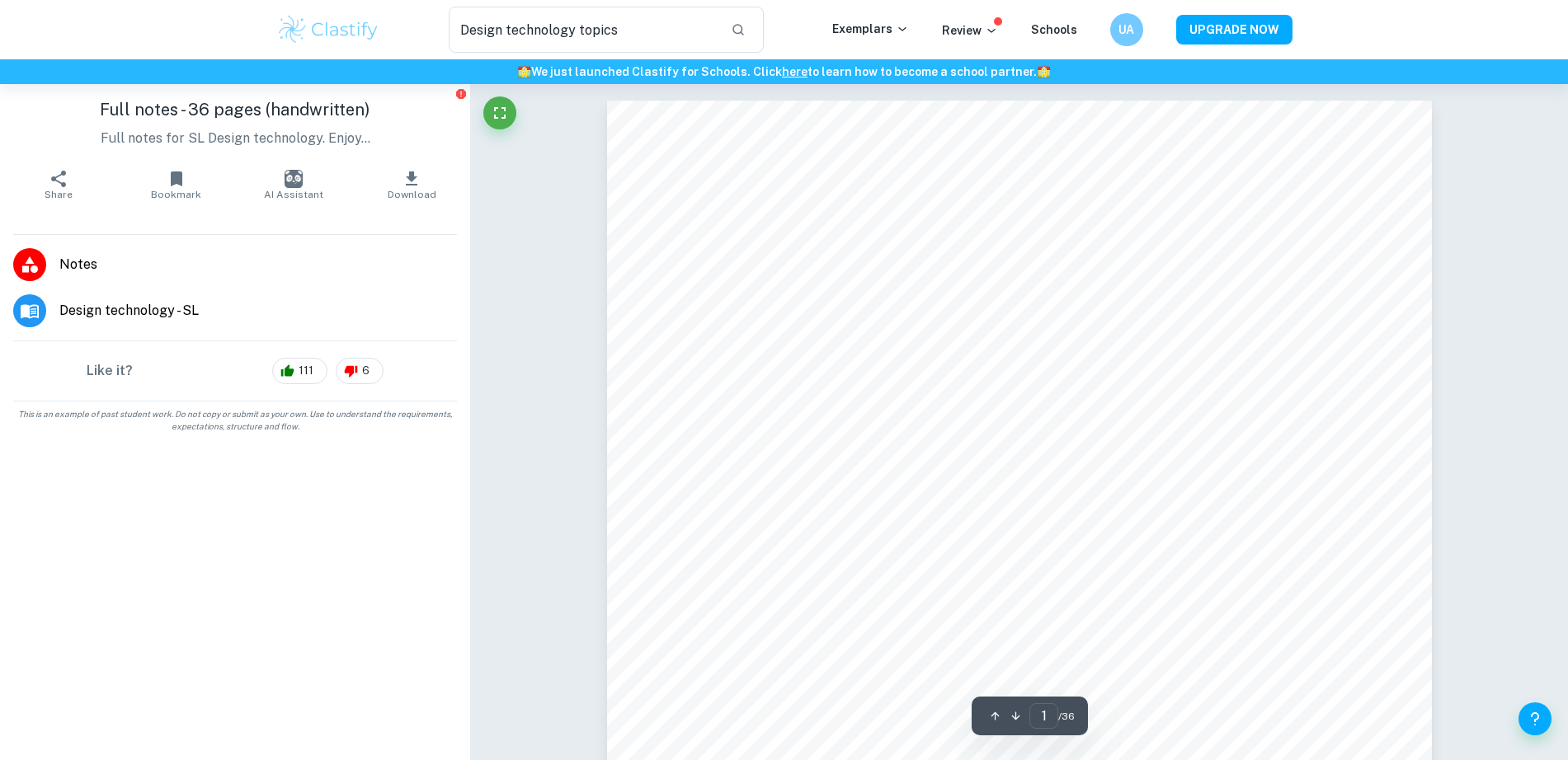 click on "Ask Clai 1 ​ / 36" at bounding box center (1019, 21276) 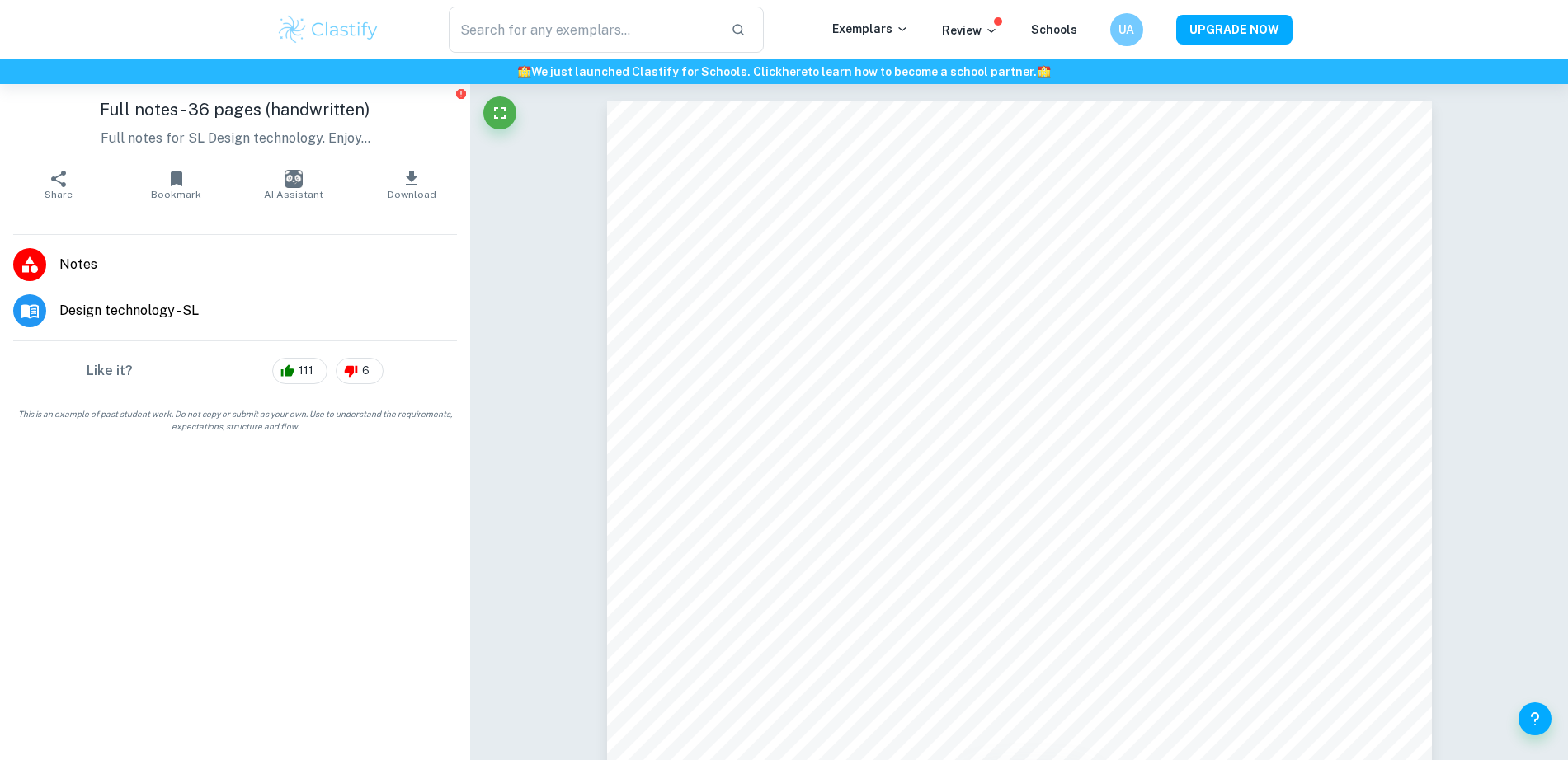 click 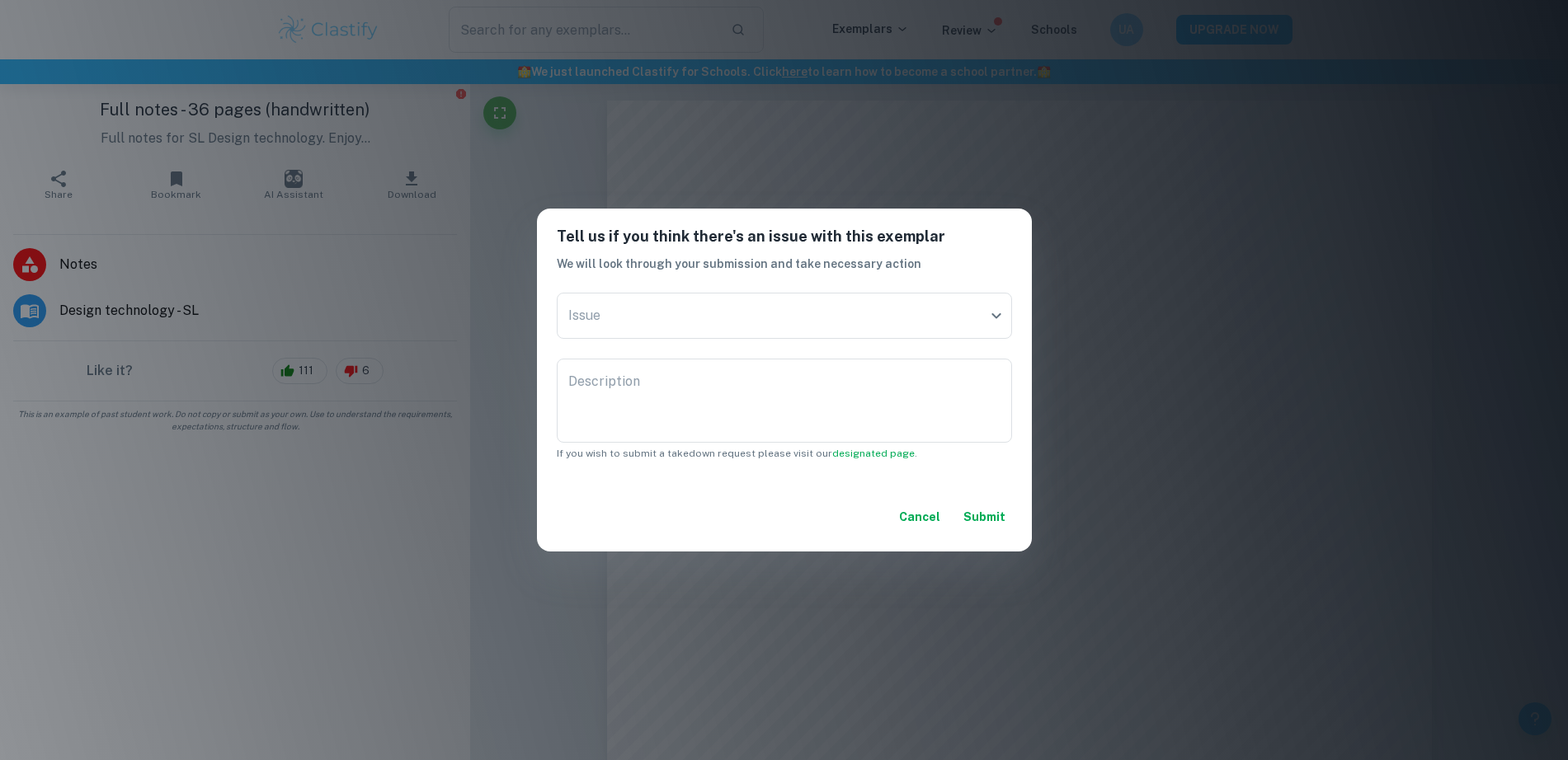 click on "Cancel" at bounding box center [920, 517] 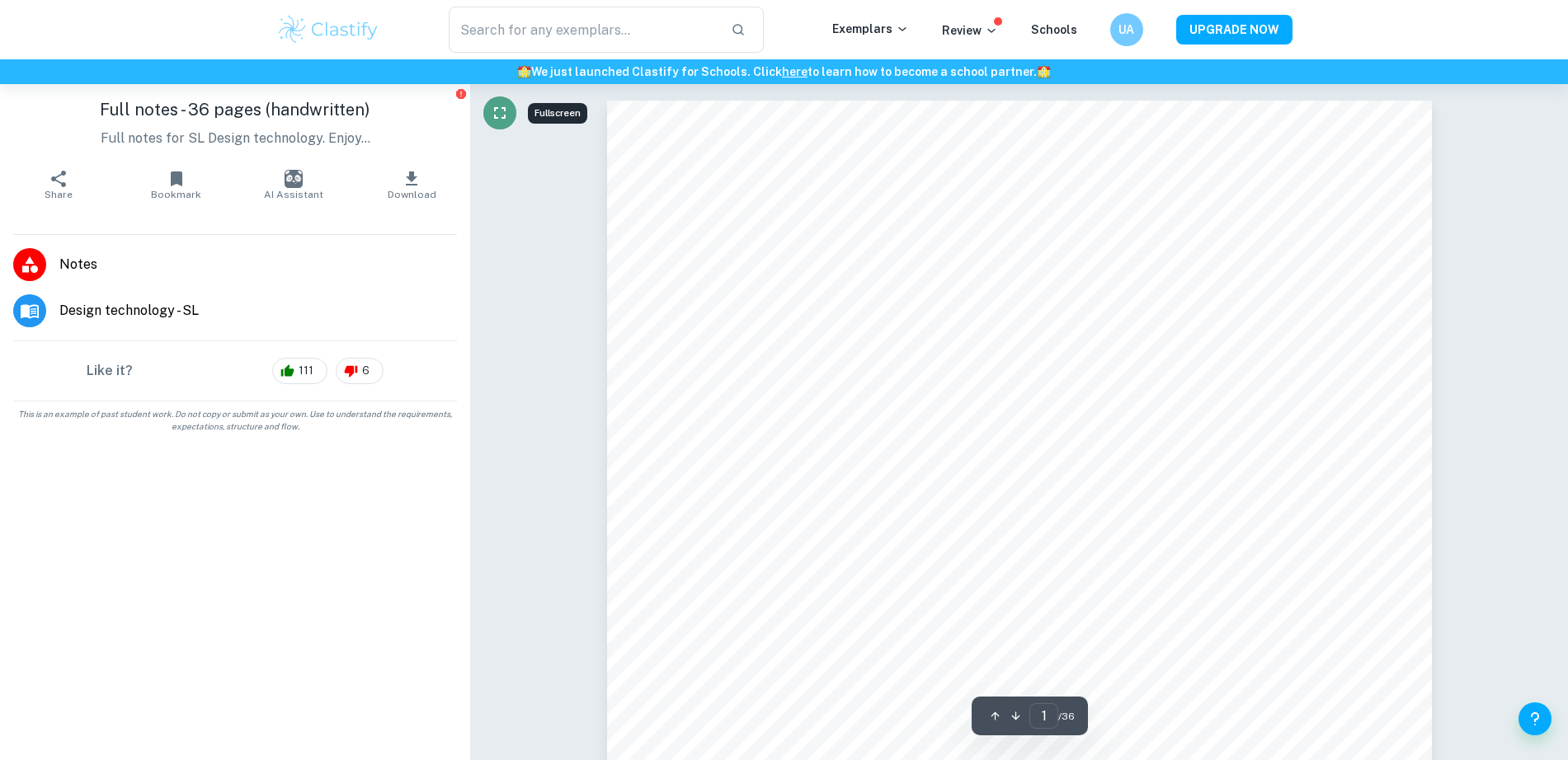 click 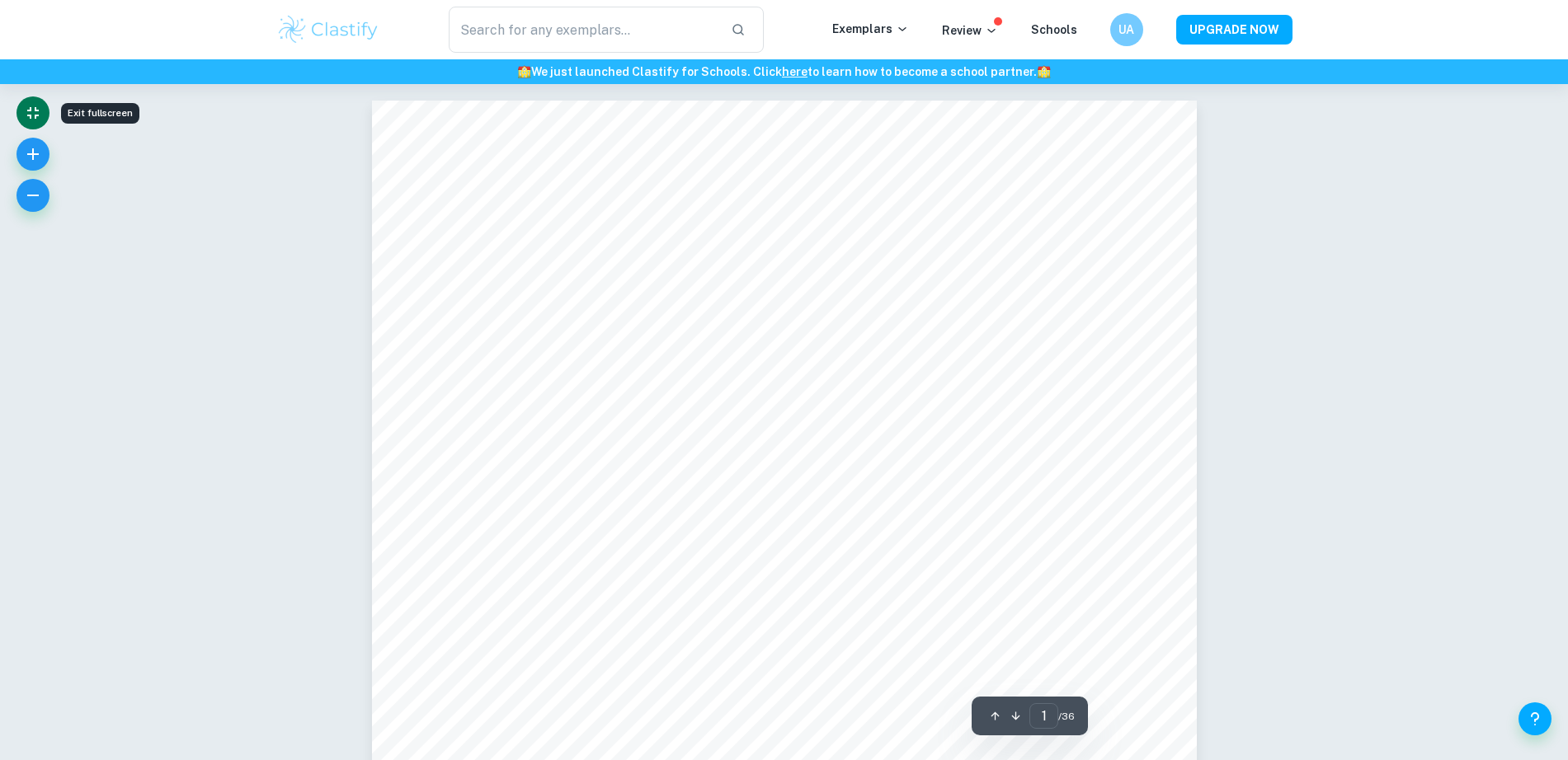 click on "Ask Clai 1 ​ / 36" at bounding box center [784, 21276] 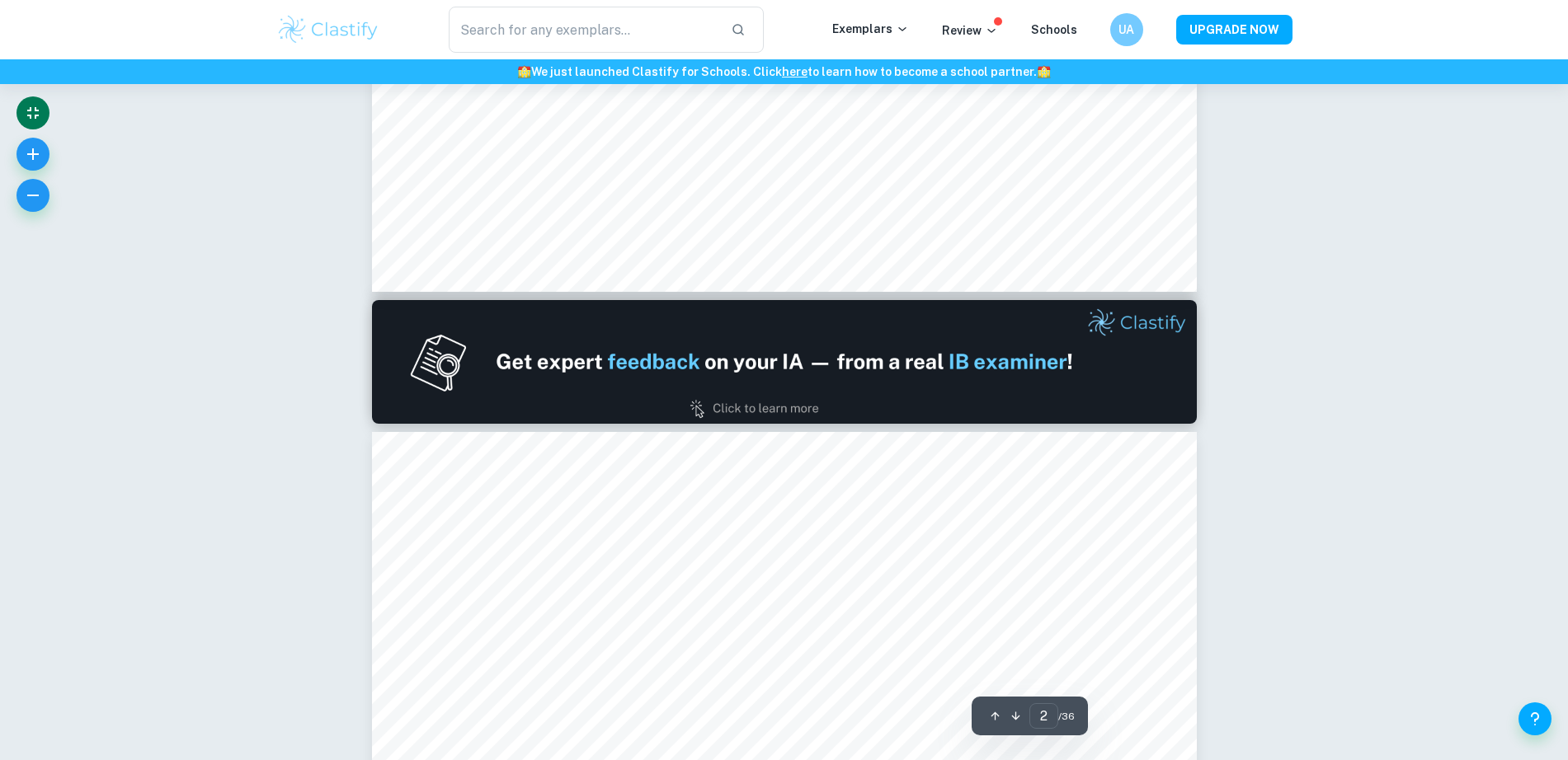 type on "1" 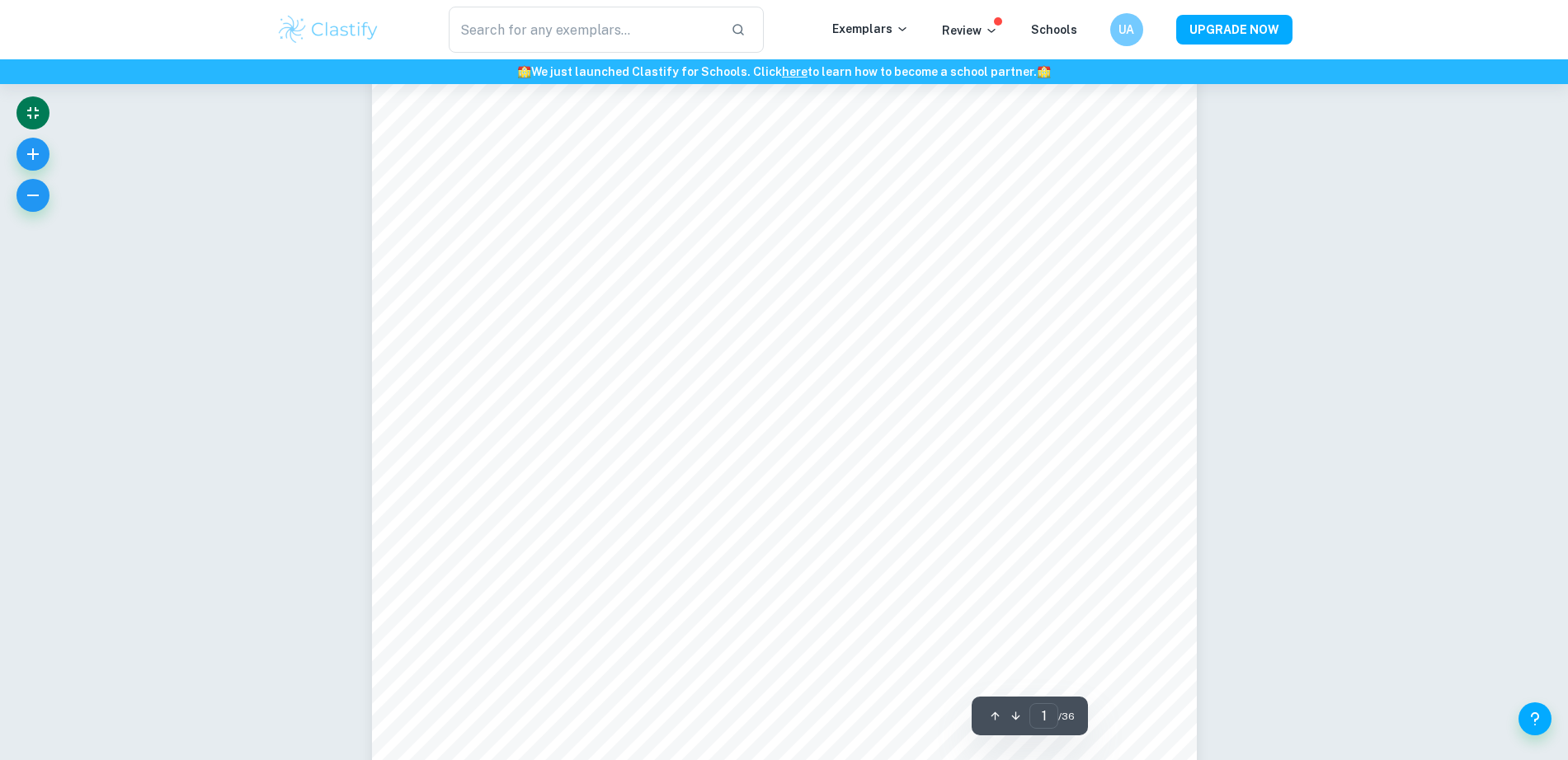 scroll, scrollTop: 103, scrollLeft: 0, axis: vertical 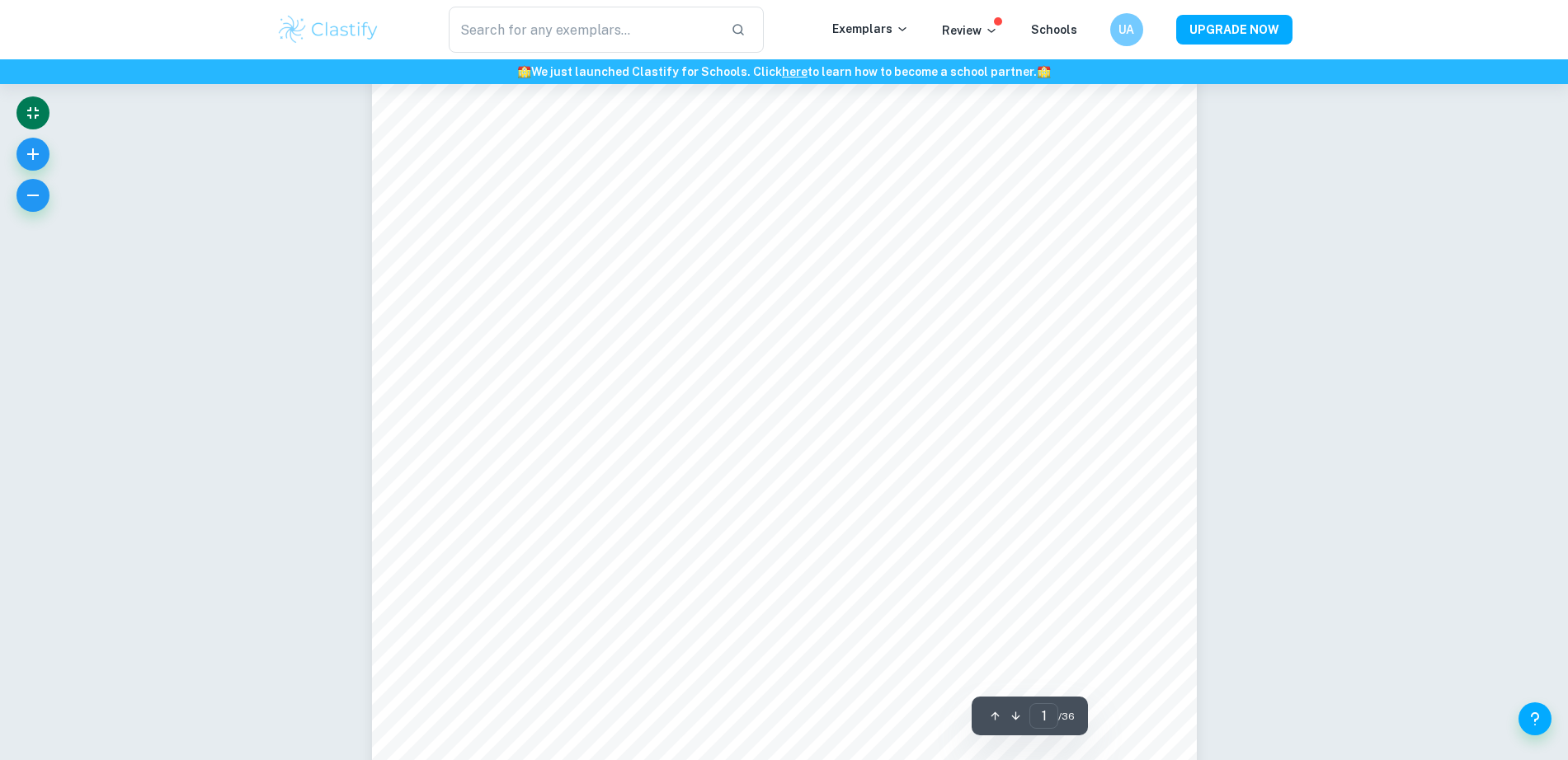 click 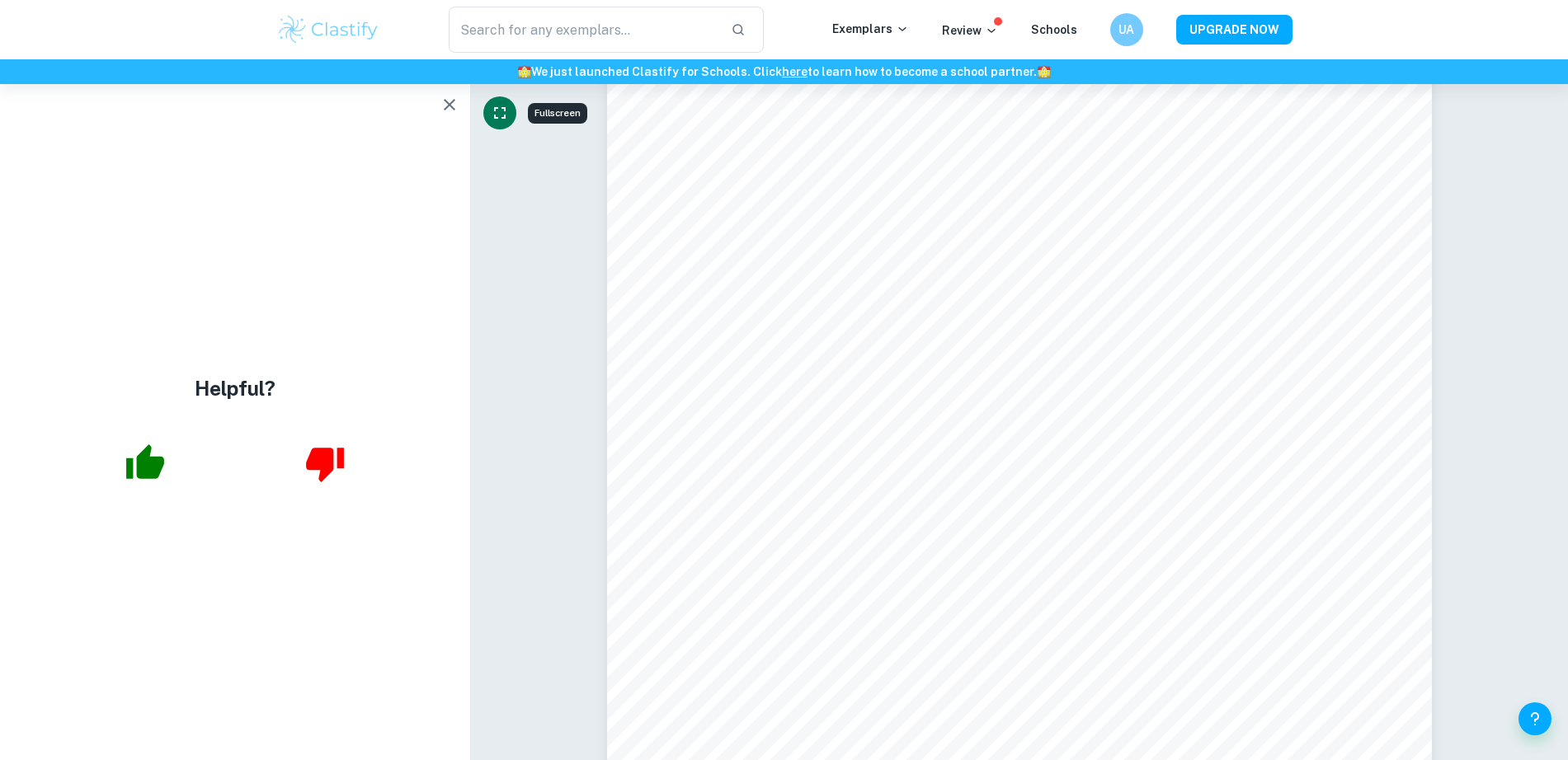 click 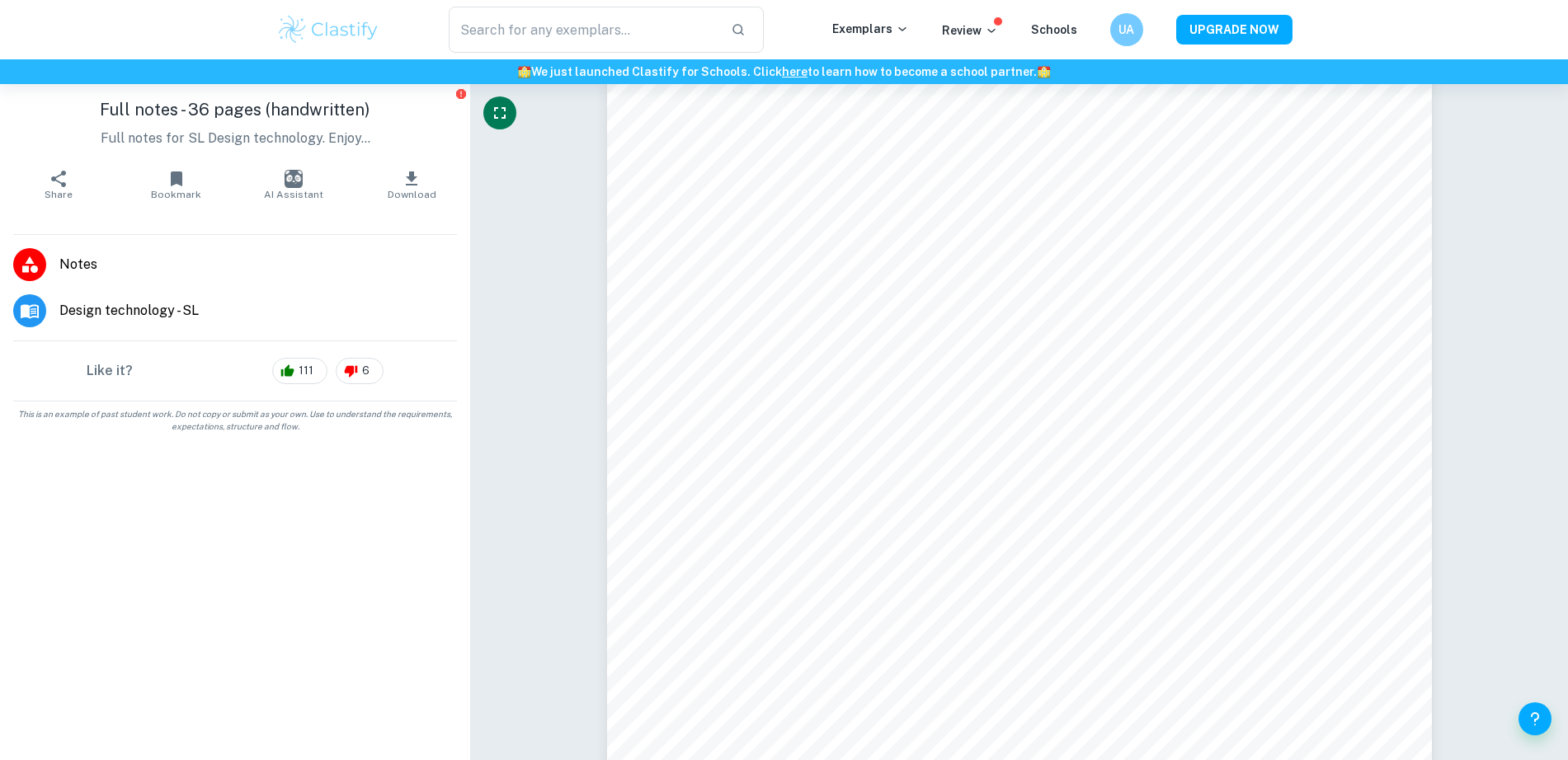 click at bounding box center (328, 30) 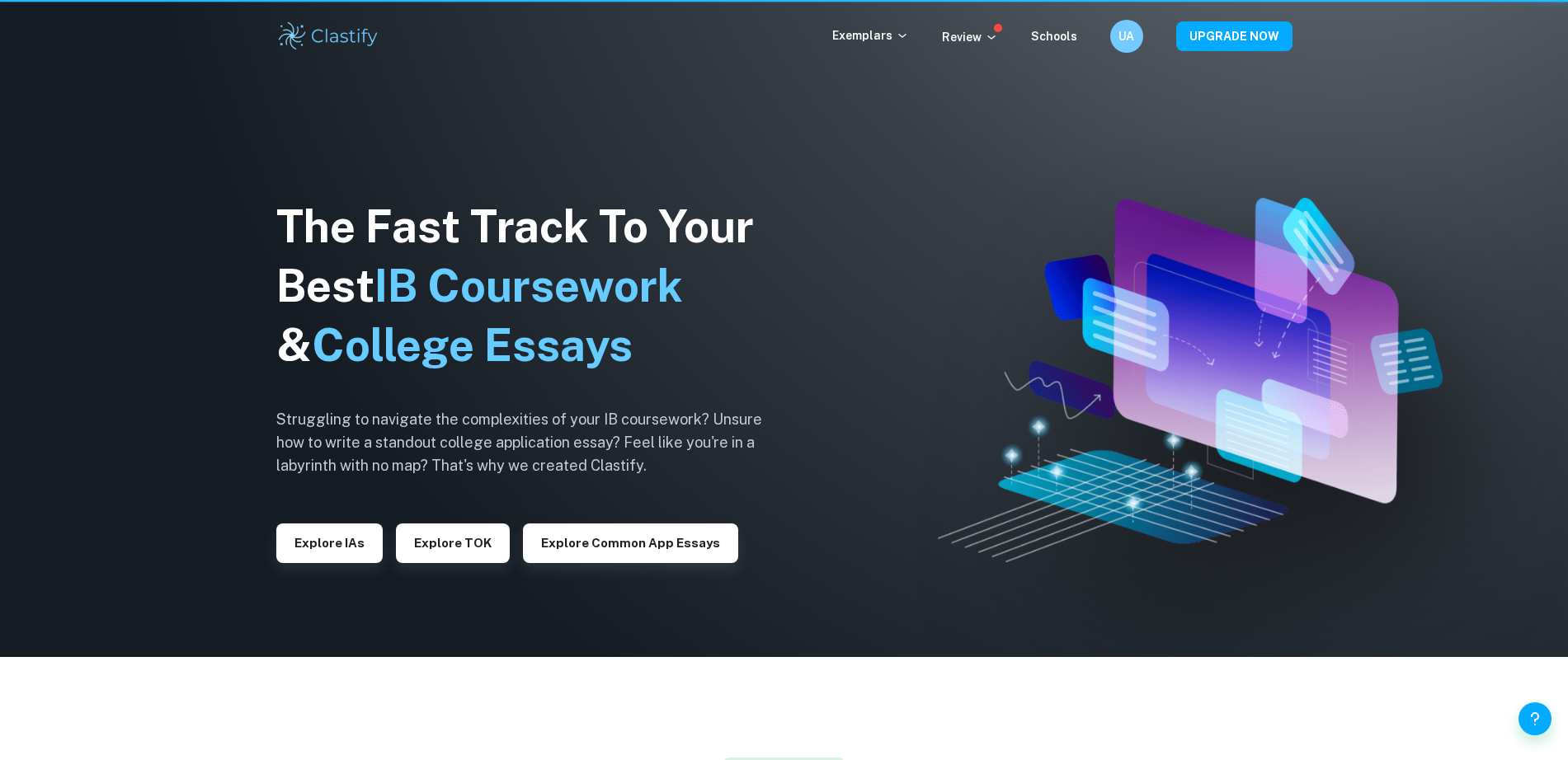 scroll, scrollTop: 0, scrollLeft: 0, axis: both 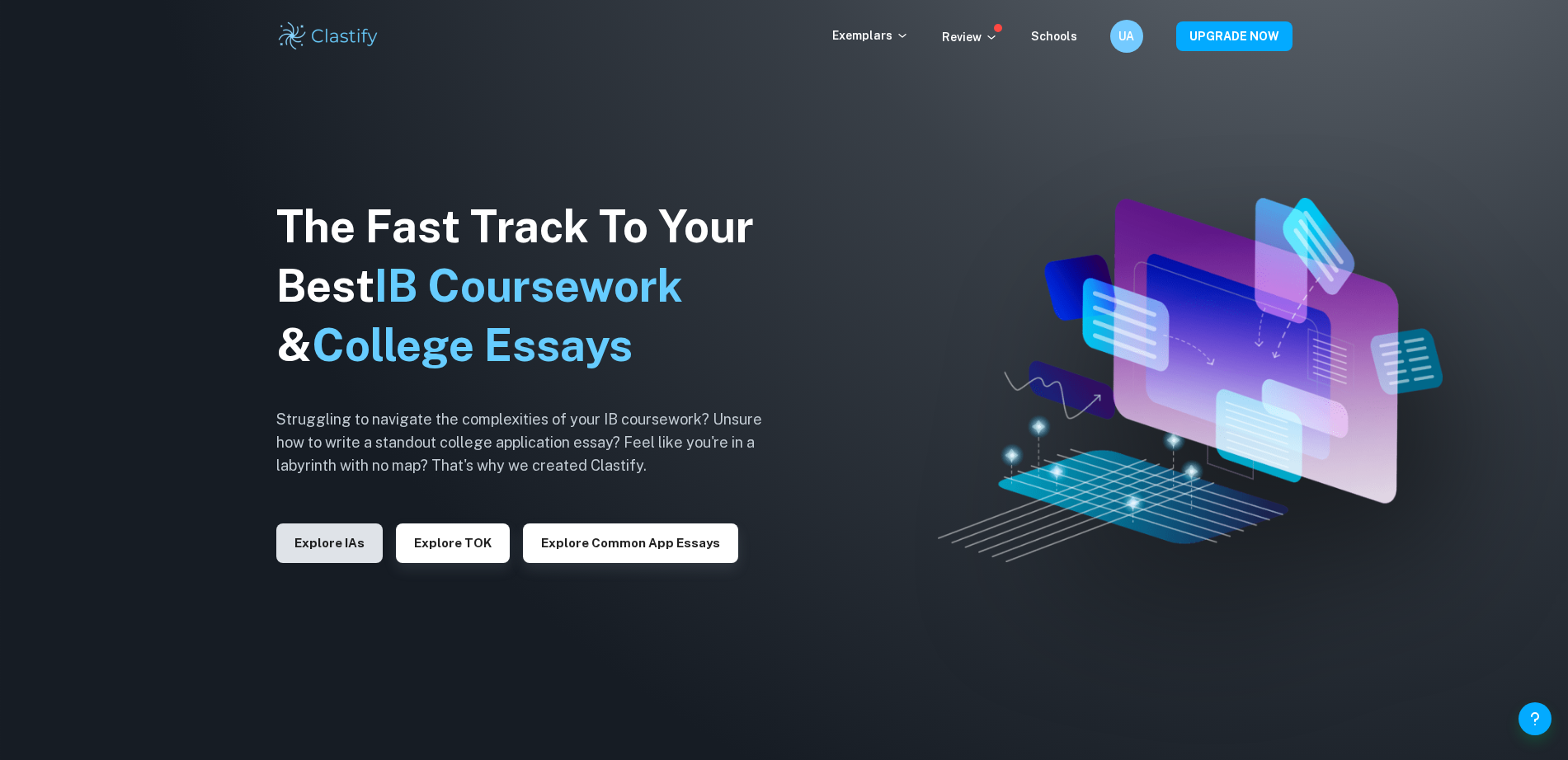 click on "Explore IAs" at bounding box center [329, 543] 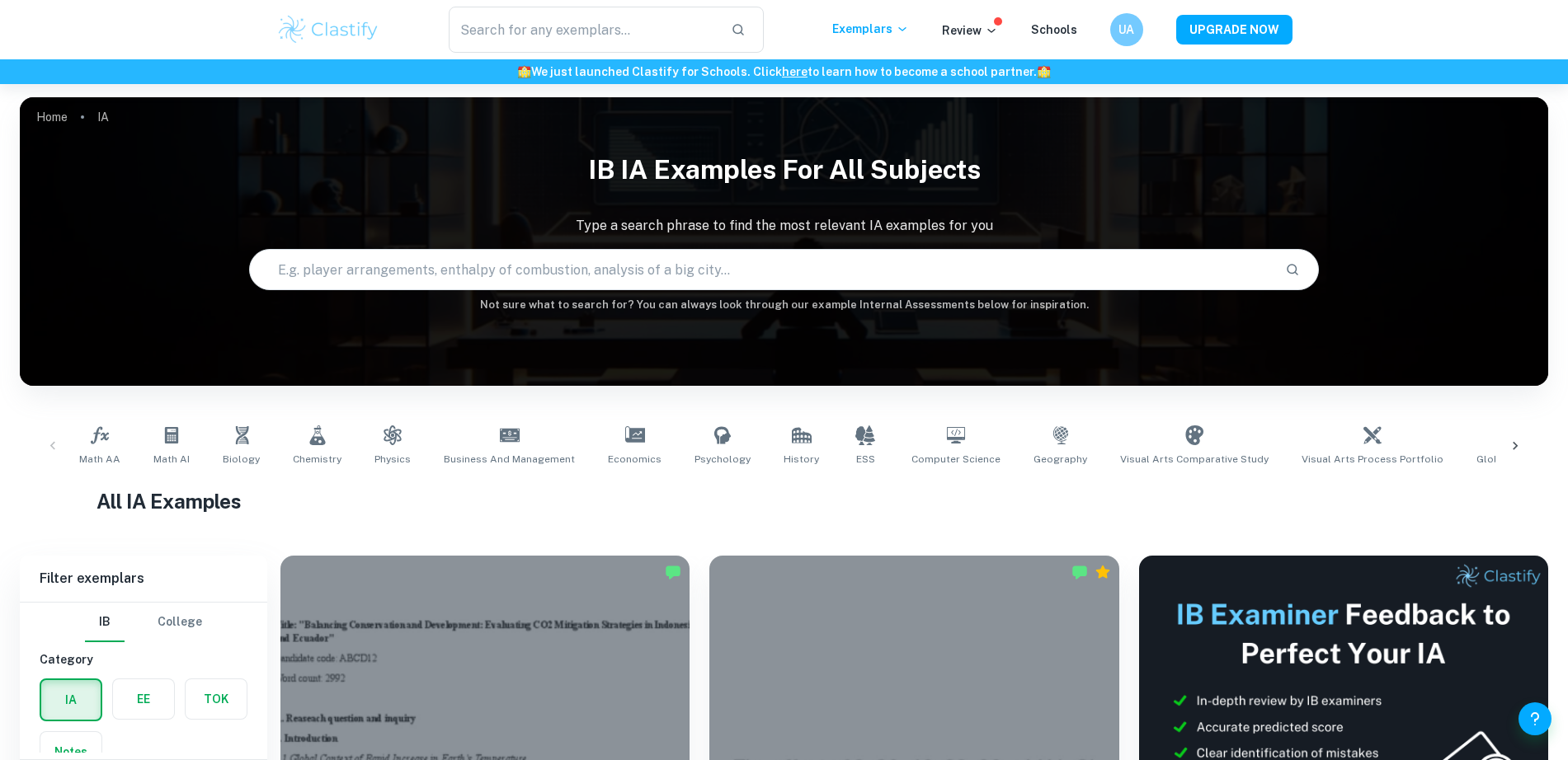 click 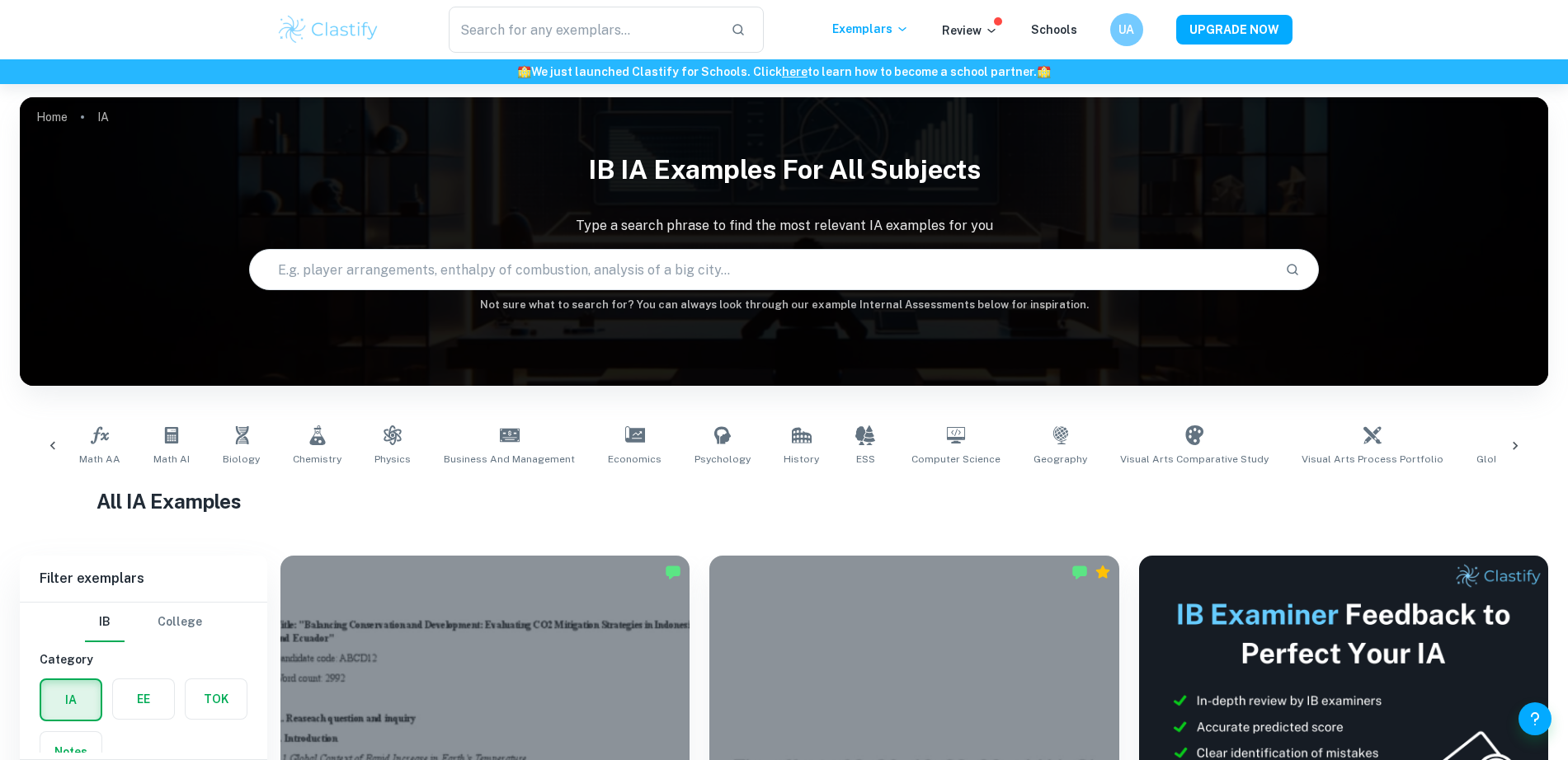scroll, scrollTop: 0, scrollLeft: 799, axis: horizontal 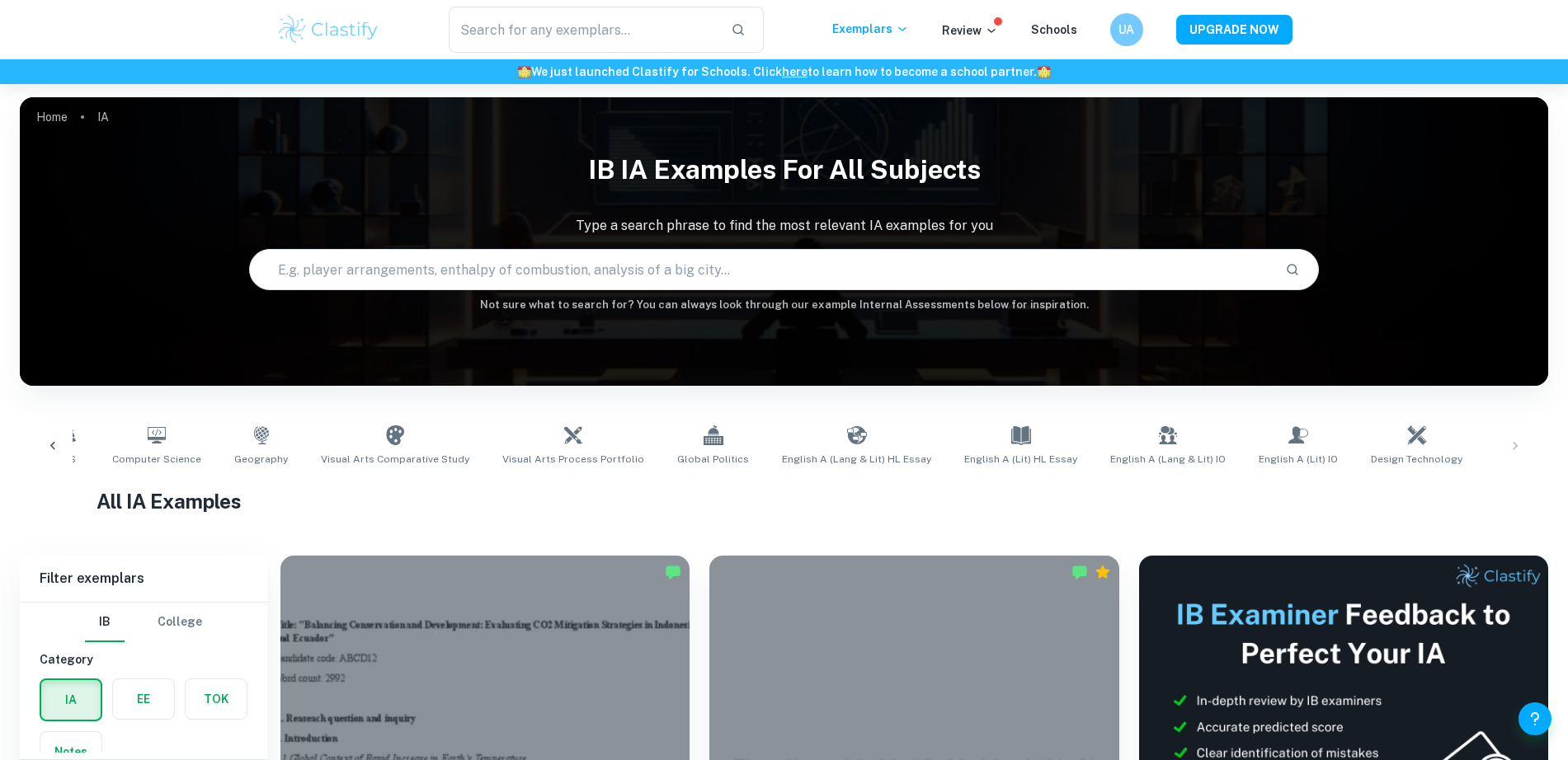 click on "Math AA Math AI Biology Chemistry Physics Business and Management Economics Psychology History ESS Computer Science Geography Visual Arts Comparative Study Visual Arts Process Portfolio Global Politics English A (Lang & Lit) HL Essay English A (Lit) HL Essay English A (Lang & Lit) IO English A (Lit) IO Design Technology Sports Science" at bounding box center [784, 446] 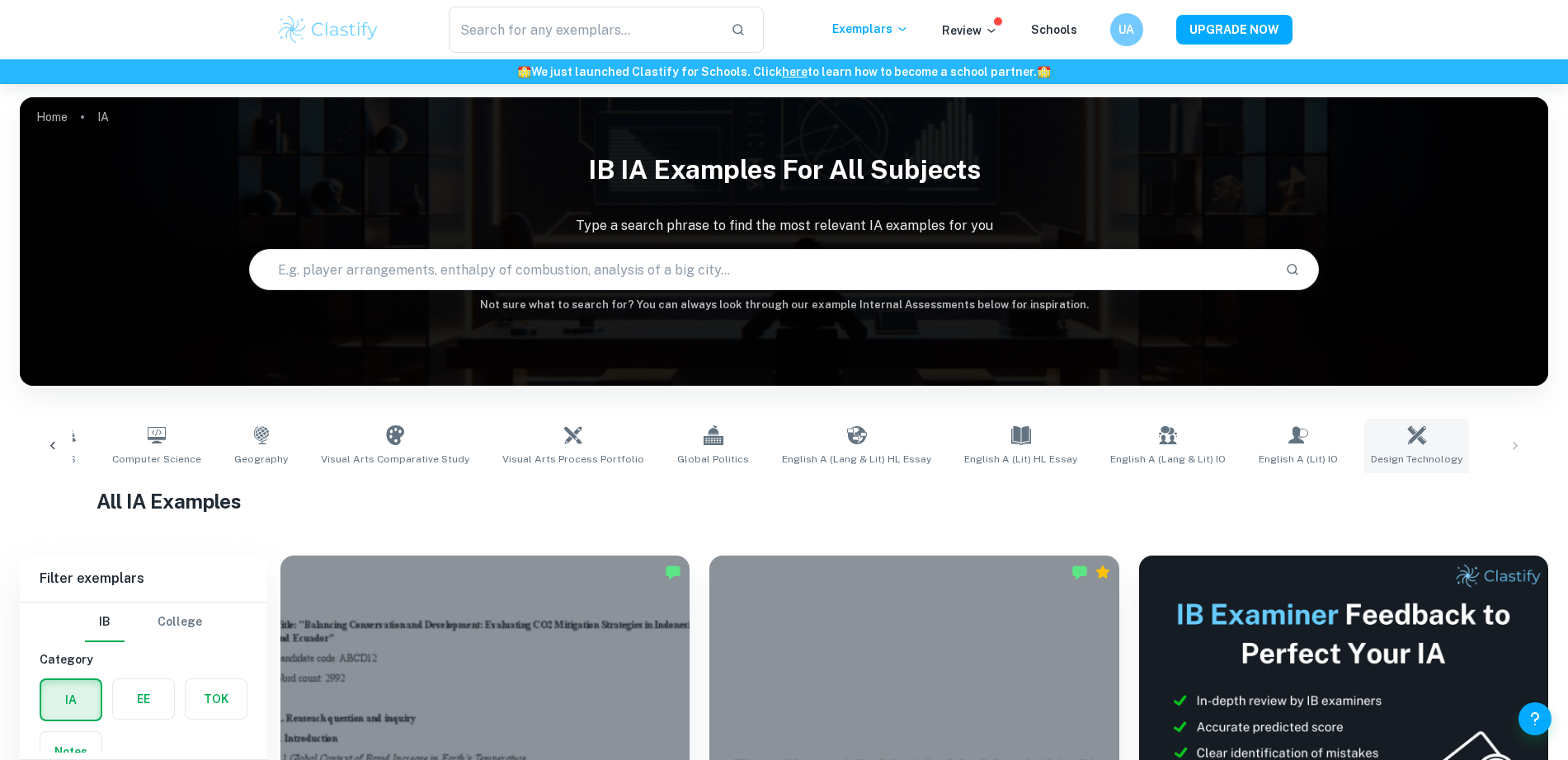 click on "Design Technology" at bounding box center [1416, 446] 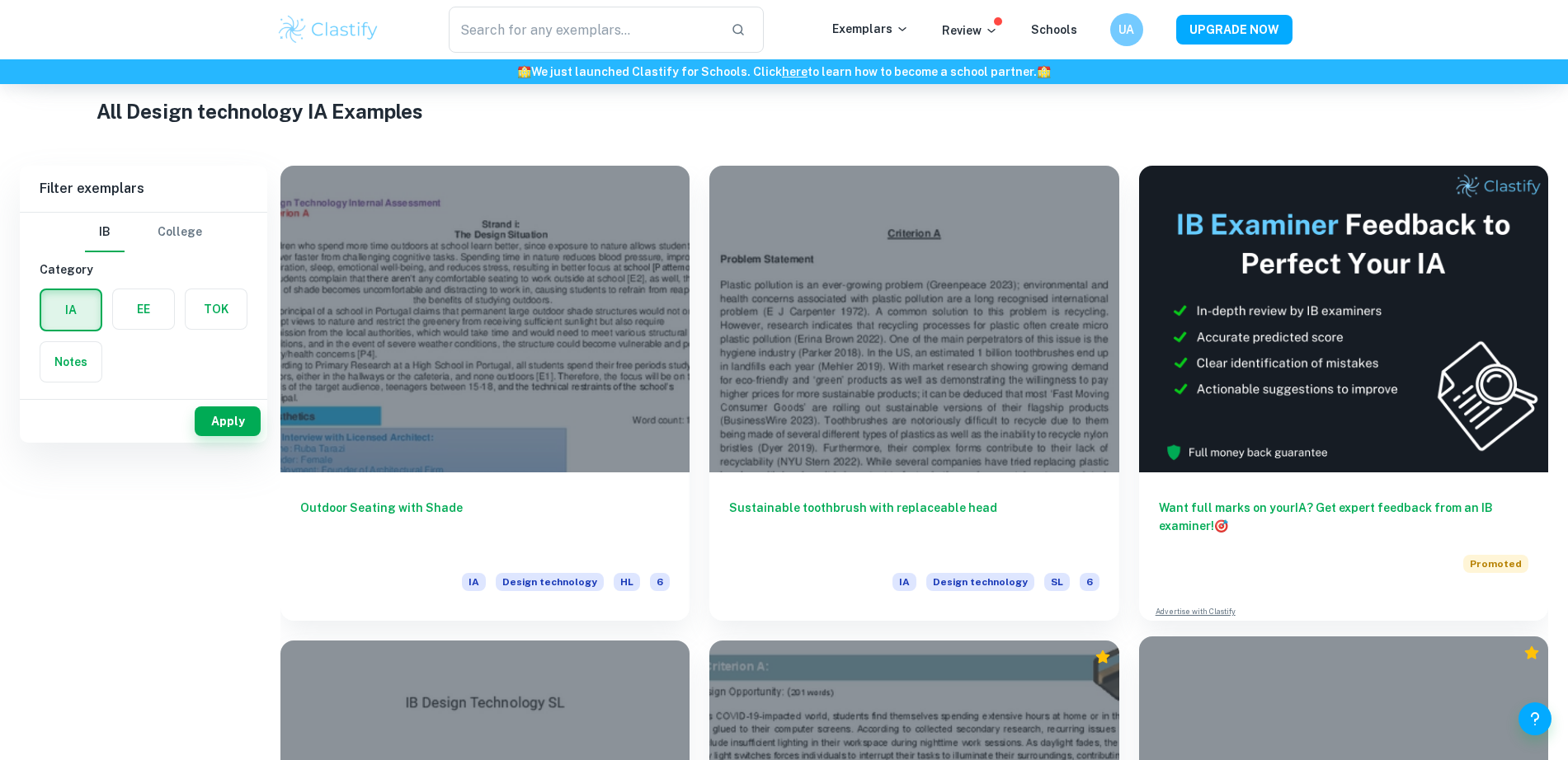 scroll, scrollTop: 0, scrollLeft: 0, axis: both 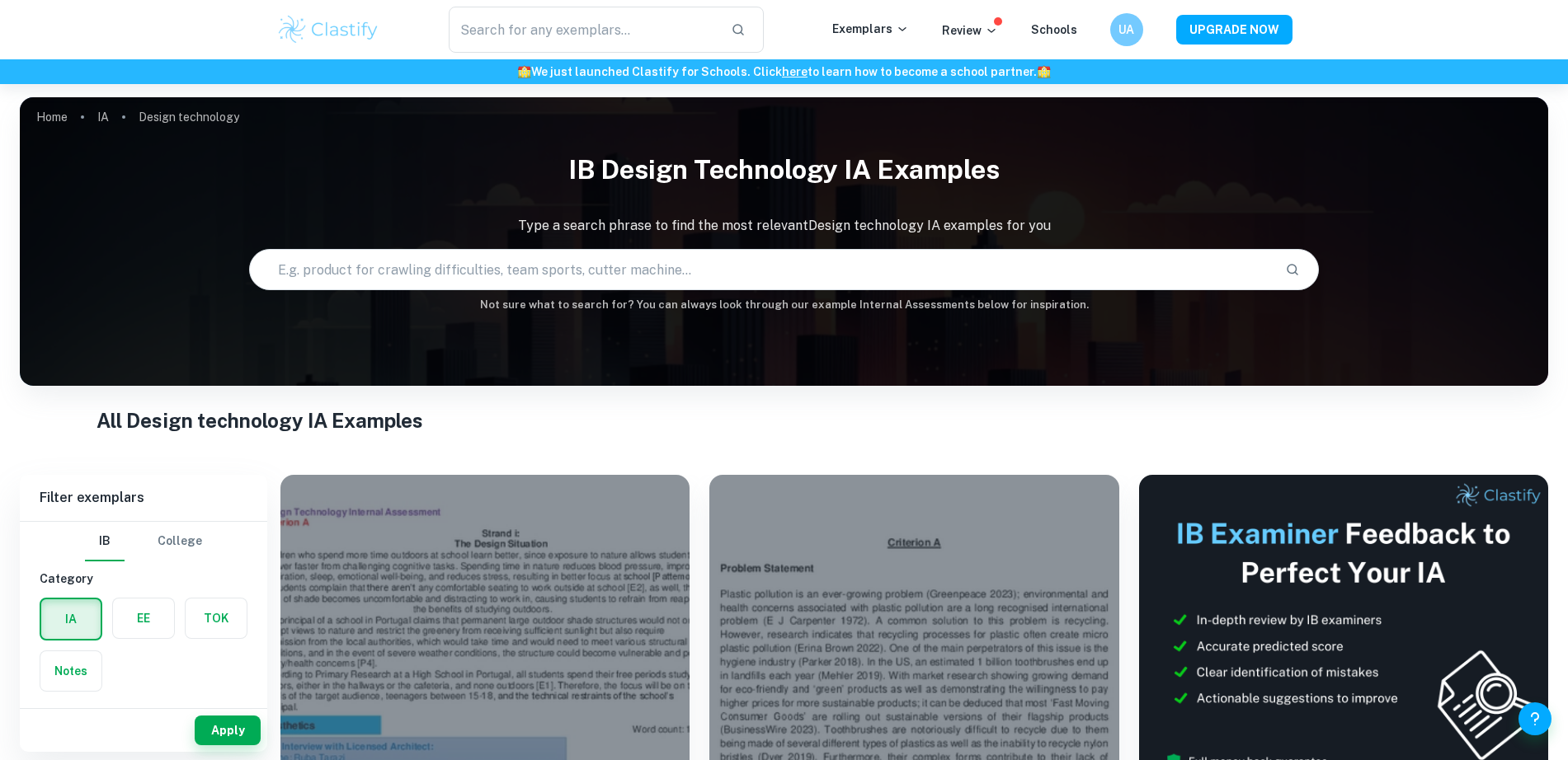click at bounding box center [760, 270] 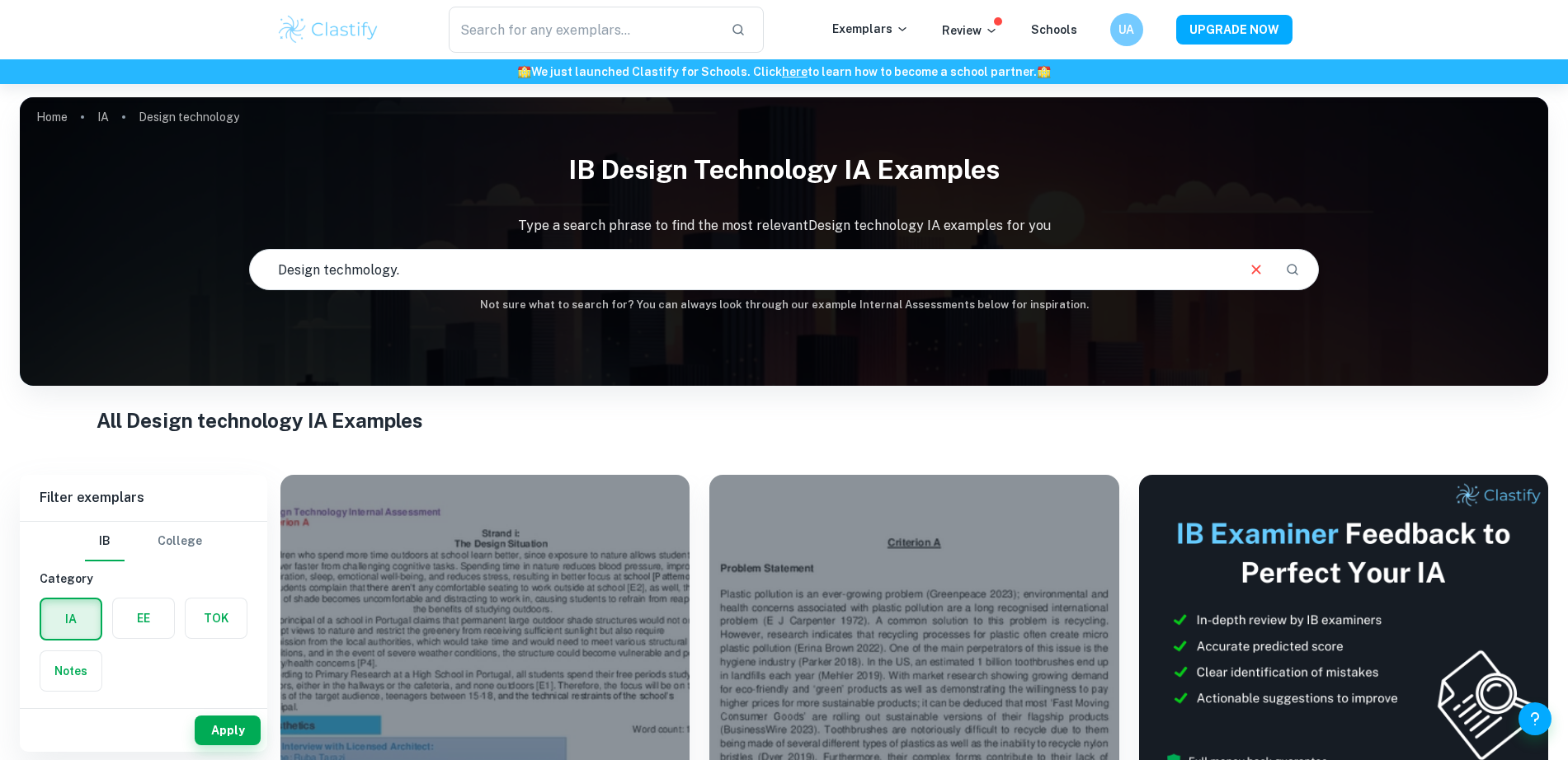 type on "Design techmology." 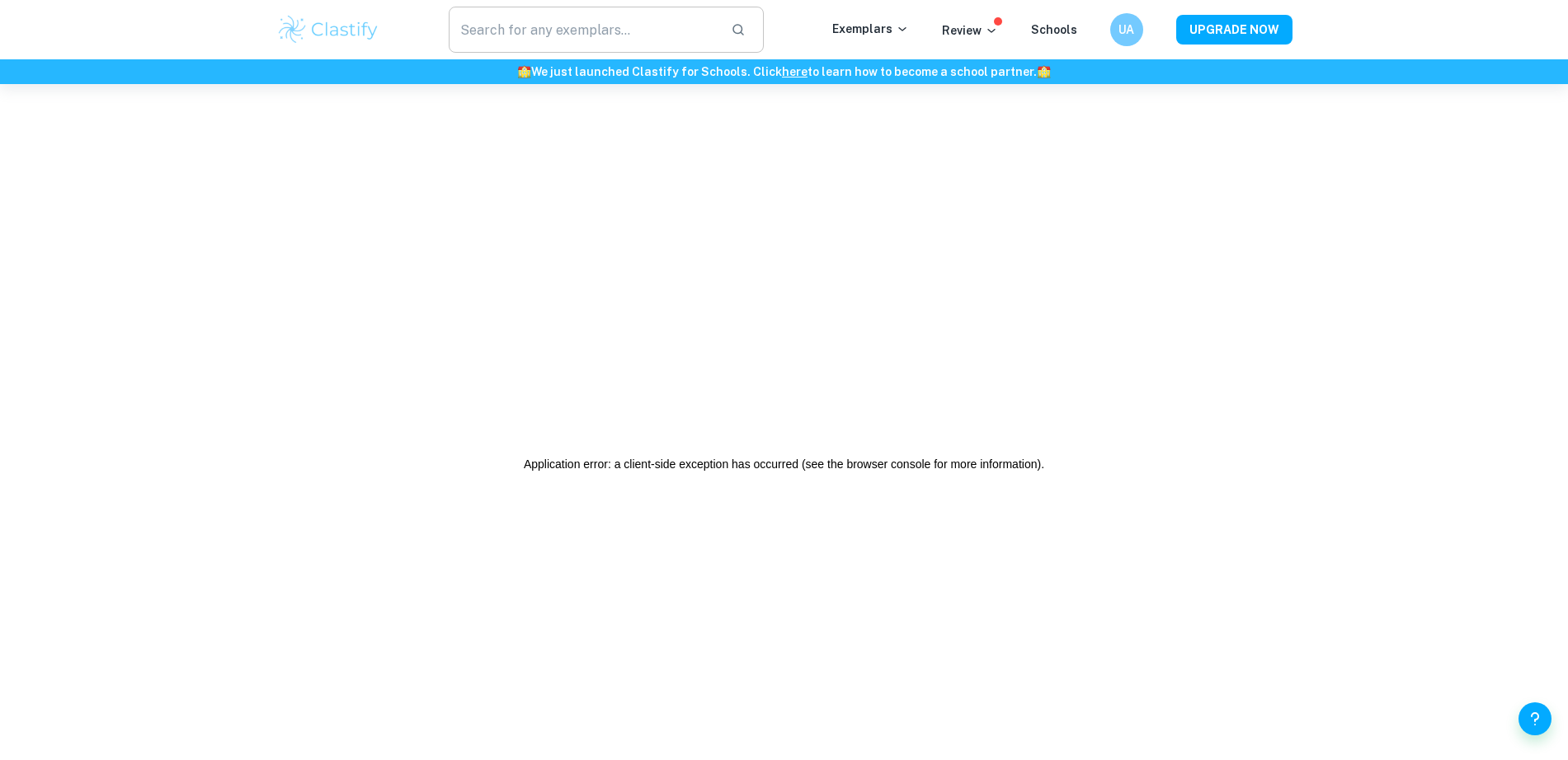 click at bounding box center [583, 30] 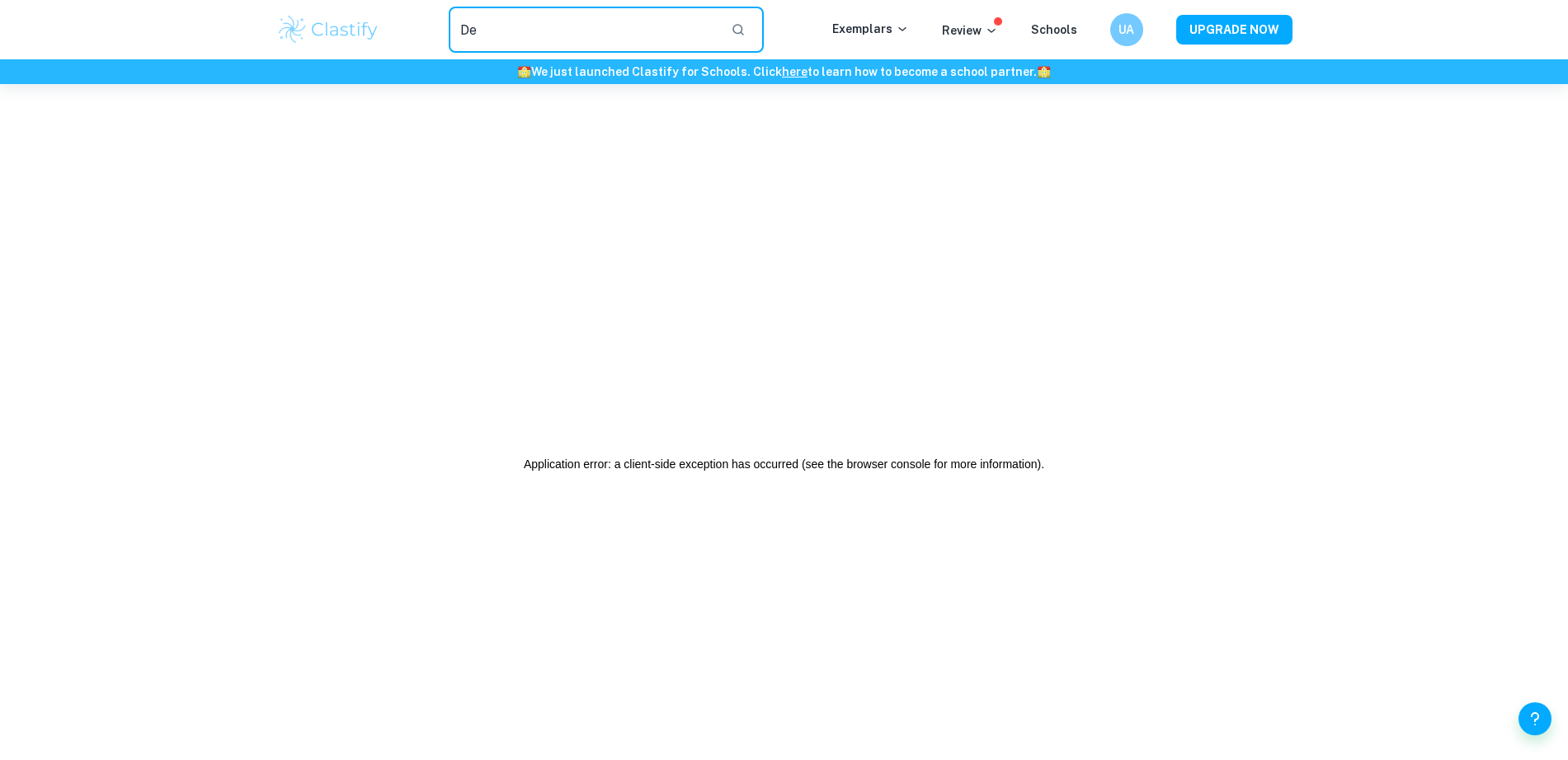 type on "D" 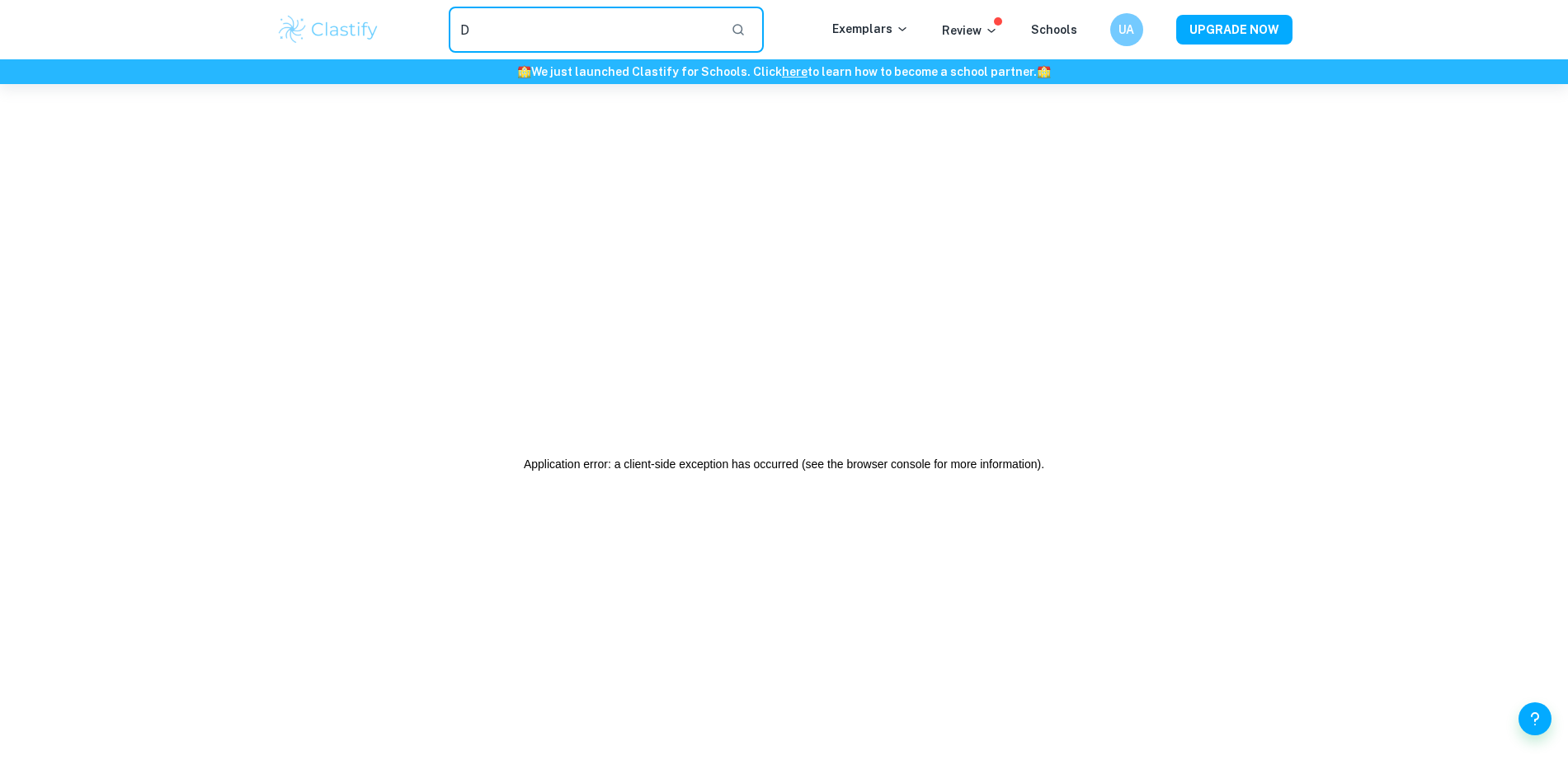 type 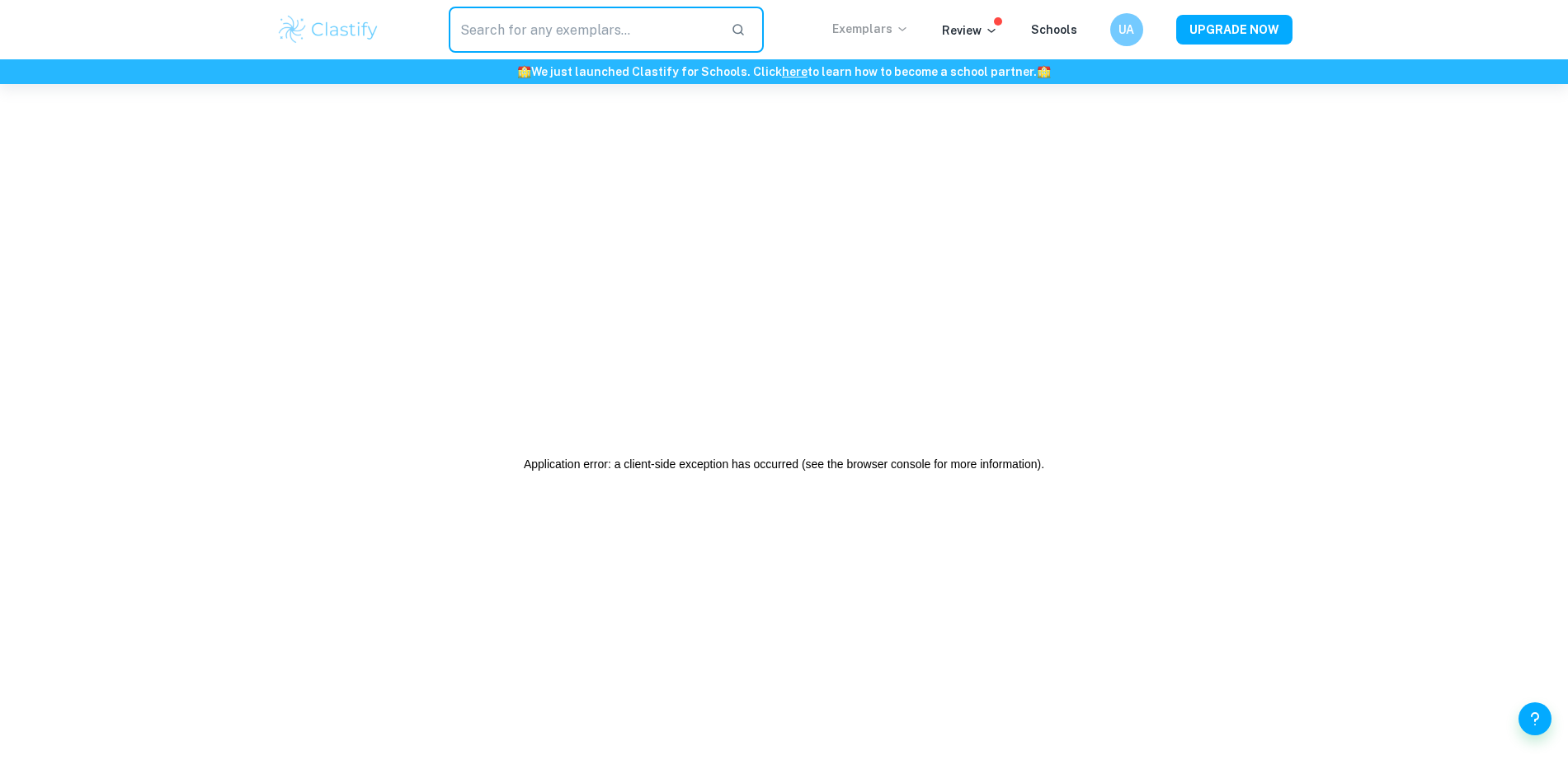 click on "Exemplars" at bounding box center [870, 29] 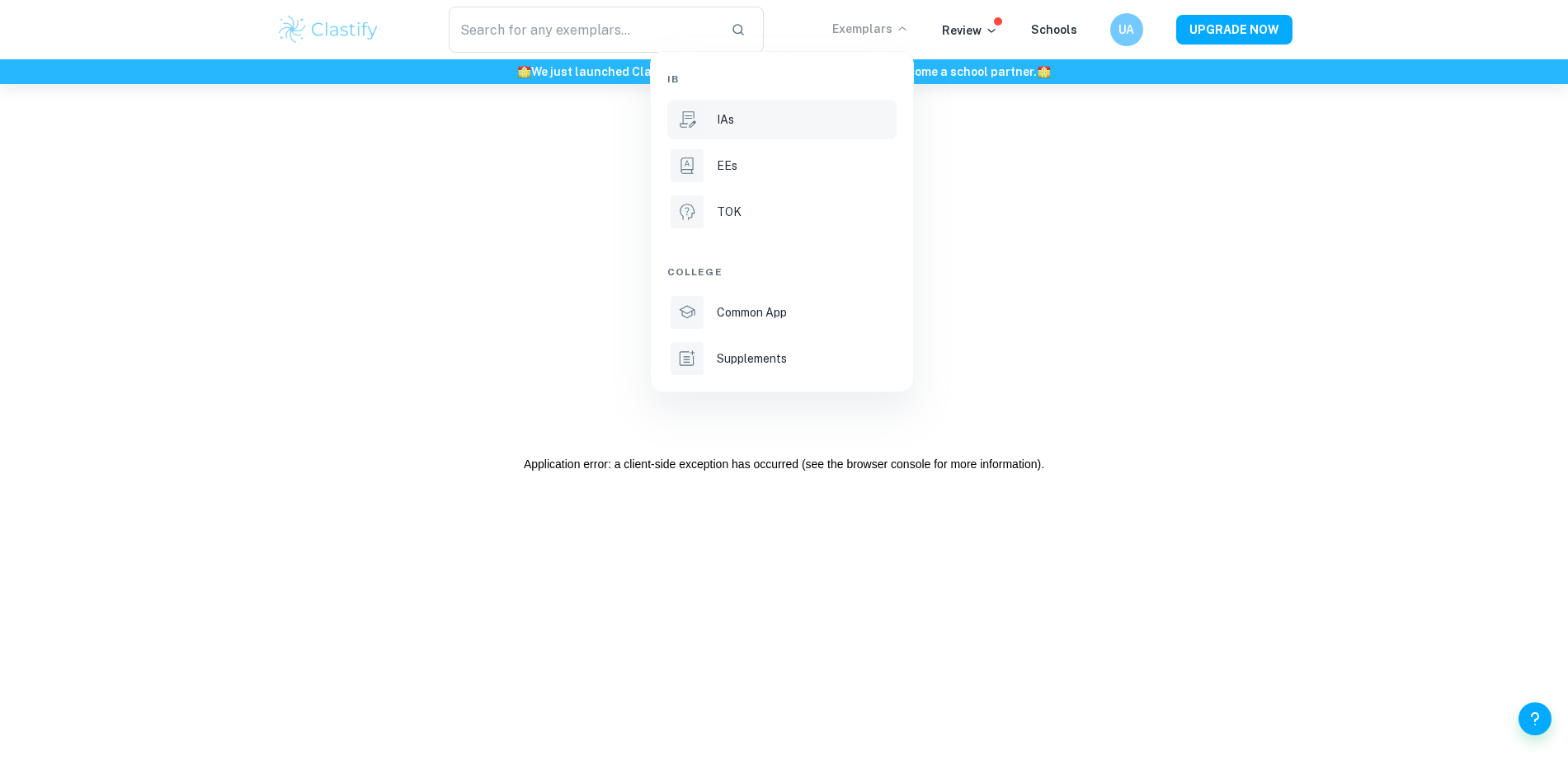 click on "IAs" at bounding box center (805, 120) 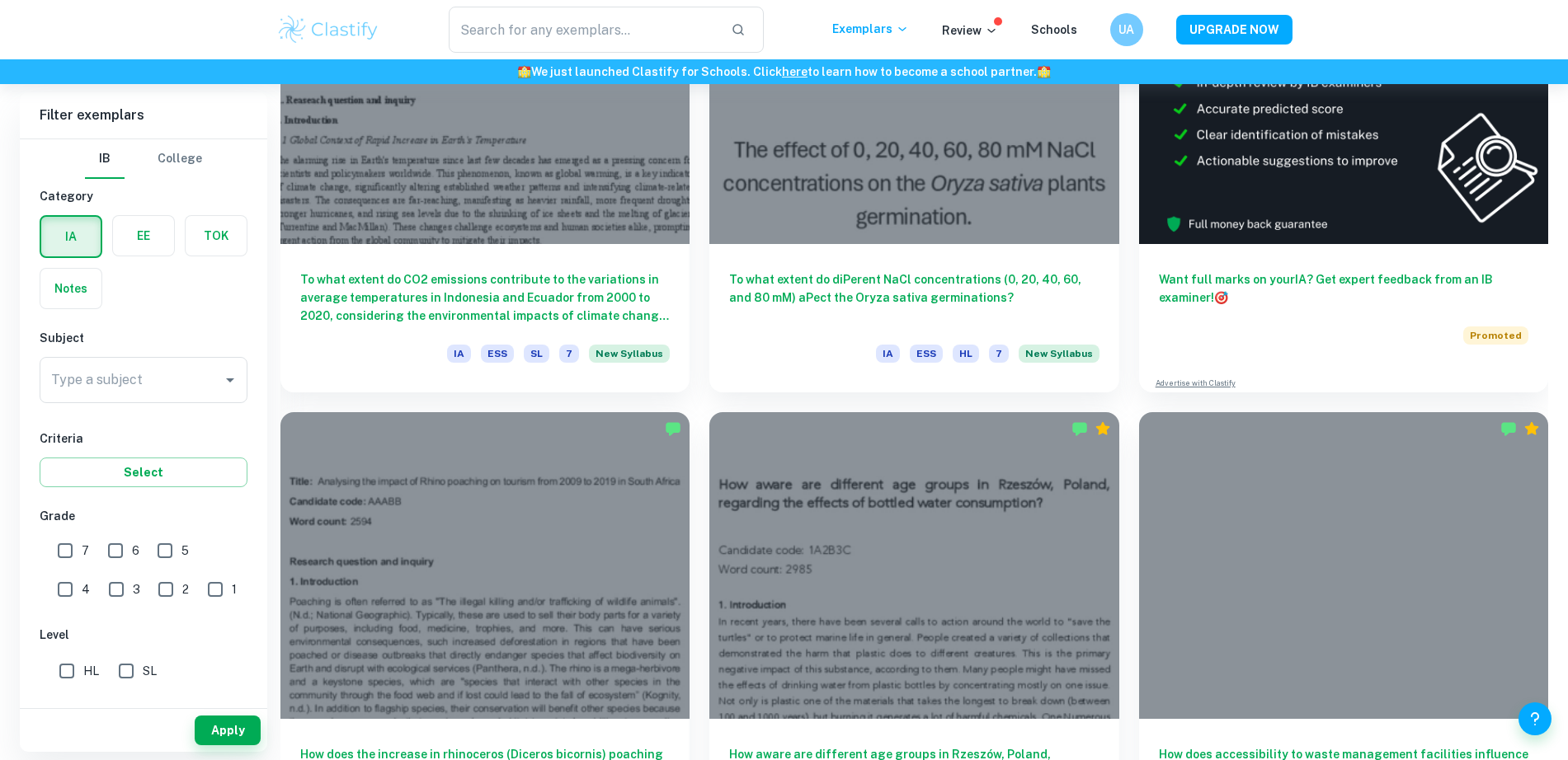 scroll, scrollTop: 0, scrollLeft: 0, axis: both 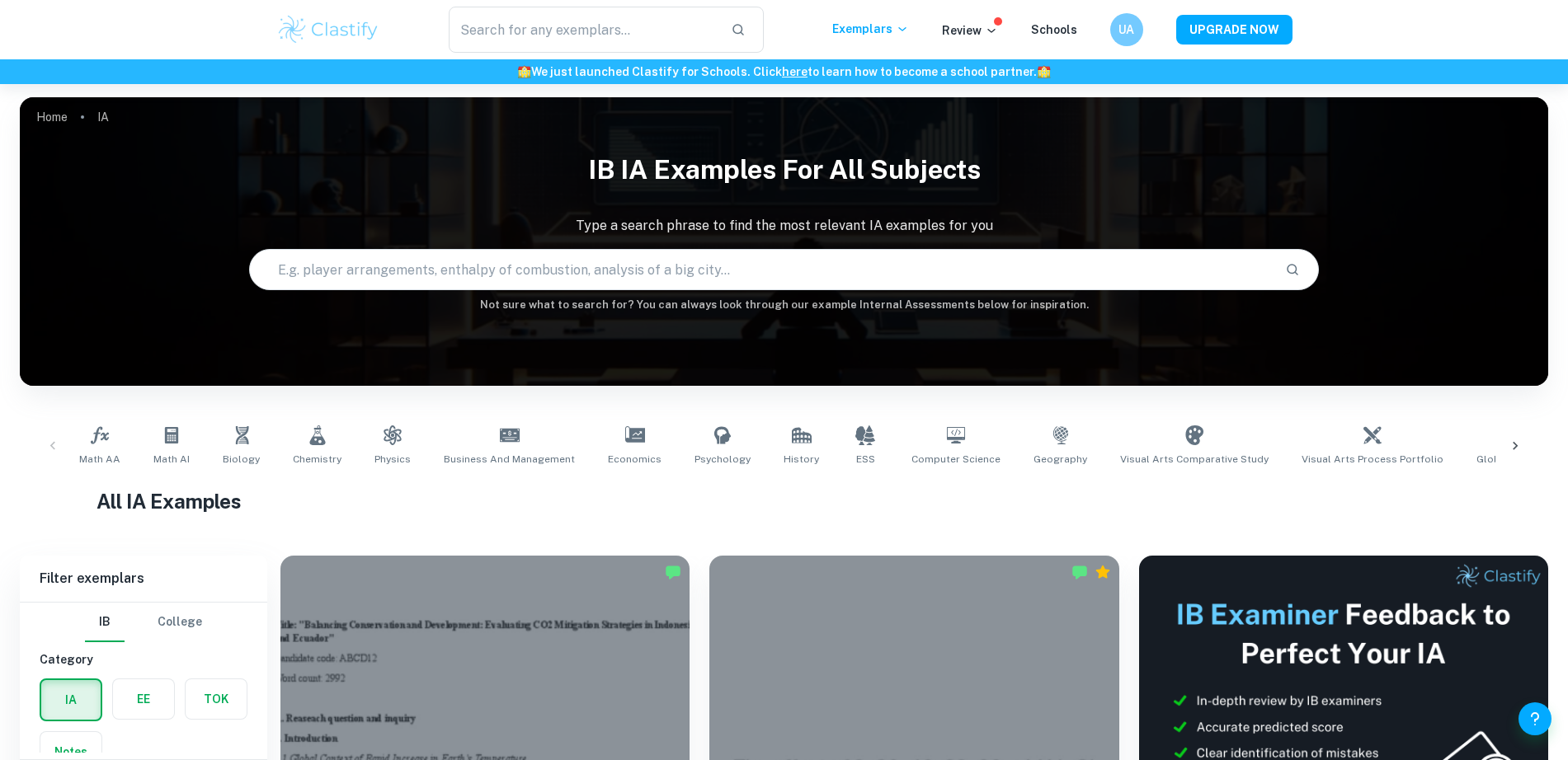 click at bounding box center (760, 270) 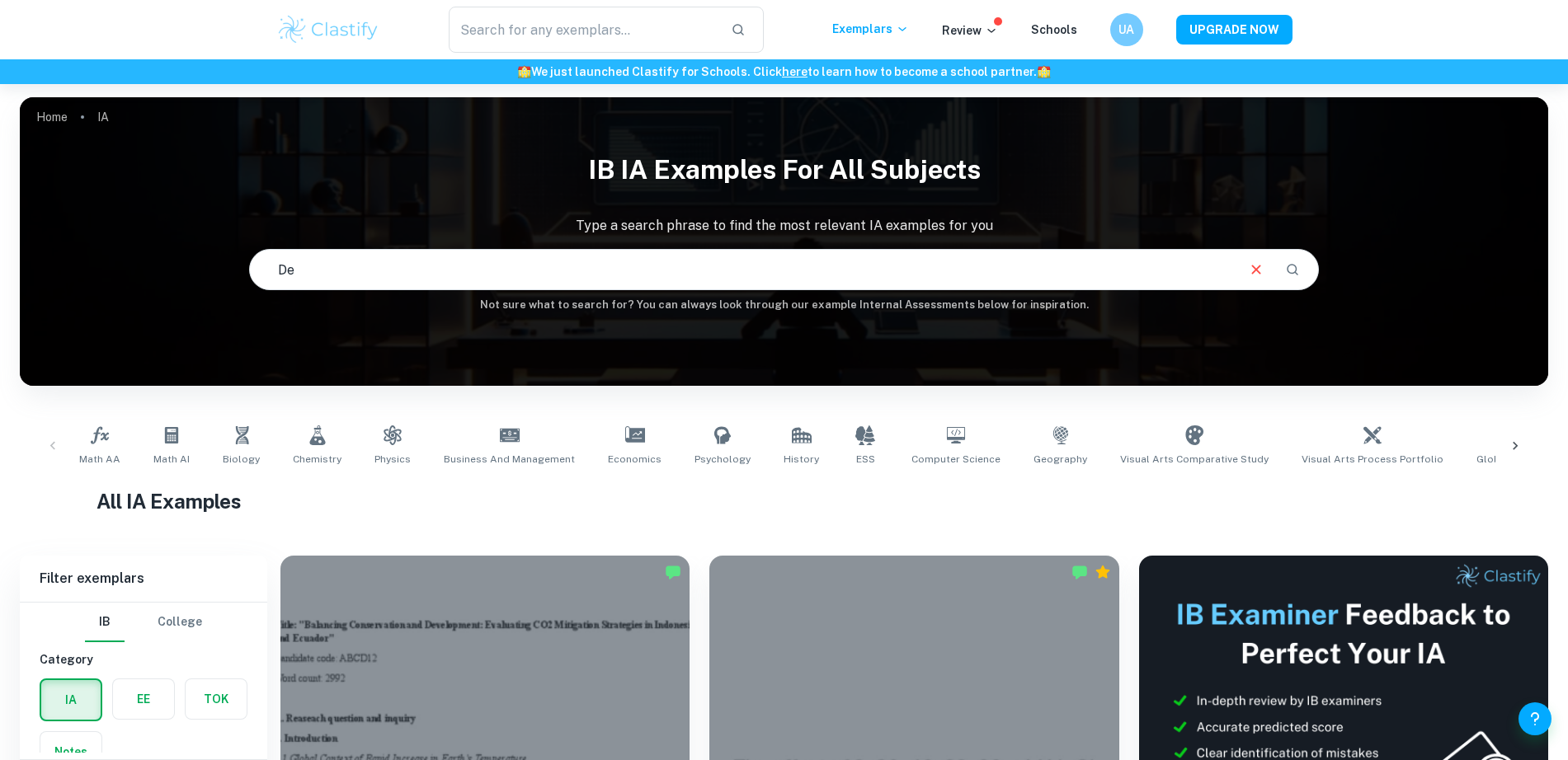type on "D" 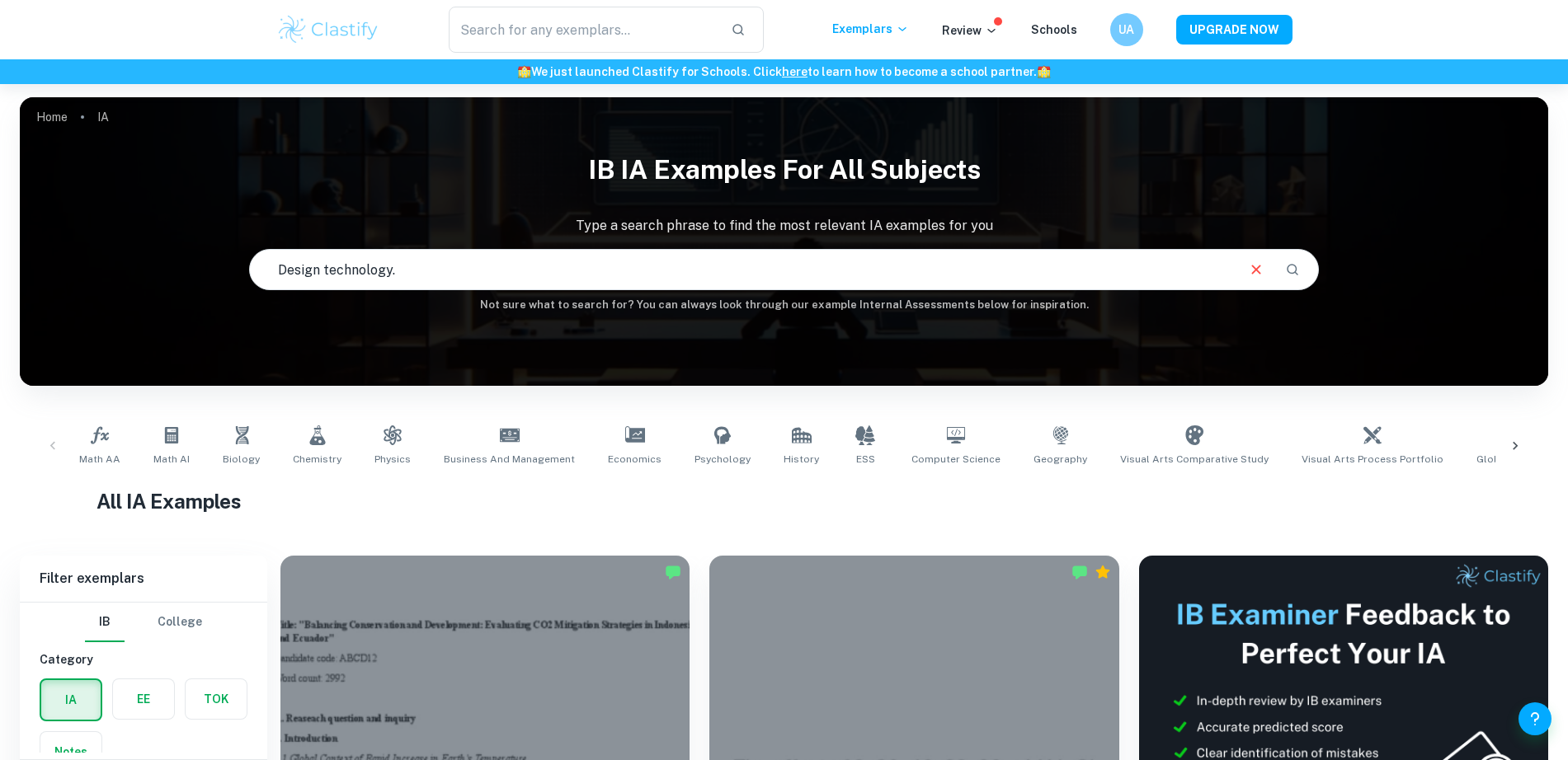 type on "Design technology." 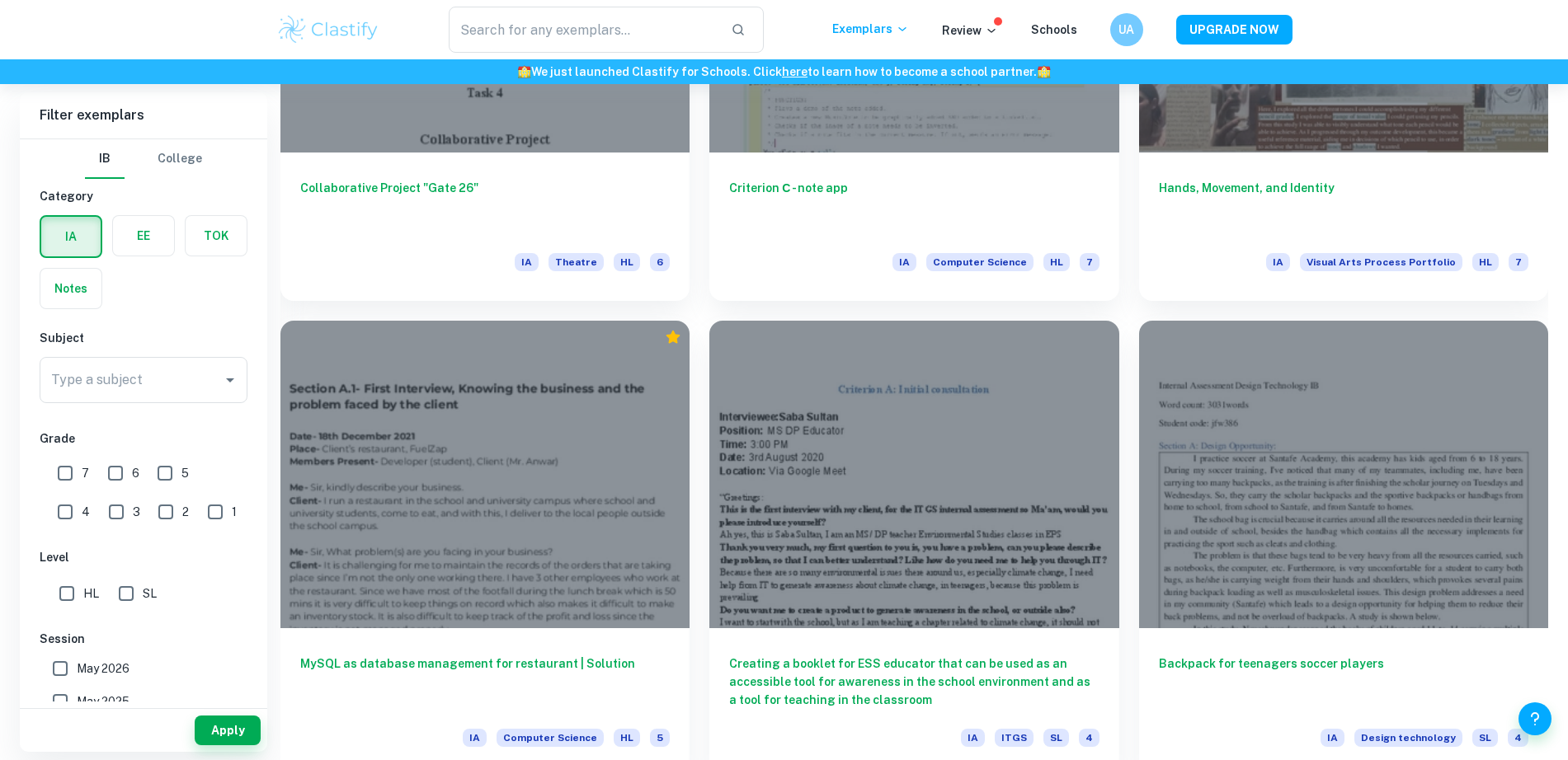 scroll, scrollTop: 6678, scrollLeft: 0, axis: vertical 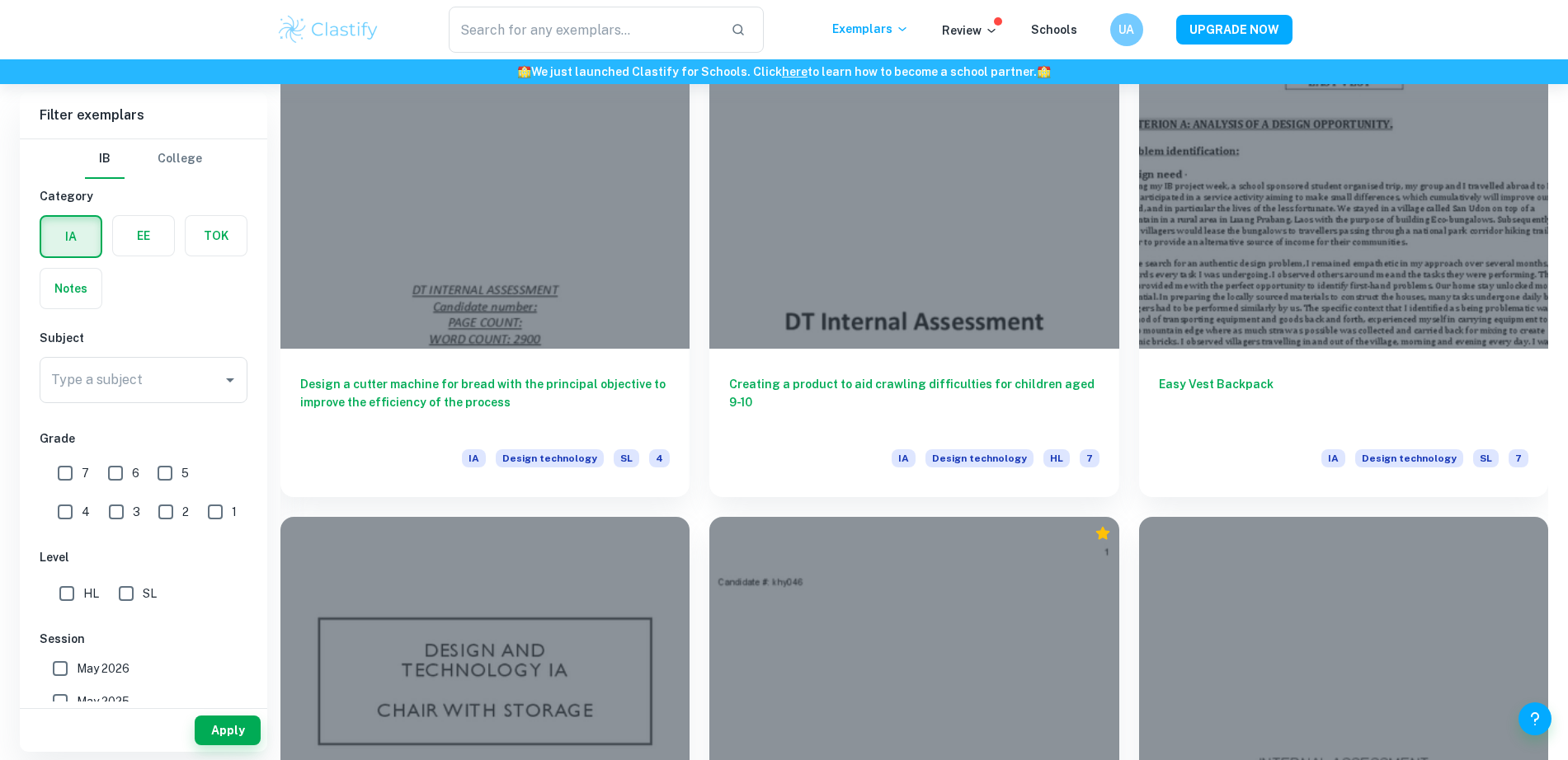 drag, startPoint x: 593, startPoint y: 534, endPoint x: 591, endPoint y: 593, distance: 59.03389 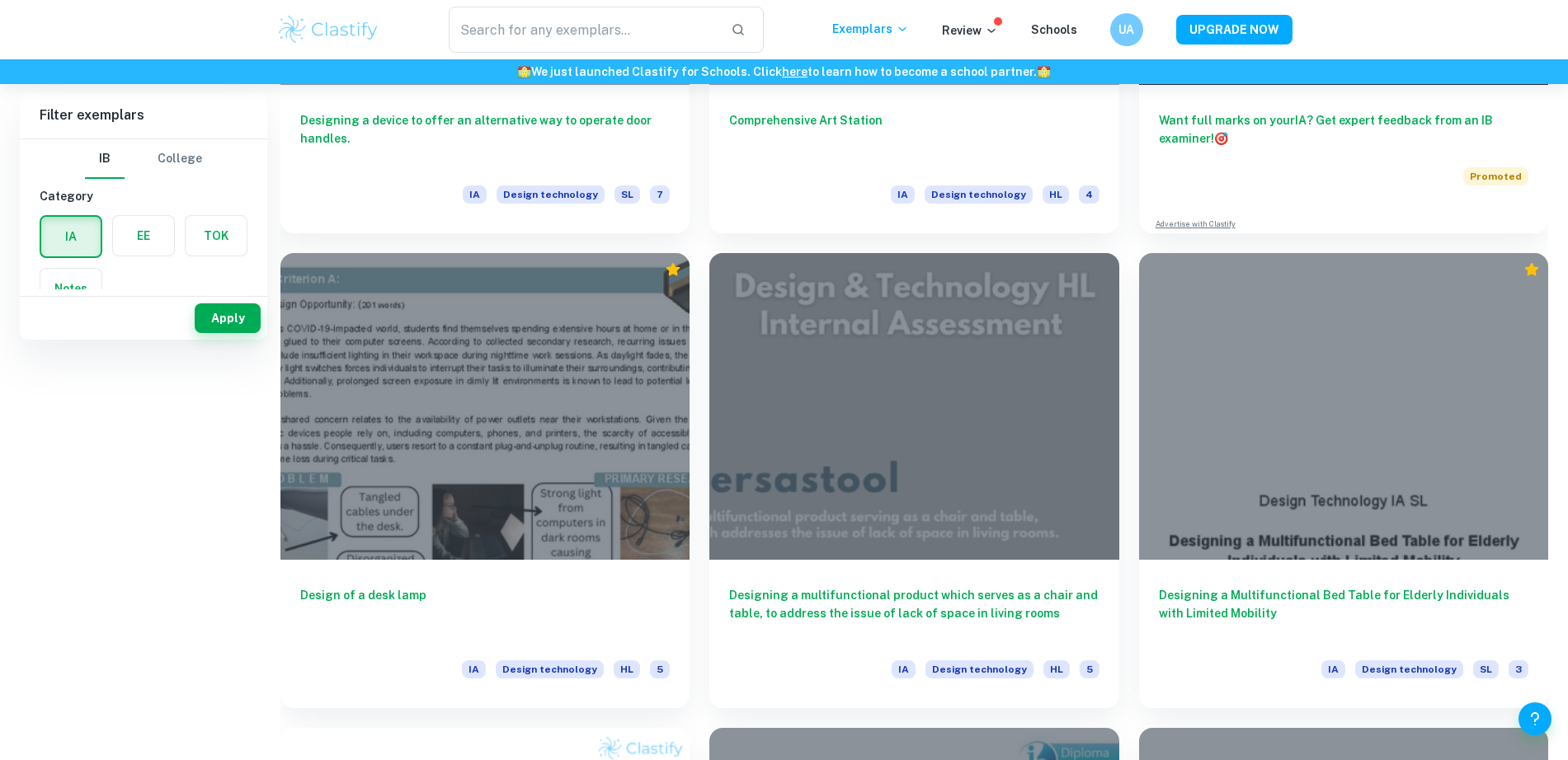 scroll, scrollTop: 0, scrollLeft: 0, axis: both 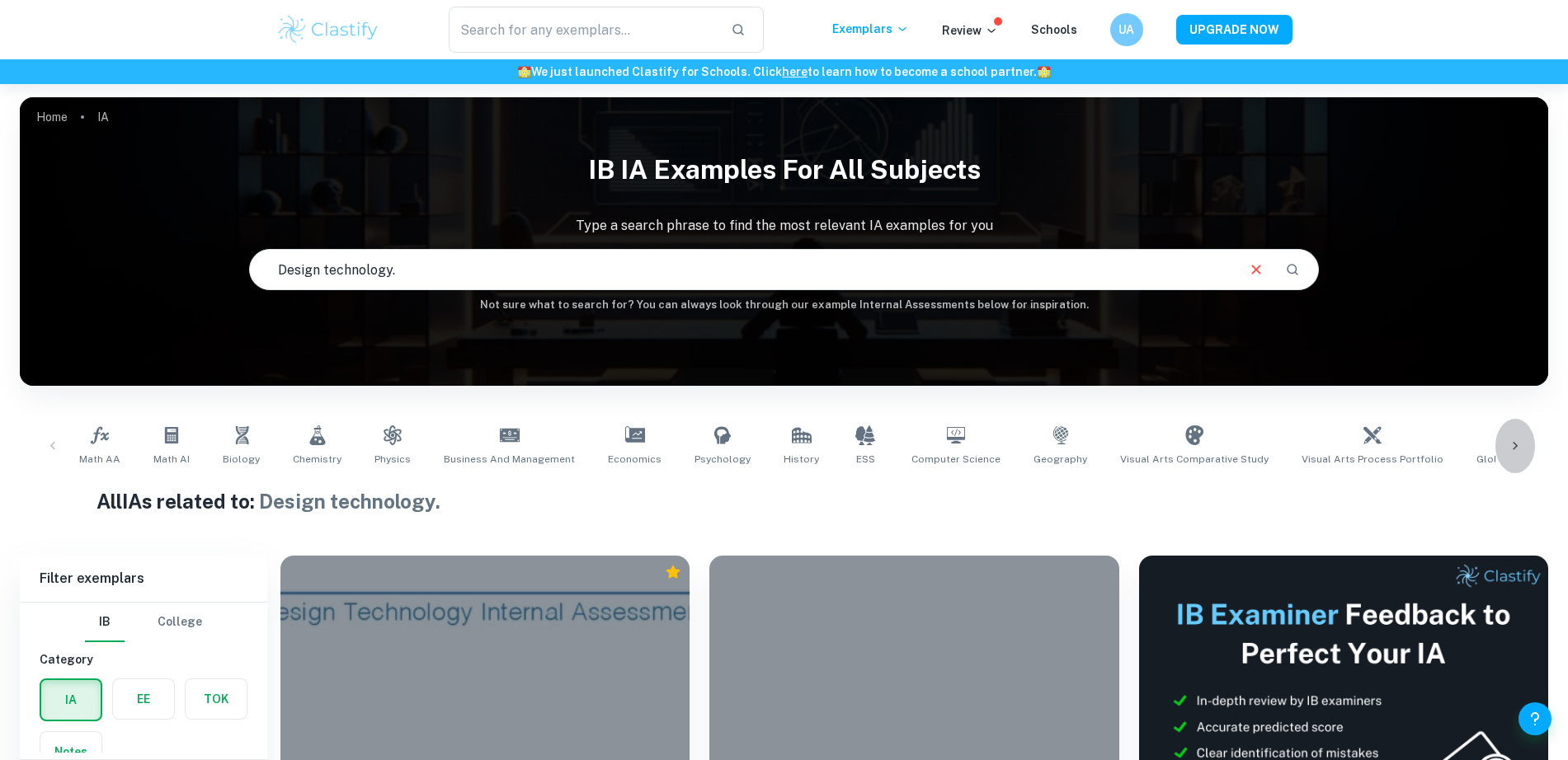 click at bounding box center (1515, 446) 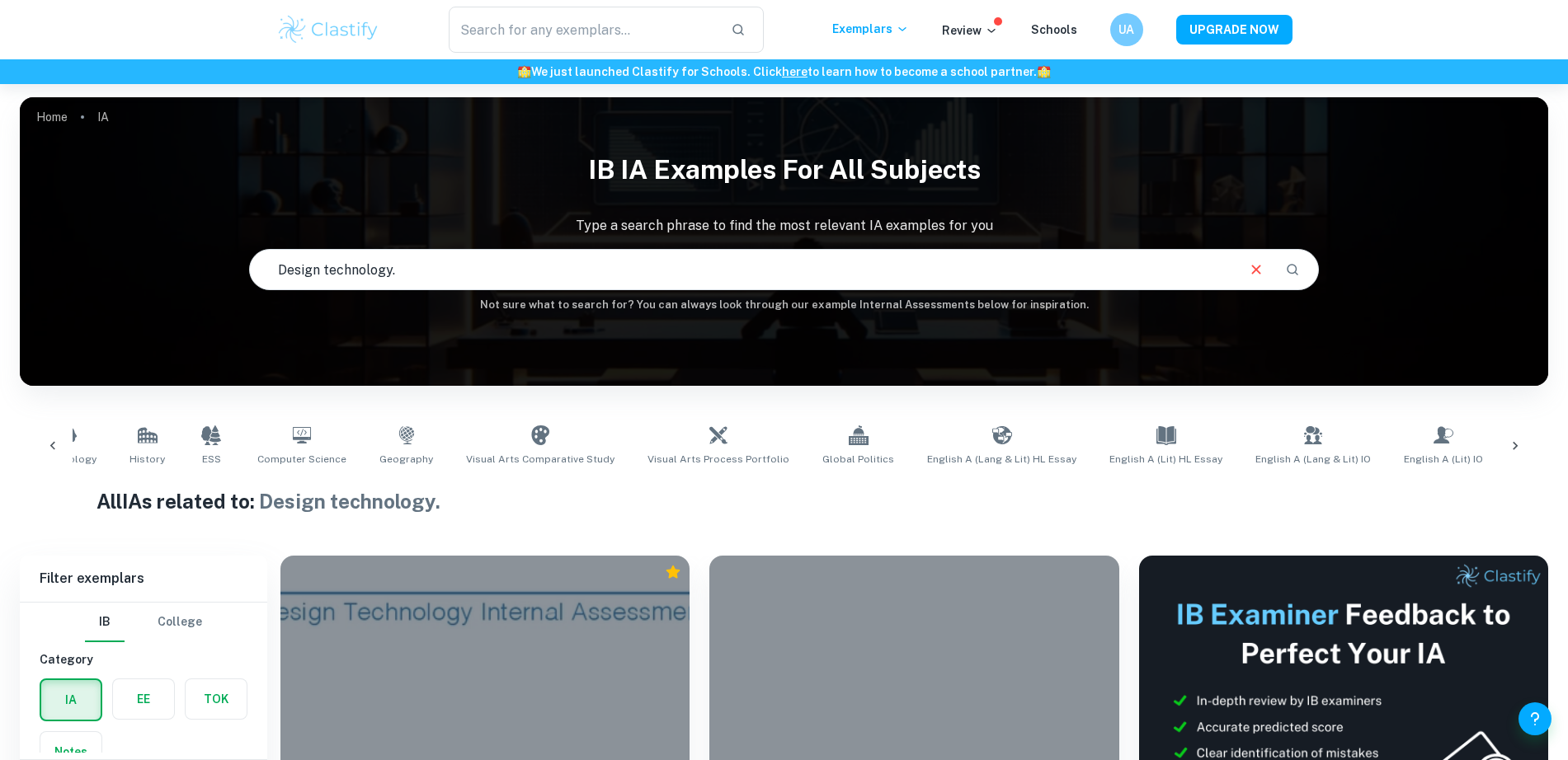 scroll, scrollTop: 0, scrollLeft: 799, axis: horizontal 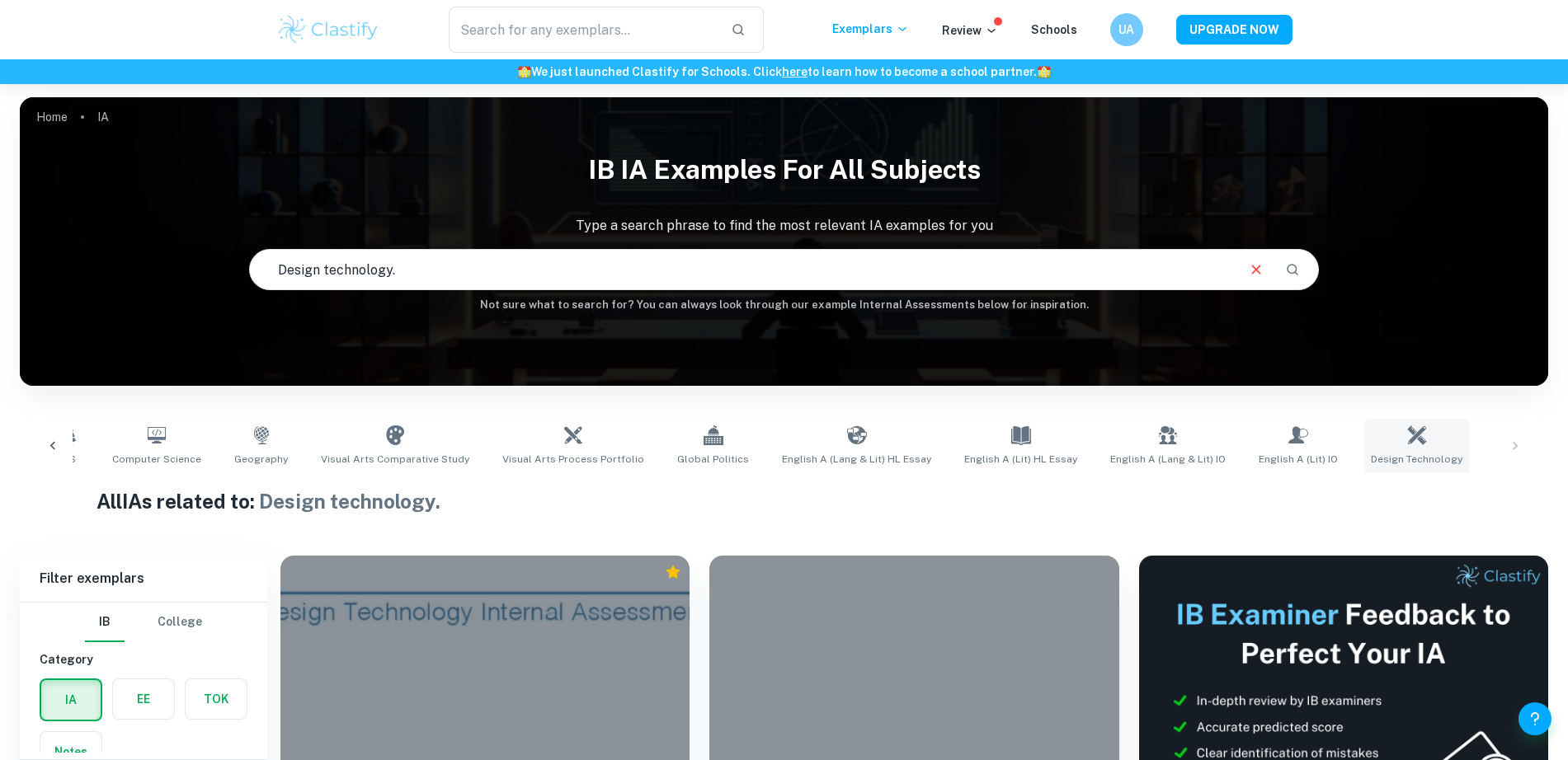 click 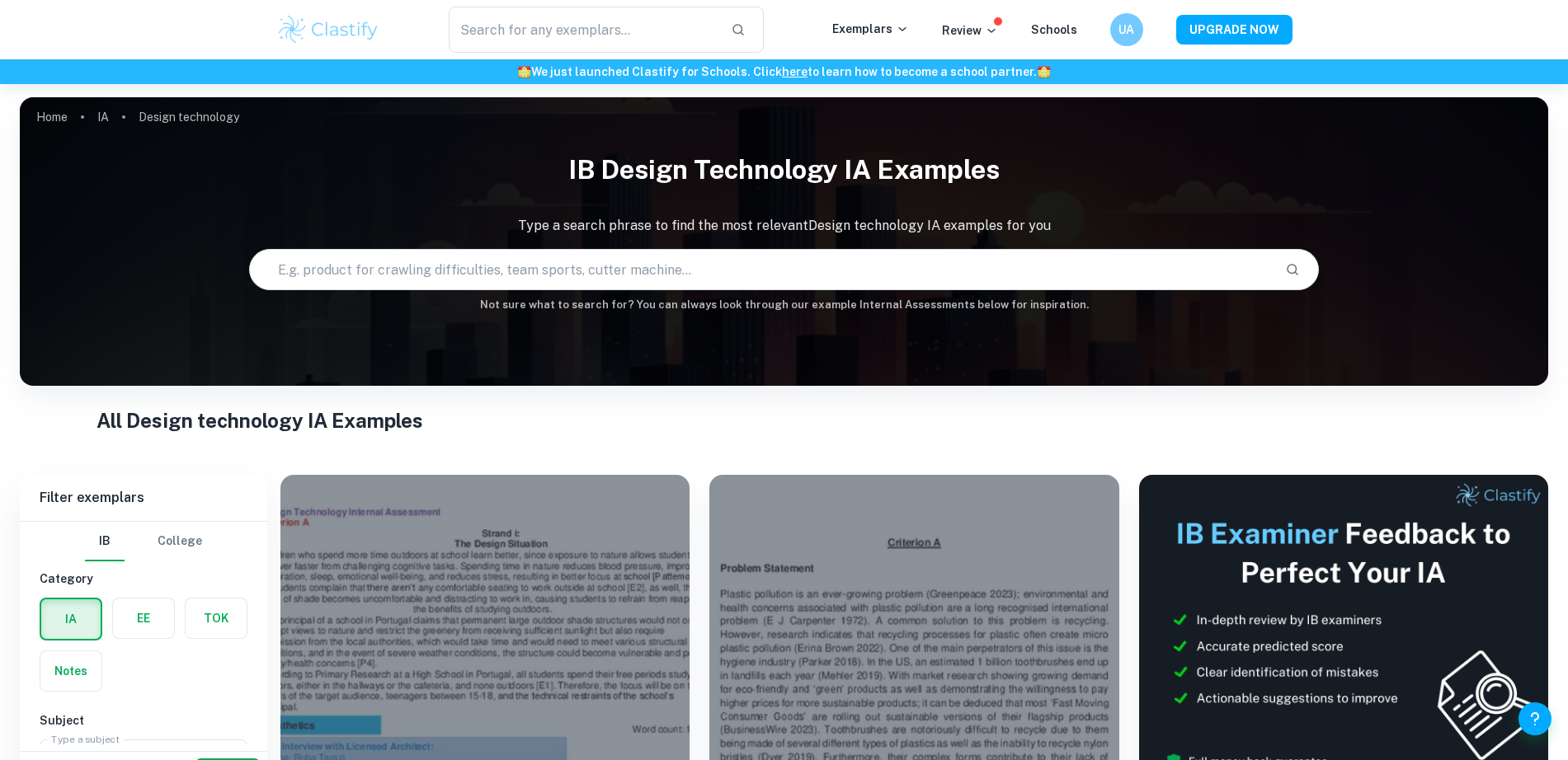 scroll, scrollTop: 309, scrollLeft: 0, axis: vertical 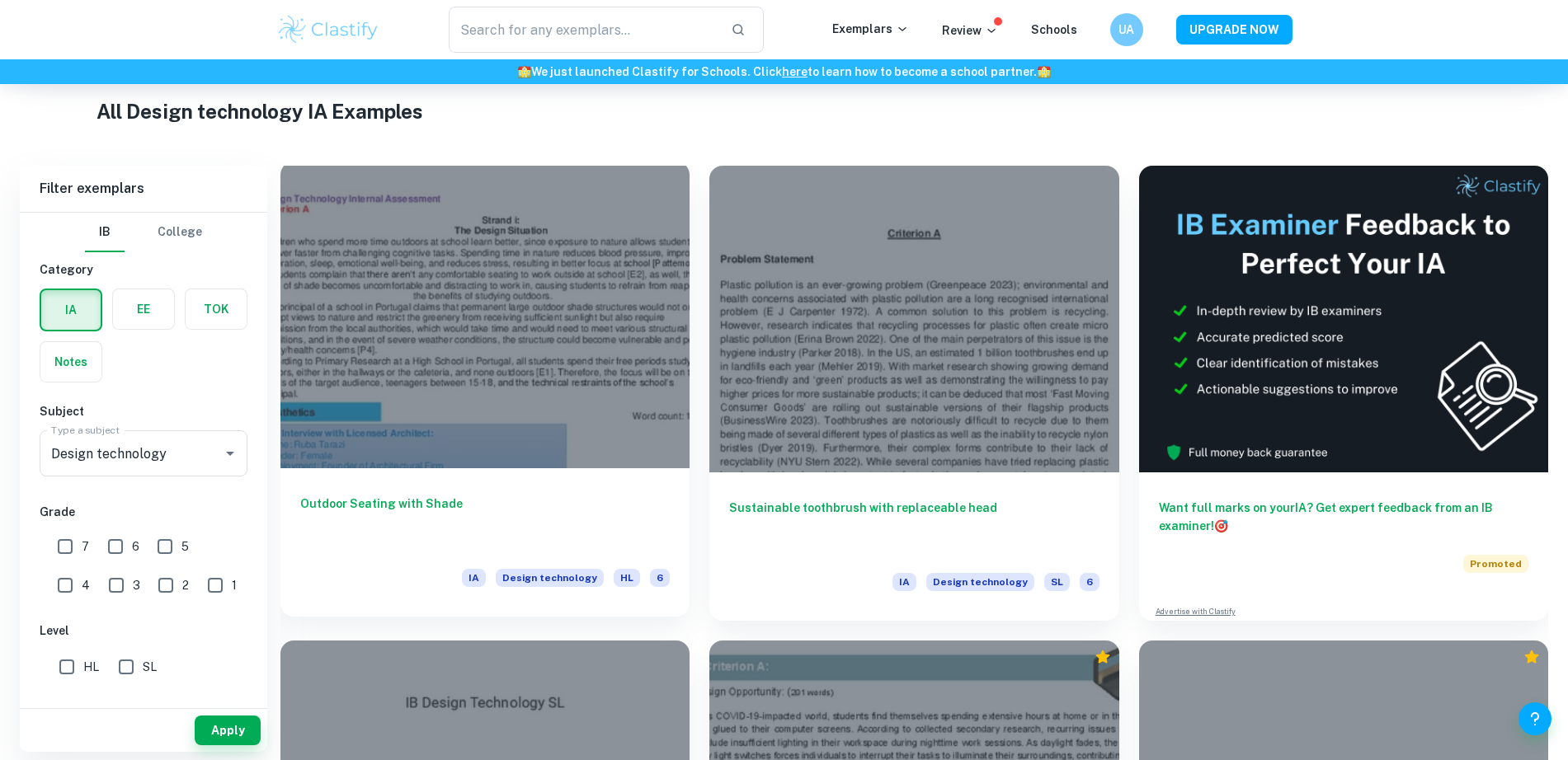 click at bounding box center (485, 315) 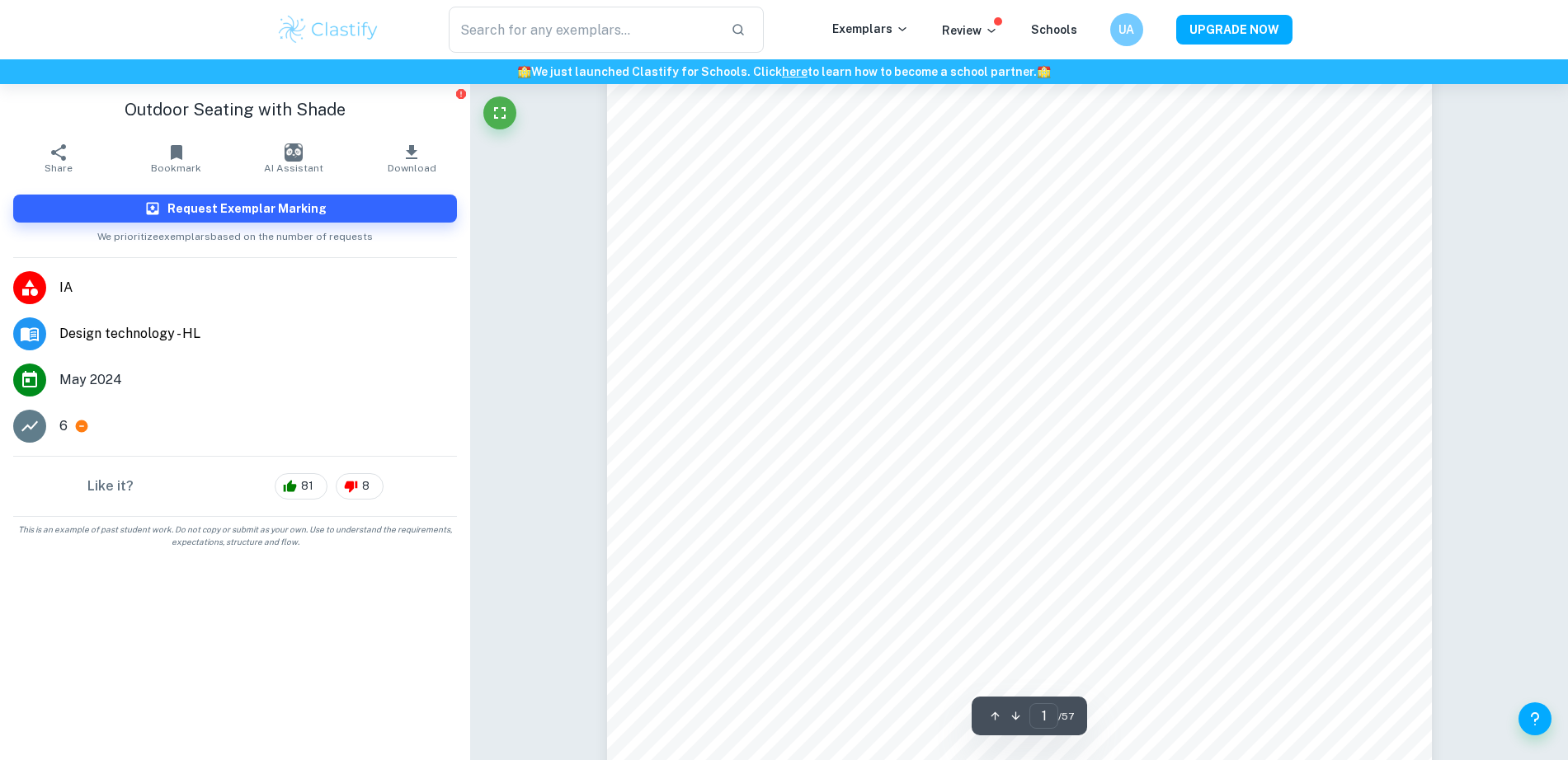 scroll, scrollTop: 0, scrollLeft: 0, axis: both 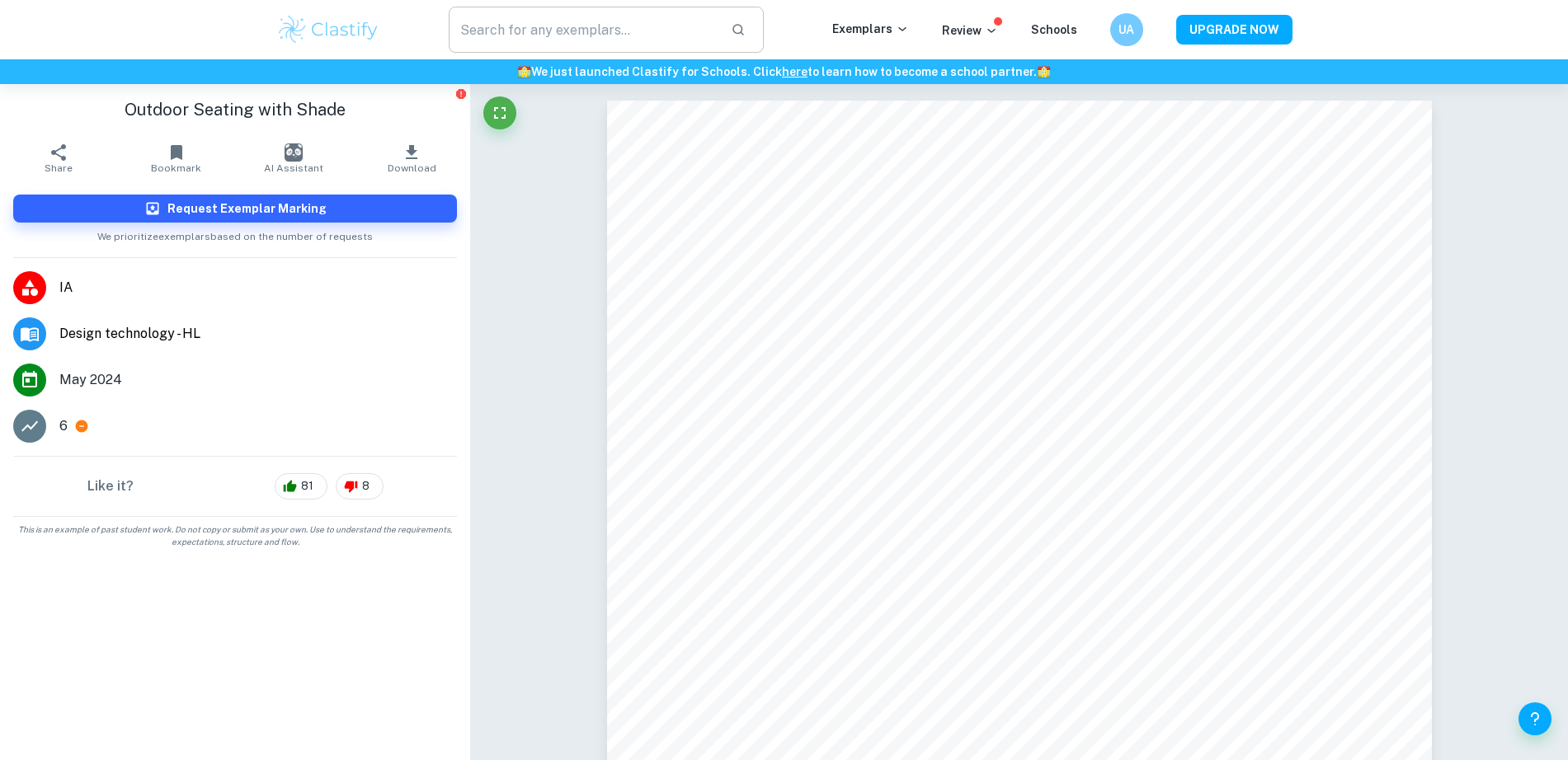 click at bounding box center (583, 30) 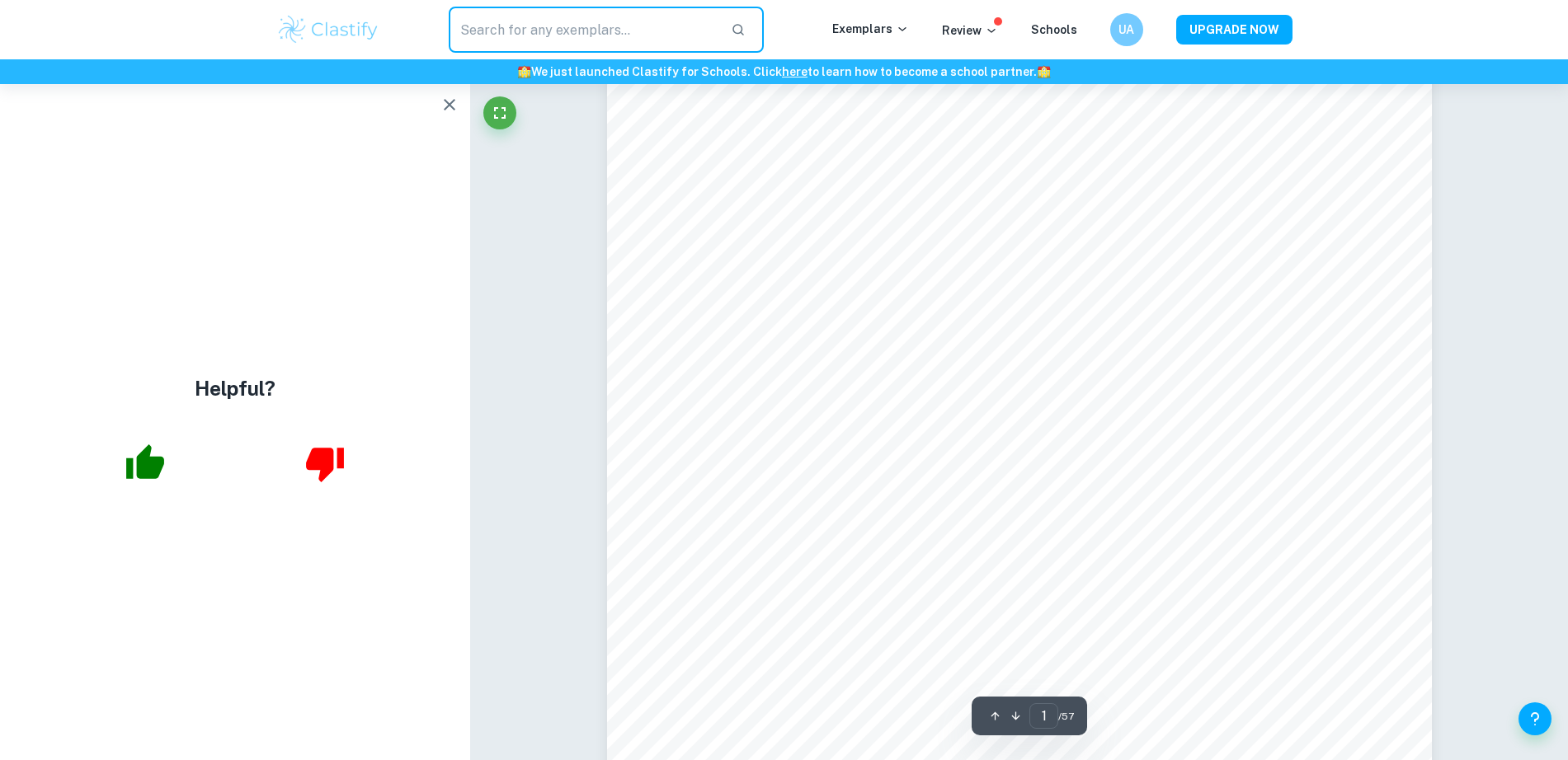 scroll, scrollTop: 309, scrollLeft: 0, axis: vertical 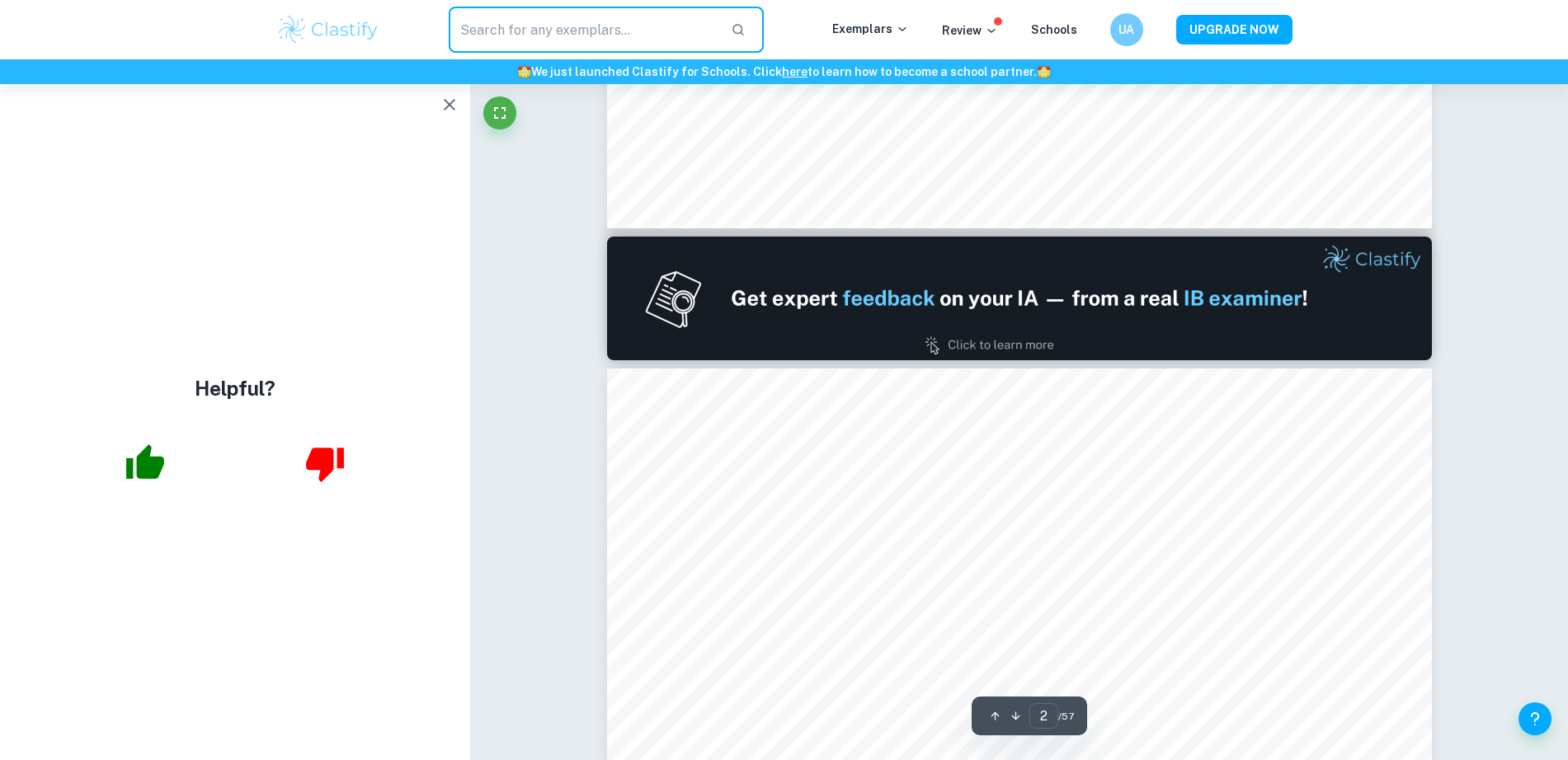 type on "1" 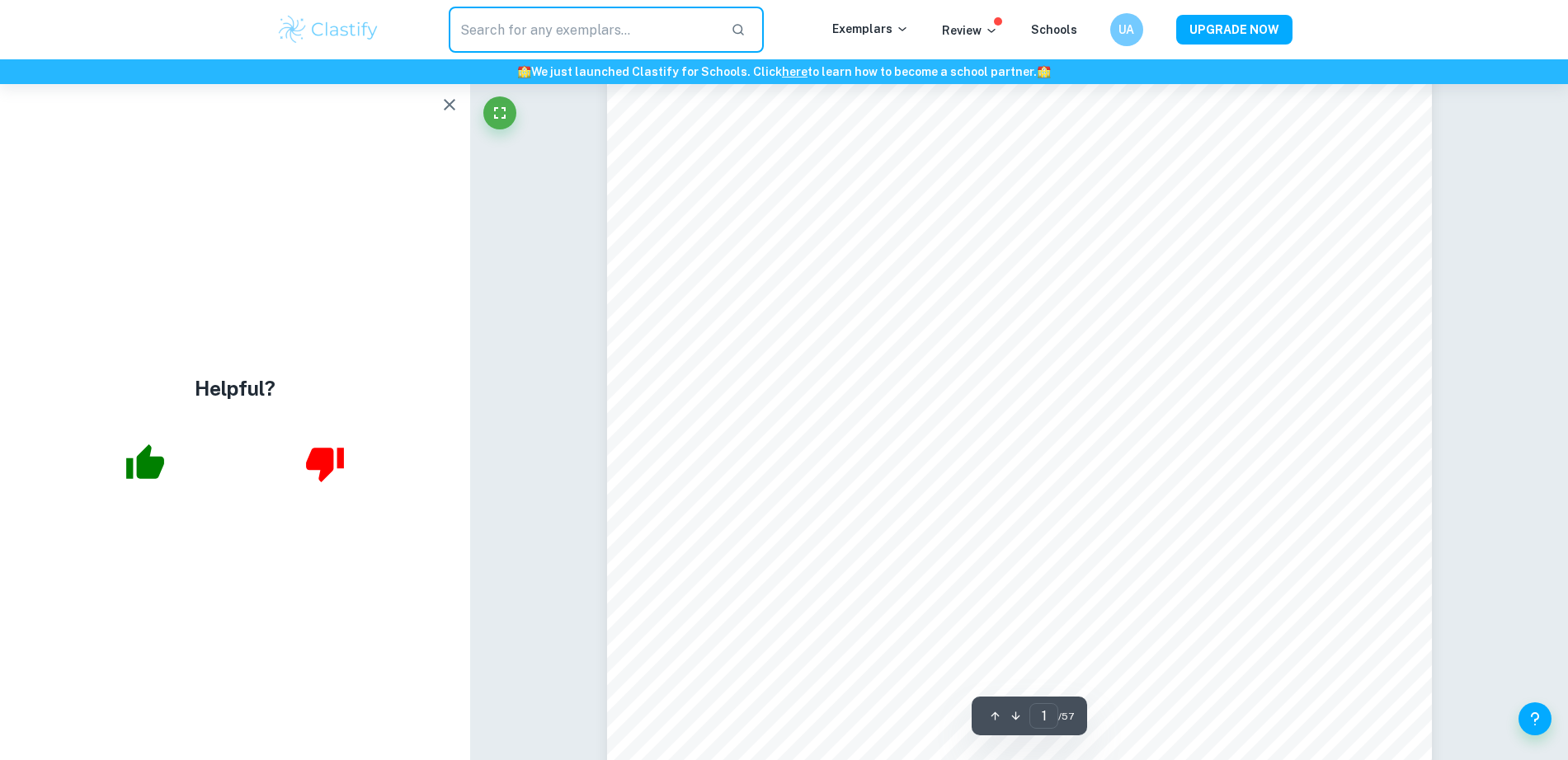 scroll, scrollTop: 0, scrollLeft: 0, axis: both 